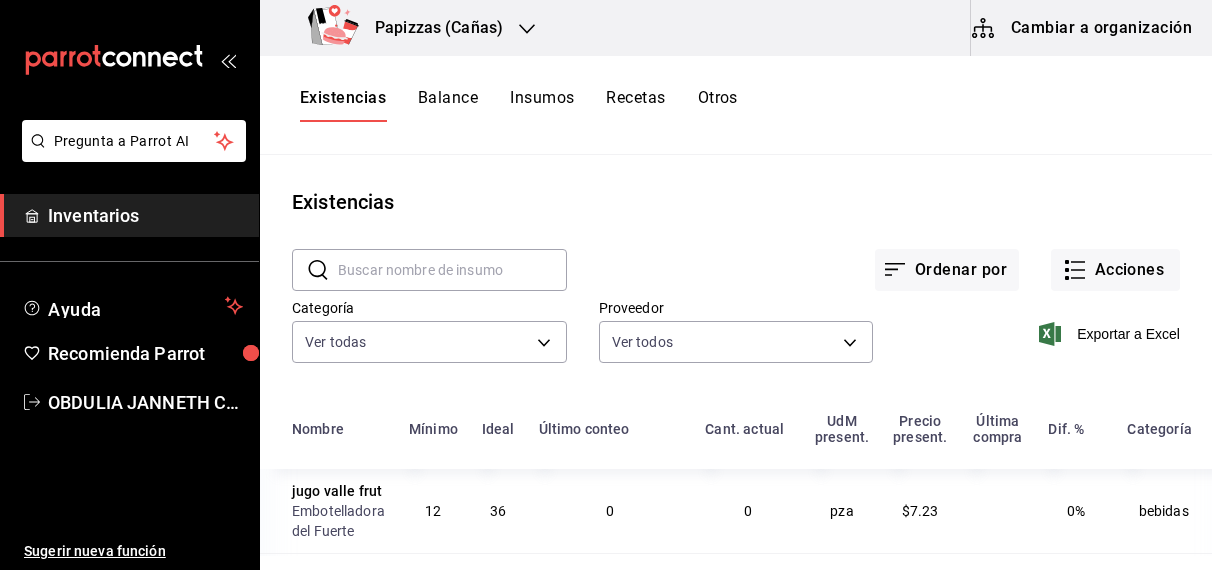 scroll, scrollTop: 0, scrollLeft: 0, axis: both 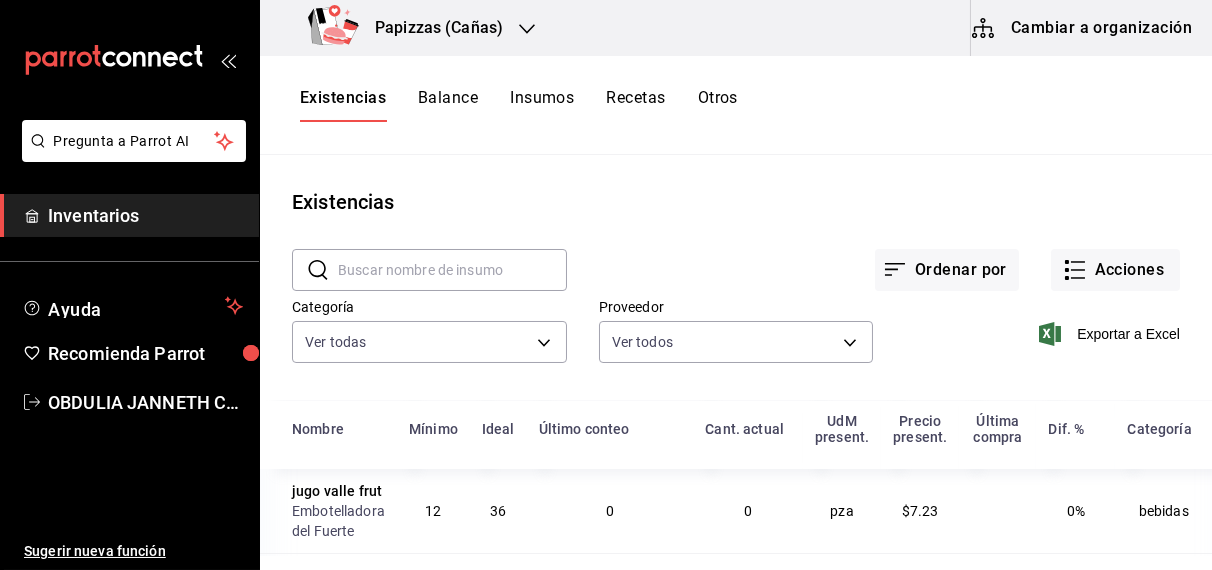 click on "Otros" at bounding box center (718, 105) 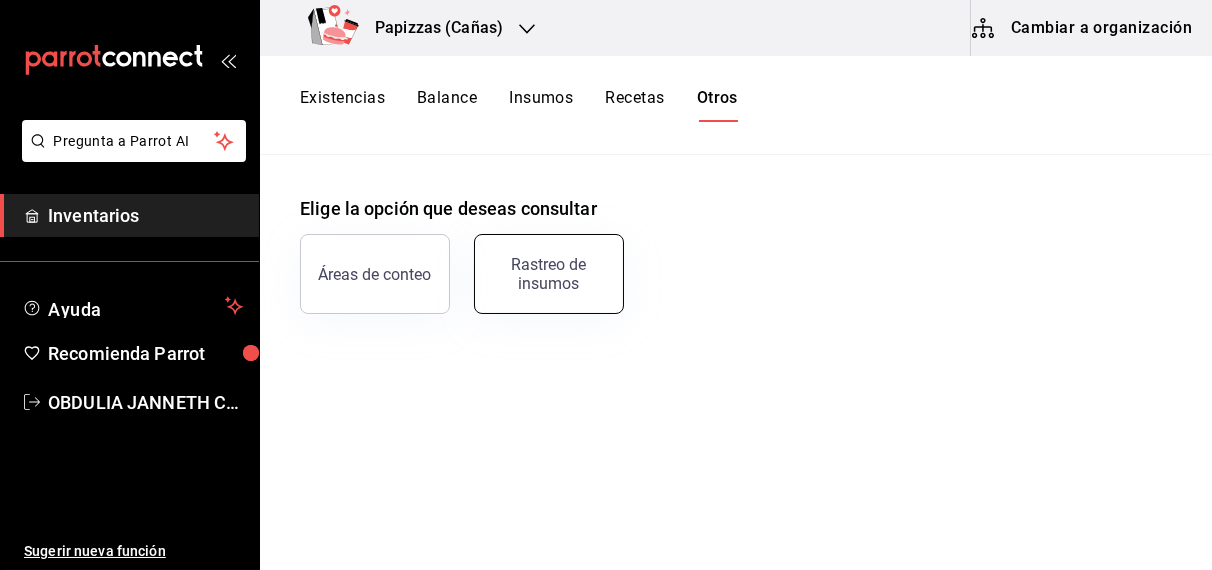 click on "Rastreo de insumos" at bounding box center (549, 274) 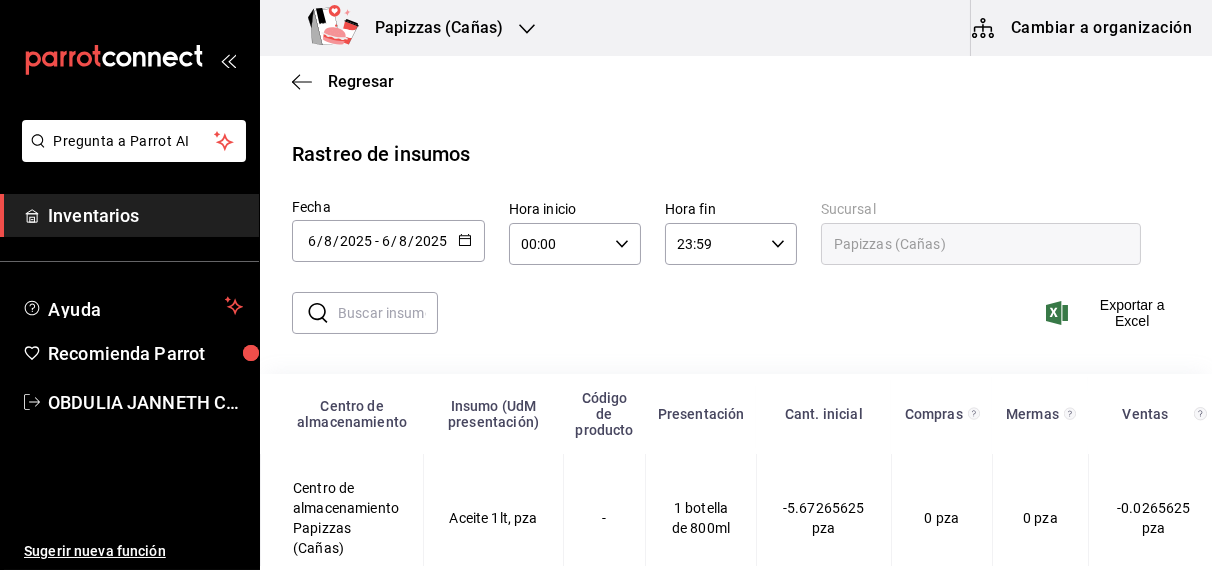 click on "2025-08-06 6 / 8 / 2025 - 2025-08-06 6 / 8 / 2025" at bounding box center (388, 241) 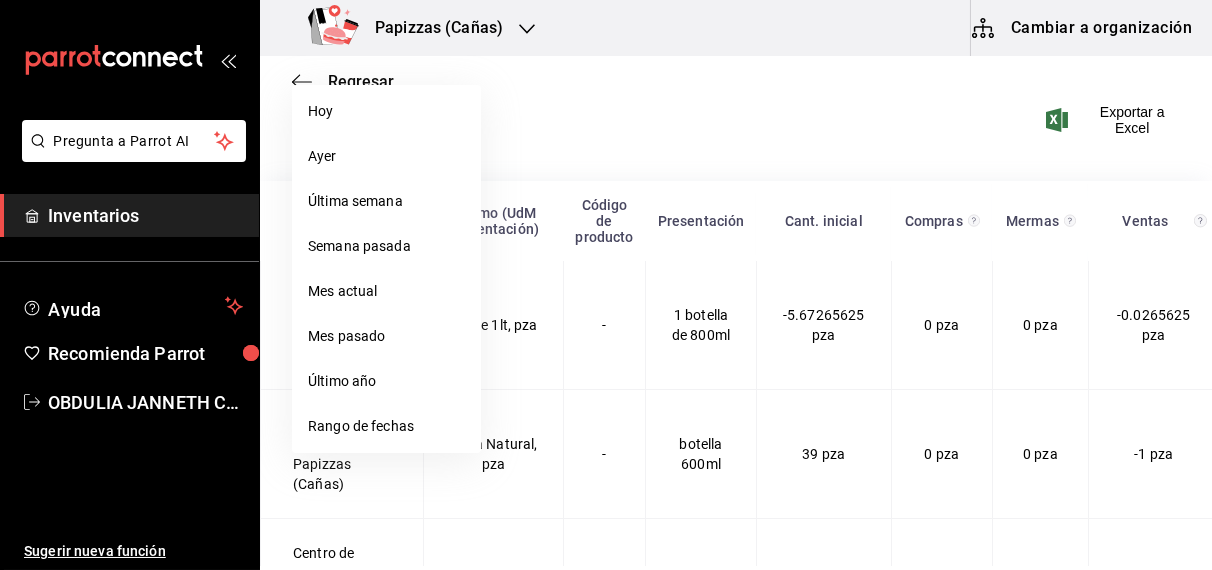 scroll, scrollTop: 193, scrollLeft: 0, axis: vertical 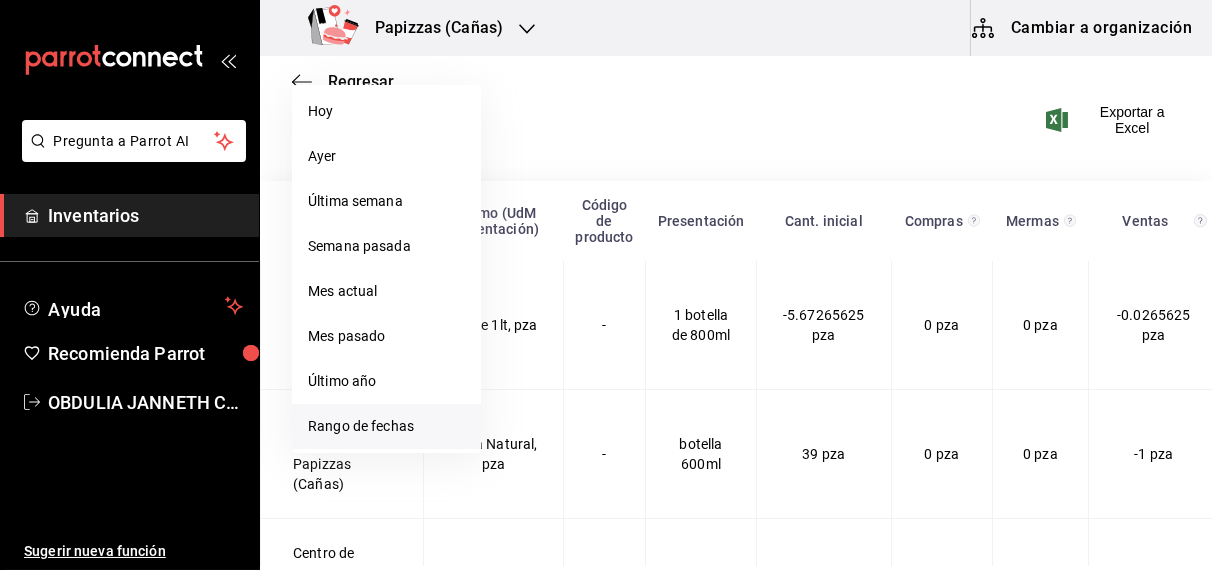 click on "Rango de fechas" at bounding box center [386, 426] 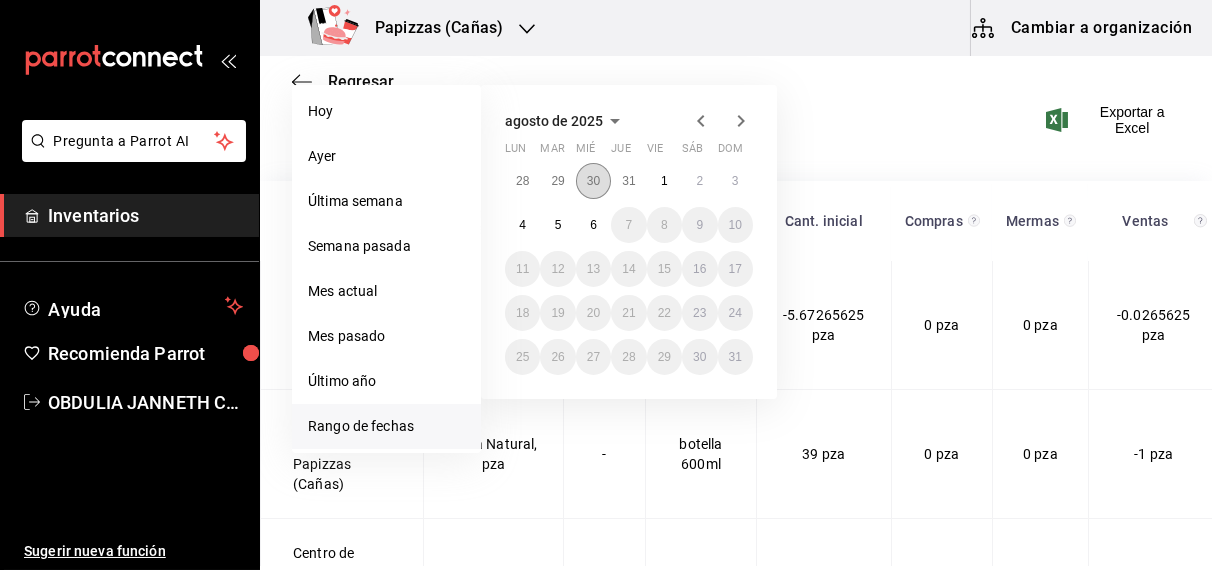 click on "30" at bounding box center (593, 181) 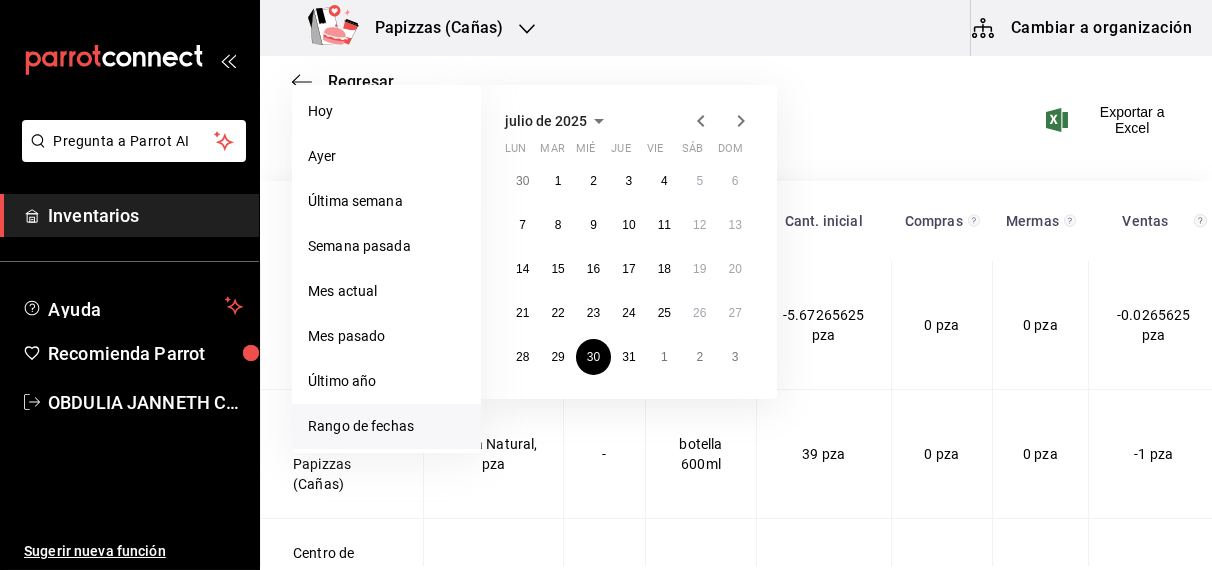 click 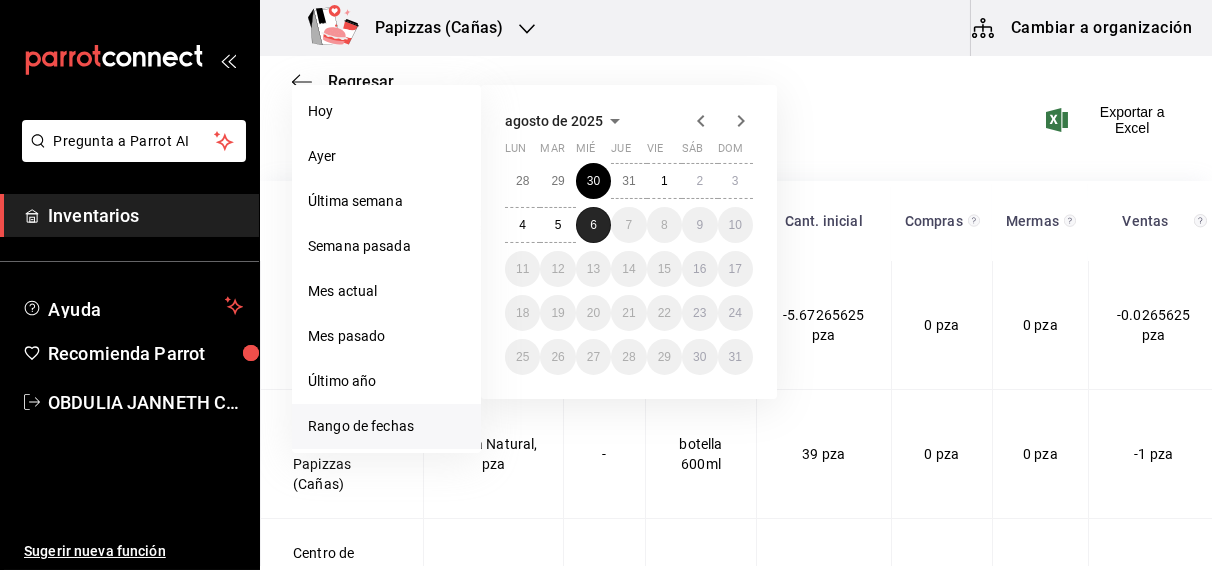 click on "6" at bounding box center [593, 225] 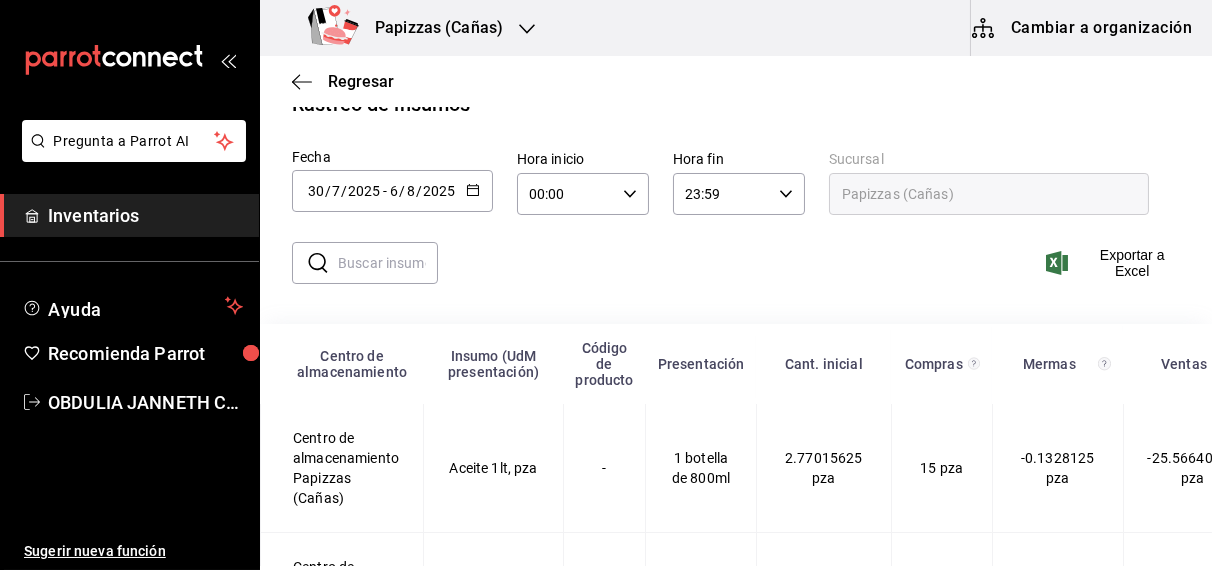 scroll, scrollTop: 78, scrollLeft: 0, axis: vertical 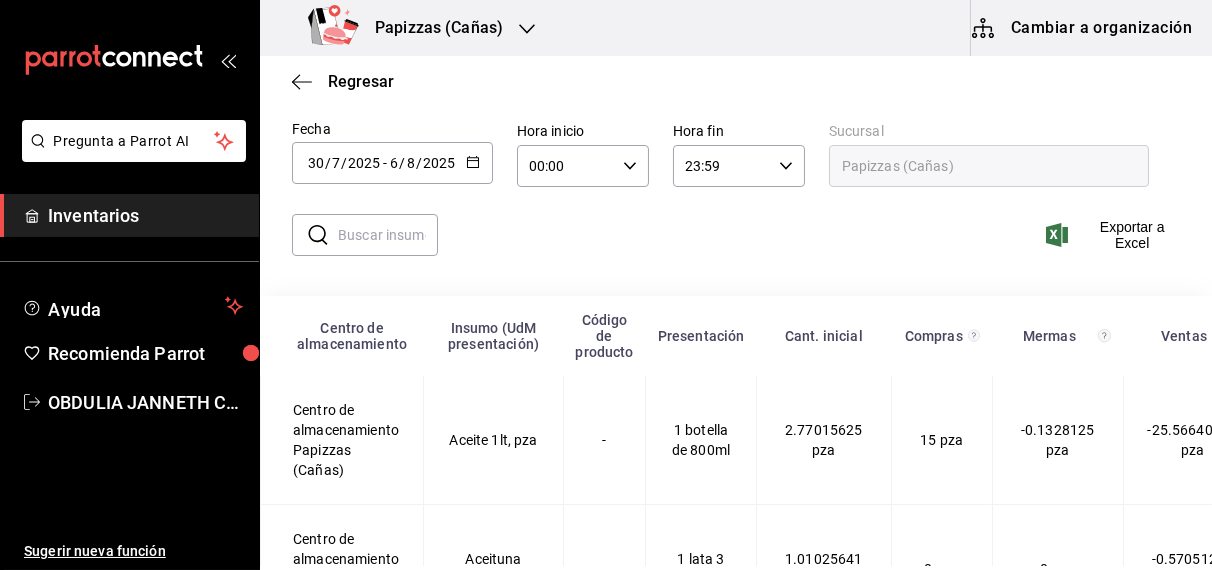 click at bounding box center [388, 235] 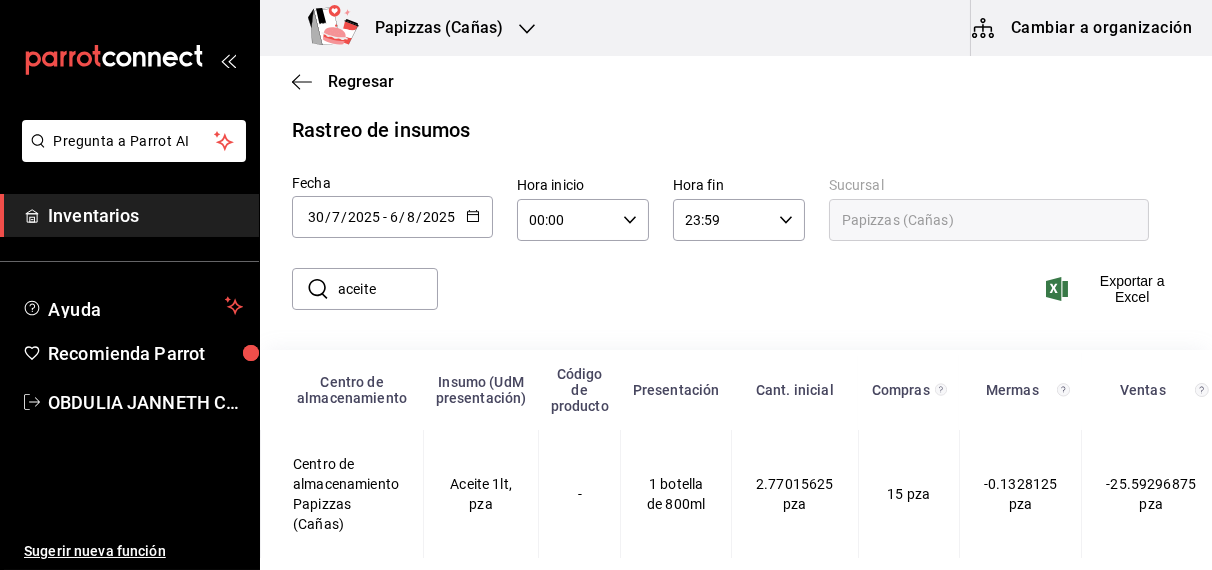 scroll, scrollTop: 42, scrollLeft: 0, axis: vertical 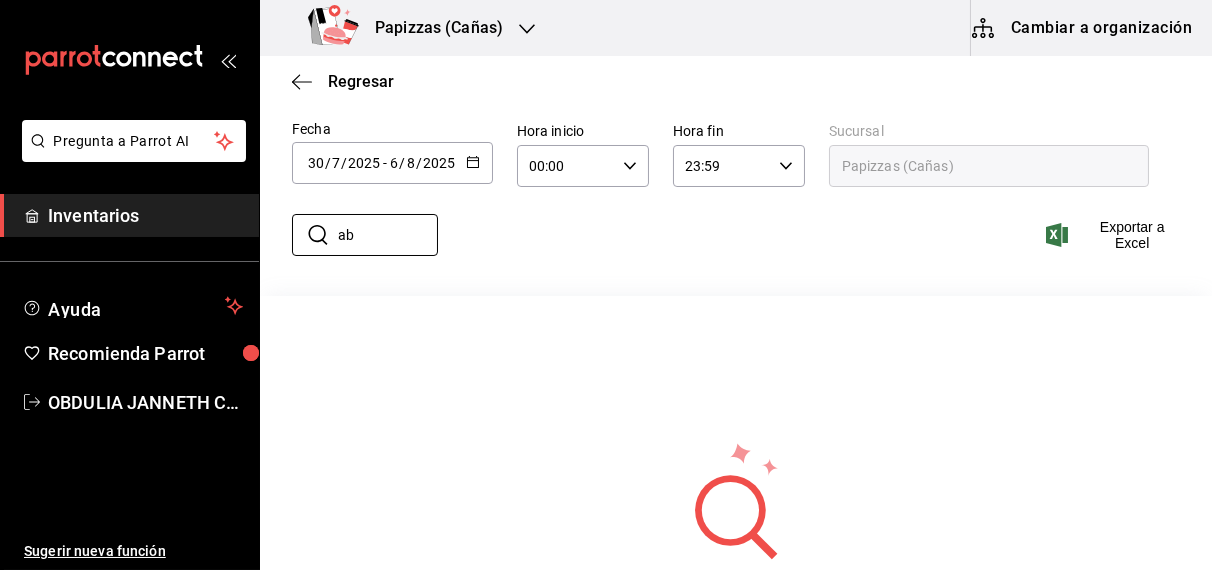 type on "a" 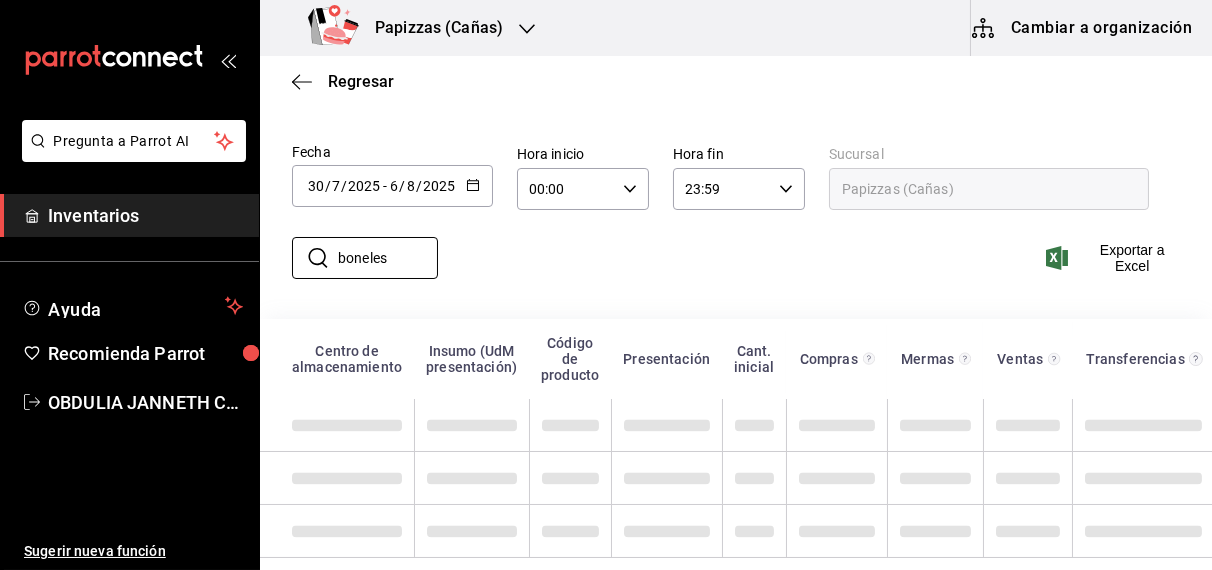scroll, scrollTop: 42, scrollLeft: 0, axis: vertical 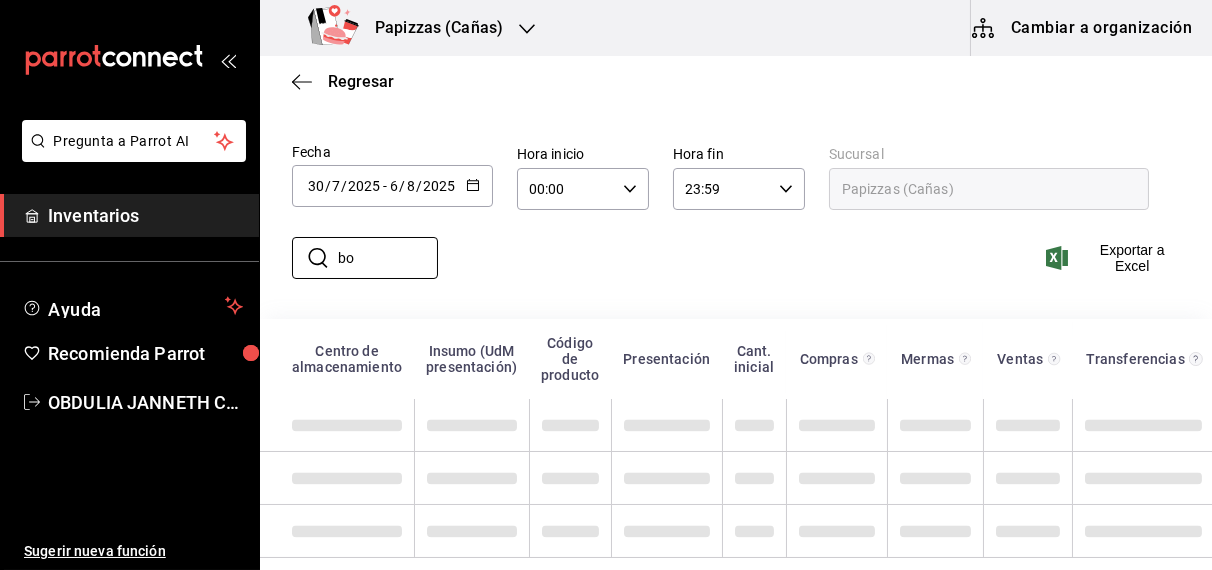 type on "b" 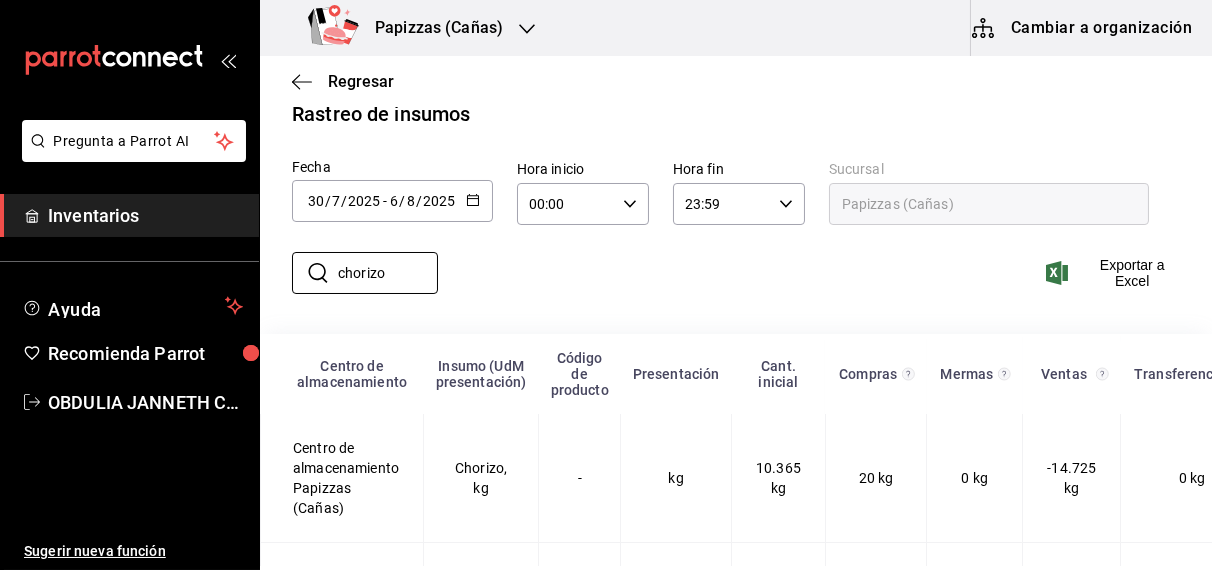 scroll, scrollTop: 31, scrollLeft: 0, axis: vertical 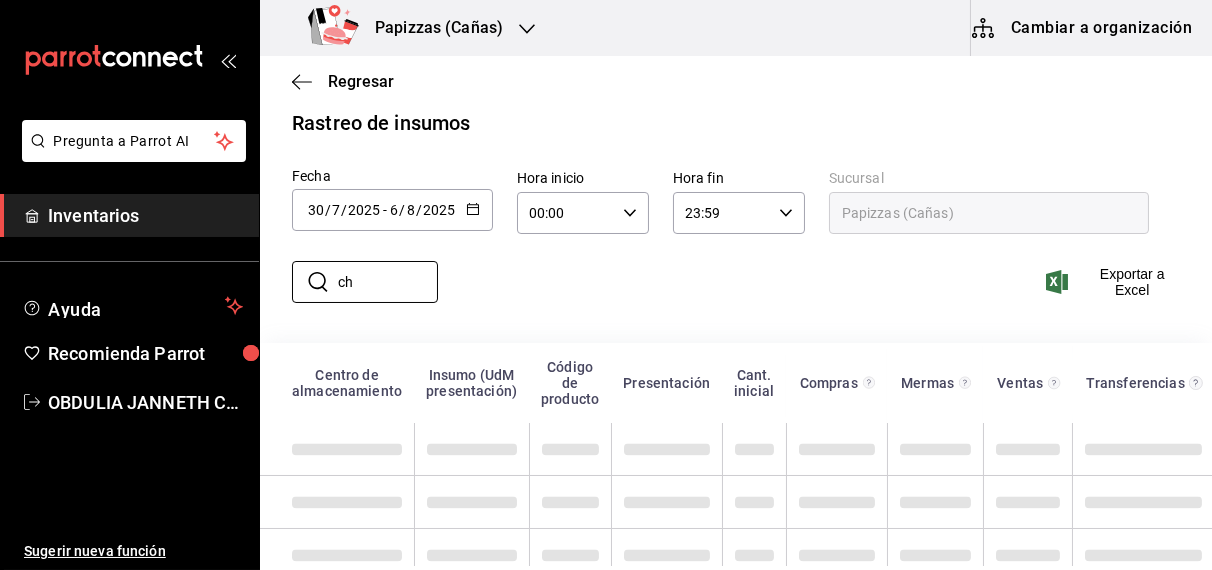 type on "c" 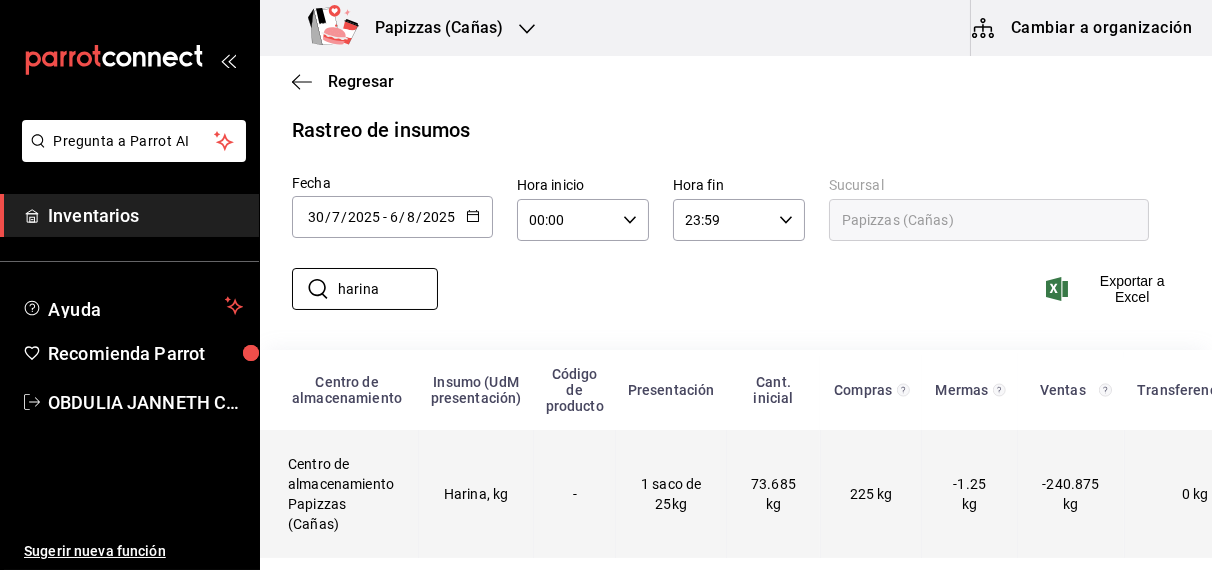 scroll, scrollTop: 0, scrollLeft: 5, axis: horizontal 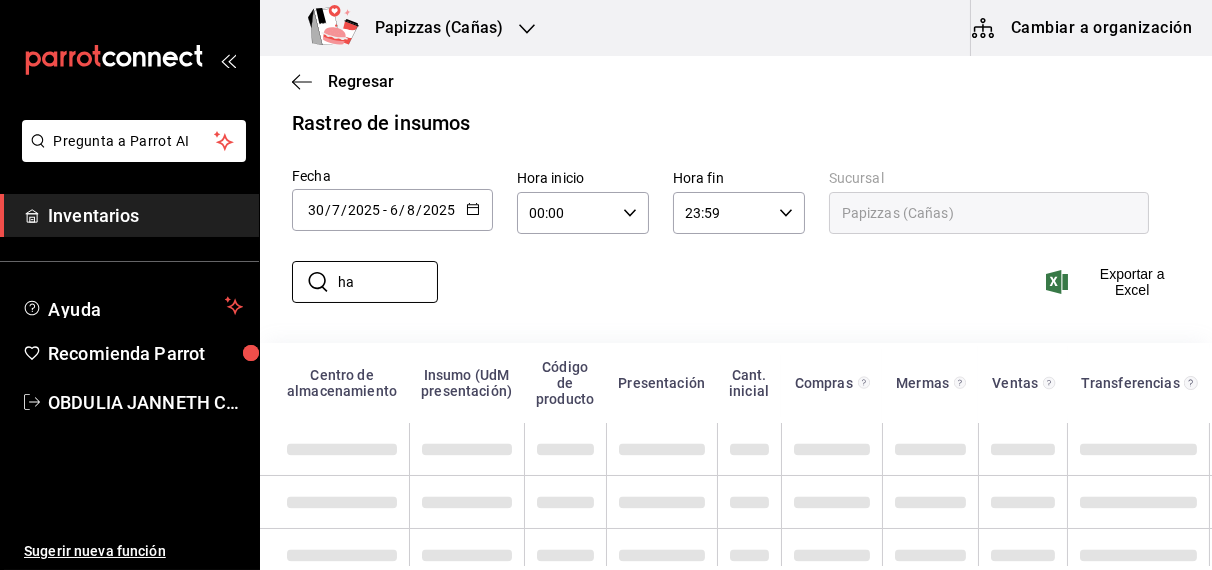 type on "h" 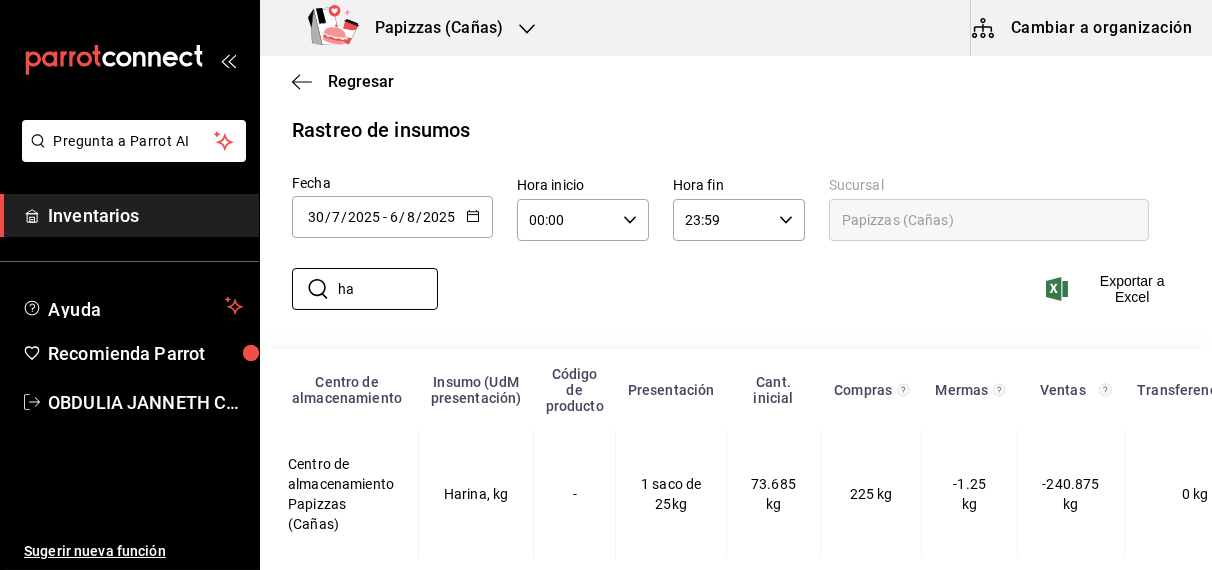 type on "h" 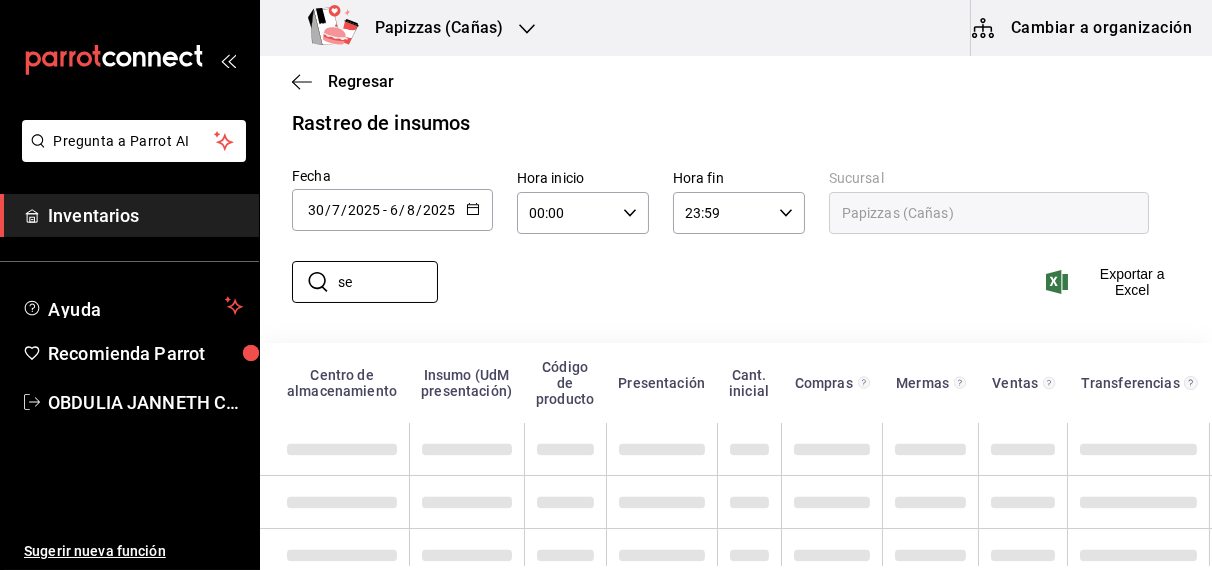 type on "s" 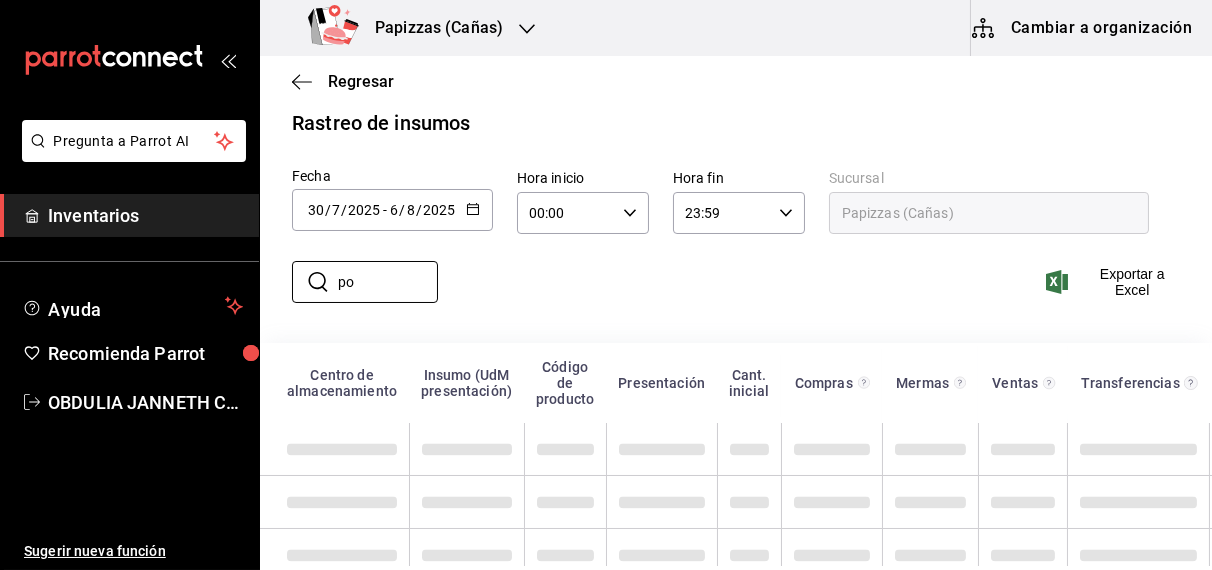 type on "p" 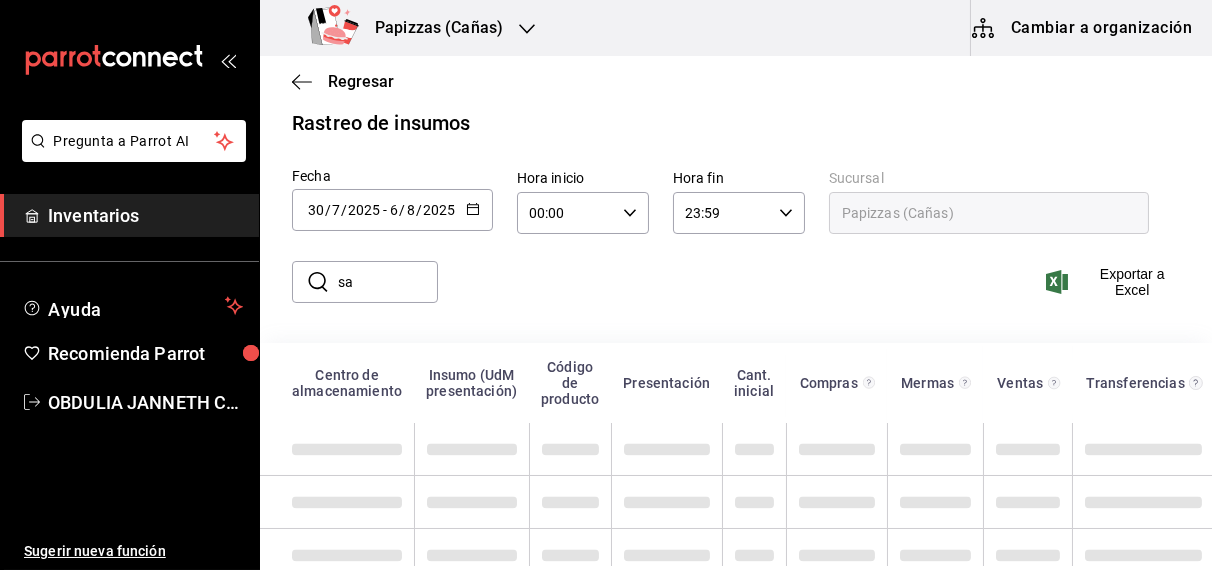 type on "s" 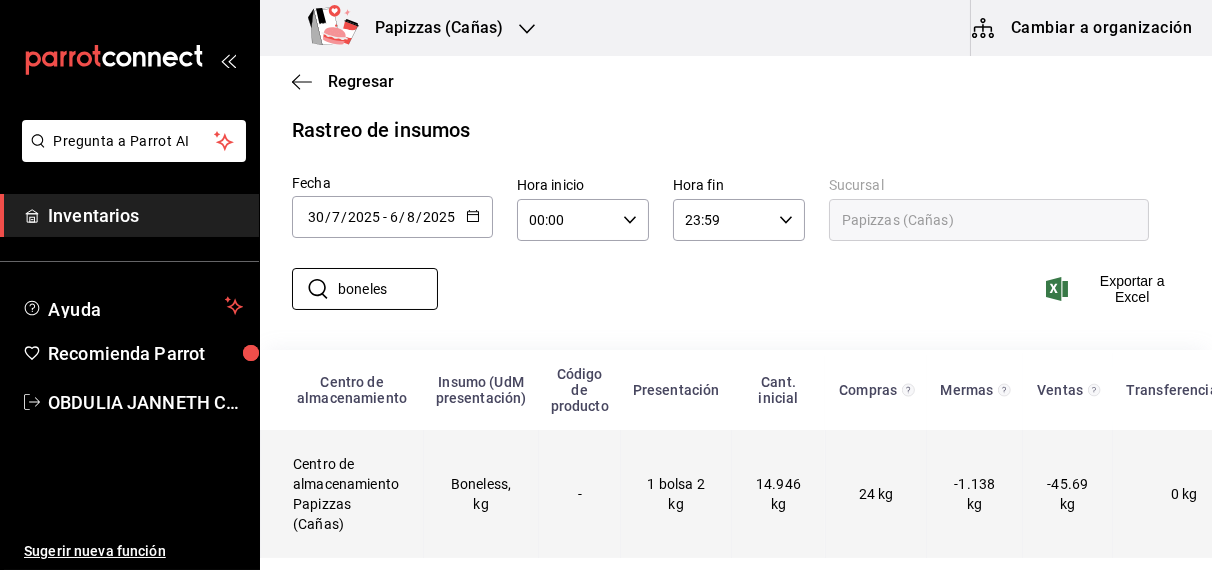 type on "boneles" 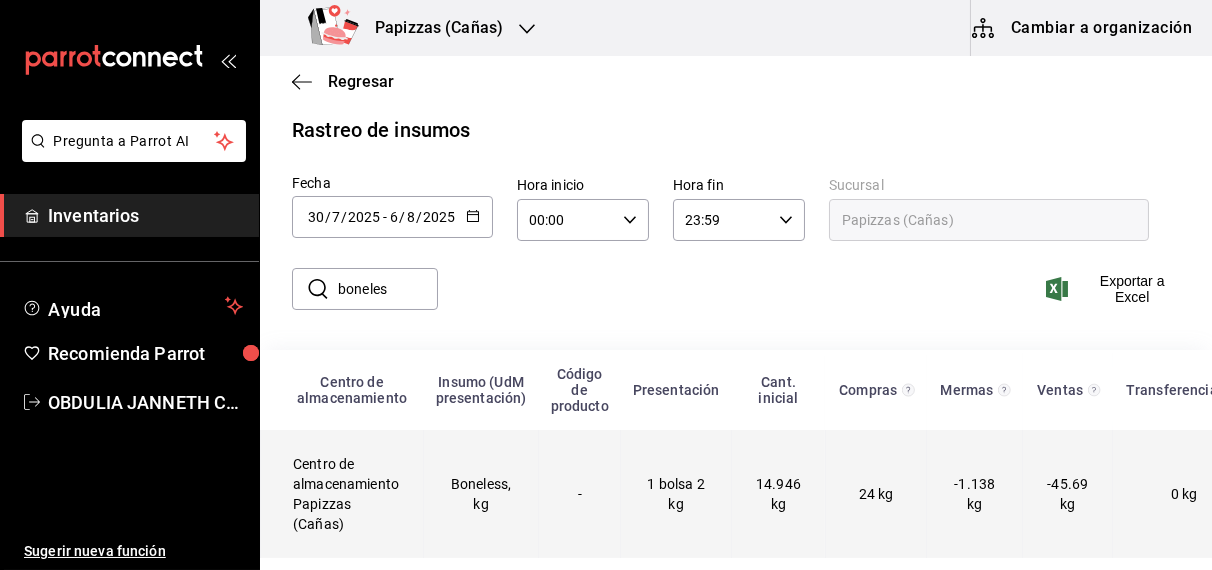 click on "Boneless, kg" at bounding box center [481, 494] 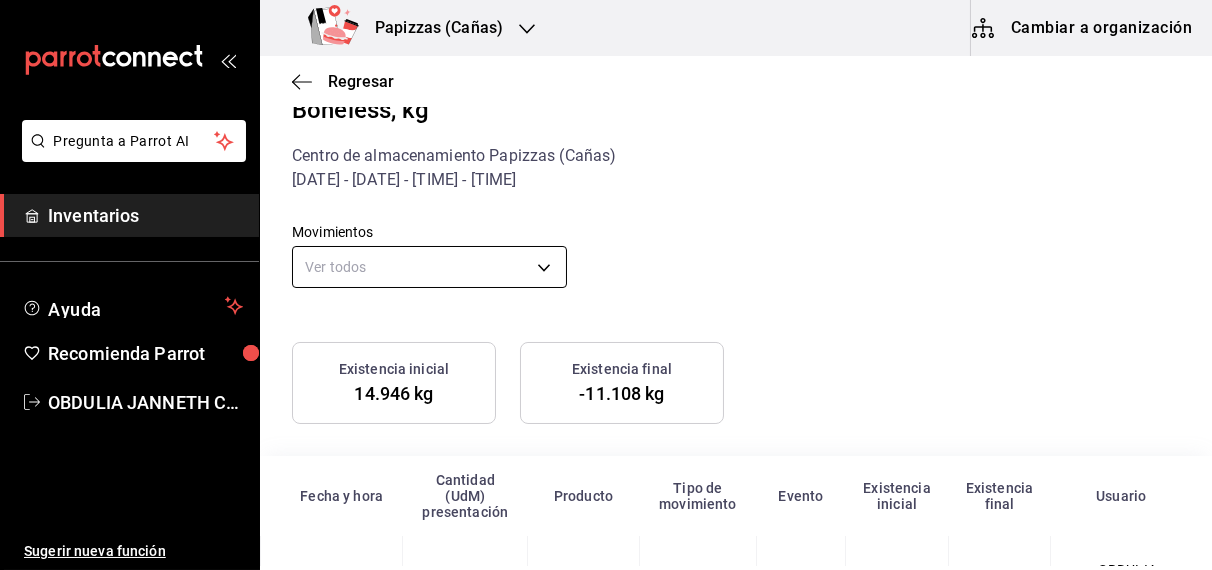 click on "Pregunta a Parrot AI Inventarios Ayuda Recomienda Parrot [NAME] [LAST] Sugerir nueva función Papizzas (Cañas) Regresar Boneless, kg Centro de almacenamiento Papizzas (Cañas) [DATE] - [DATE] - [TIME] - [TIME] Movimientos Ver todos default Existencia inicial 14.946 kg Existencia final -11.108 kg Fecha y hora Cantidad (UdM) presentación Producto Tipo de movimiento Evento Existencia inicial Existencia final Usuario [DATE] [TIME] -3.226 kg Boneless Ajuste manual Ajuste 14.946 kg 11.72 kg [NAME] [LAST] [DATE] [TIME] -0.208 kg Boneless Venta [ID-NUMBER] Salida 11.72 kg 11.512 kg [NAME] [LAST] [DATE] [TIME] -1.138 kg Boneless Merma Salida 11.512 kg 10.374 kg [NAME] [LAST] [DATE] [TIME] -0.208 kg Boneless Venta [ID-NUMBER] Salida 10.374 kg 10.166 kg [NAME] [LAST] [DATE] [TIME] -0.21 kg Boneless Venta [ID-NUMBER] Salida 10.166 kg 9.956 kg [NAME] [LAST]" at bounding box center (606, 283) 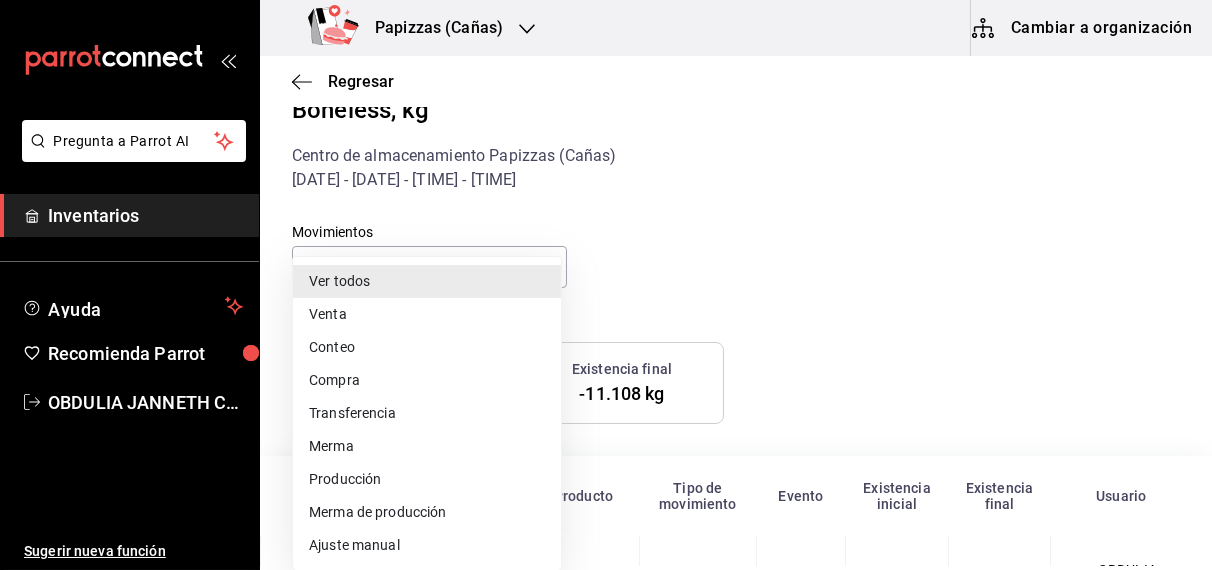 click on "Compra" at bounding box center [427, 380] 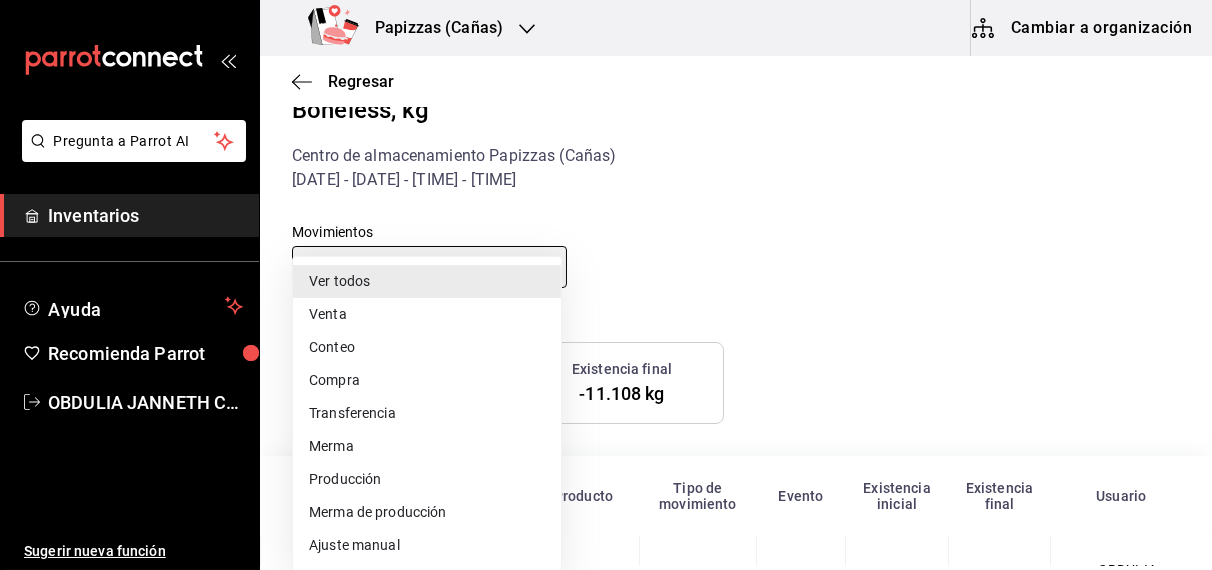 type on "PURCHASE" 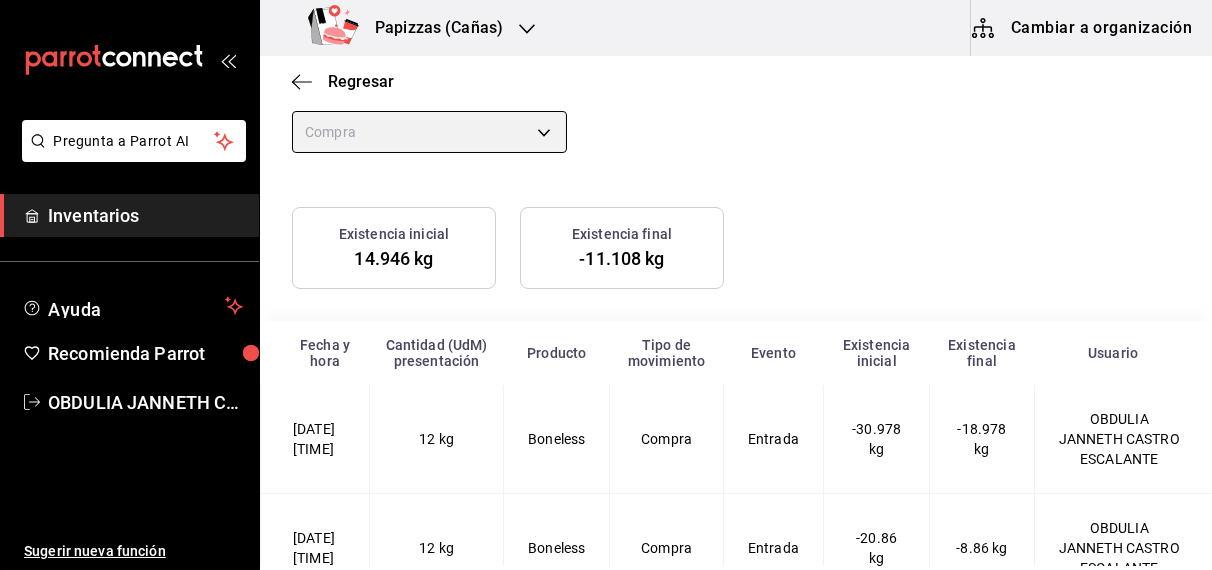 scroll, scrollTop: 267, scrollLeft: 0, axis: vertical 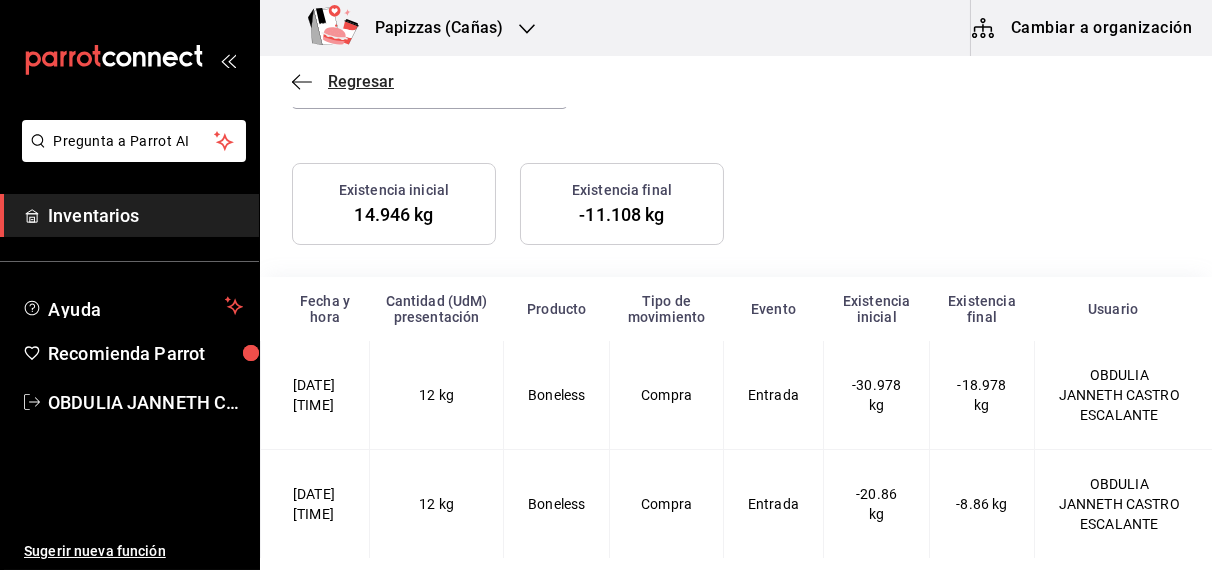 click on "Regresar" at bounding box center (361, 81) 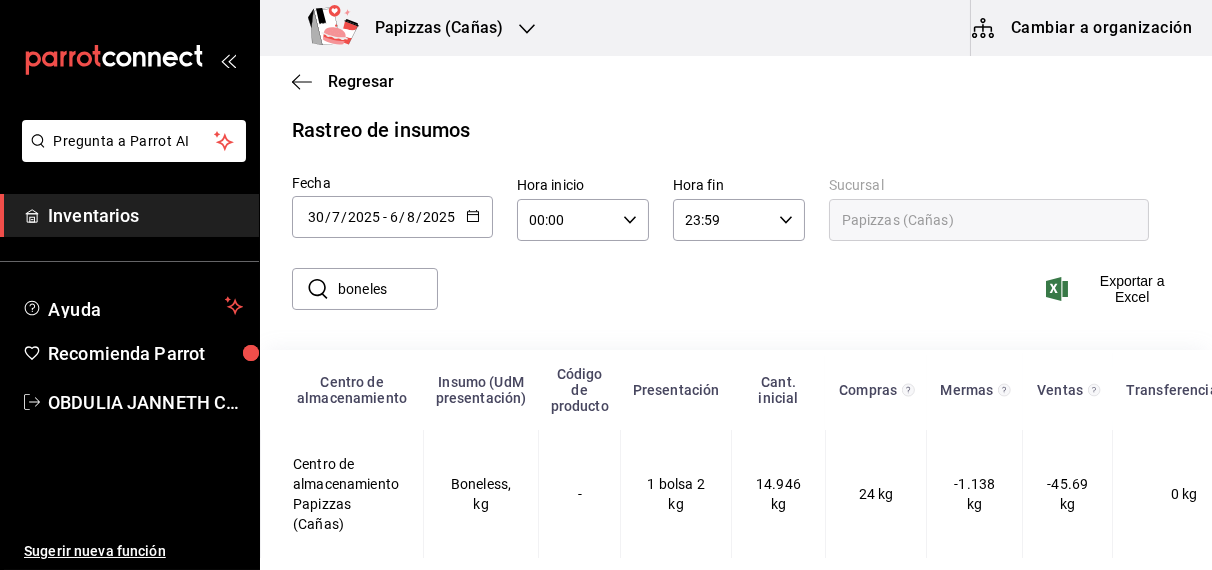 scroll, scrollTop: 42, scrollLeft: 0, axis: vertical 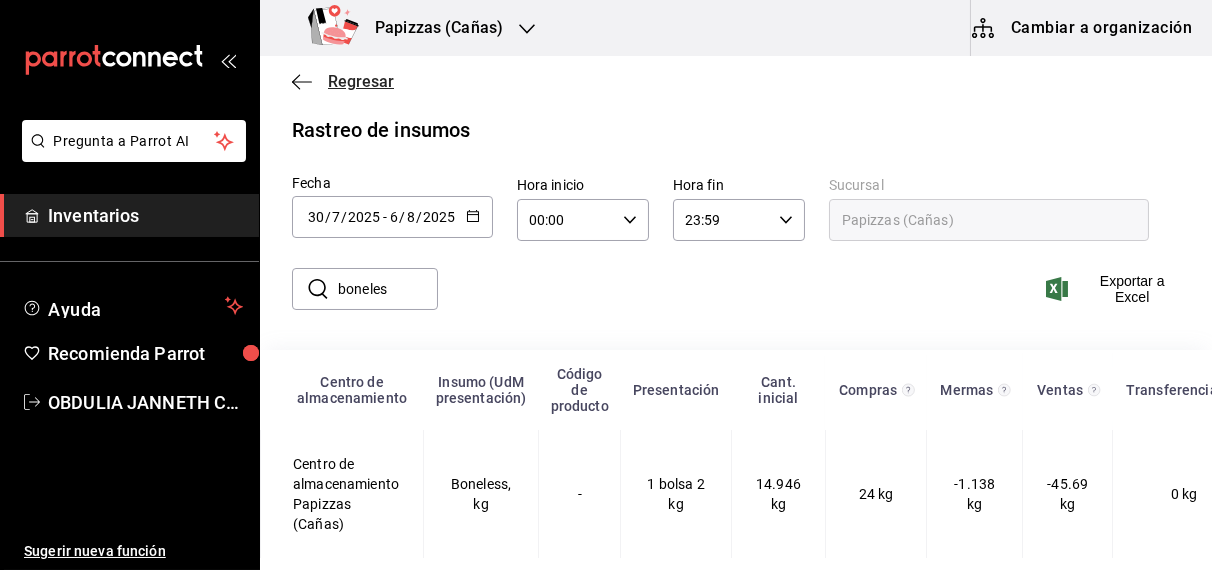 click on "Regresar" at bounding box center [361, 81] 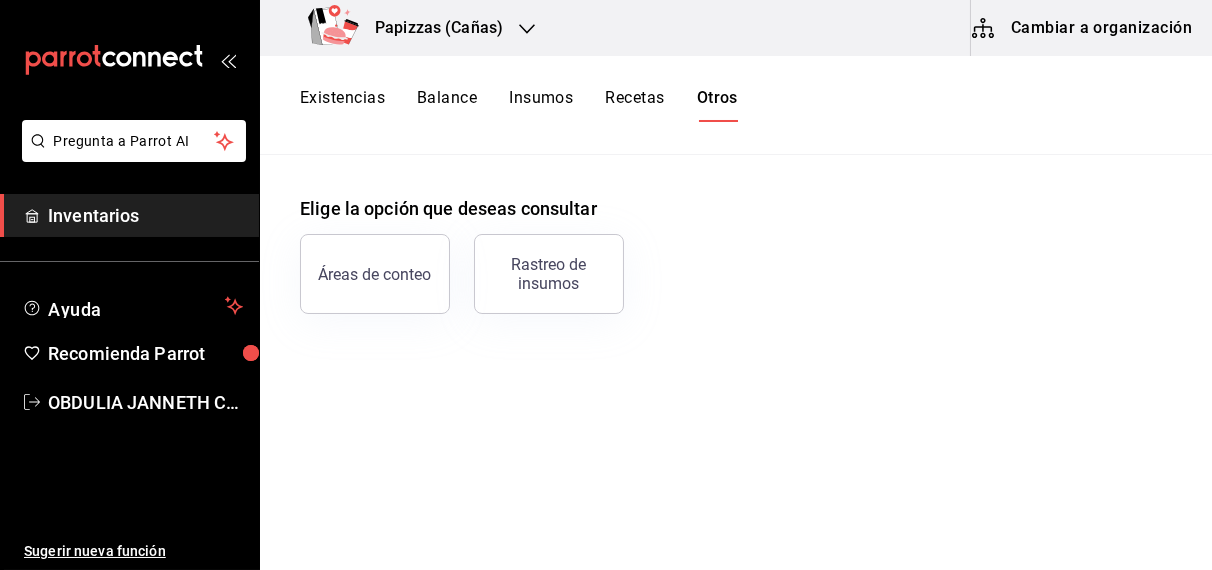 click on "Balance" at bounding box center (447, 105) 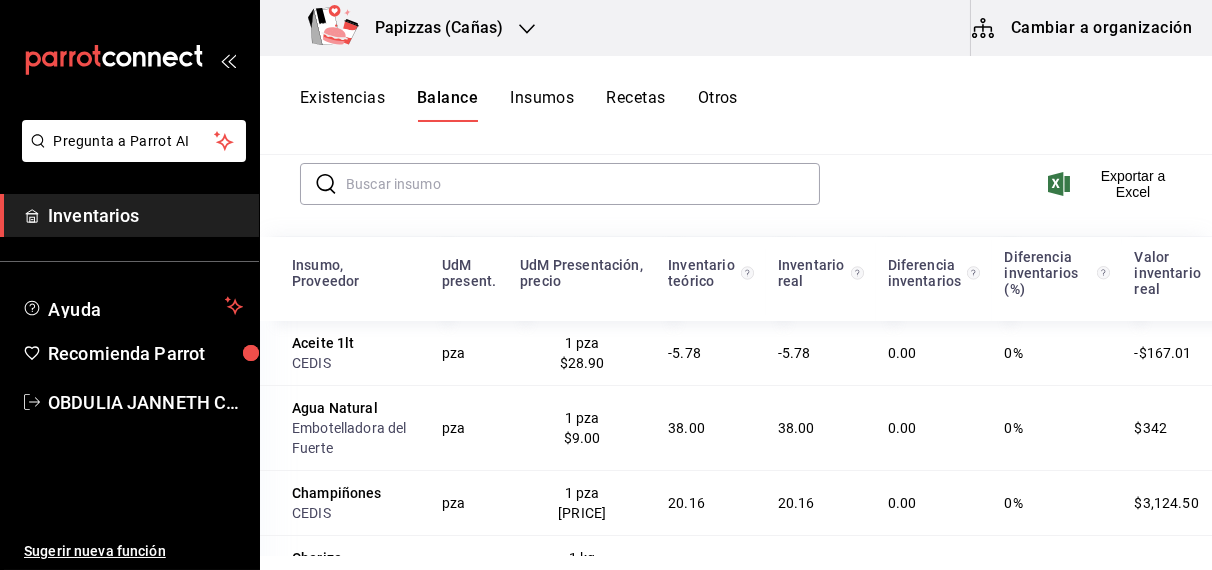 scroll, scrollTop: 194, scrollLeft: 0, axis: vertical 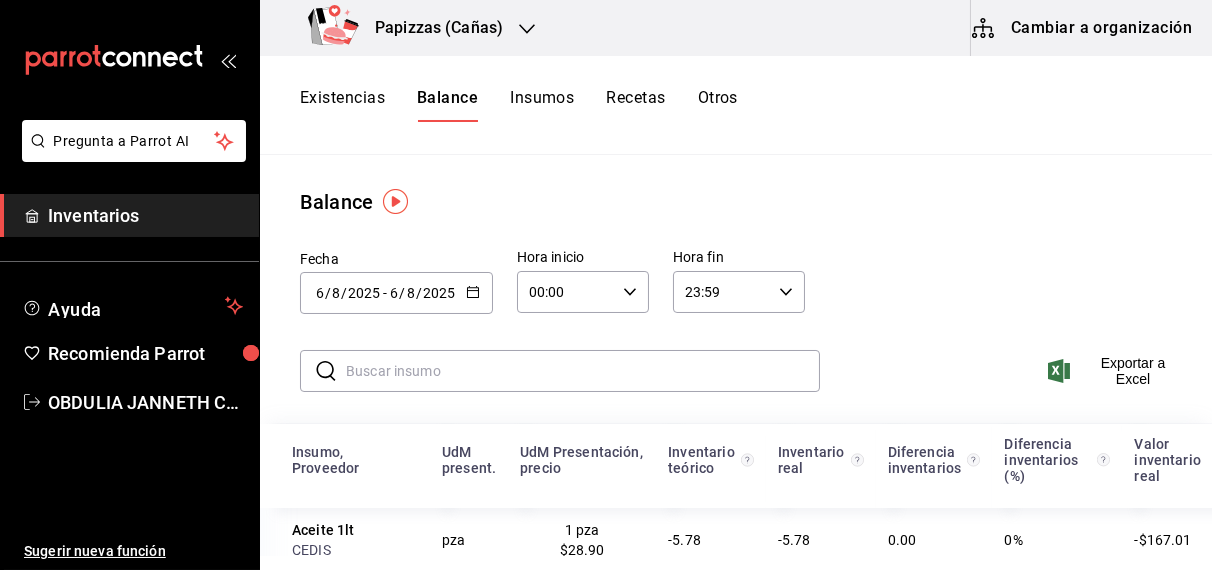 click at bounding box center [583, 371] 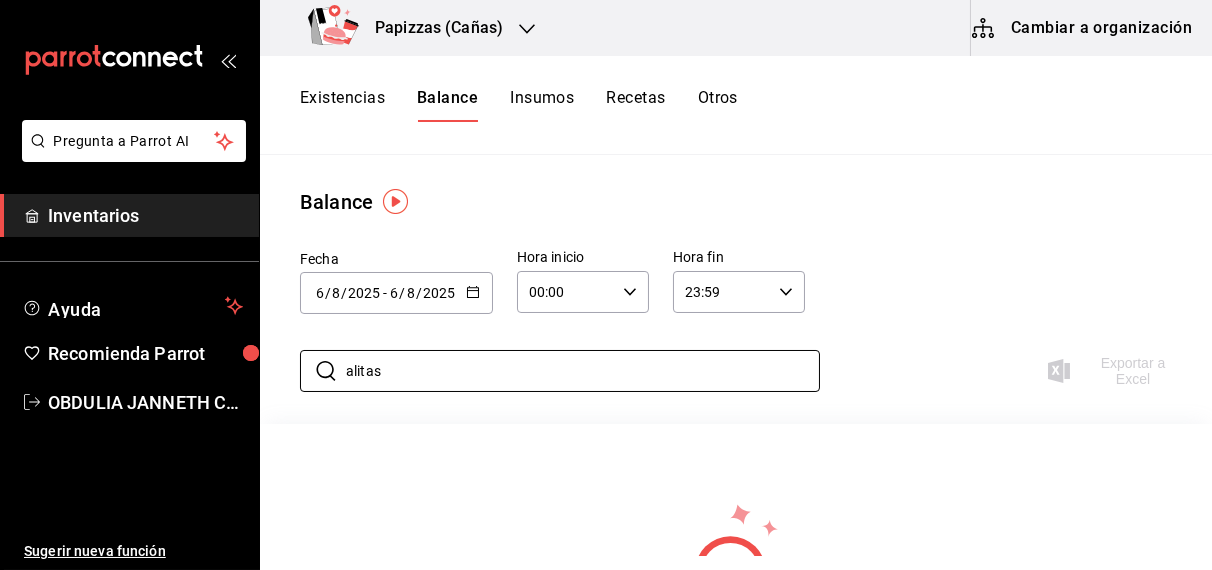 type on "alitas" 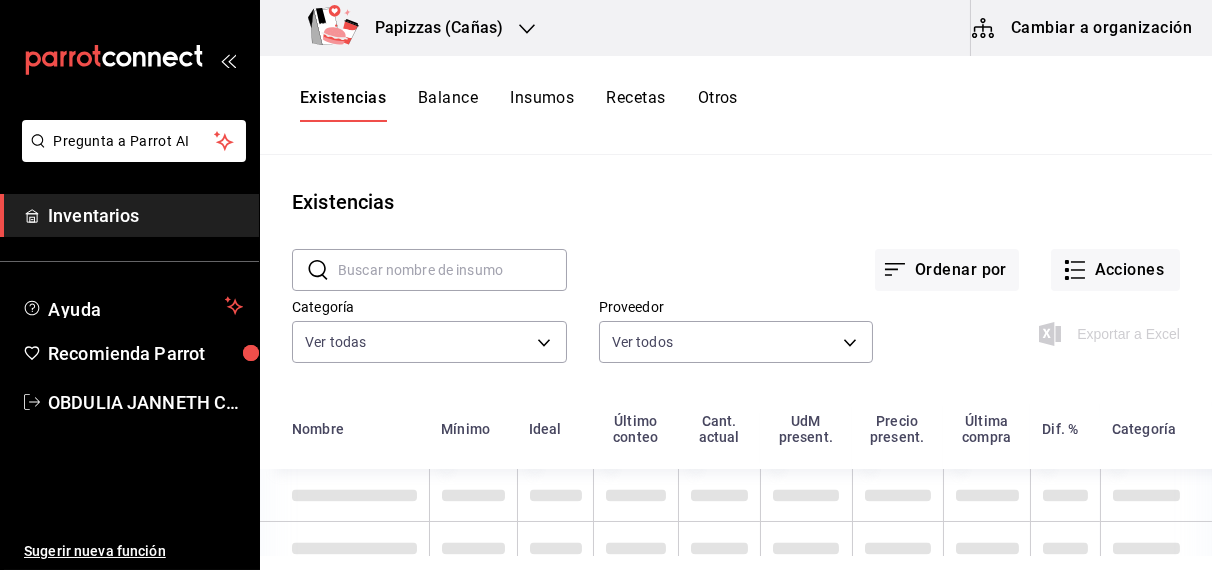 click at bounding box center (452, 270) 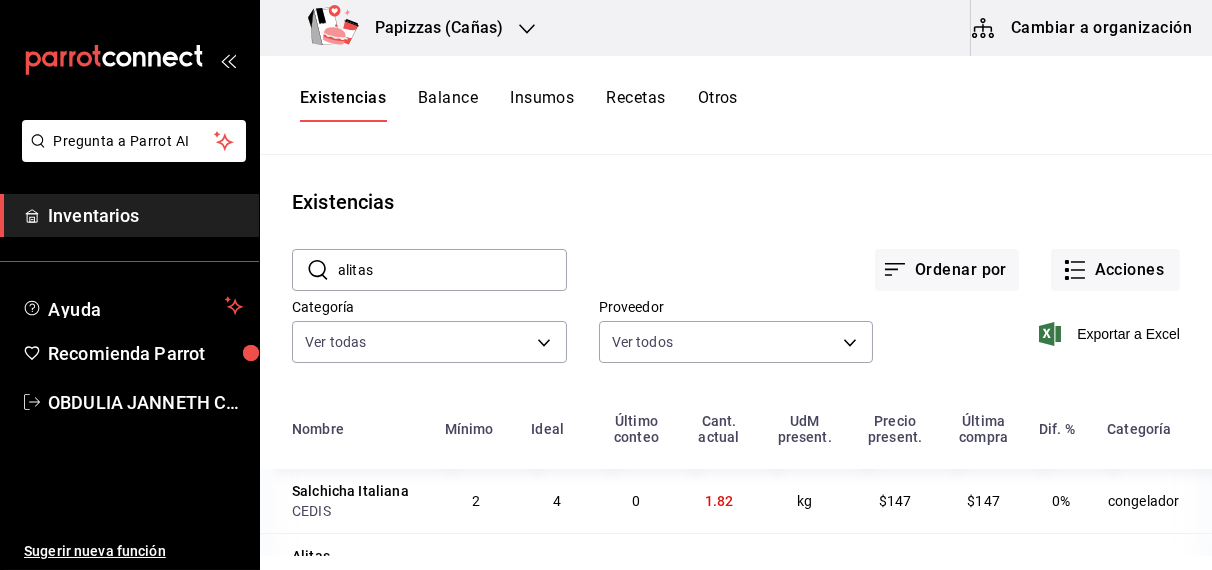 scroll, scrollTop: 51, scrollLeft: 0, axis: vertical 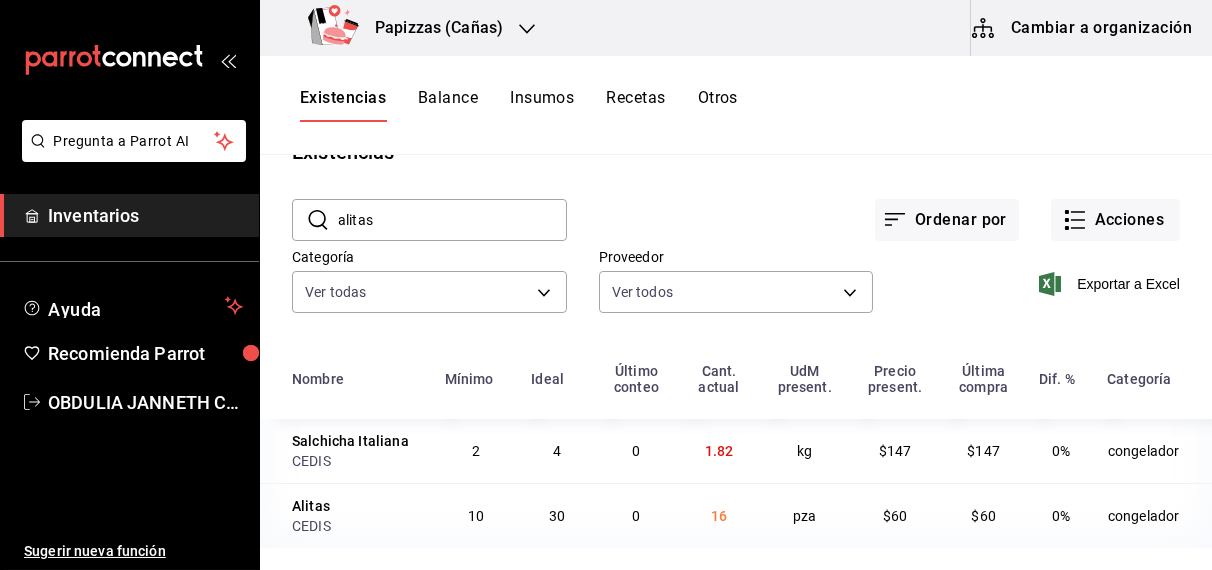 click on "alitas" at bounding box center [452, 220] 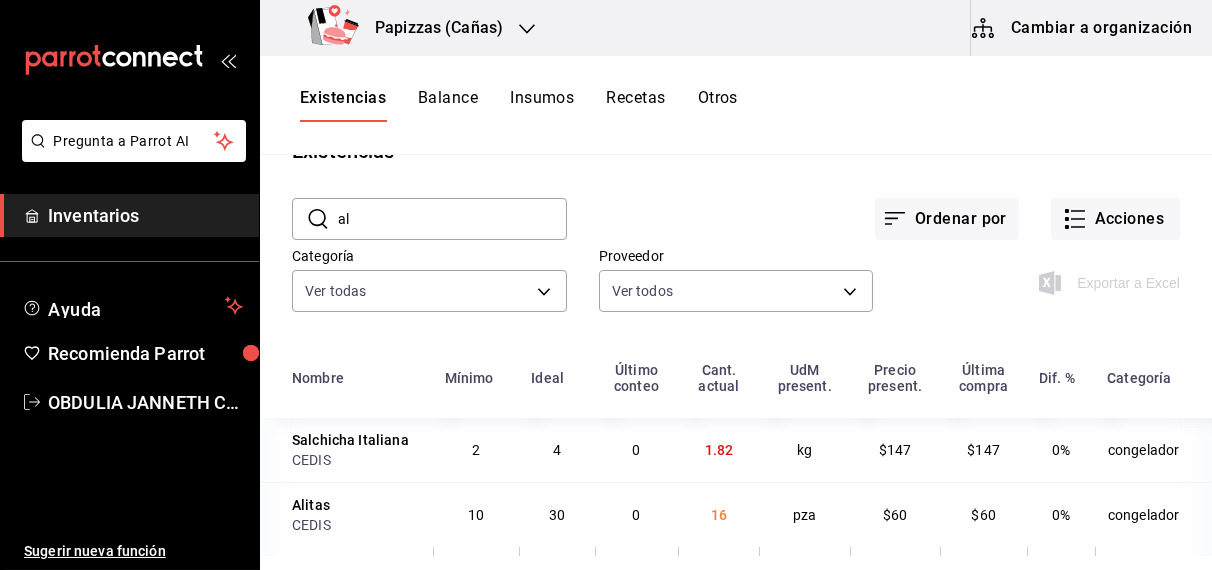 type on "a" 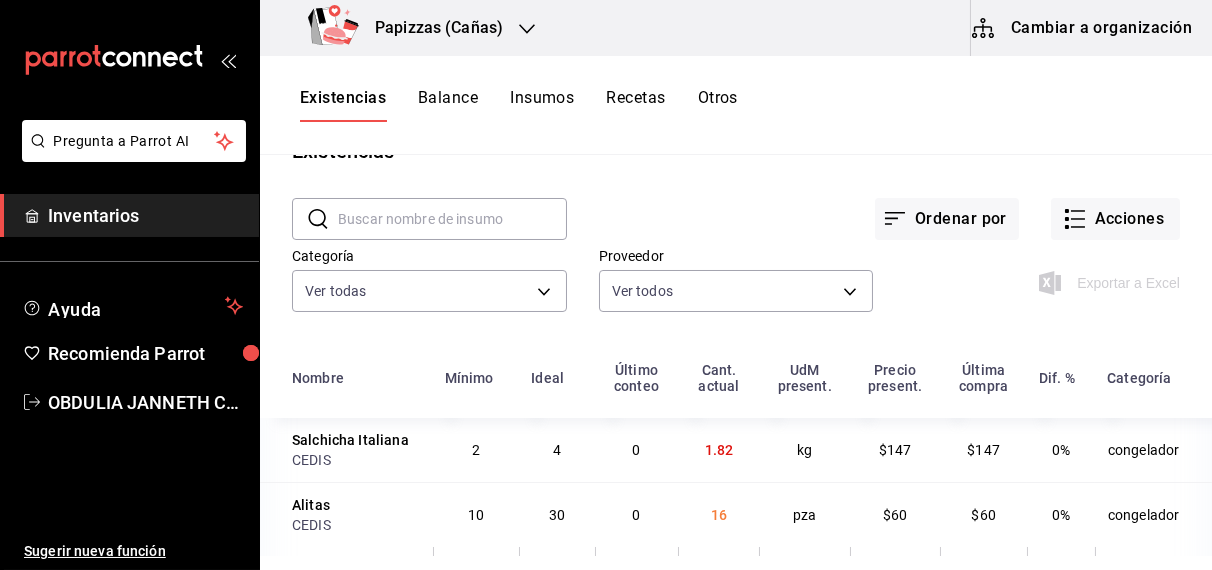 scroll, scrollTop: 0, scrollLeft: 0, axis: both 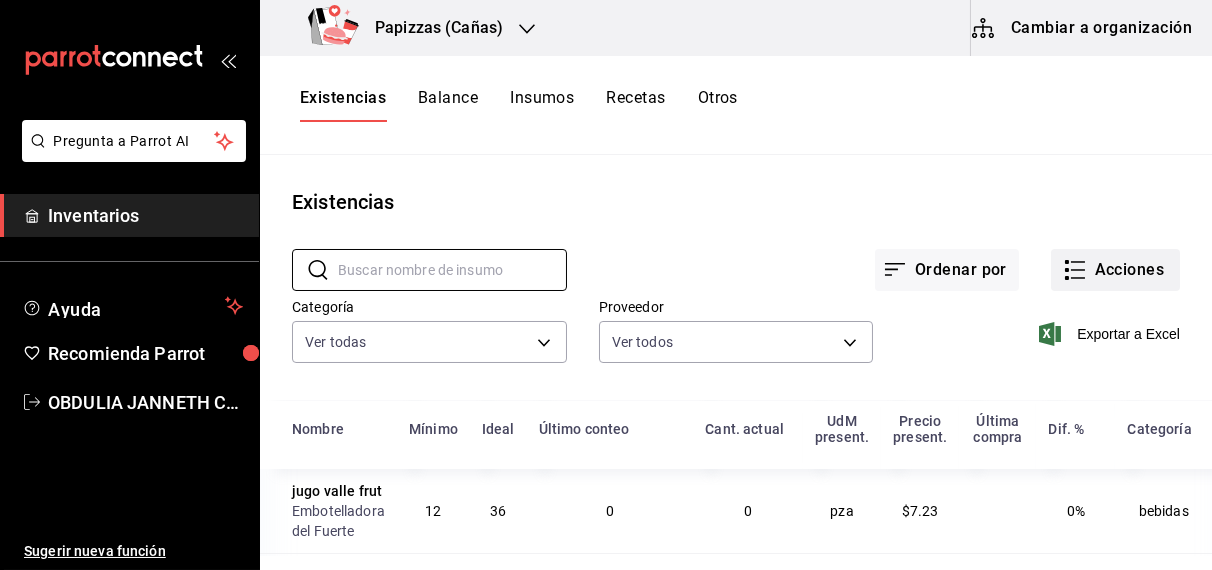 type 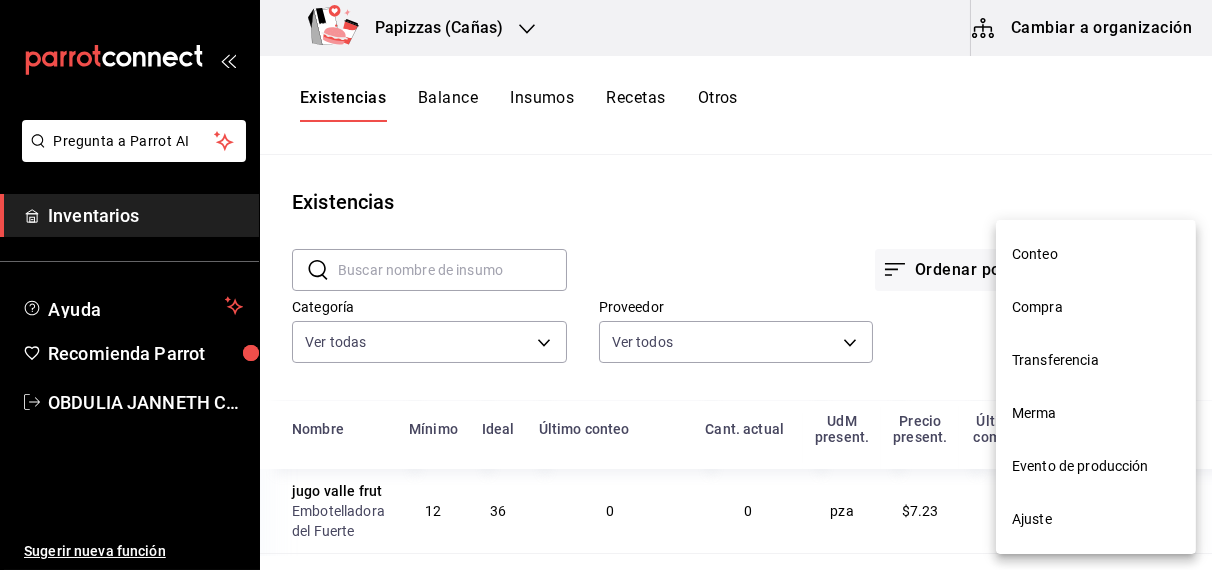 click on "Compra" at bounding box center (1096, 307) 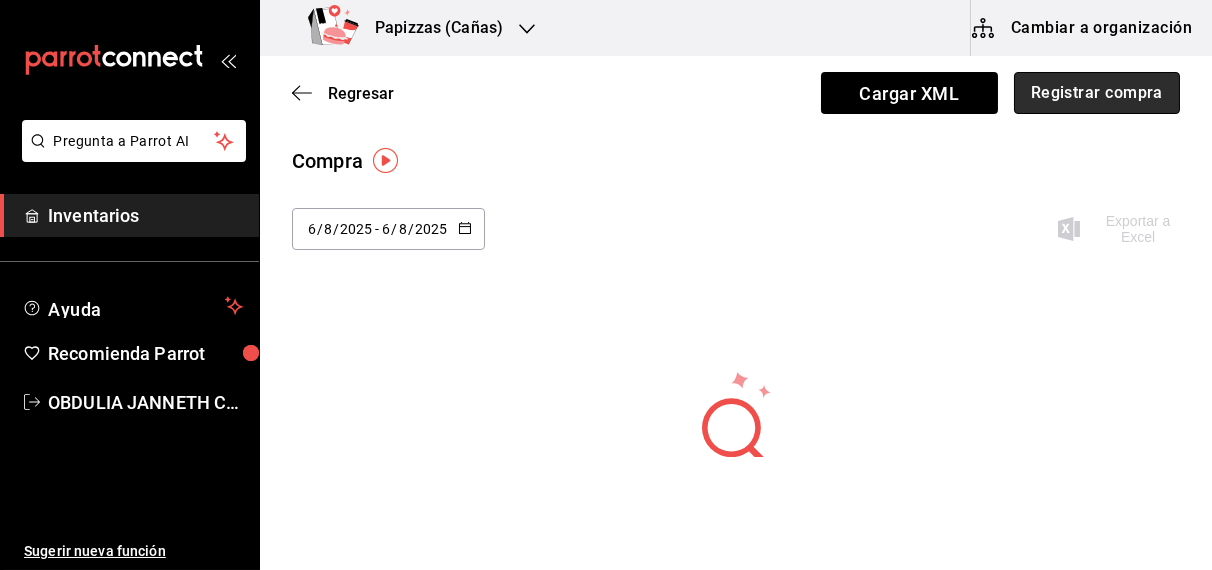click on "Registrar compra" at bounding box center (1097, 93) 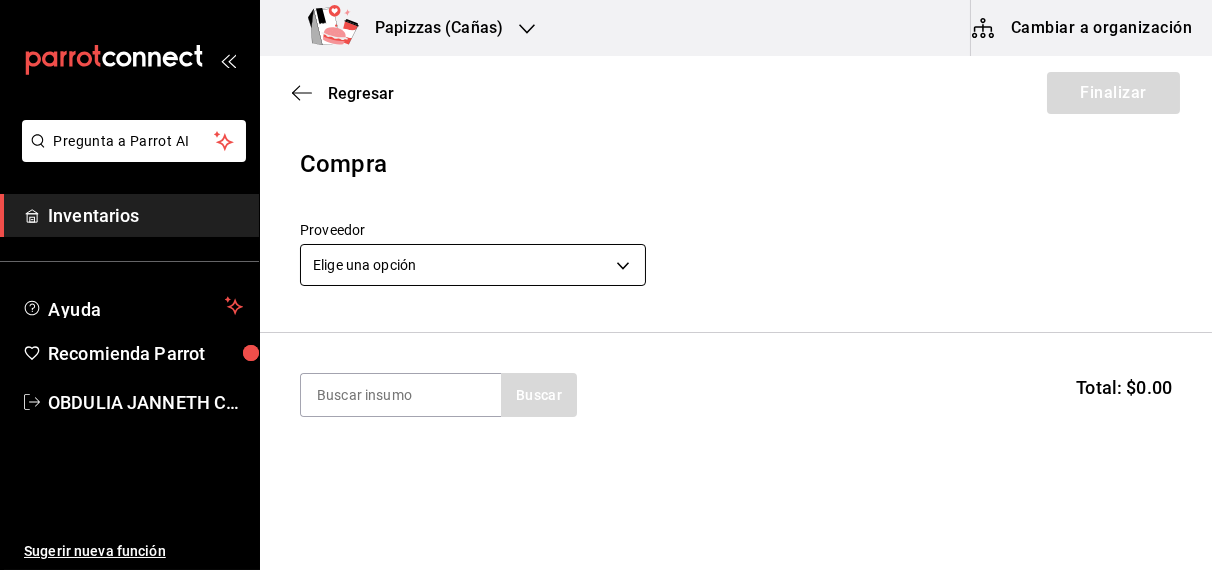click on "Pregunta a Parrot AI Inventarios Ayuda Recomienda Parrot [NAME] [LAST] Sugerir nueva función Papizzas (Cañas) Cambiar a organización Regresar Finalizar Compra Proveedor Elige una opción default Buscar Total: $0.00 No hay insumos a mostrar. Busca un insumo para agregarlo a la lista Pregunta a Parrot AI Inventarios Ayuda Recomienda Parrot [NAME] [LAST] Sugerir nueva función GANA 1 MES GRATIS EN TU SUSCRIPCIÓN AQUÍ ¿Recuerdas cómo empezó tu restaurante? Hoy puedes ayudar a un colega a tener el mismo cambio que tú viviste. Recomienda Parrot directamente desde tu Portal Administrador. Es fácil y rápido. 🎁 Por cada restaurante que se una, ganas 1 mes gratis. Ver video tutorial Ir a video Ver video tutorial Ir a video Editar Eliminar Visitar centro de ayuda (81) 2046 6363 soporte@parrotsoftware.io Visitar centro de ayuda (81) 2046 6363 soporte@parrotsoftware.io" at bounding box center (606, 228) 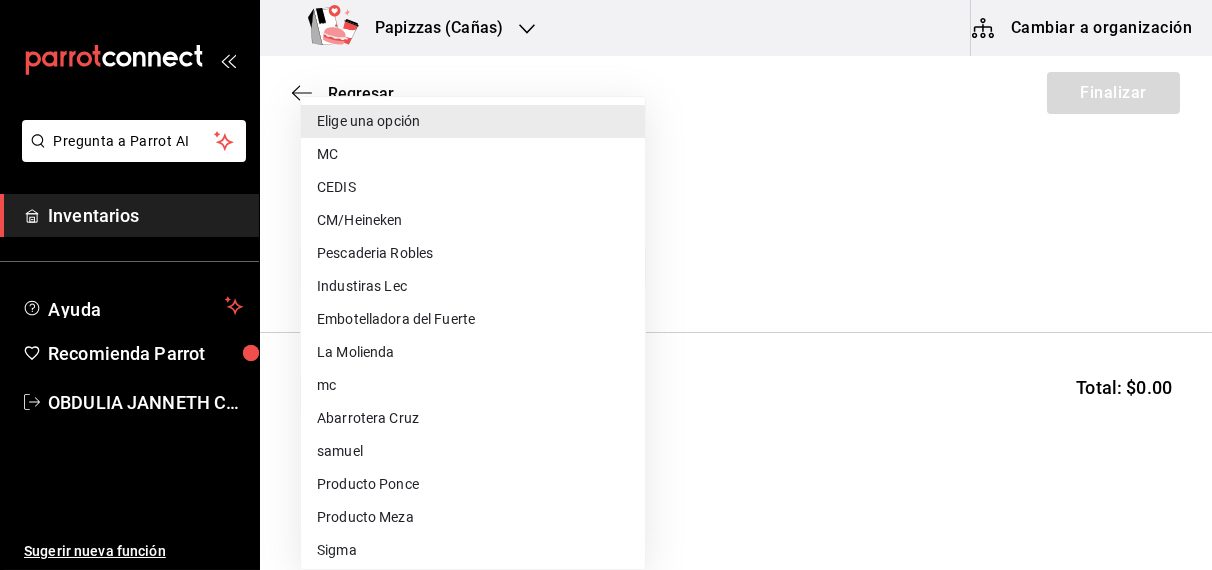 click on "CEDIS" at bounding box center (473, 187) 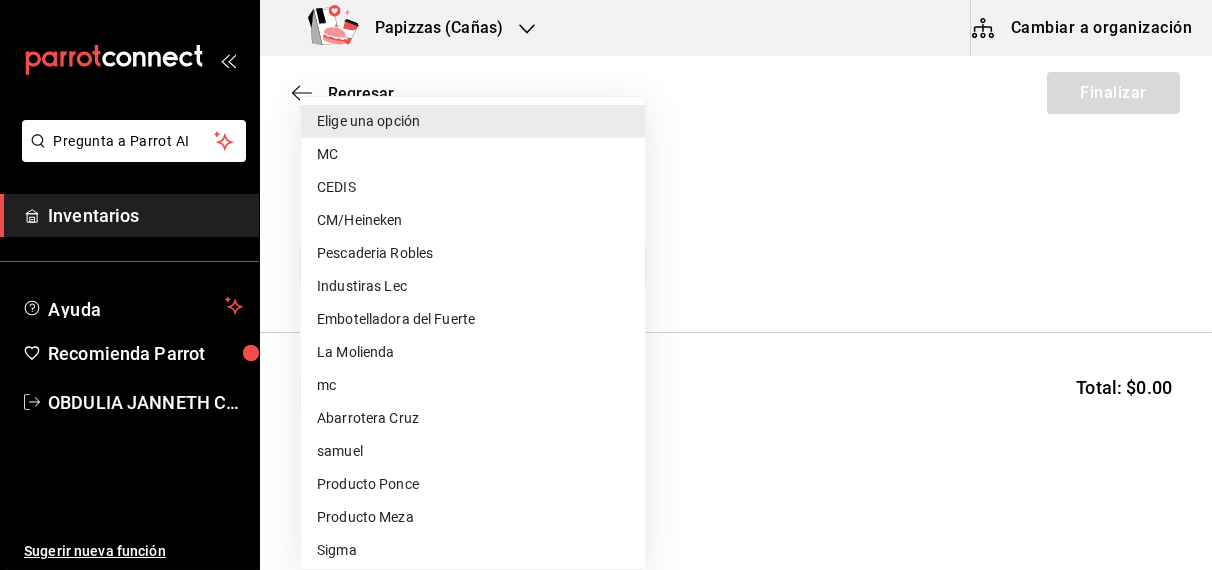 type on "fd93c39f-859b-4130-830c-b038fbd442a0" 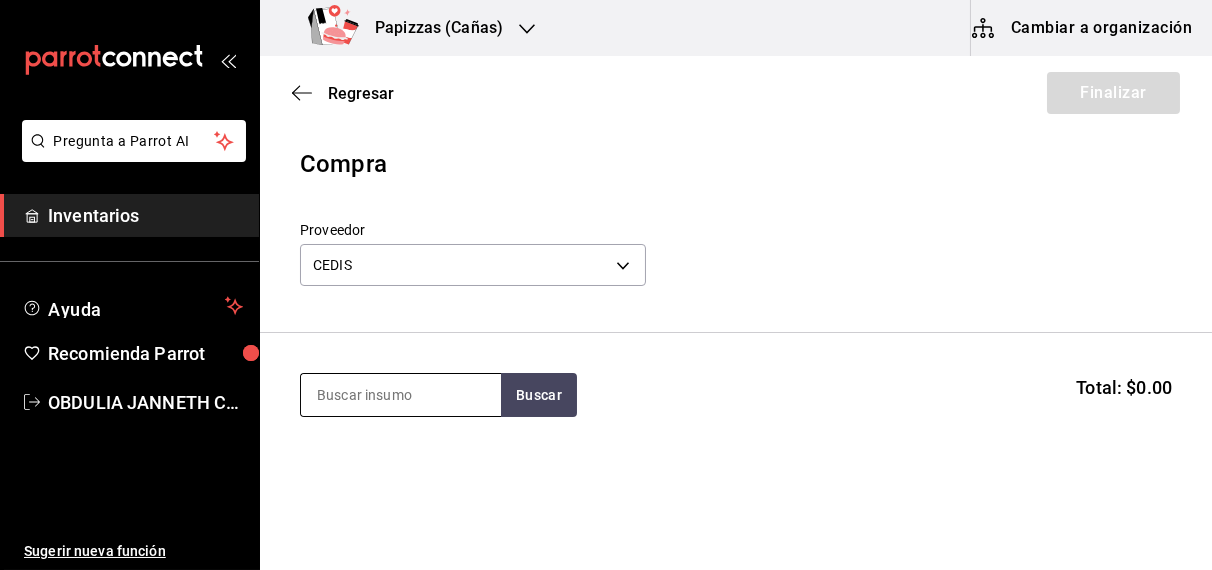 click at bounding box center (401, 395) 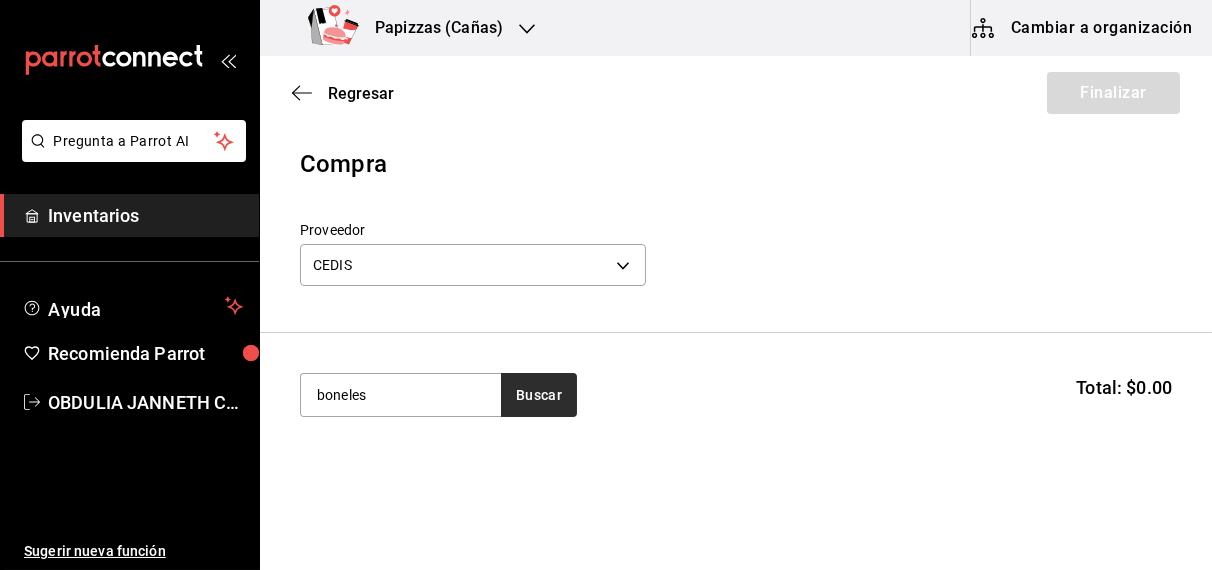 type on "boneles" 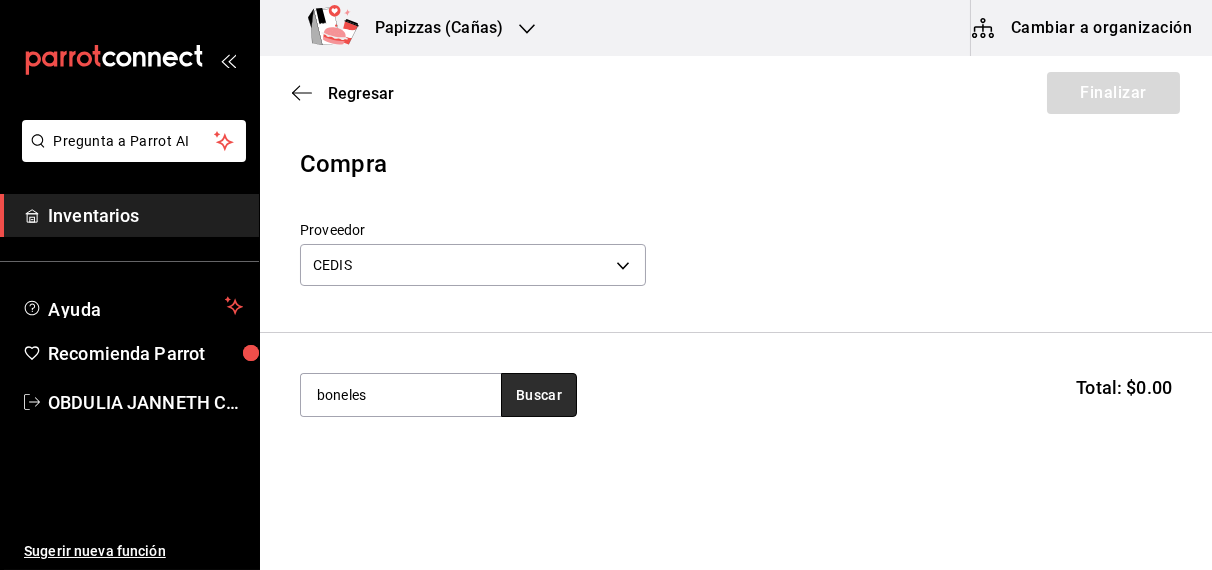 click on "Buscar" at bounding box center (539, 395) 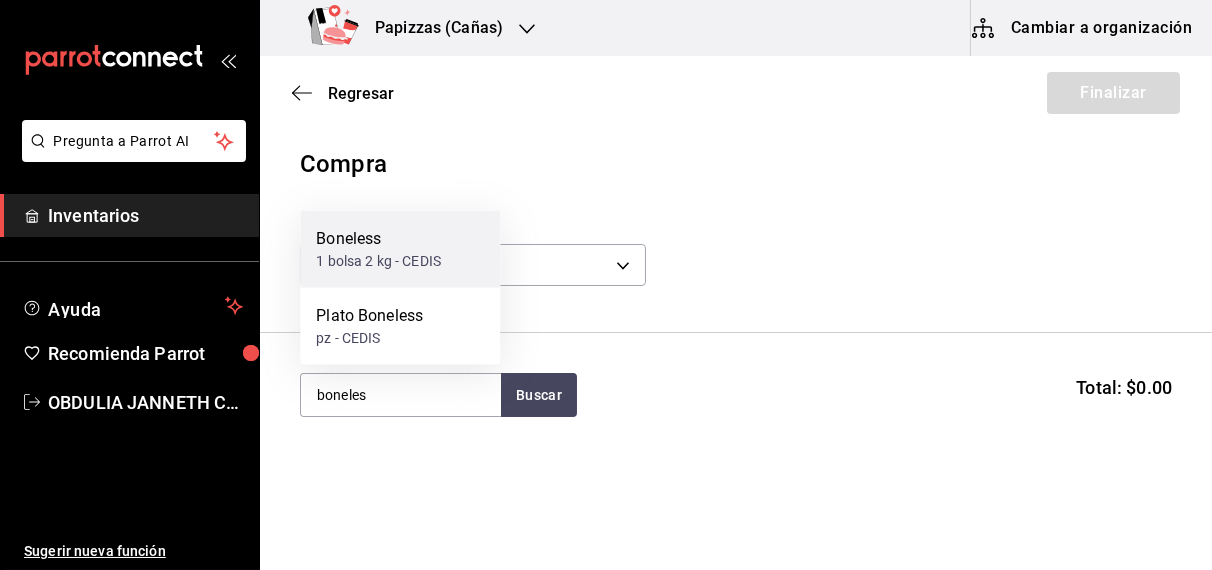 click on "1 bolsa 2 kg - CEDIS" at bounding box center (378, 261) 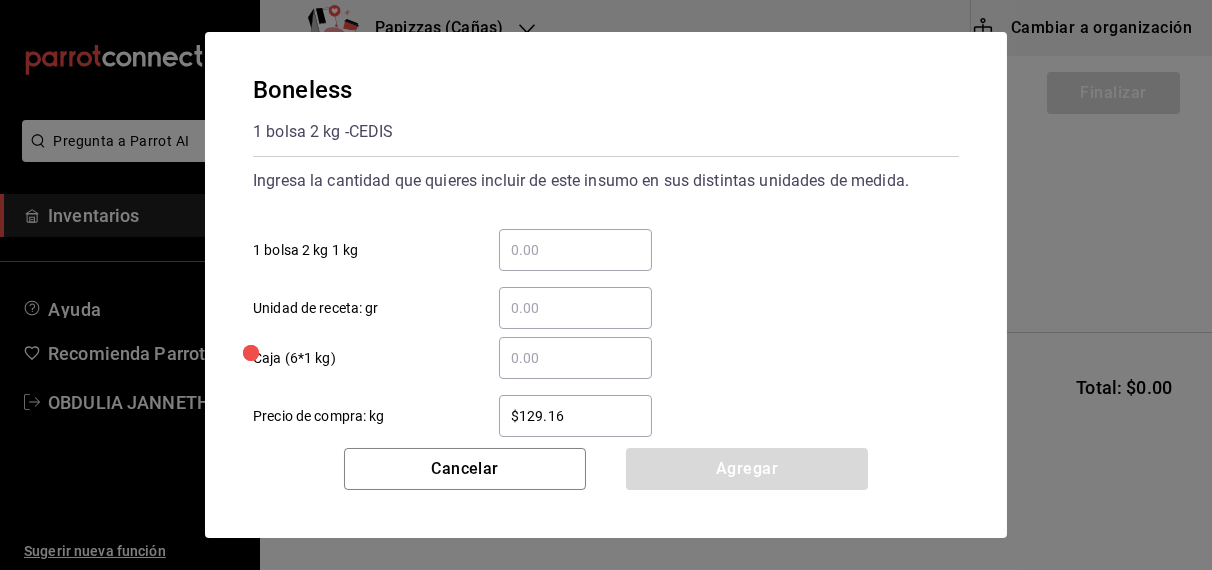 click on "​ 1 bolsa 2 kg 1 kg" at bounding box center (575, 250) 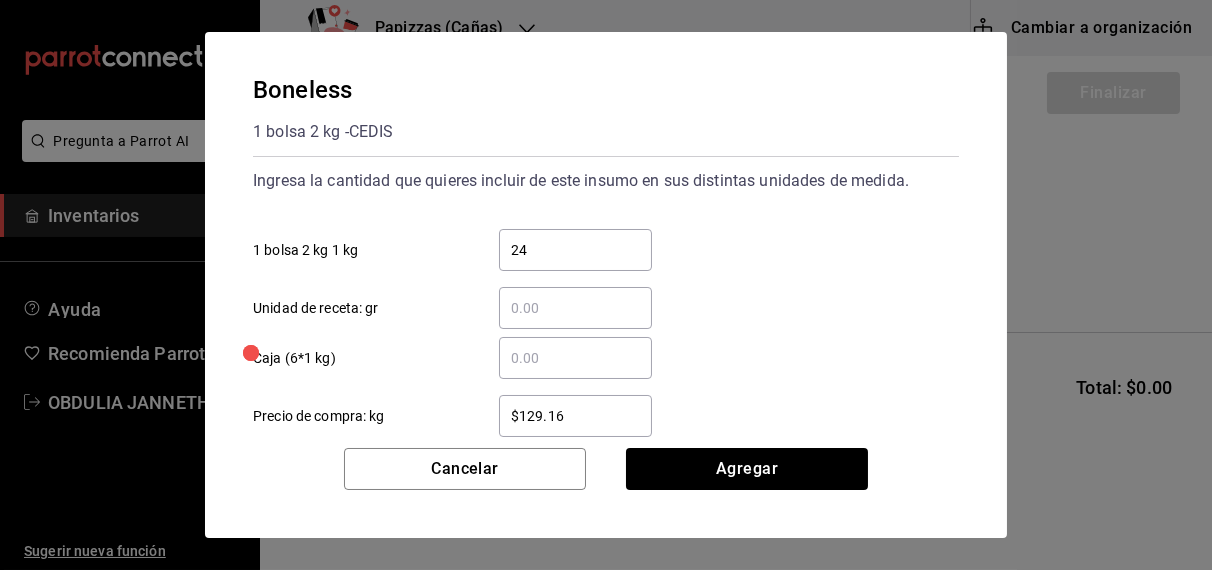 type on "24" 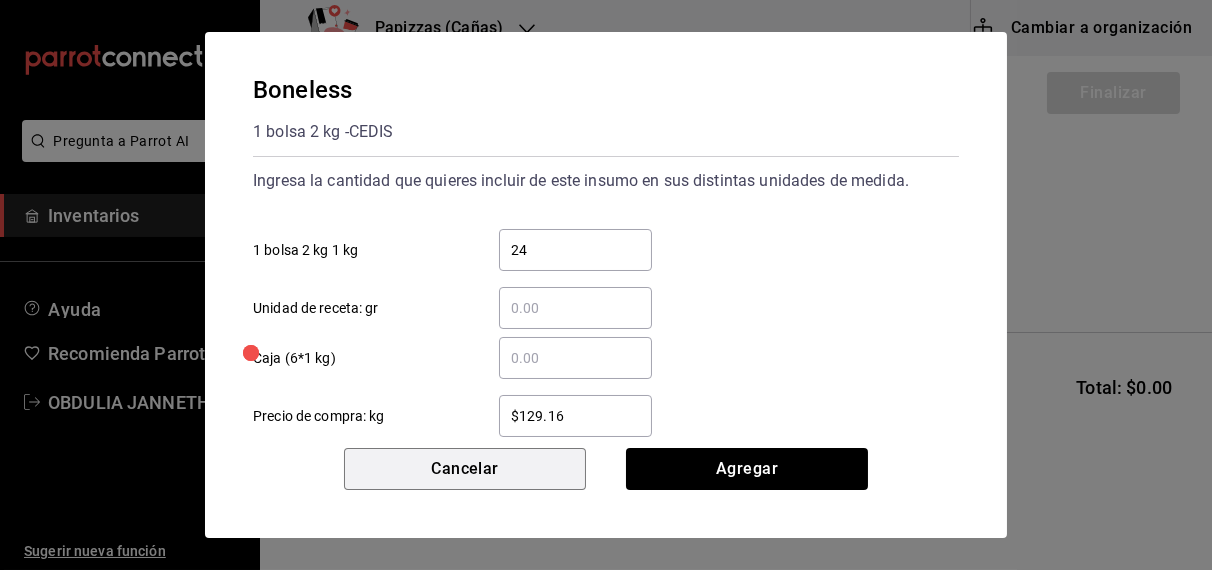 type 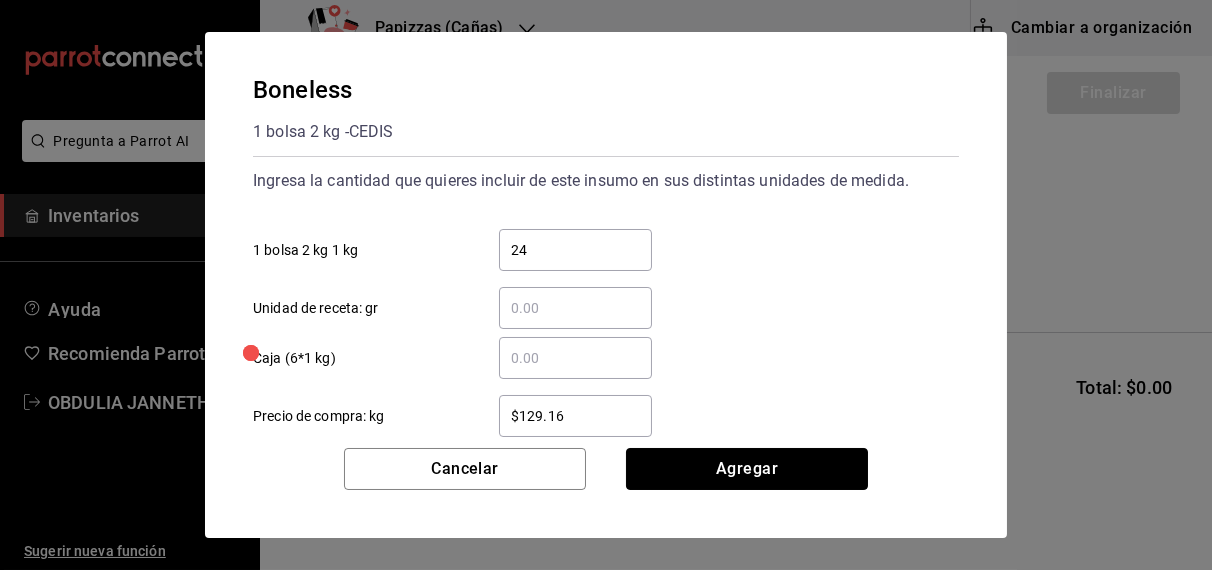 type 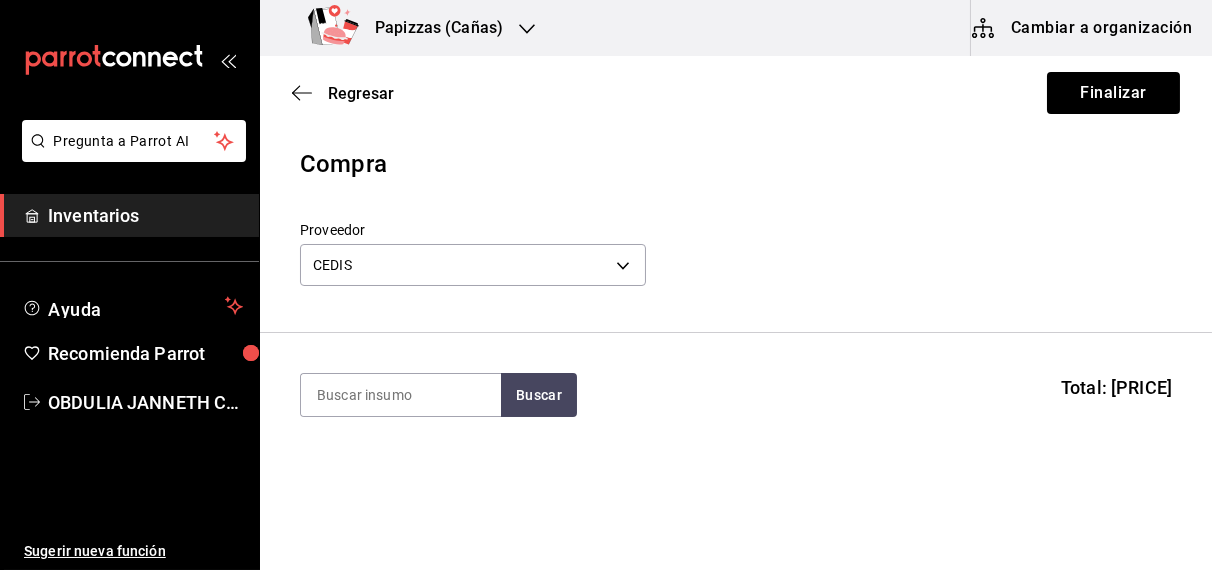 scroll, scrollTop: 161, scrollLeft: 0, axis: vertical 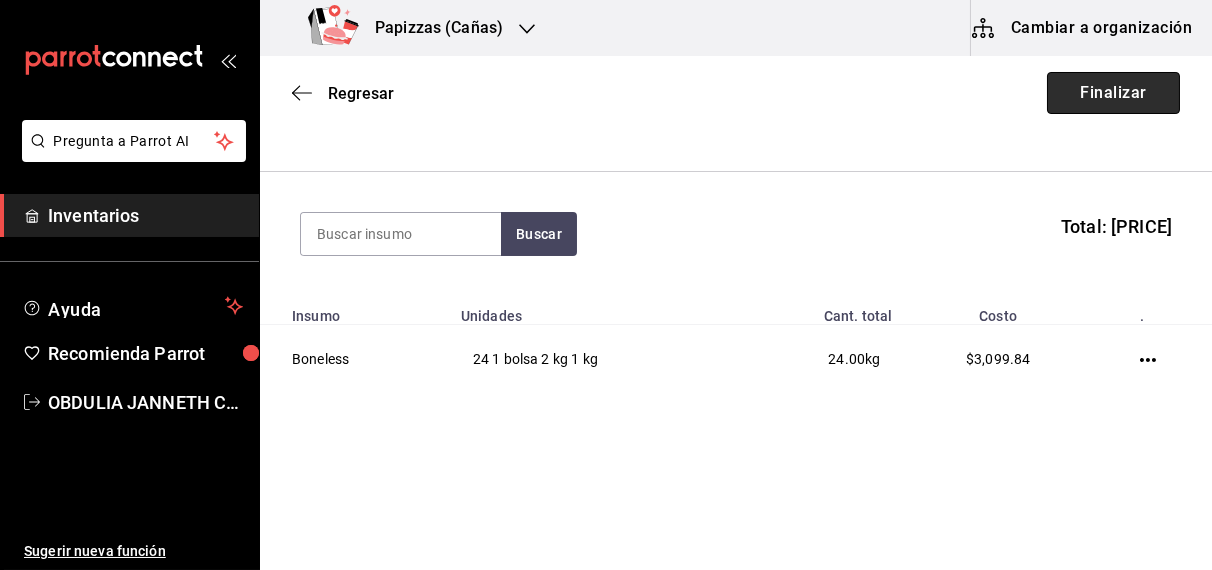 click on "Finalizar" at bounding box center (1113, 93) 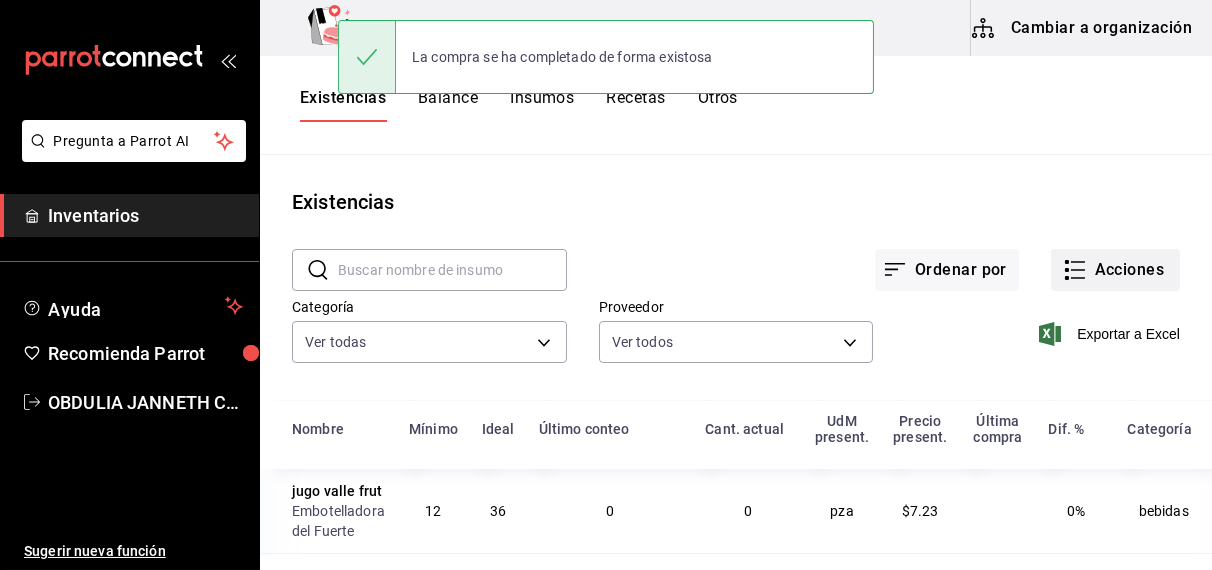 click on "Acciones" at bounding box center [1115, 270] 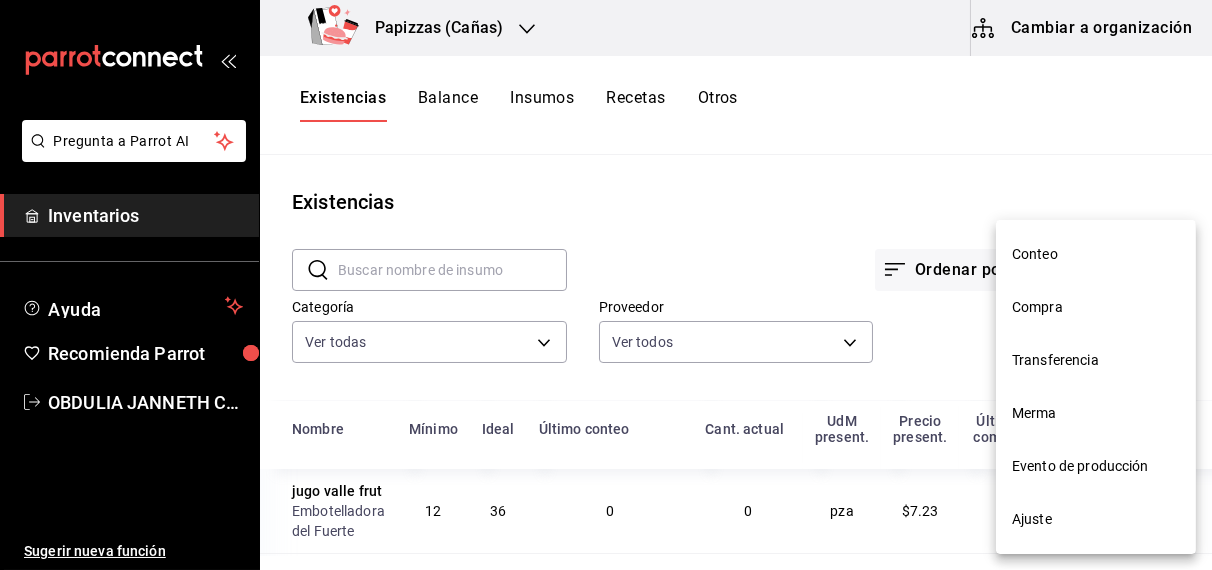 click on "Ajuste" at bounding box center [1096, 519] 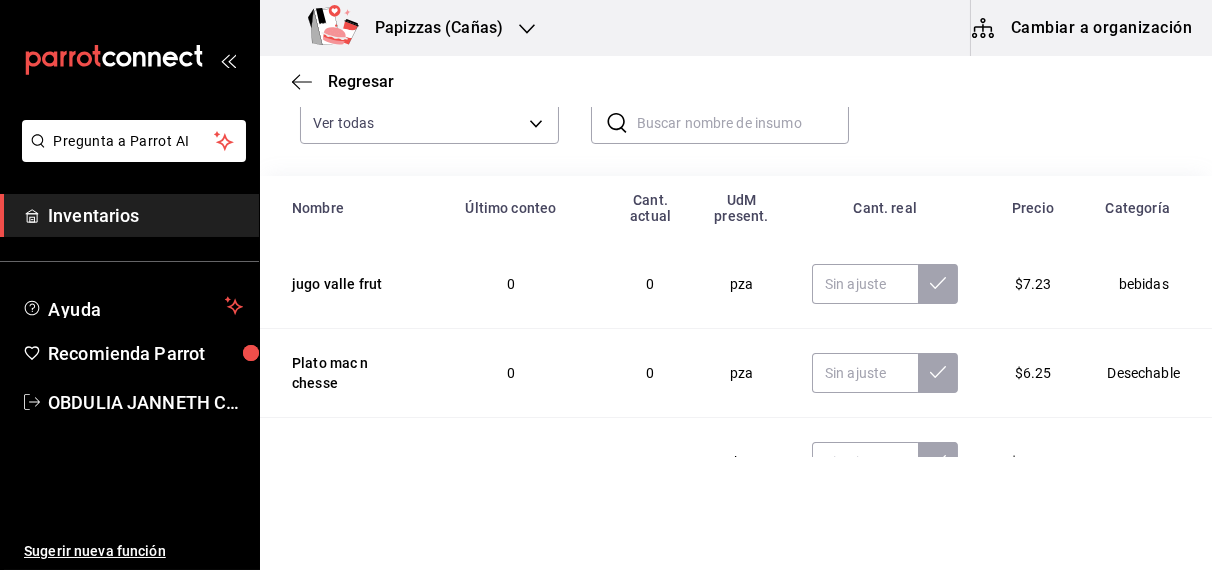 scroll, scrollTop: 170, scrollLeft: 0, axis: vertical 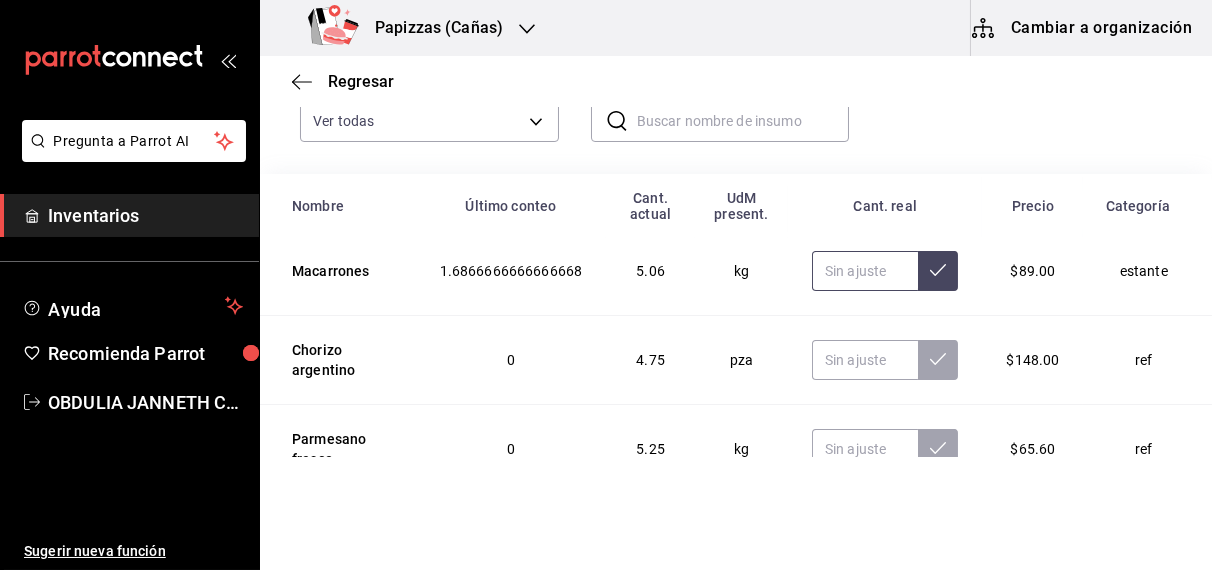 click at bounding box center (865, 271) 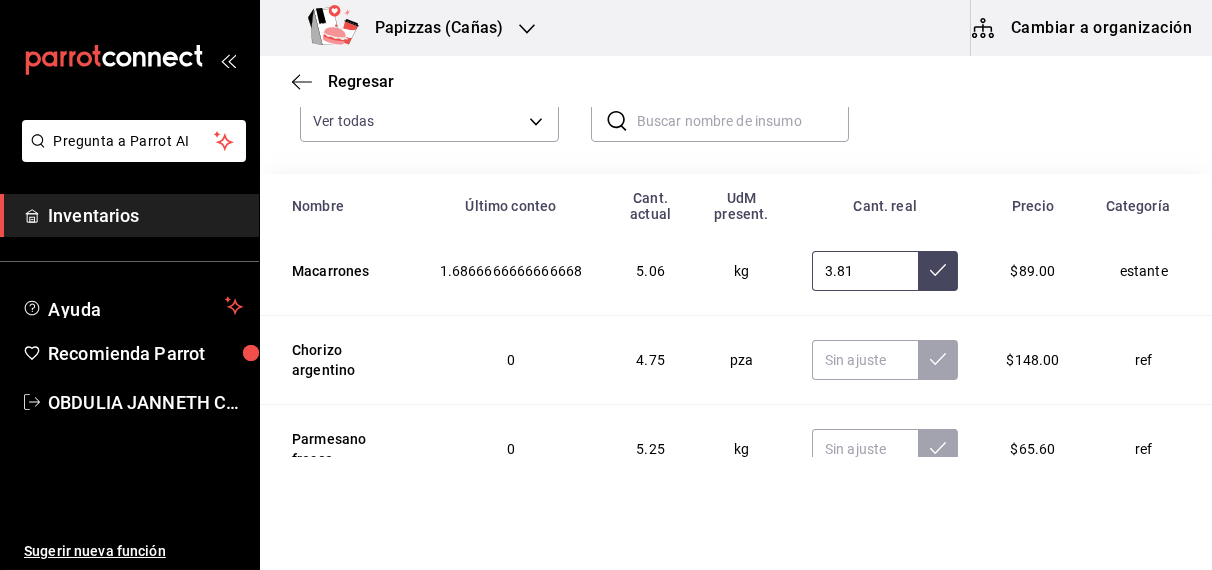 type on "3.81" 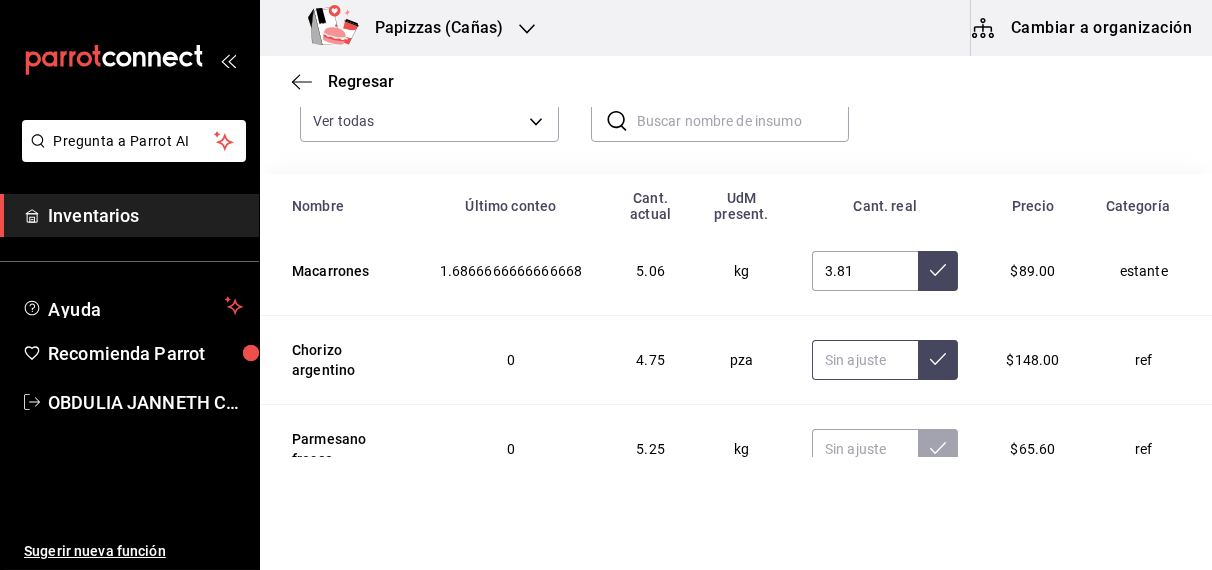 click at bounding box center [865, 360] 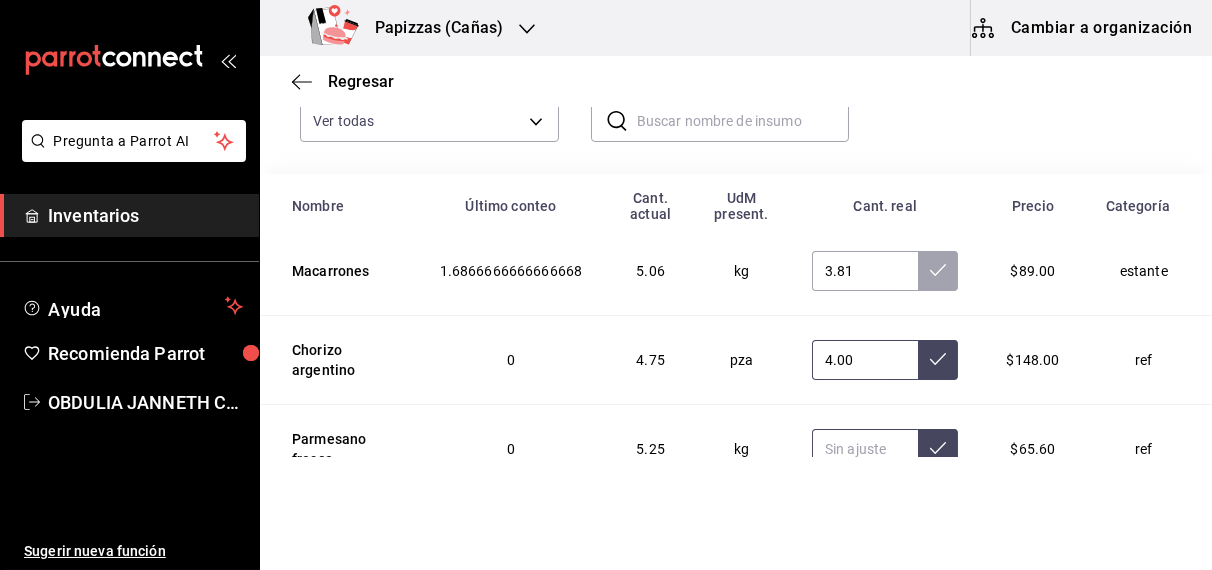 type on "4.00" 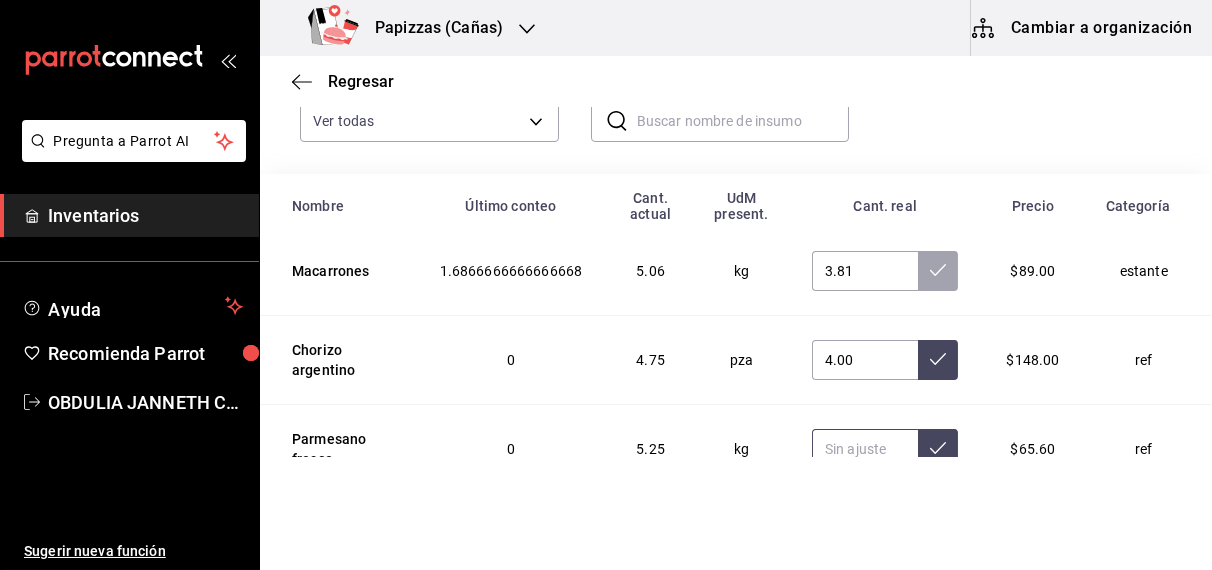 click at bounding box center (865, 449) 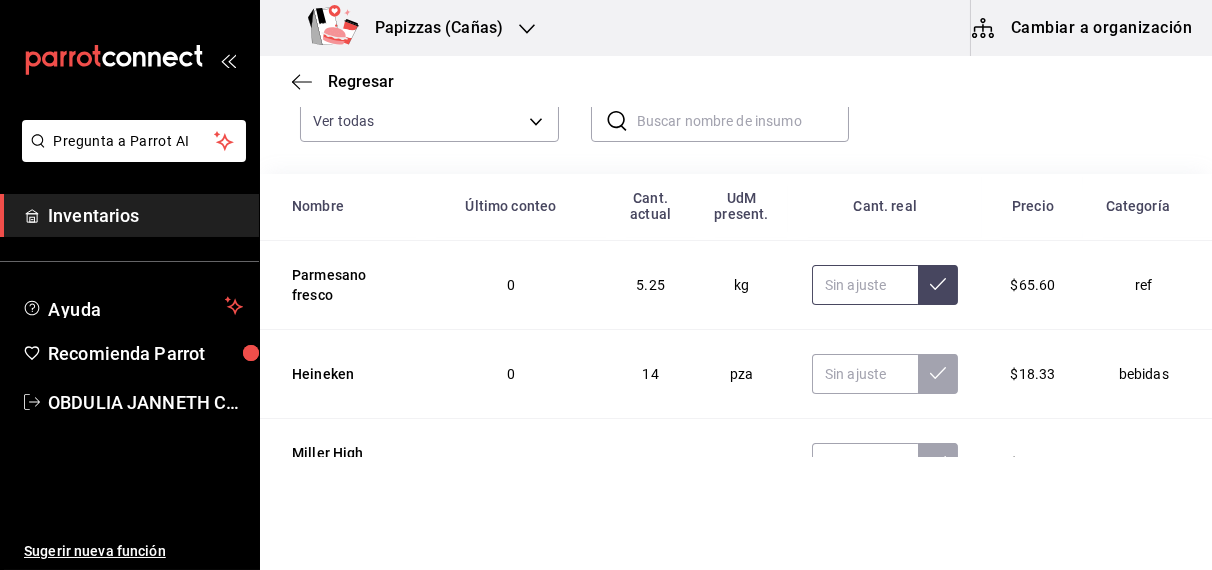 scroll, scrollTop: 354, scrollLeft: 0, axis: vertical 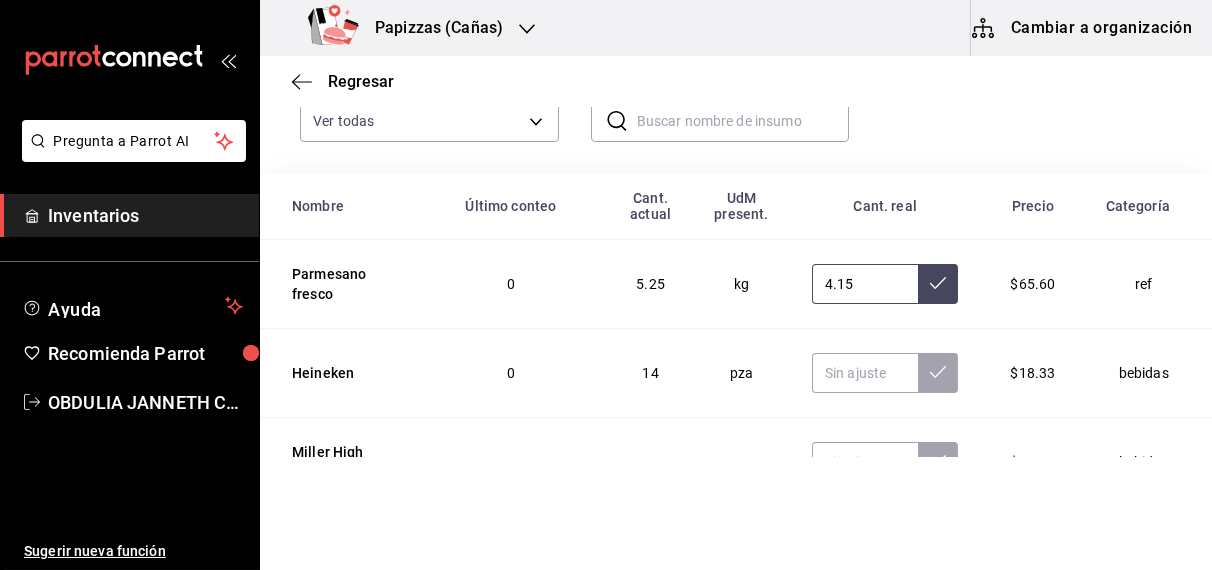 type on "4.15" 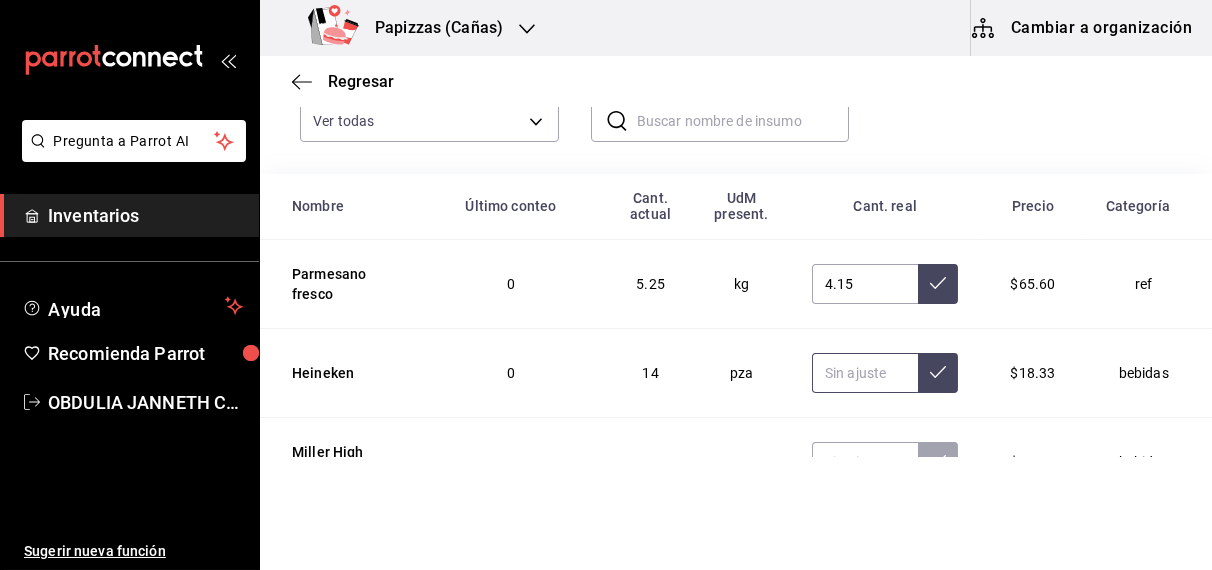 click at bounding box center (865, 373) 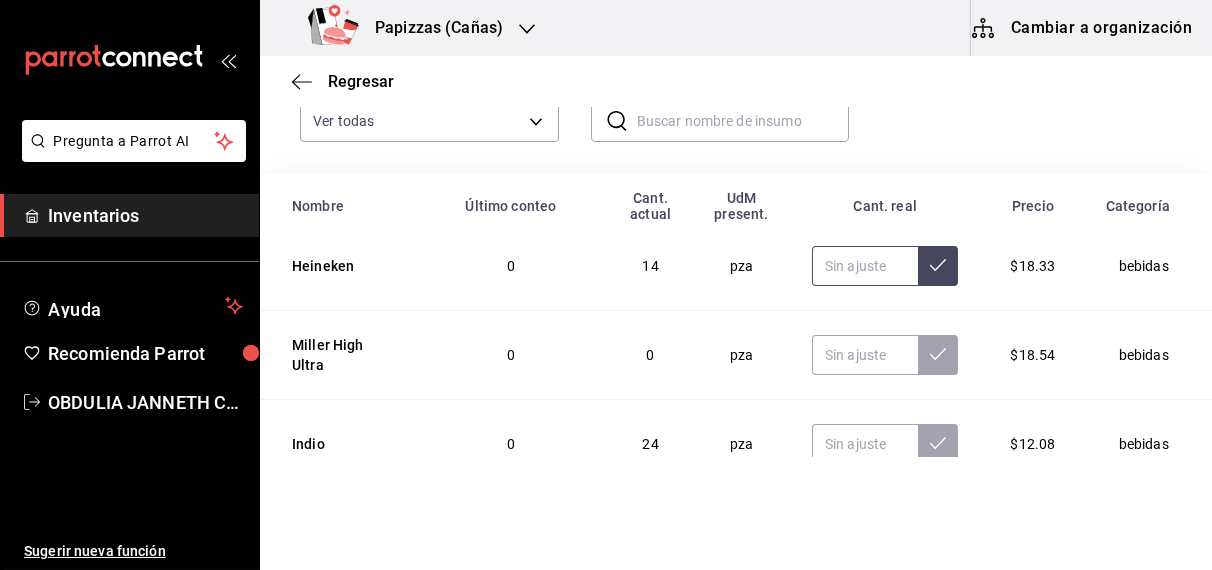 scroll, scrollTop: 515, scrollLeft: 0, axis: vertical 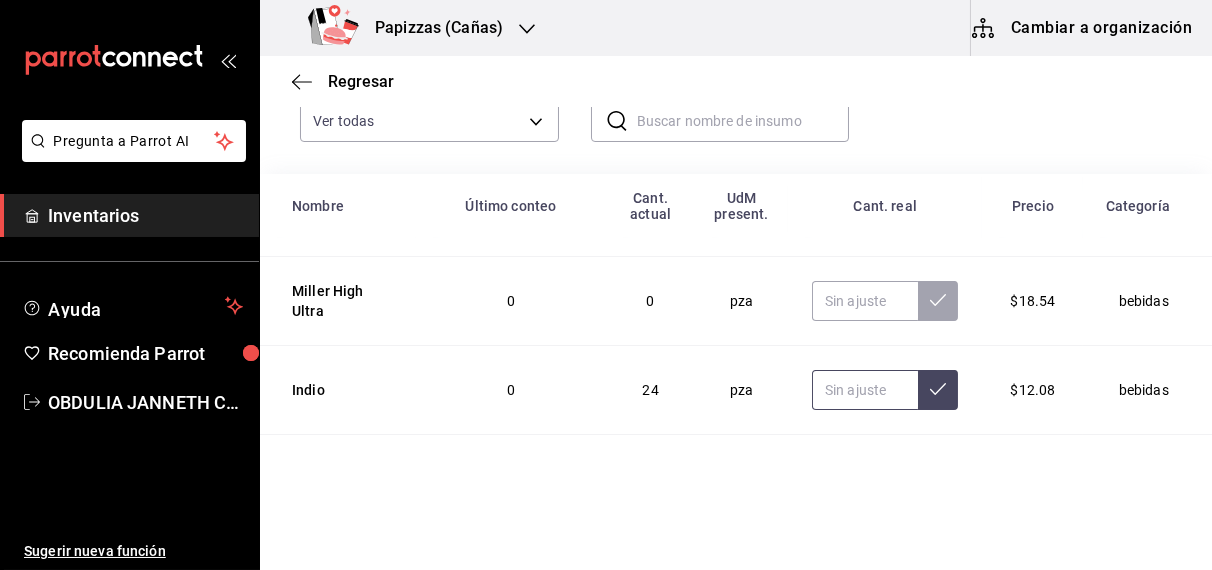 click at bounding box center (865, 390) 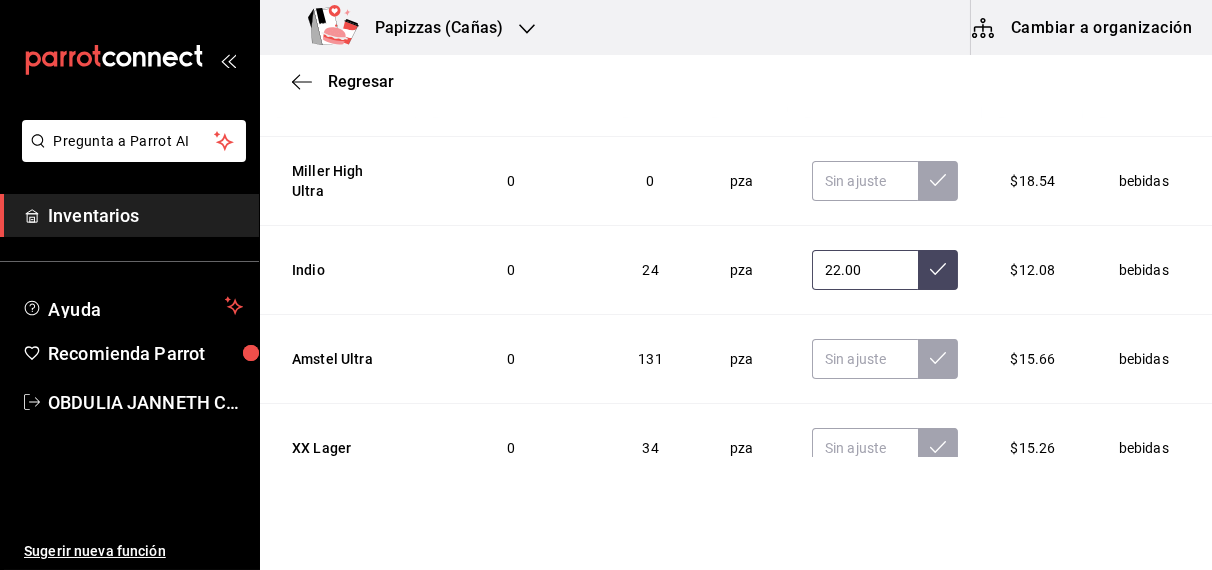 scroll, scrollTop: 330, scrollLeft: 0, axis: vertical 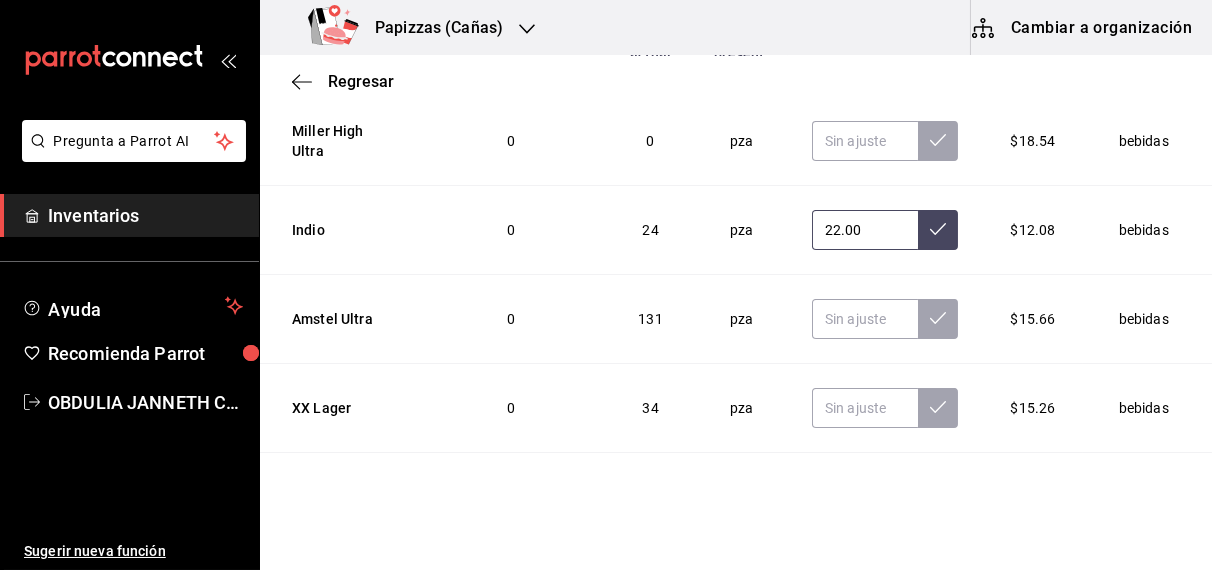 type on "22.00" 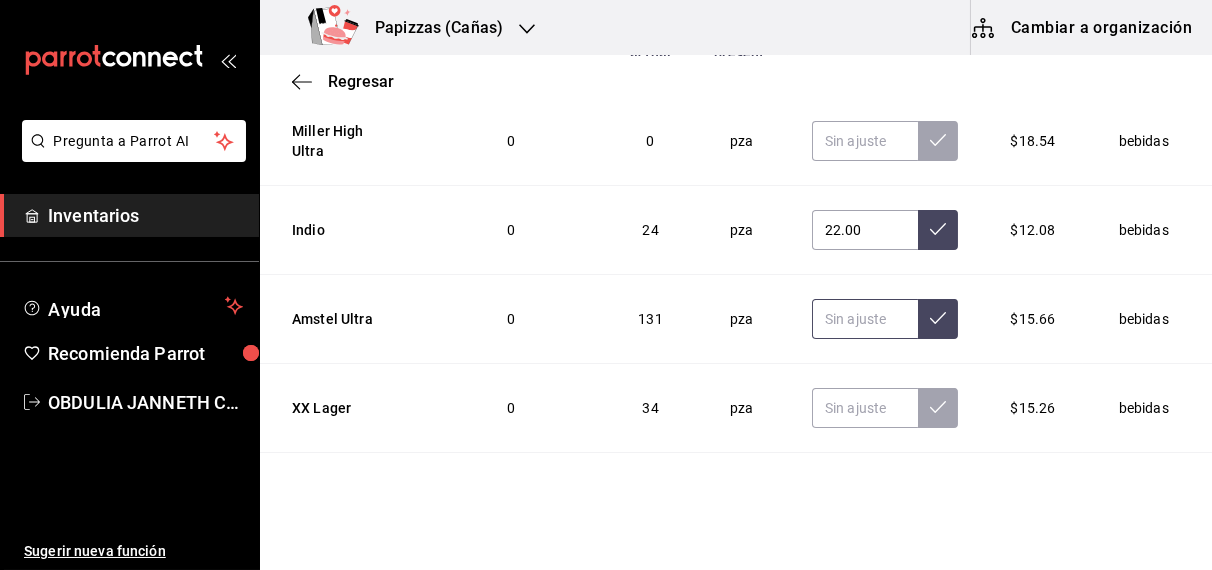 click at bounding box center [865, 319] 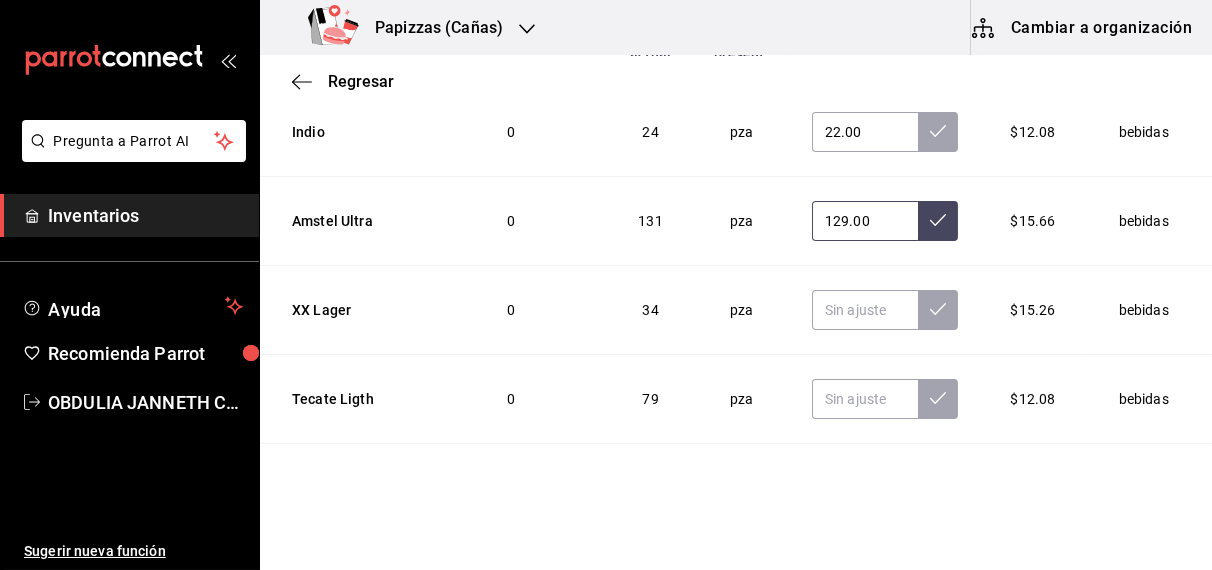 scroll, scrollTop: 720, scrollLeft: 0, axis: vertical 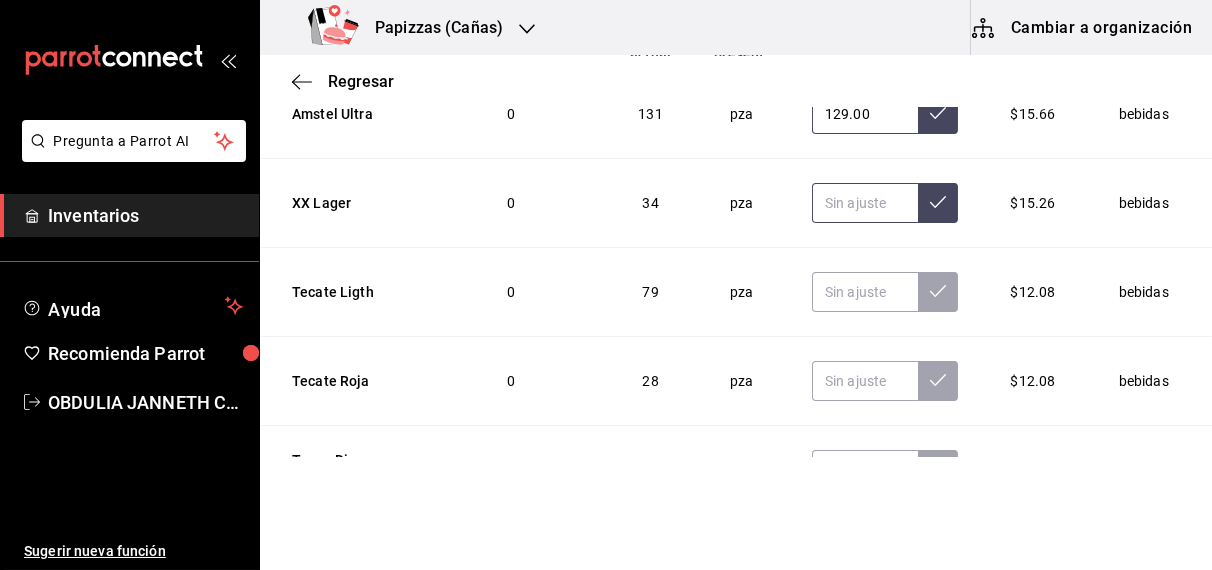 type on "129.00" 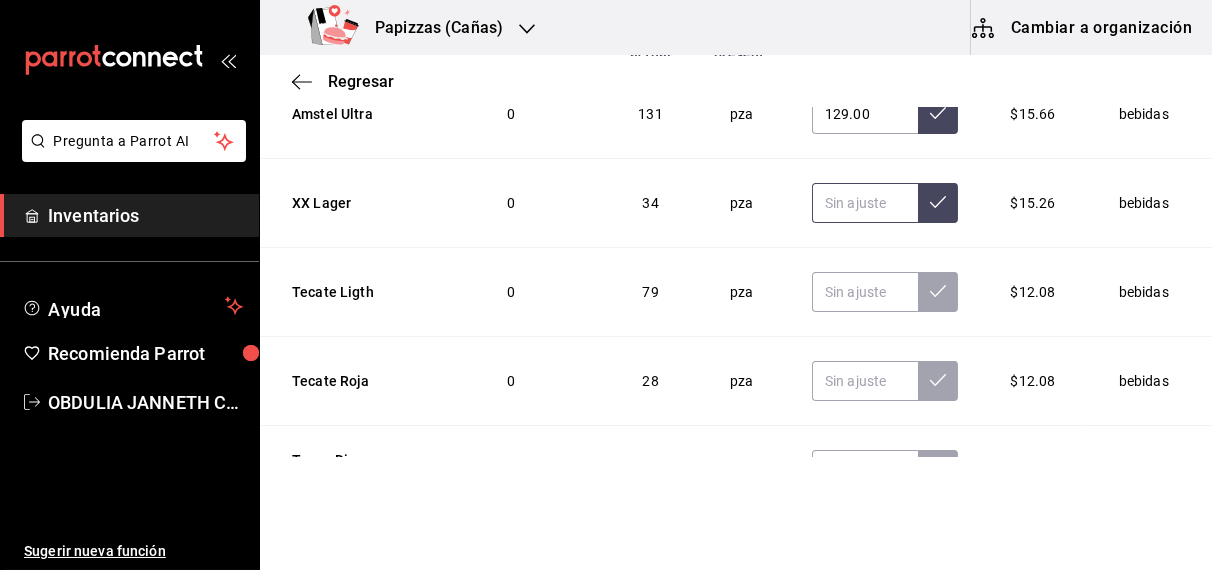 click at bounding box center (865, 203) 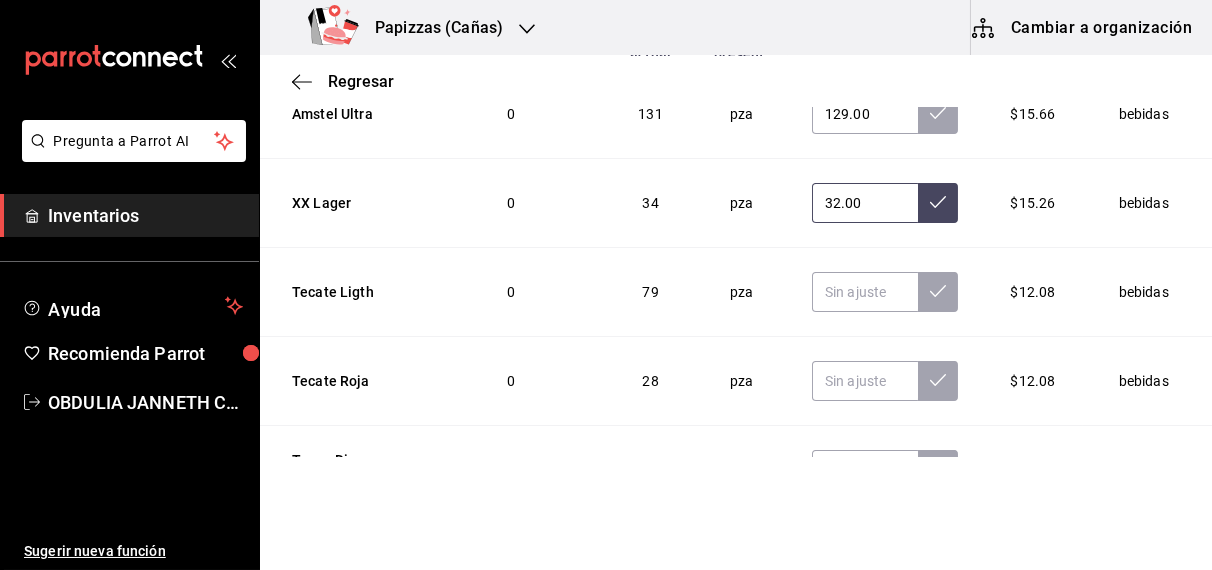 type on "32.00" 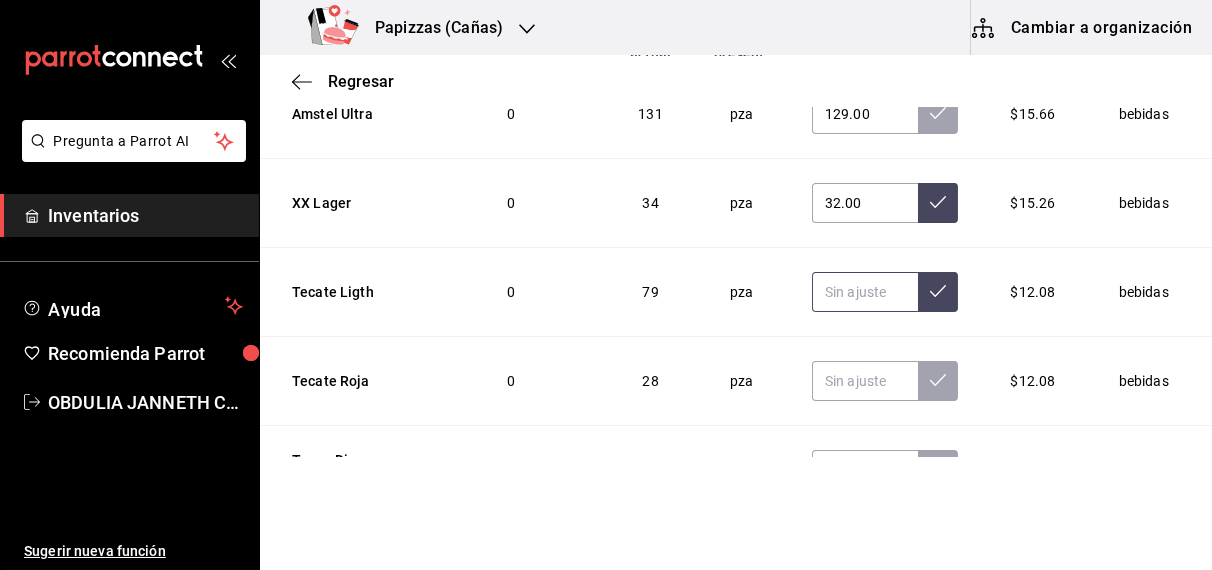 click at bounding box center (865, 292) 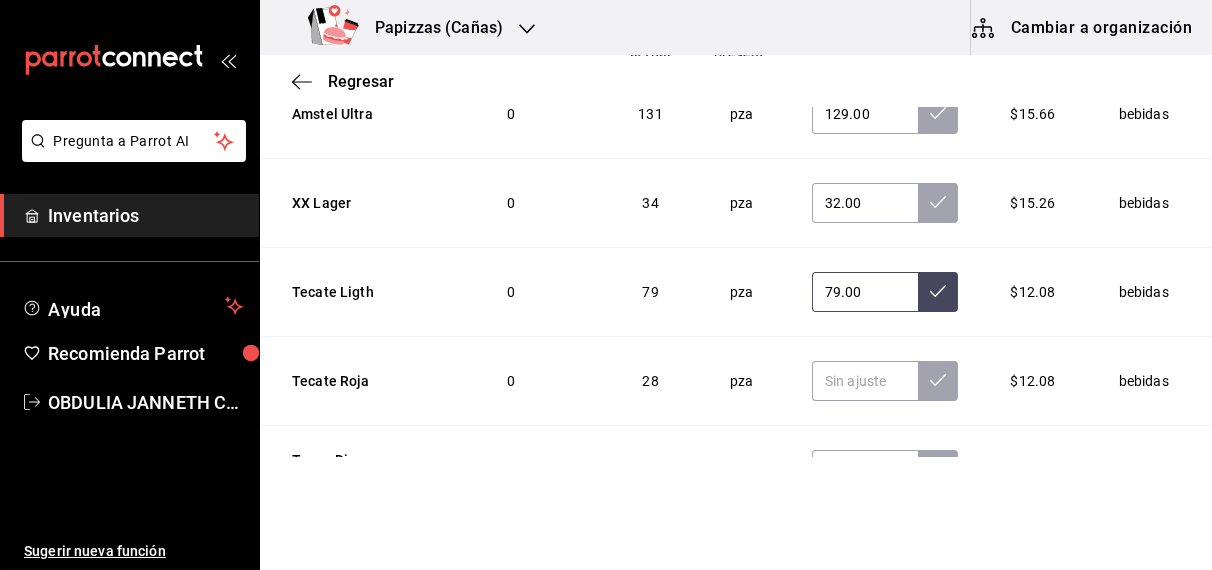 type on "79.00" 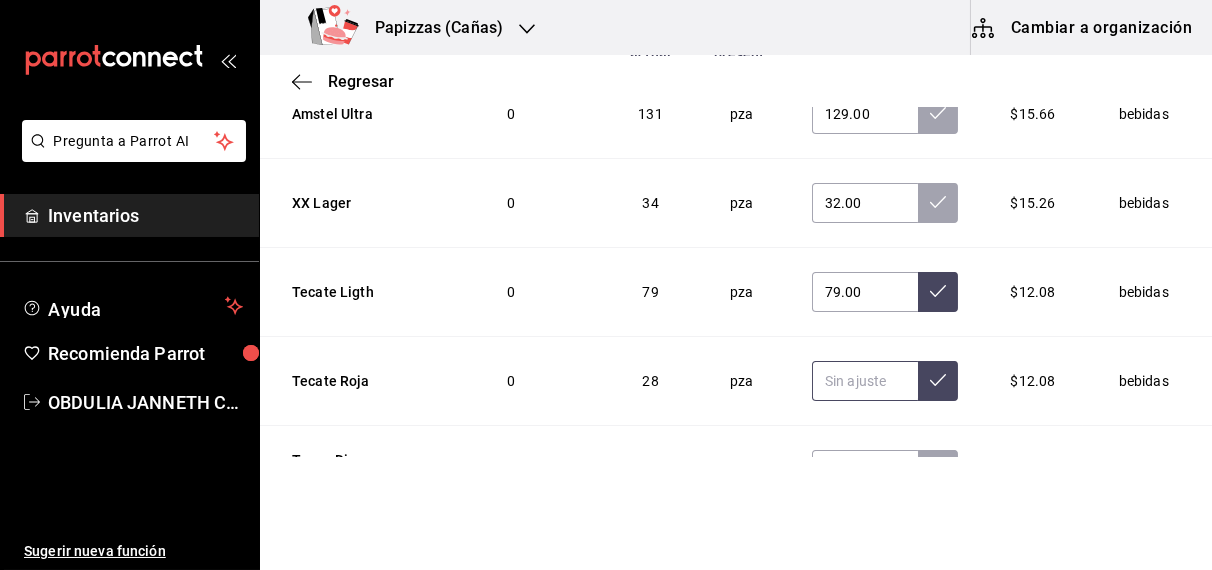 click at bounding box center (865, 381) 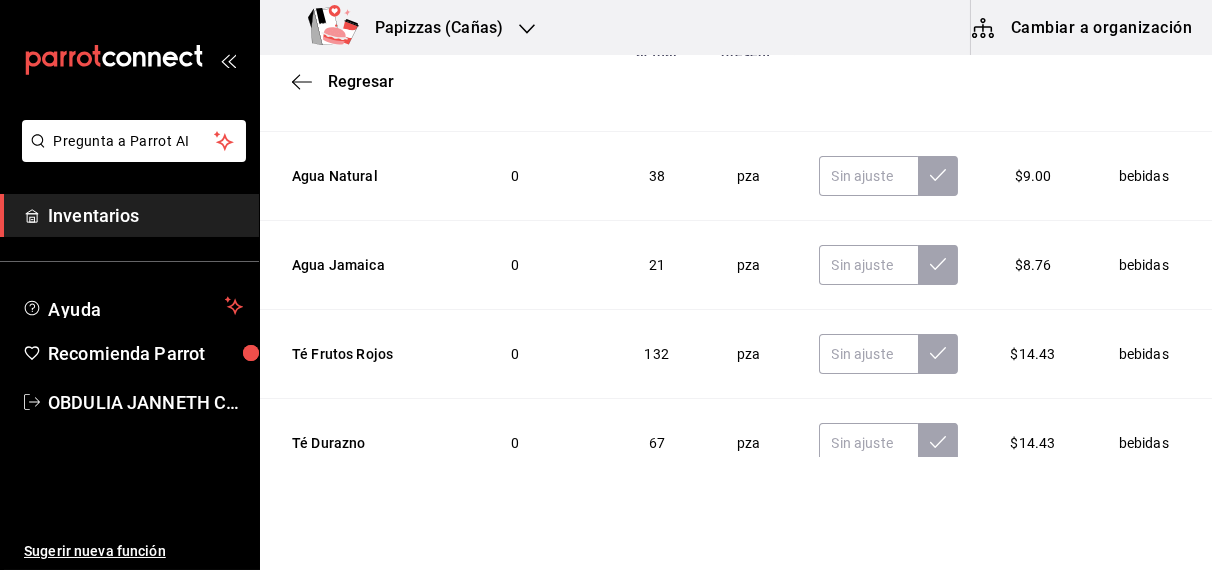 scroll, scrollTop: 2396, scrollLeft: 0, axis: vertical 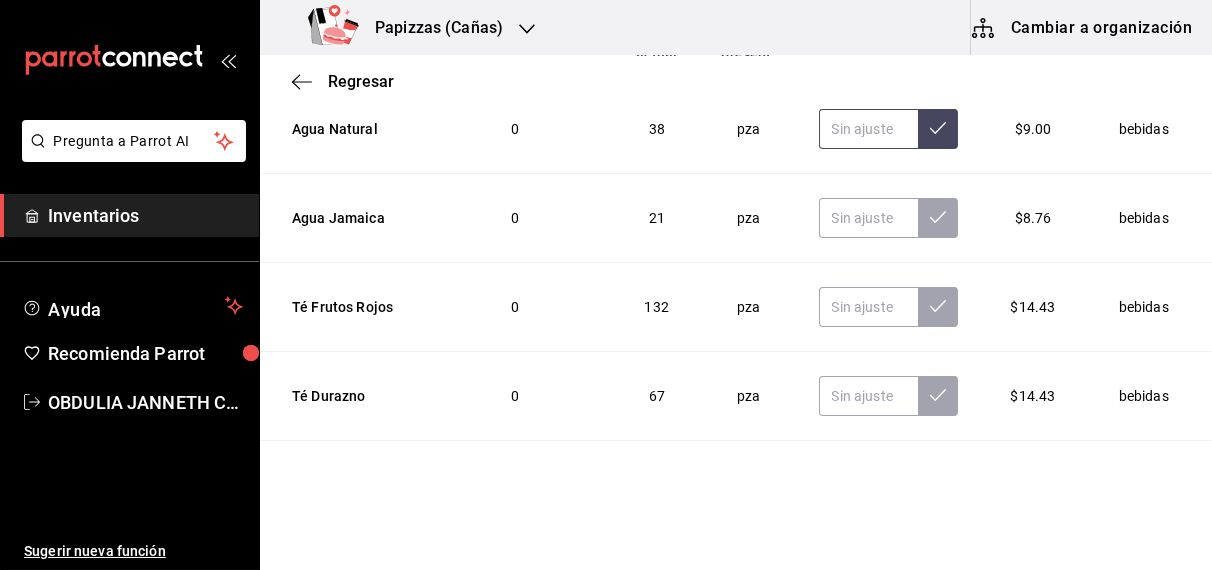 type on "28.00" 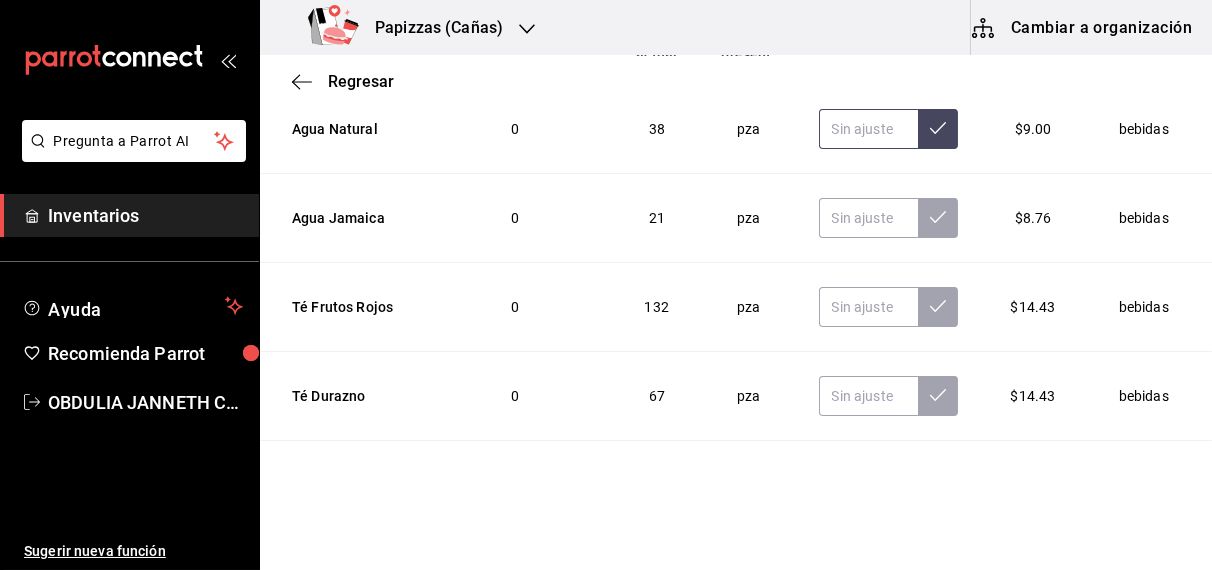 click at bounding box center [869, 129] 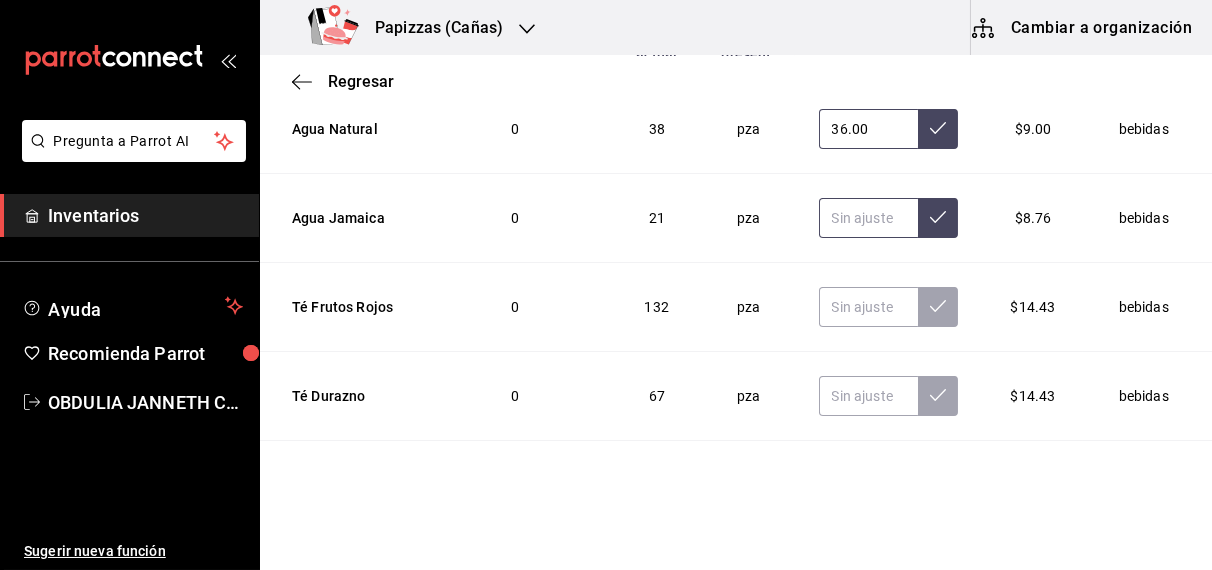 type on "36.00" 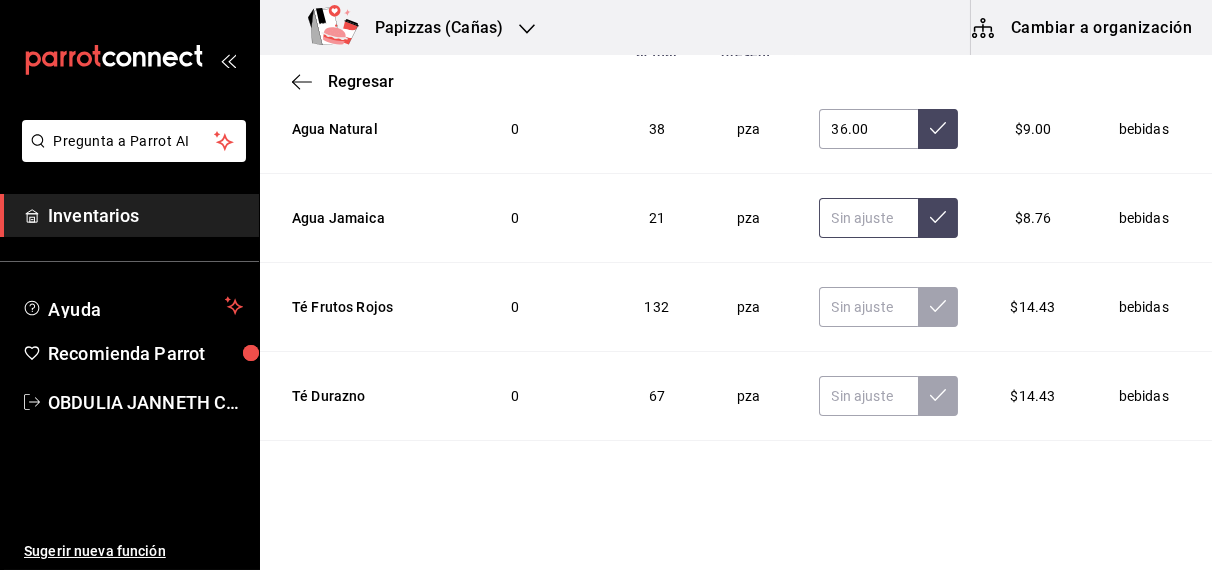 click at bounding box center [869, 218] 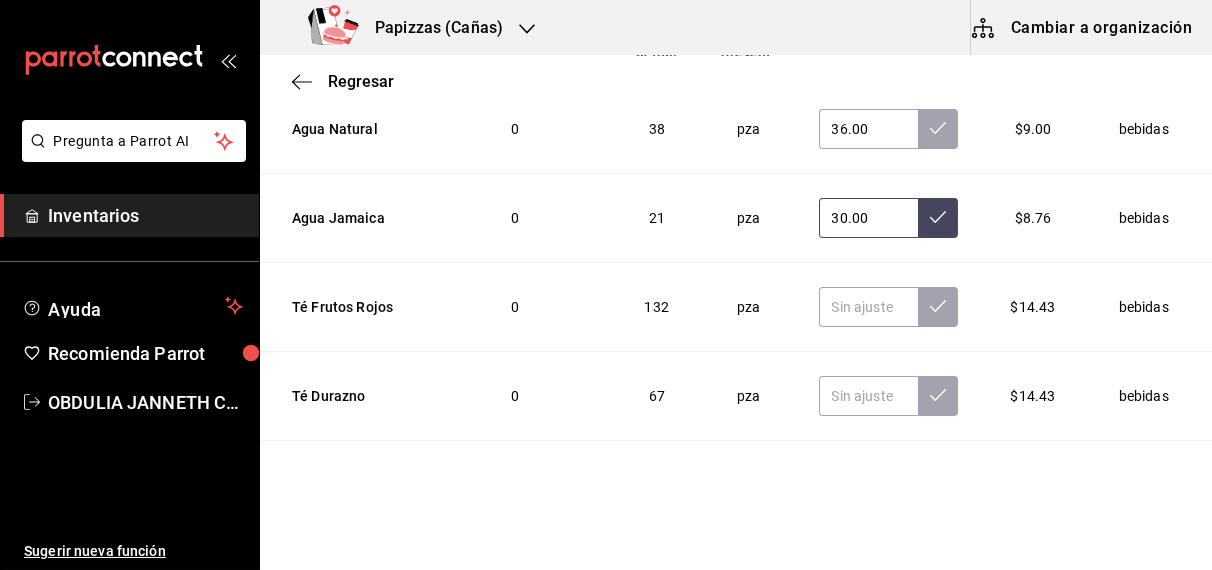 type on "30.00" 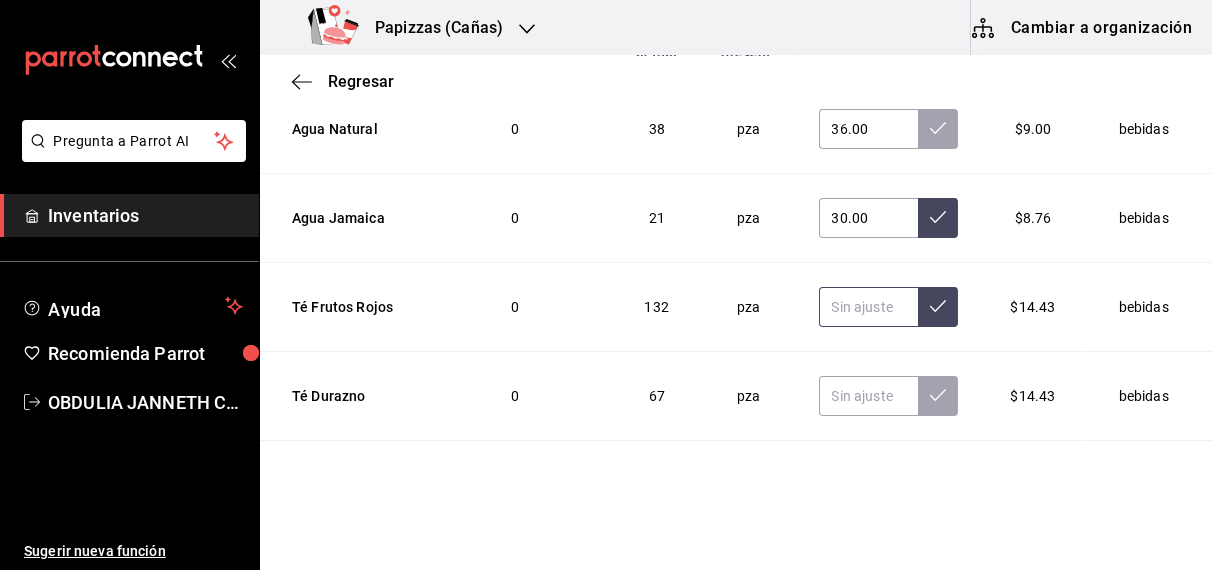 click at bounding box center (869, 307) 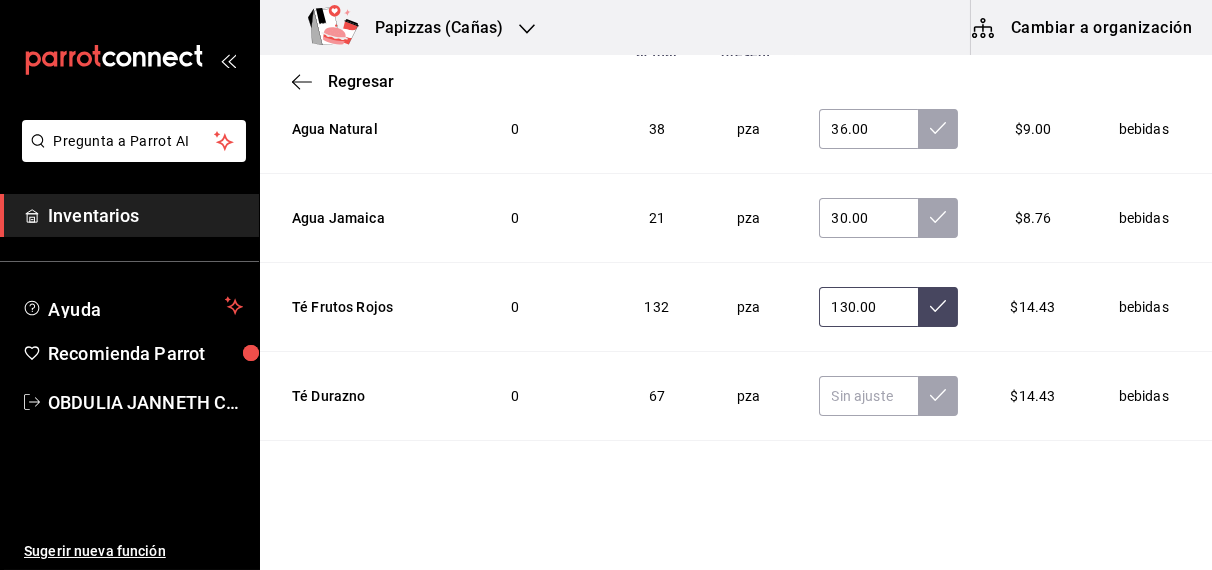 type on "130.00" 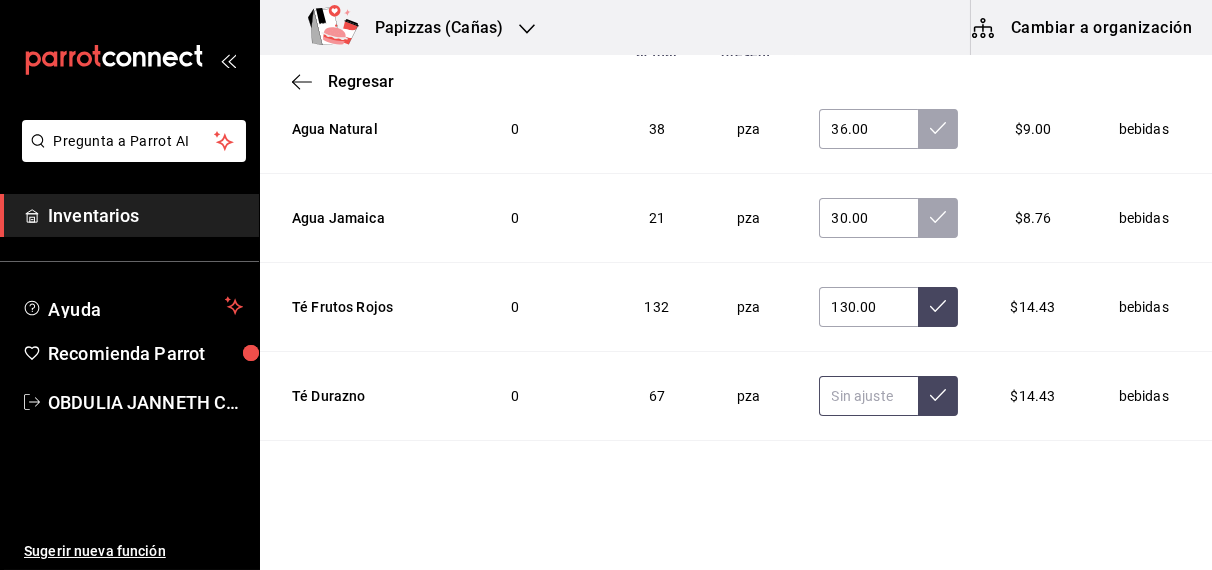 click at bounding box center [869, 396] 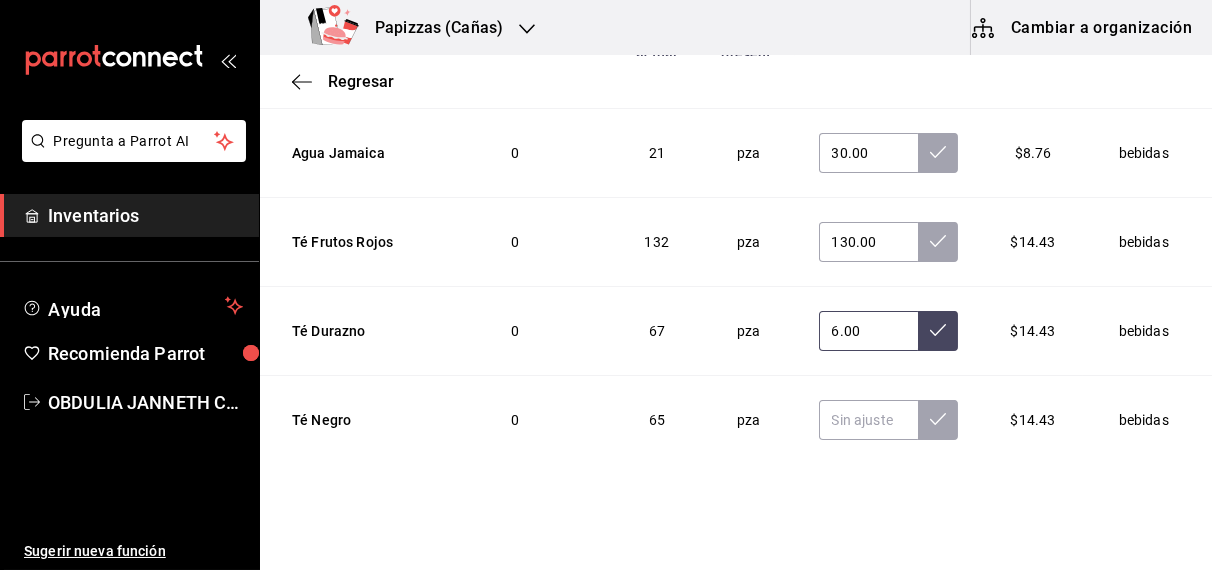 scroll, scrollTop: 2483, scrollLeft: 0, axis: vertical 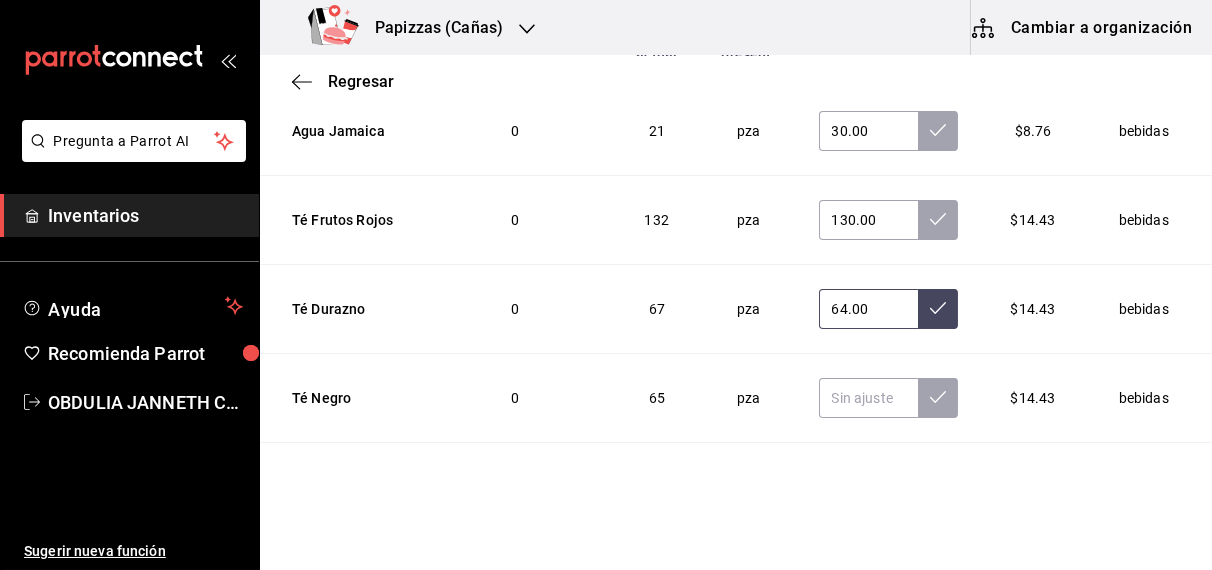 type on "64.00" 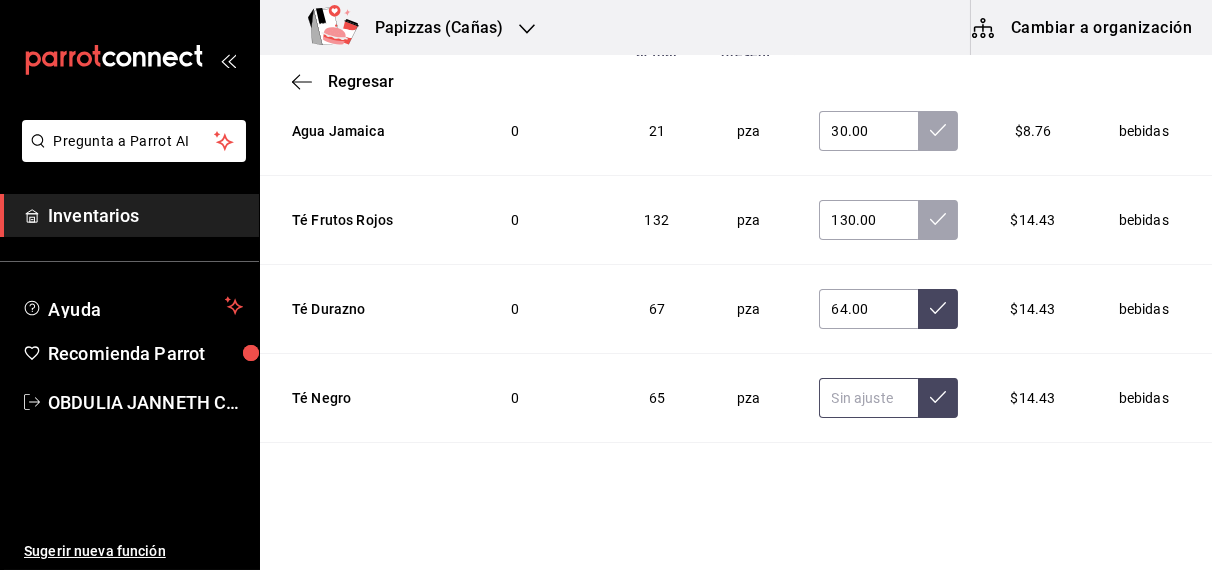 click at bounding box center (869, 398) 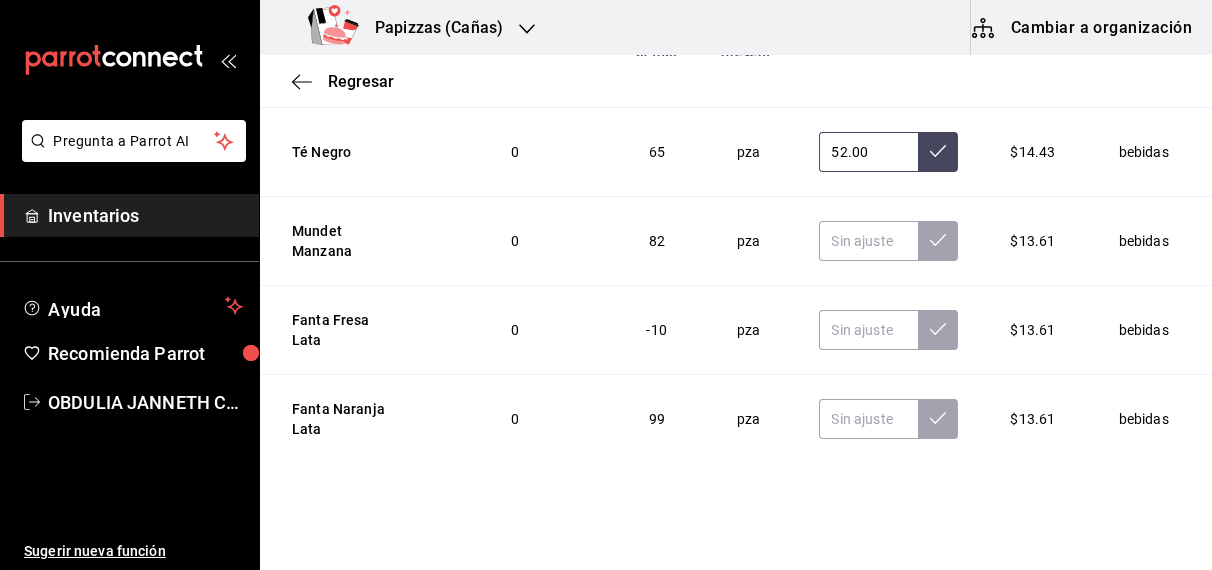 scroll, scrollTop: 2730, scrollLeft: 0, axis: vertical 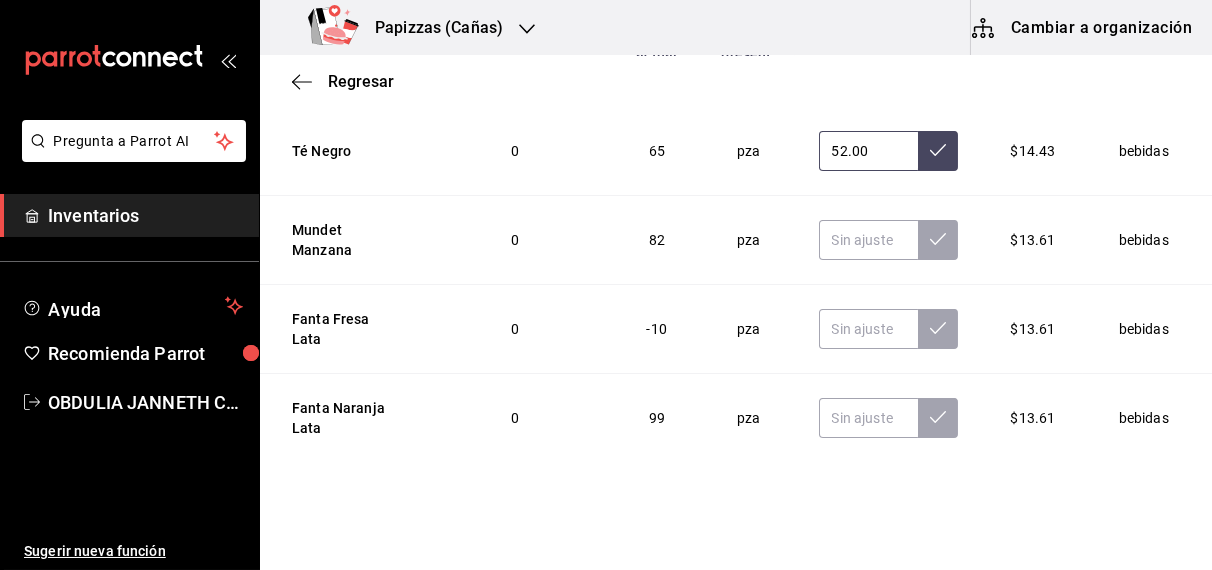 type on "52.00" 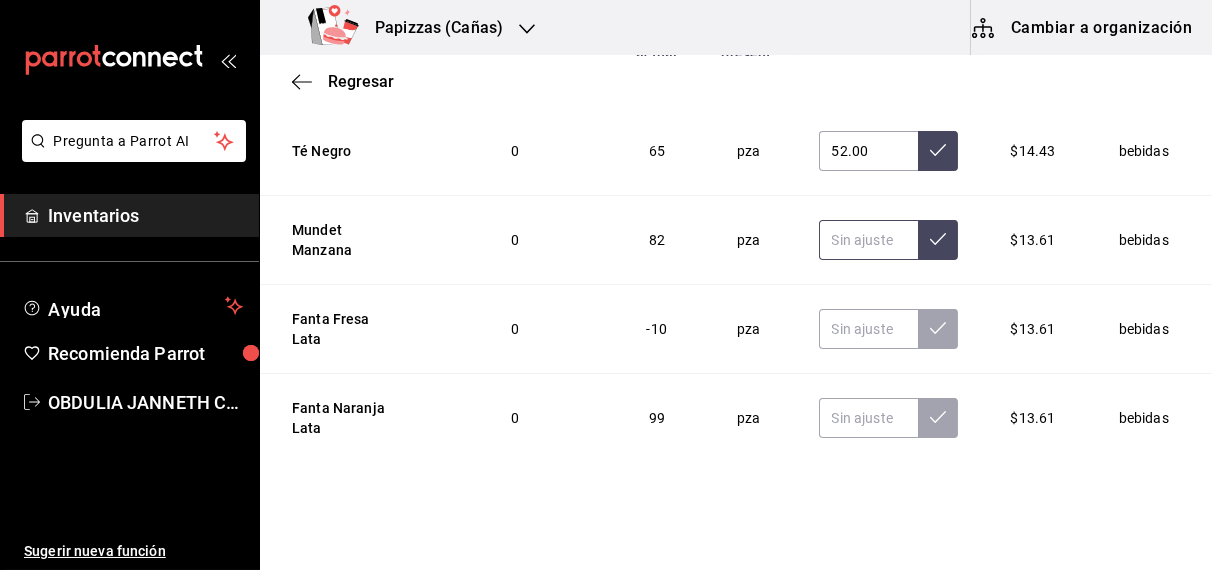 click at bounding box center (869, 240) 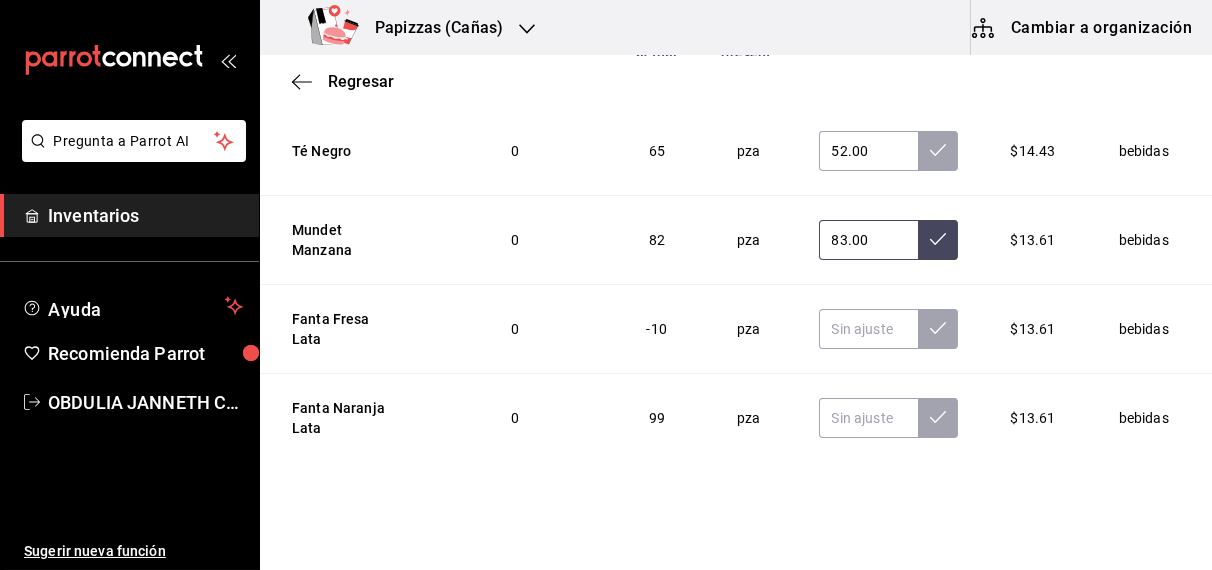 type on "83.00" 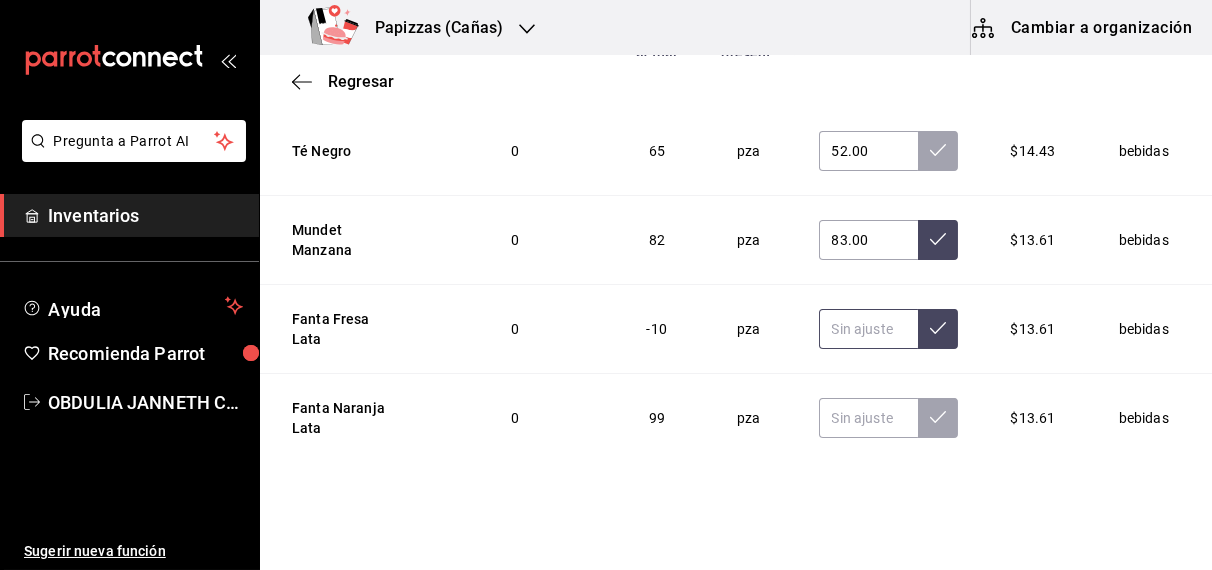 click at bounding box center [869, 329] 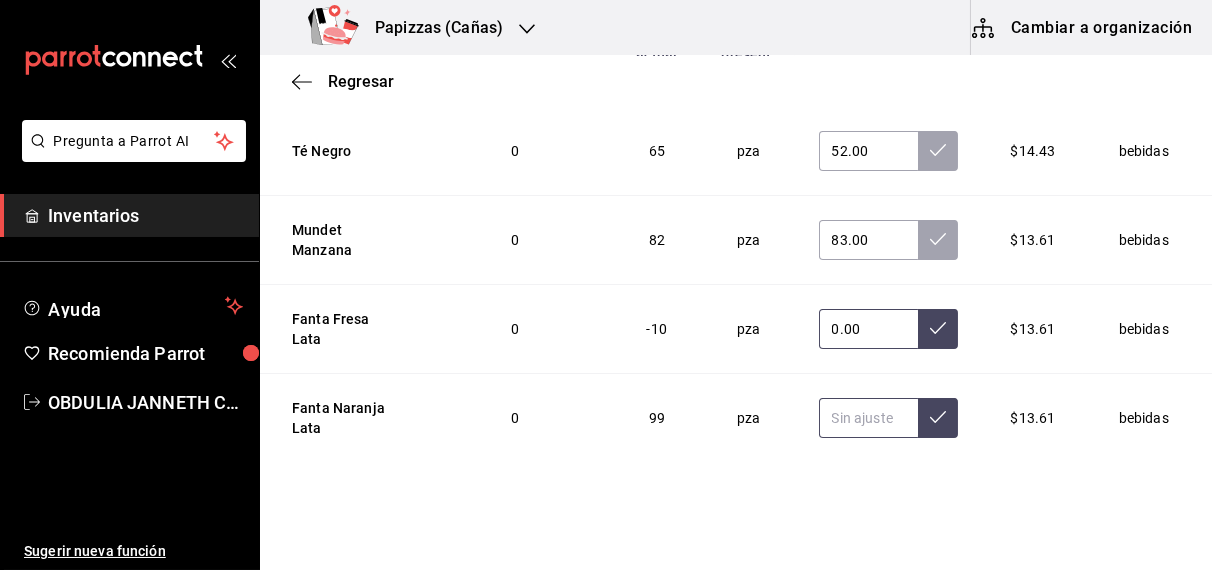 type on "0.00" 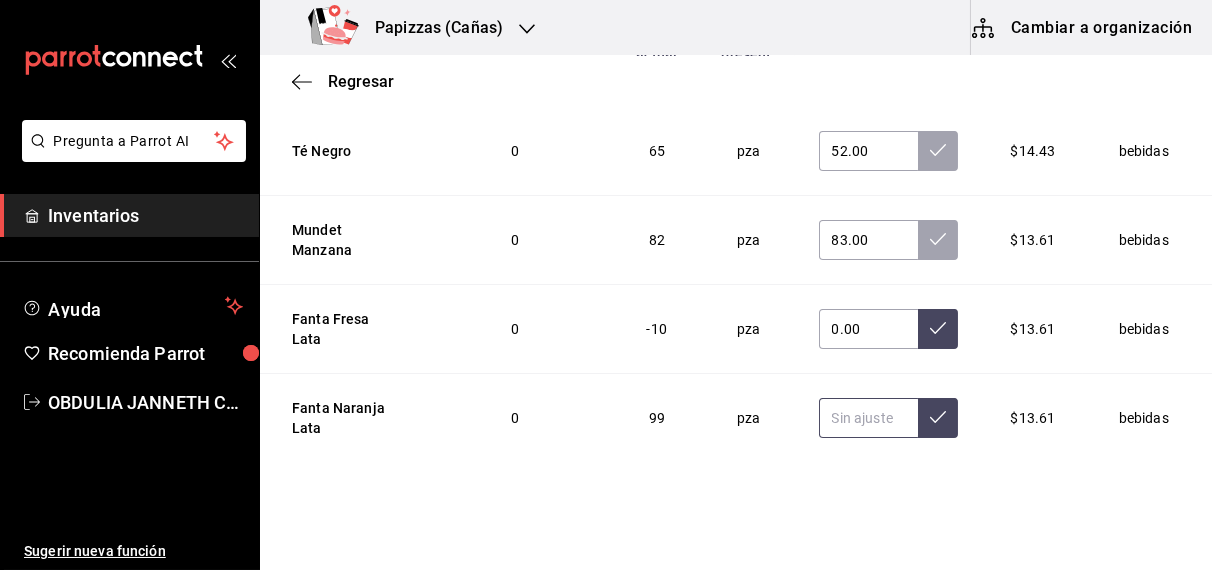 click at bounding box center (869, 418) 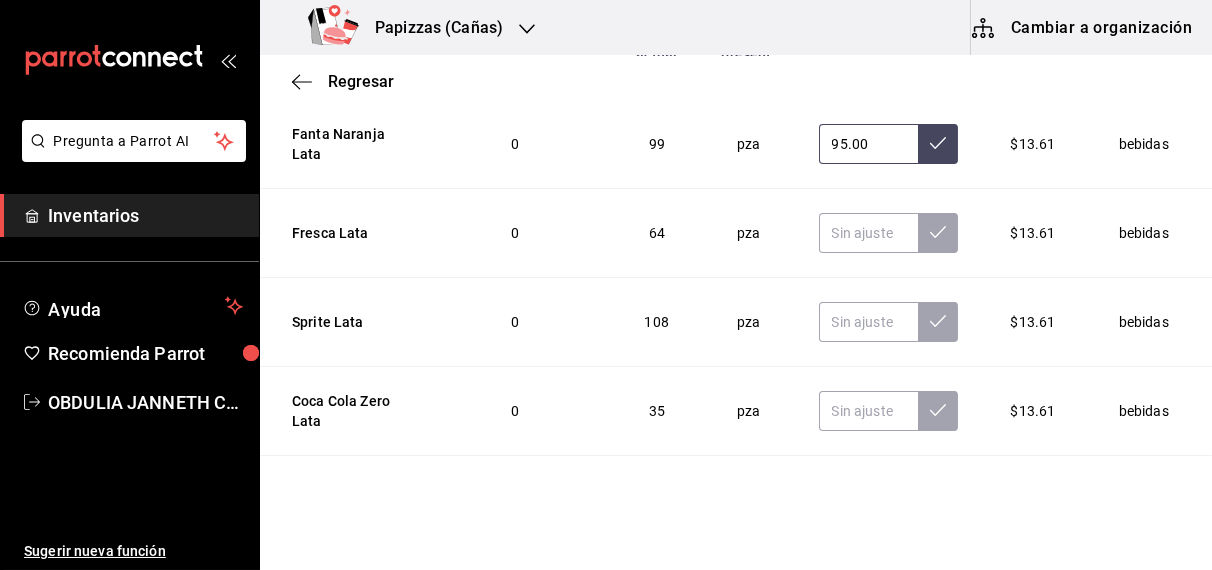 scroll, scrollTop: 3005, scrollLeft: 0, axis: vertical 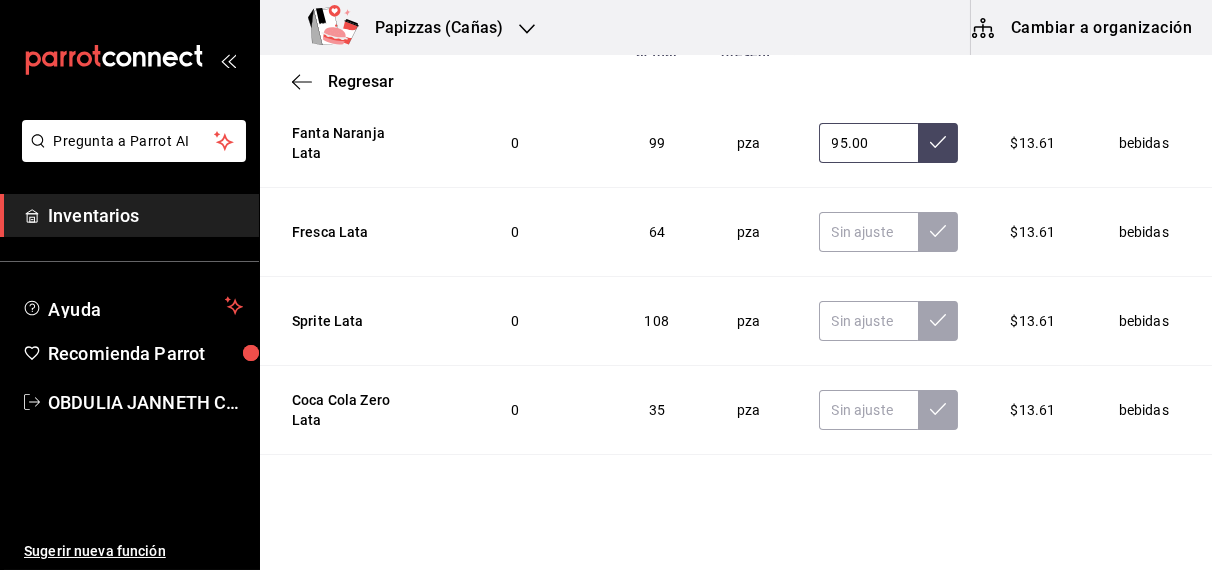 type on "95.00" 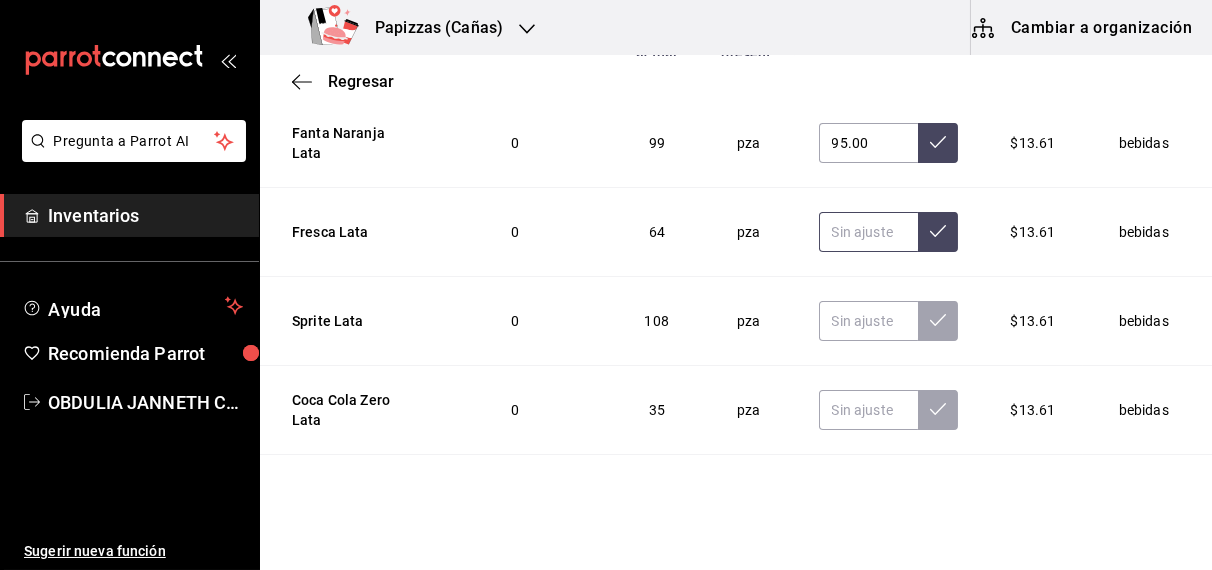 click at bounding box center [869, 232] 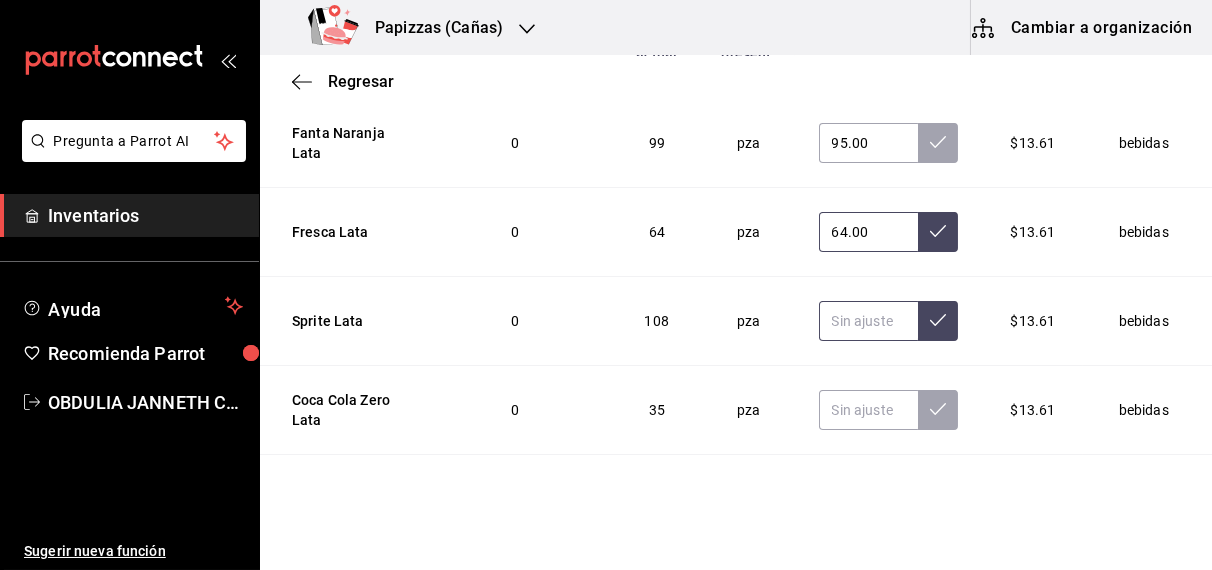 type on "64.00" 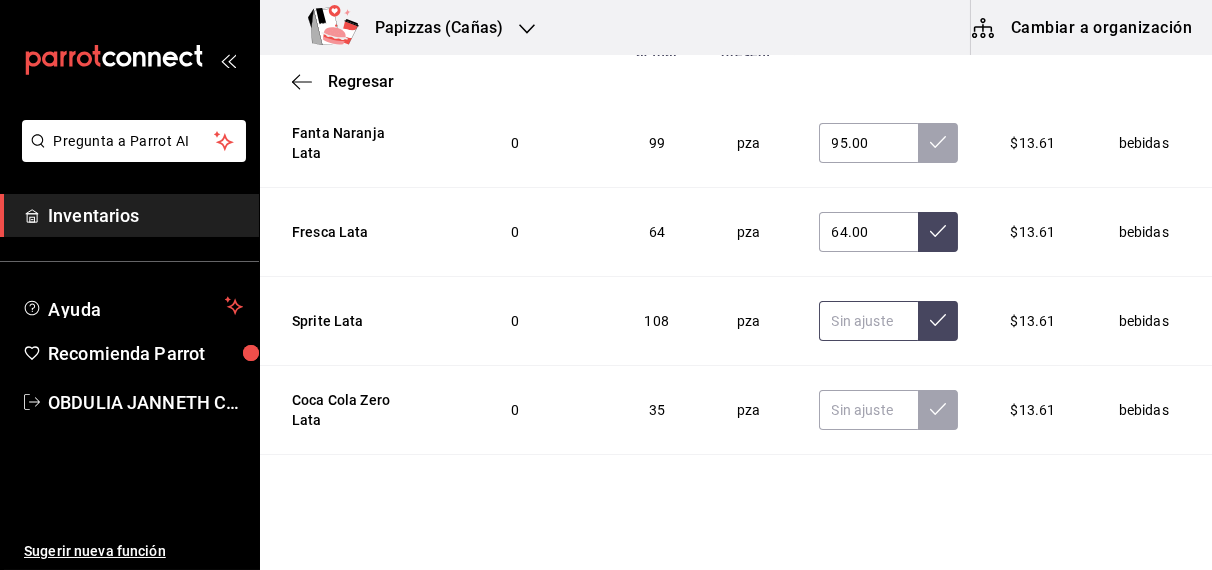 click at bounding box center [869, 321] 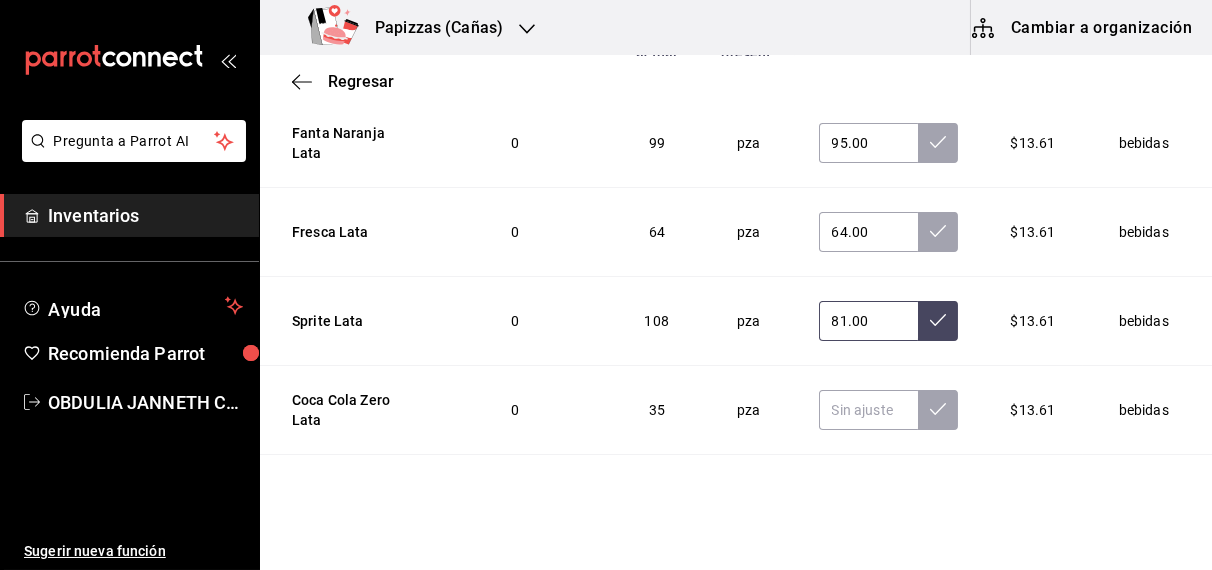 type on "81.00" 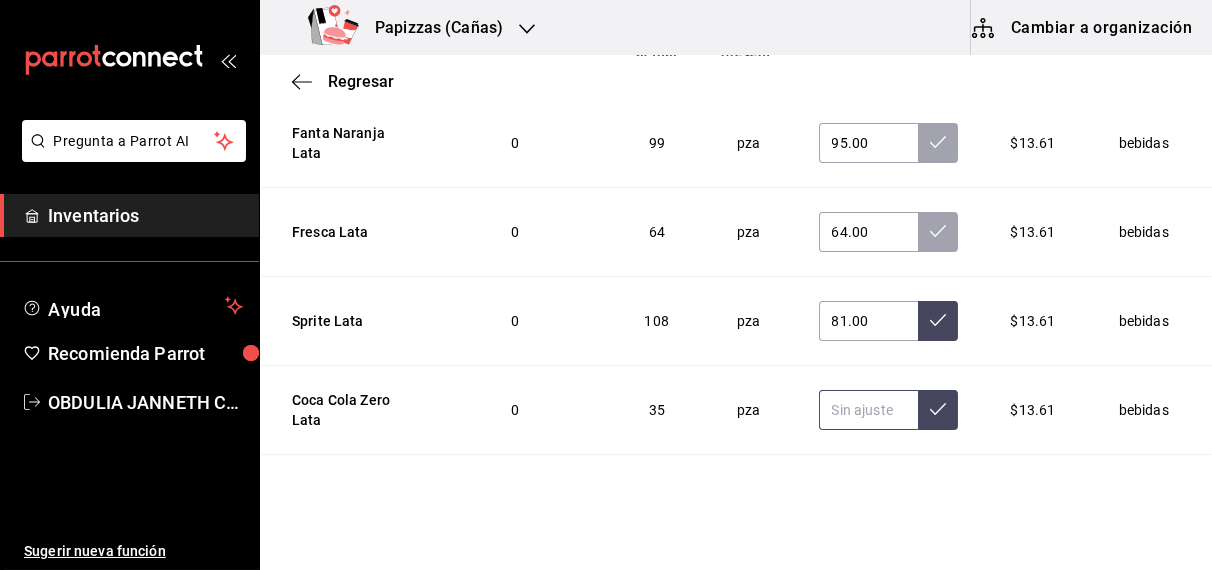 click at bounding box center [869, 410] 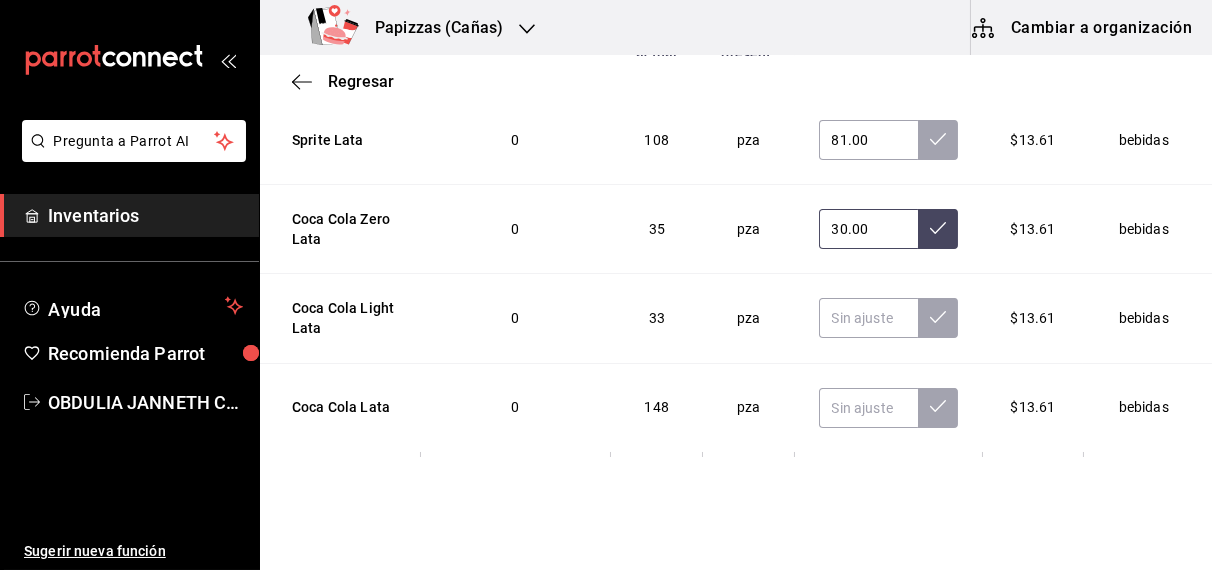 scroll, scrollTop: 3190, scrollLeft: 0, axis: vertical 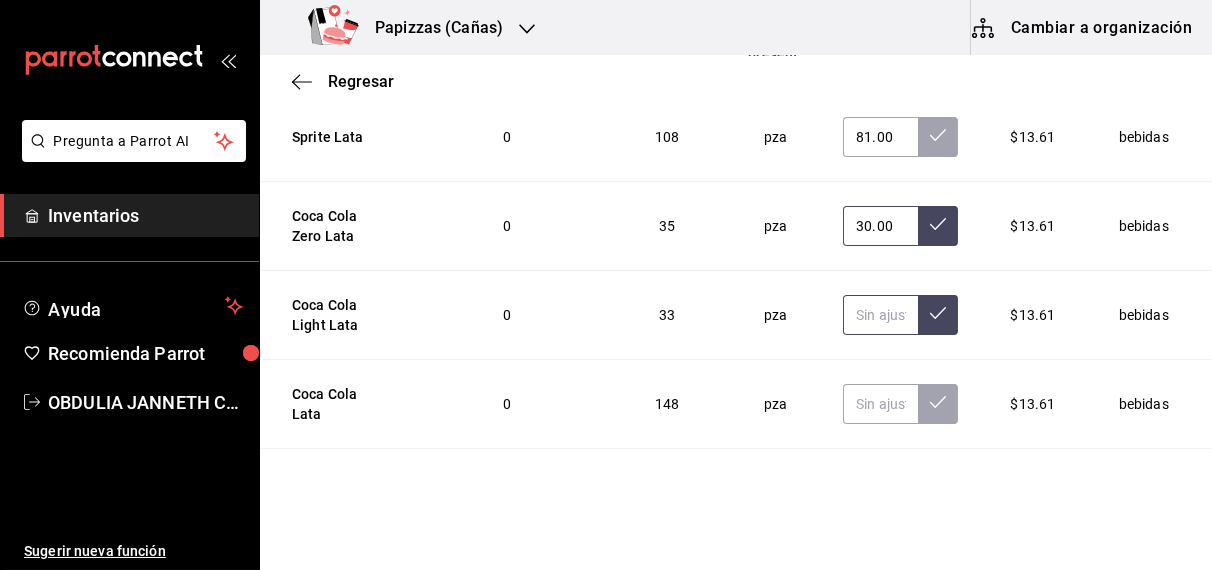 type on "30.00" 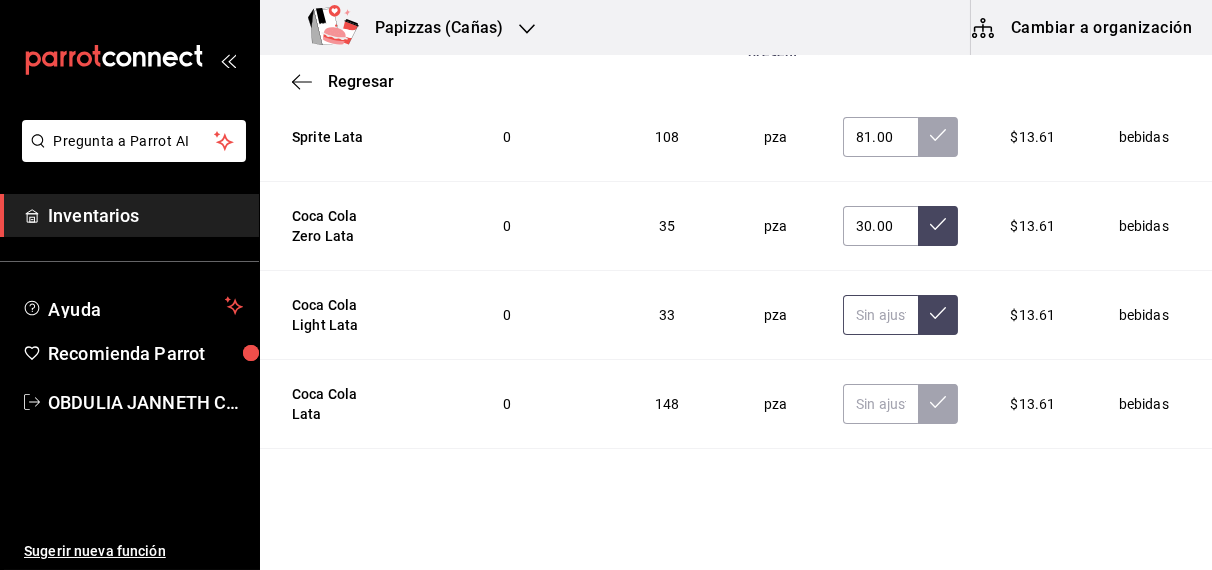 click at bounding box center (880, 315) 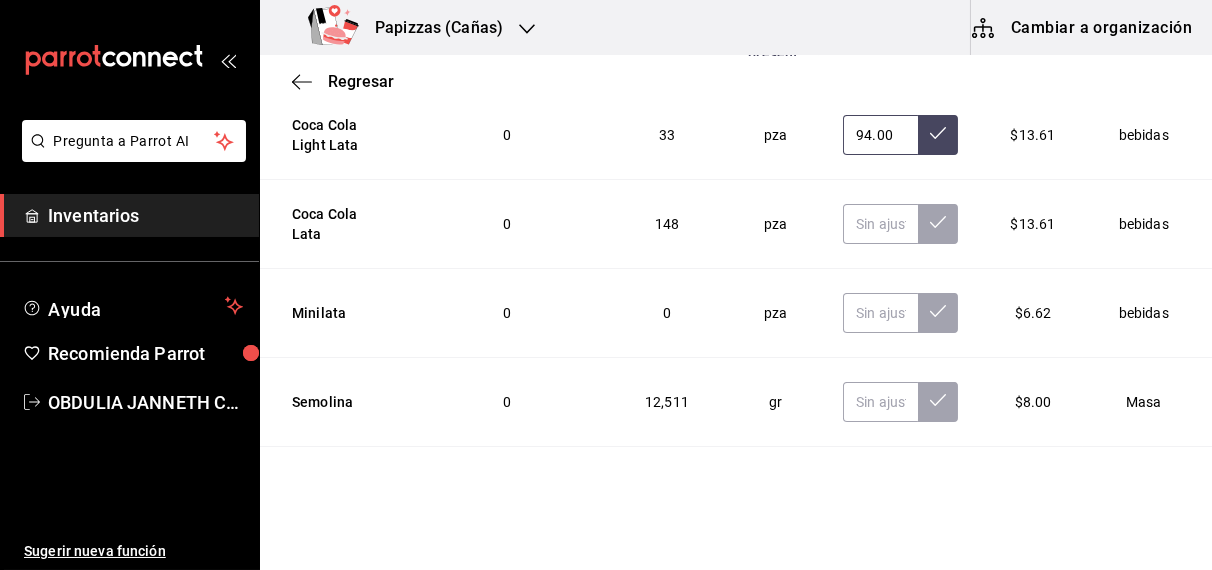 scroll, scrollTop: 3372, scrollLeft: 0, axis: vertical 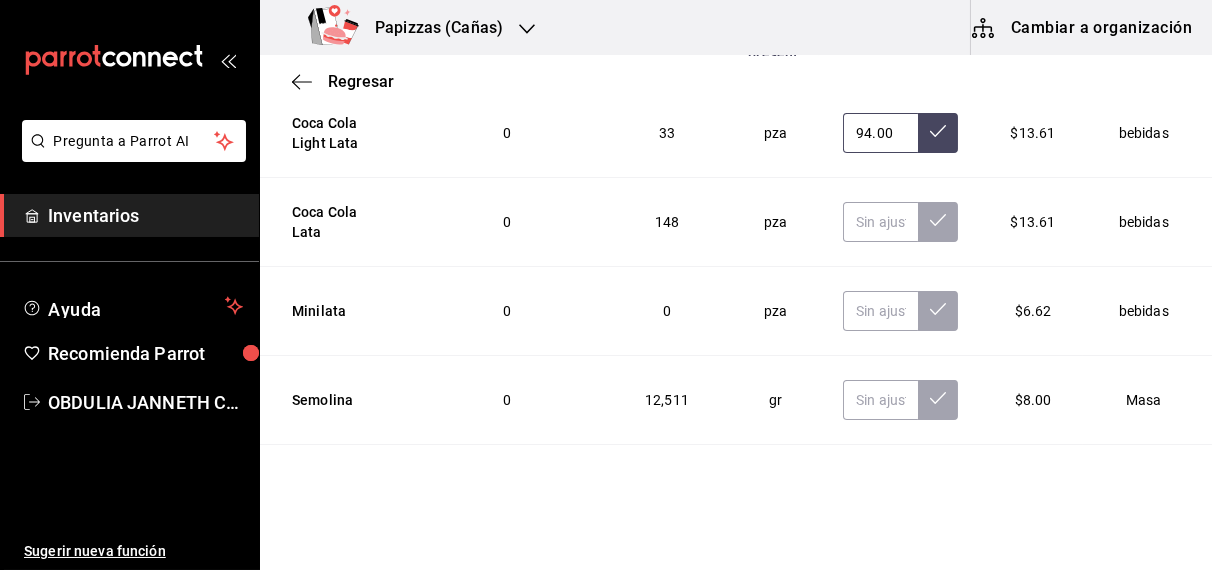 type on "94.00" 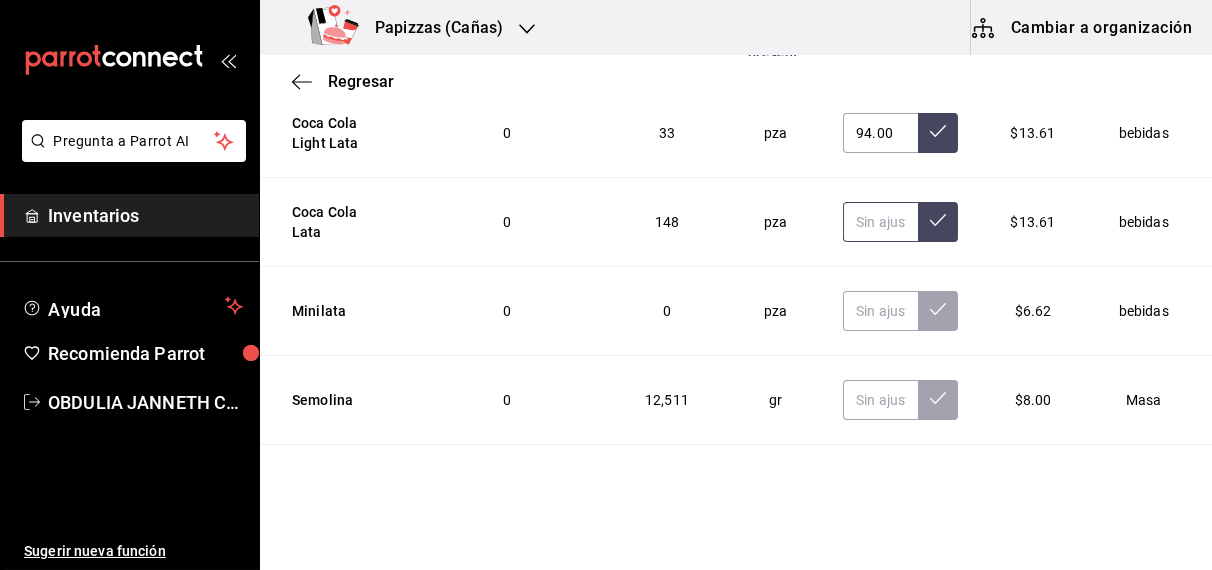 click at bounding box center (880, 222) 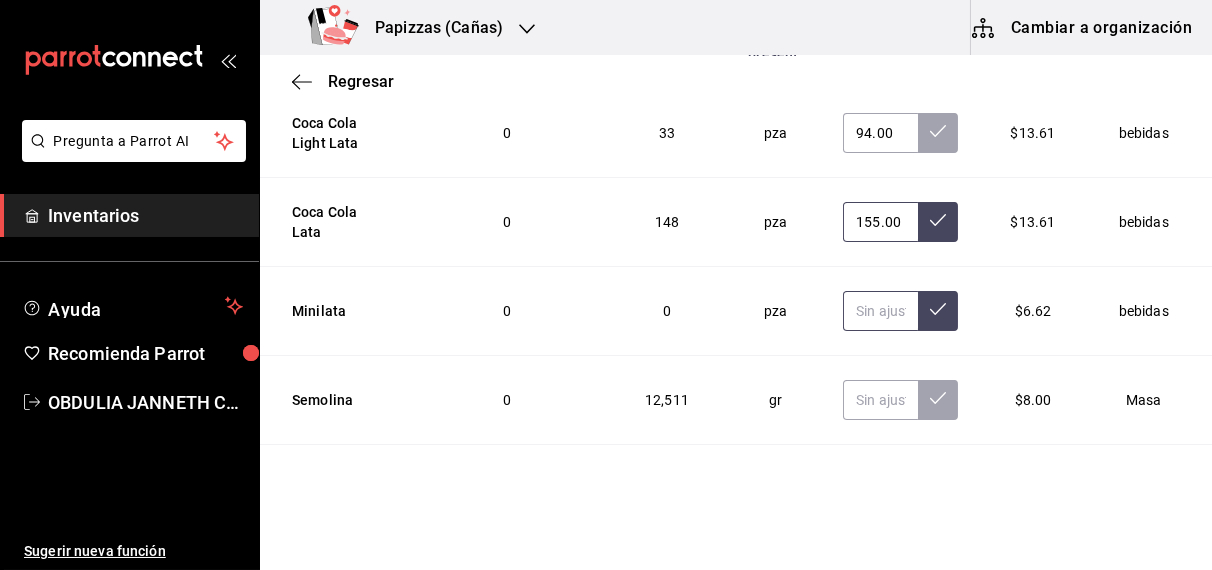 type on "155.00" 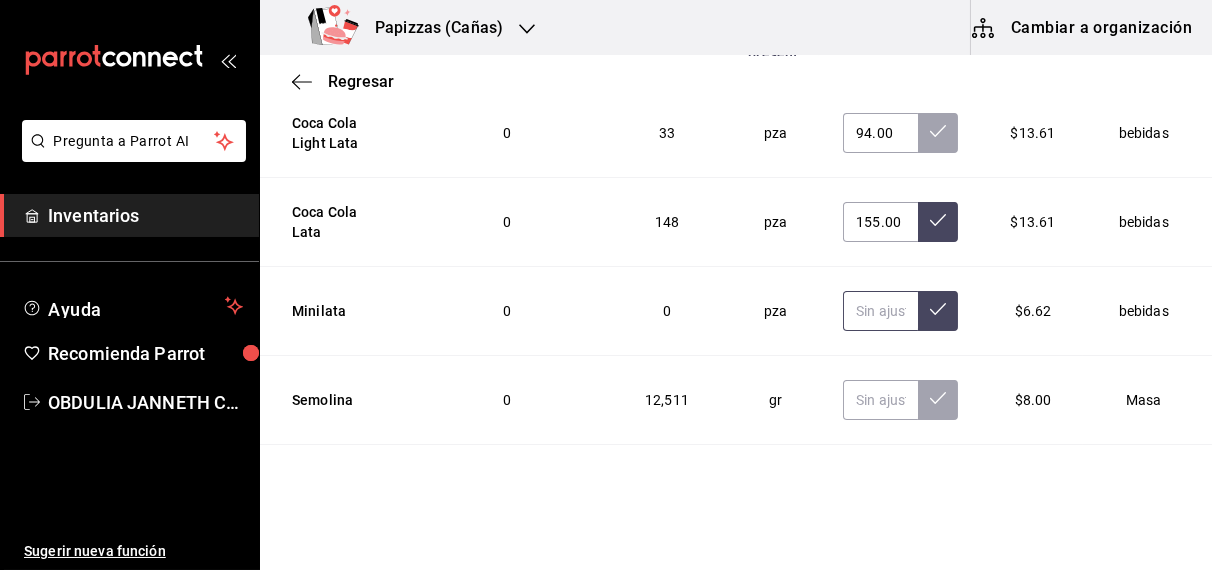 click at bounding box center [880, 311] 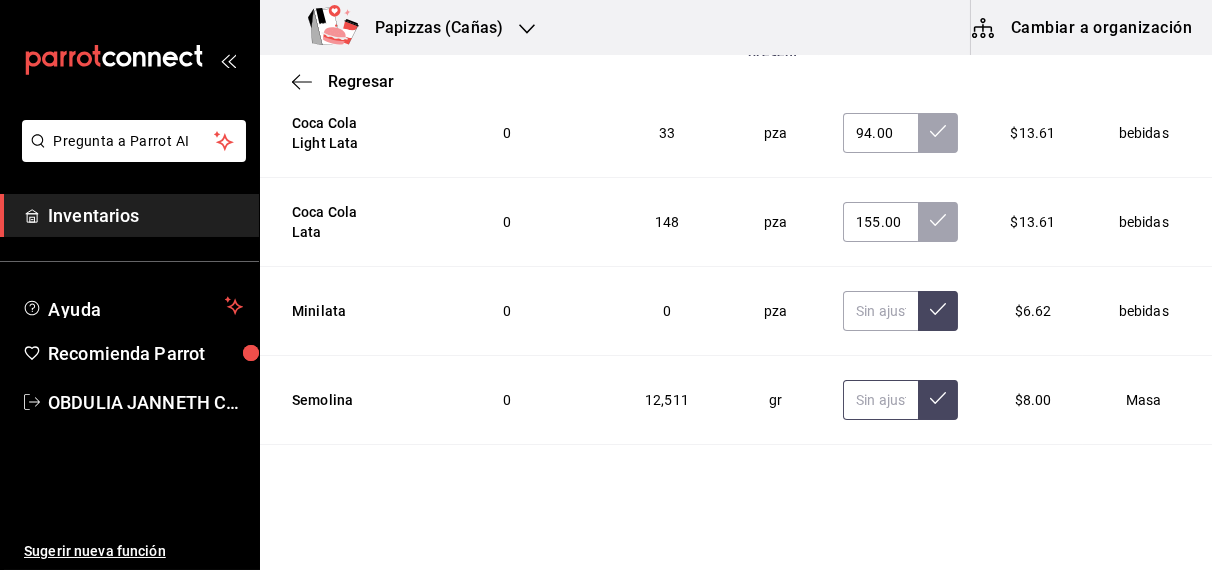 click at bounding box center (880, 400) 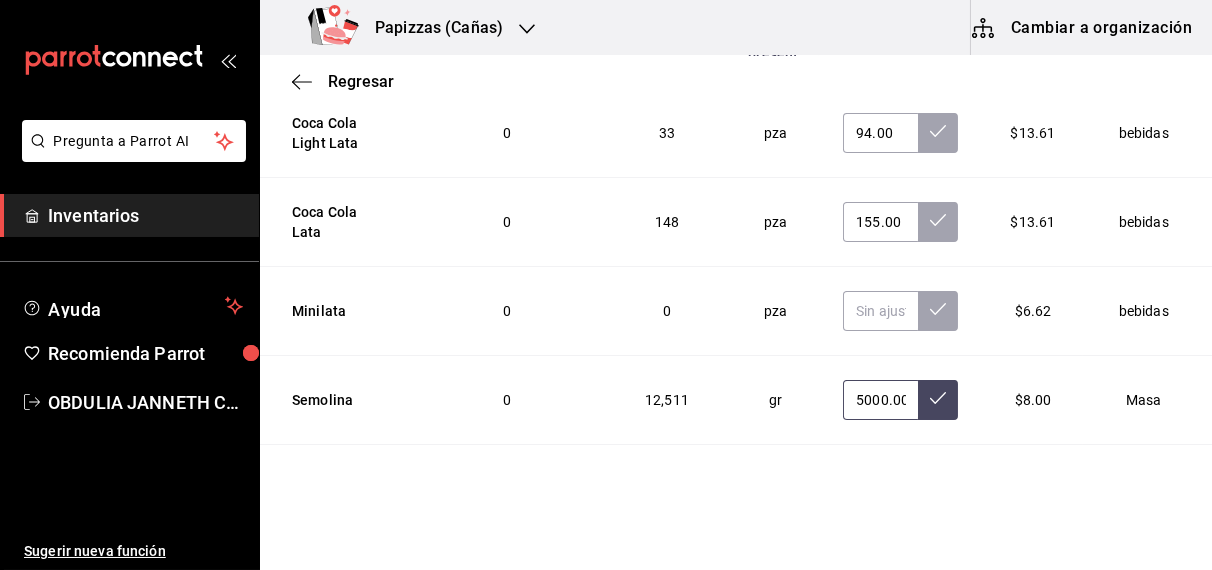 type on "5000.00" 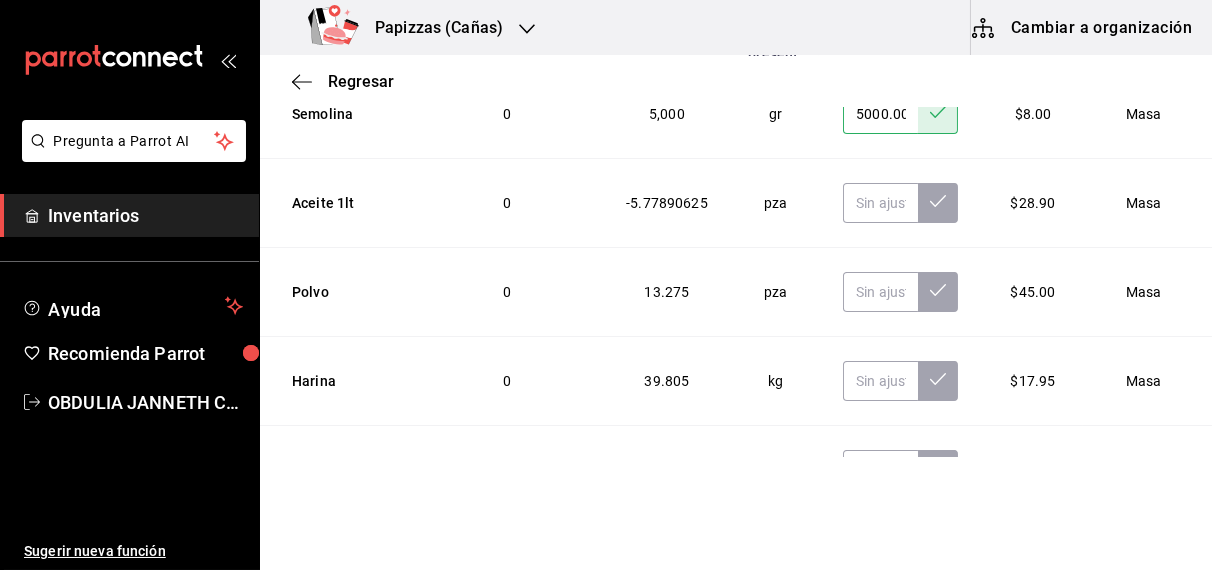 scroll, scrollTop: 3660, scrollLeft: 0, axis: vertical 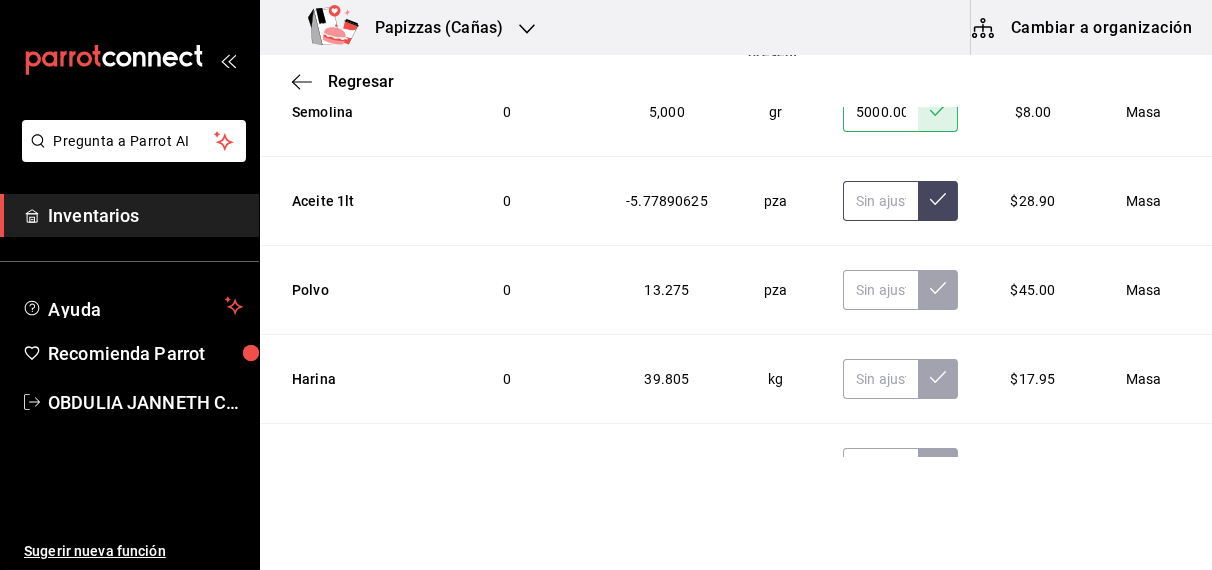 click at bounding box center [880, 201] 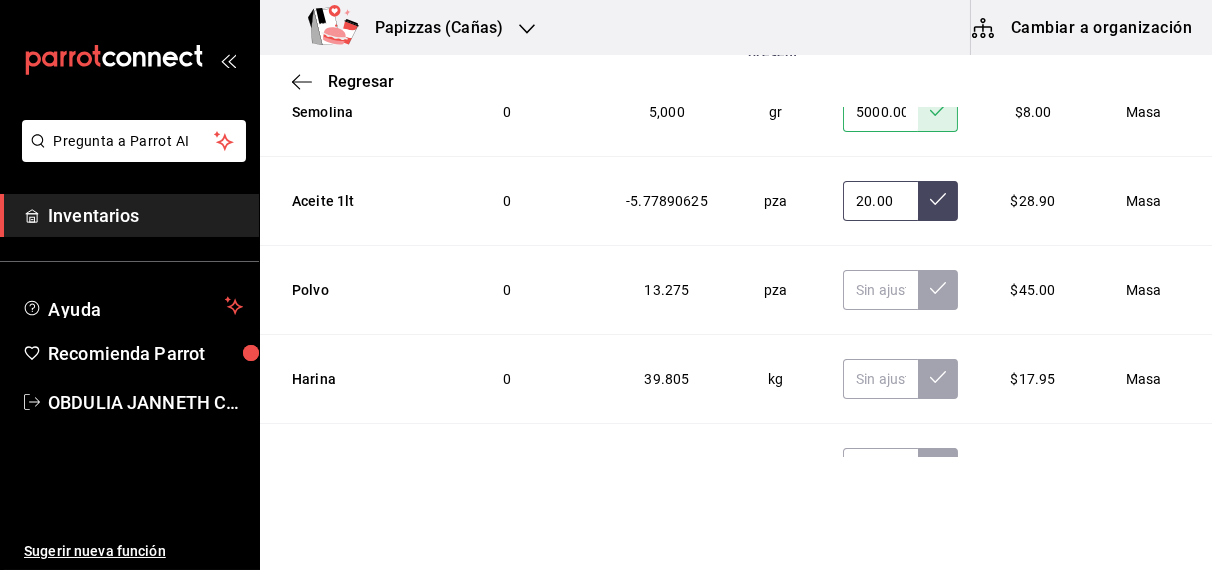 type on "20.00" 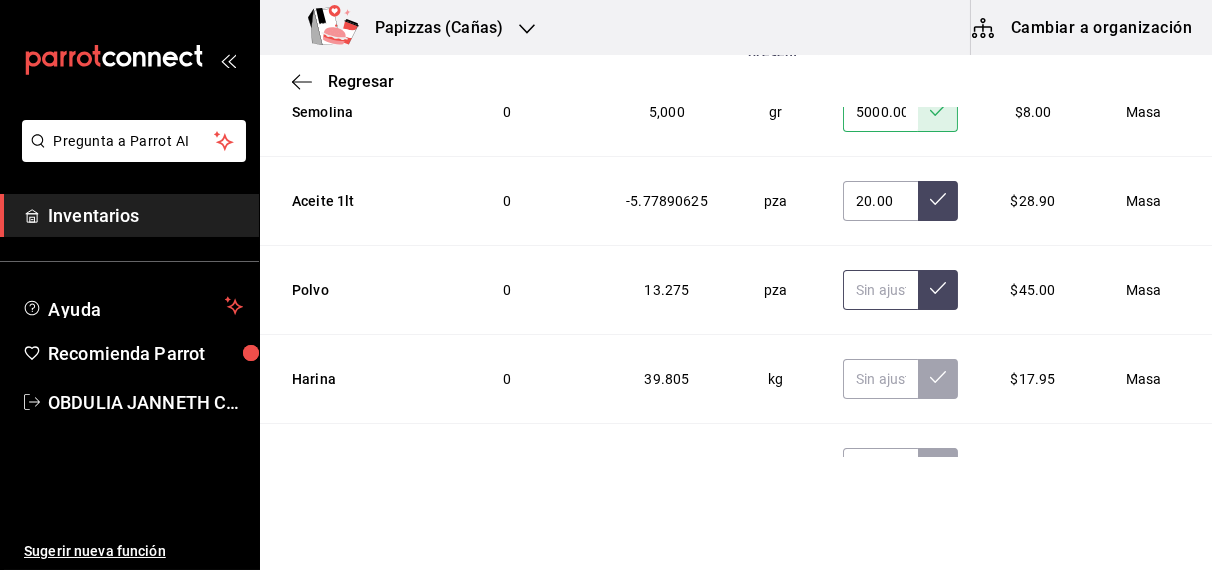 click at bounding box center [880, 290] 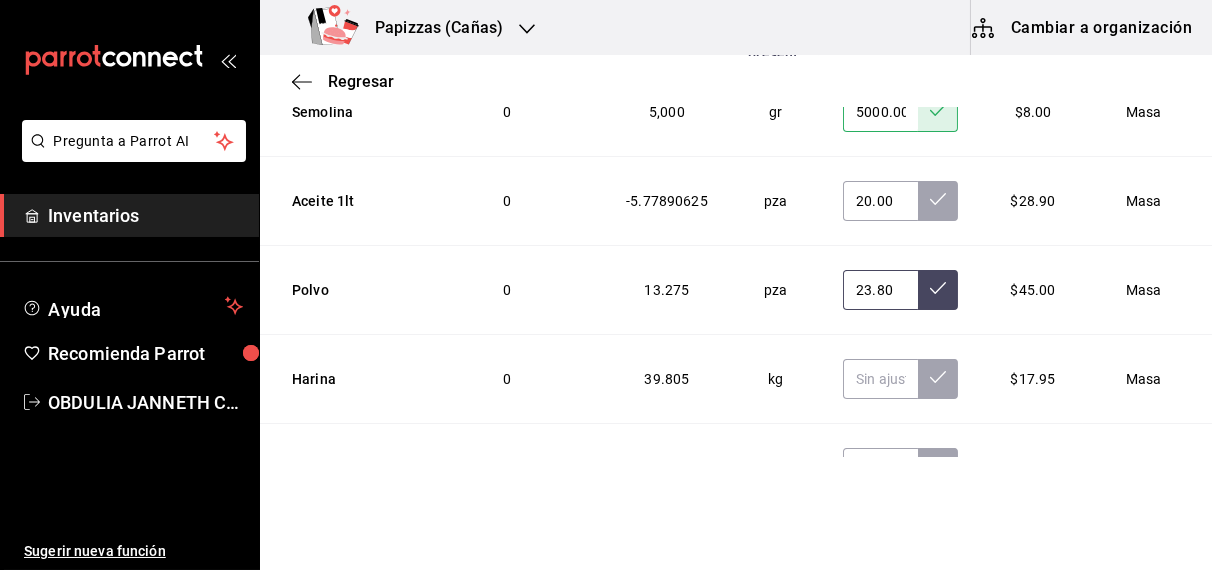 scroll, scrollTop: 0, scrollLeft: 0, axis: both 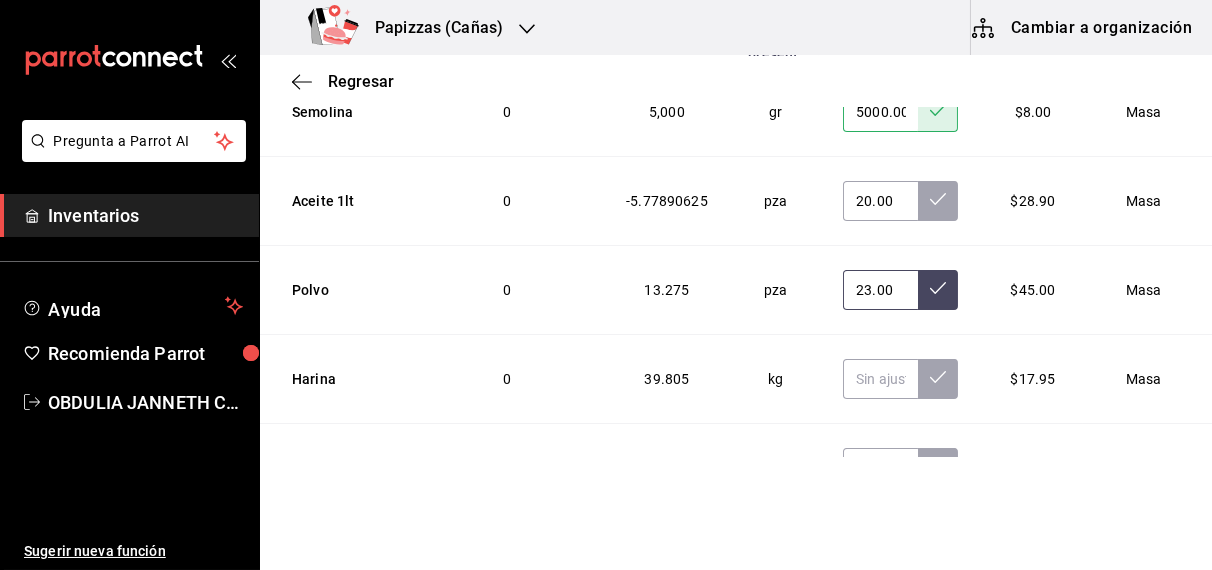 click on "23.00" at bounding box center (880, 290) 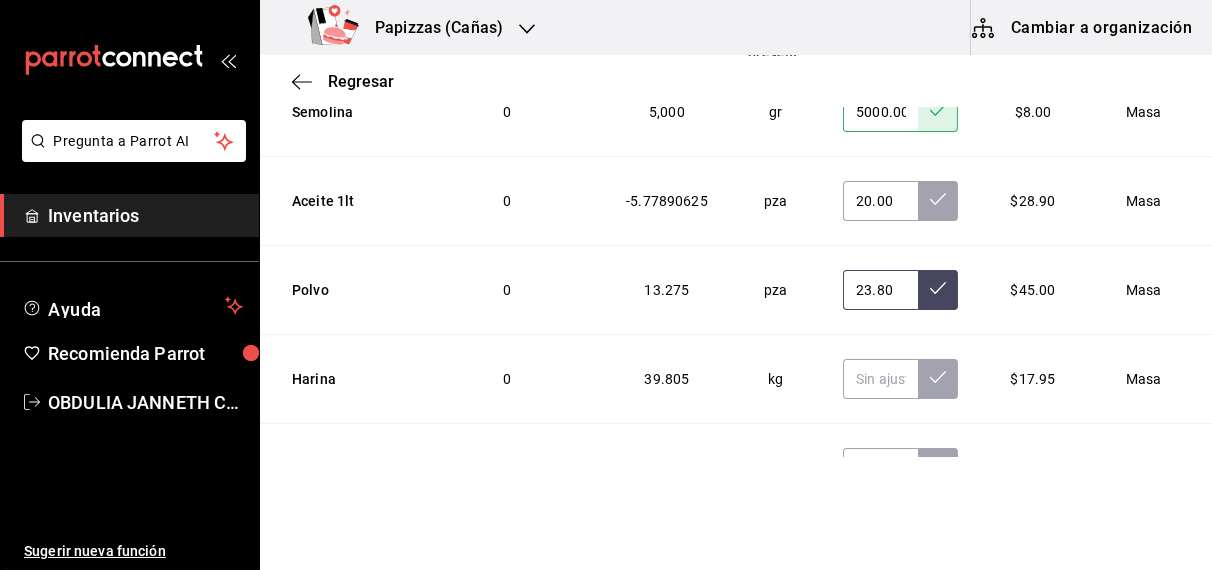 scroll, scrollTop: 0, scrollLeft: 1, axis: horizontal 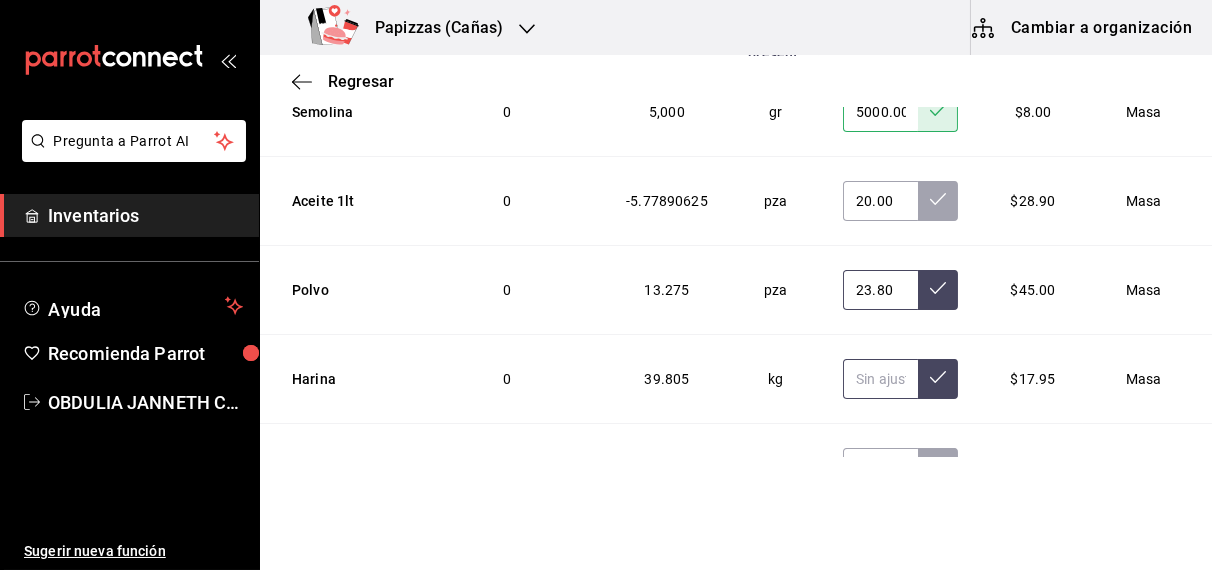 type on "23.80" 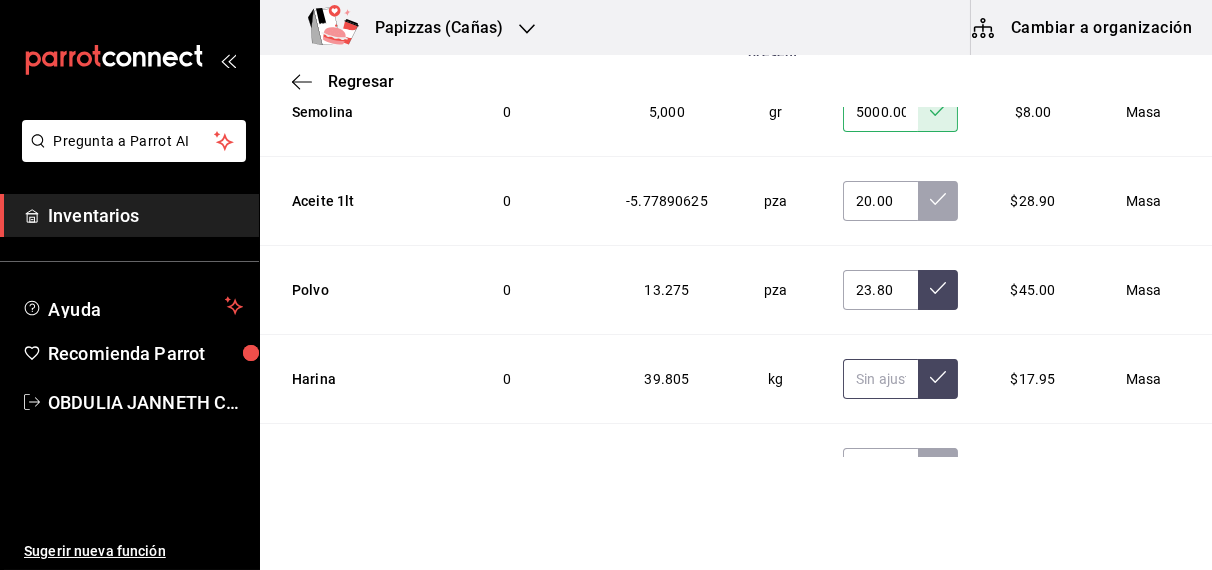 click at bounding box center (880, 379) 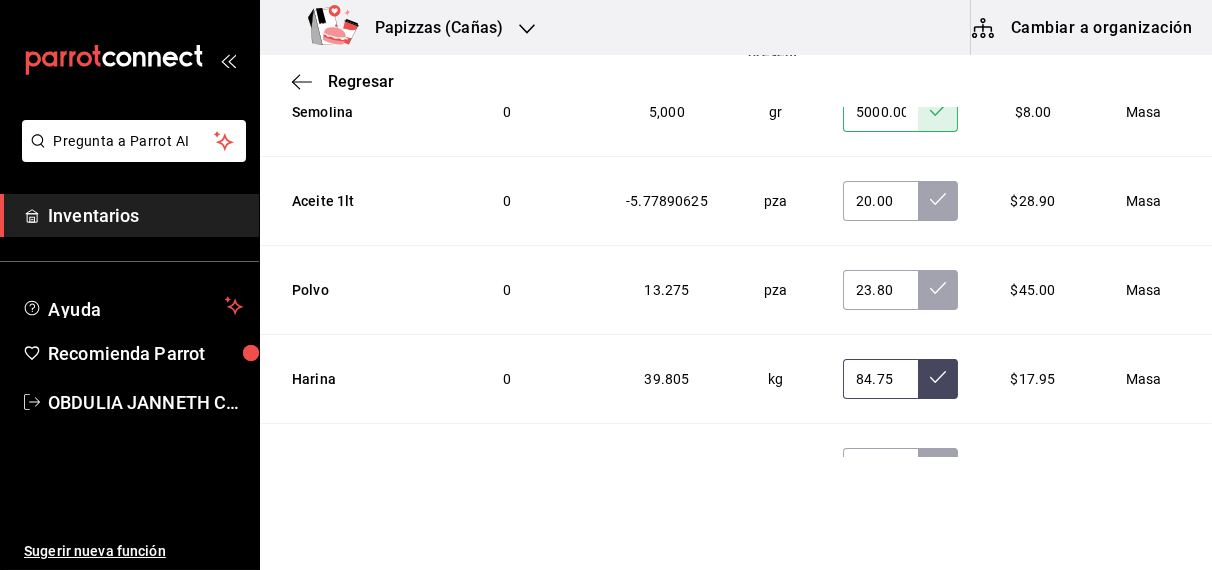 scroll, scrollTop: 0, scrollLeft: 1, axis: horizontal 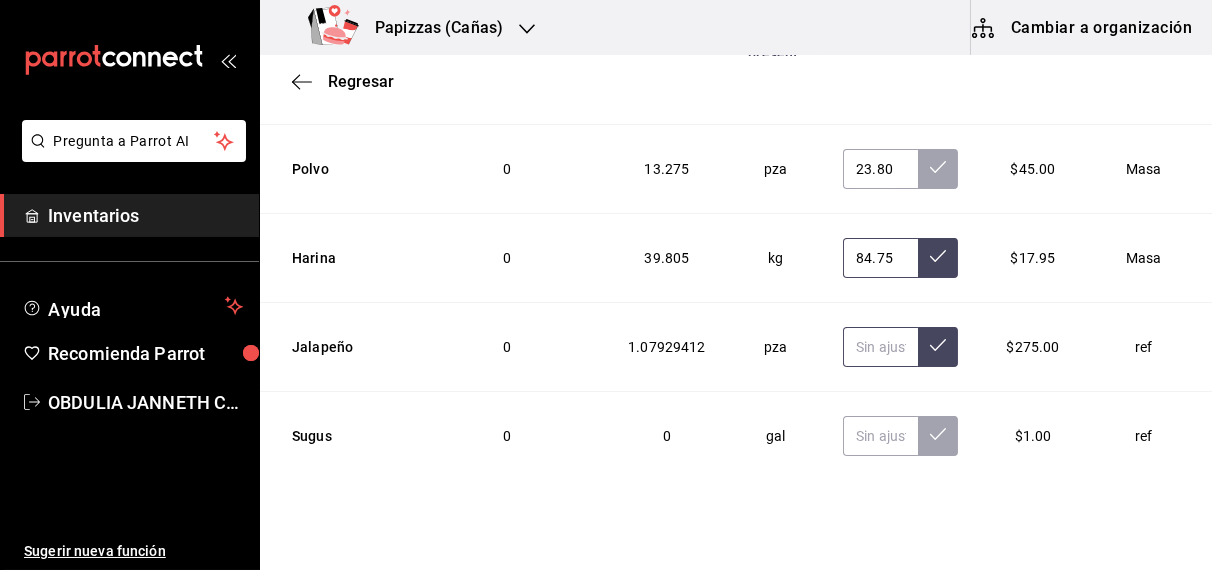 type on "84.75" 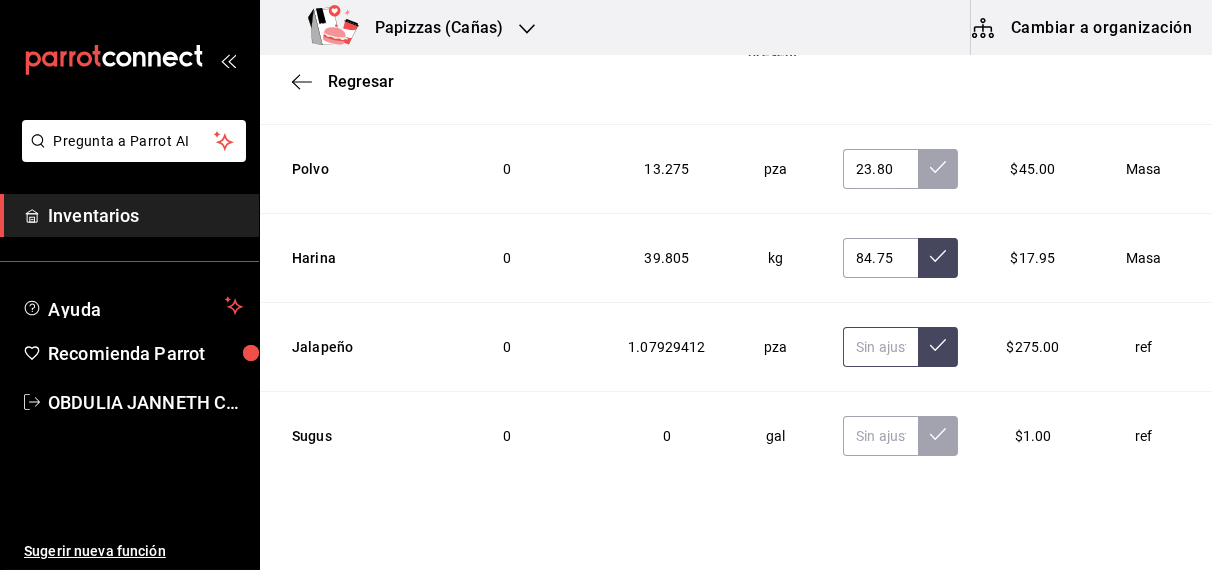 click at bounding box center (880, 347) 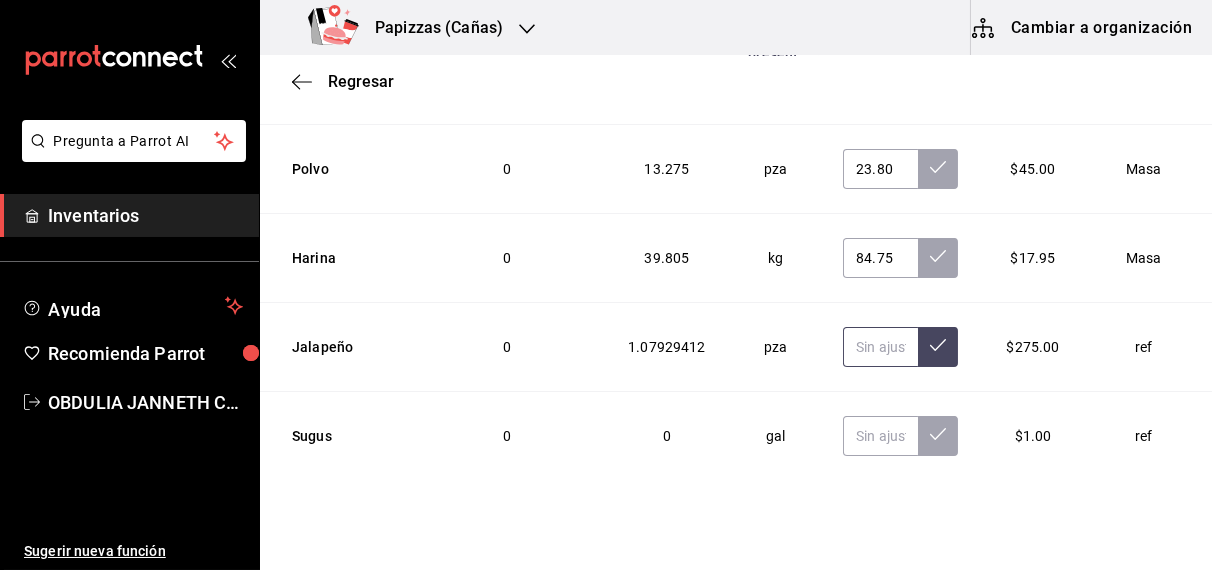 click at bounding box center (880, 347) 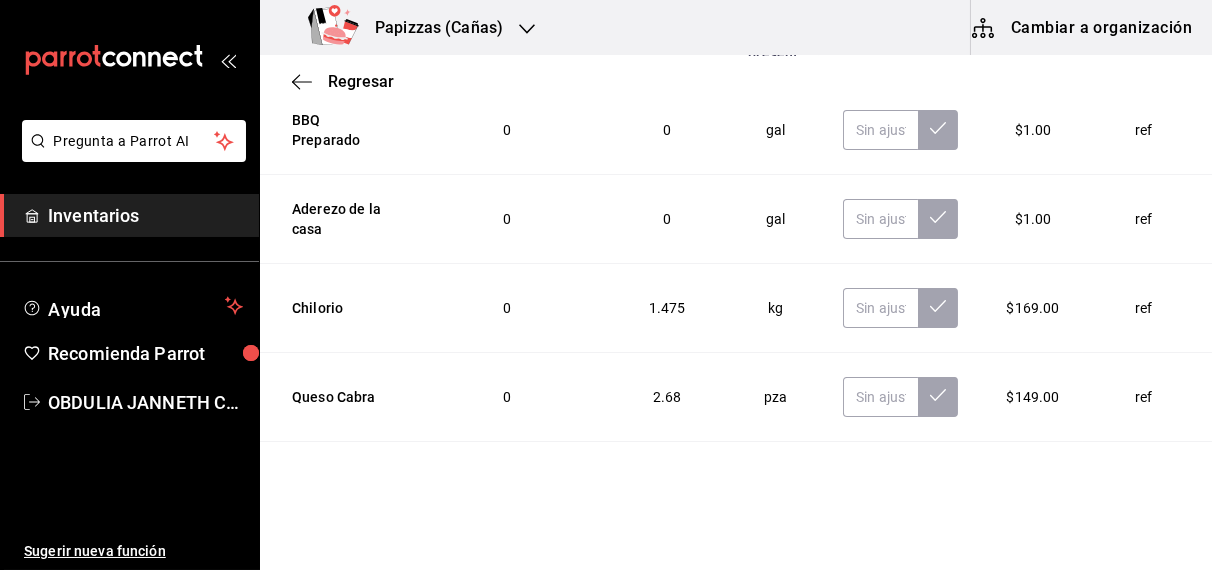 scroll, scrollTop: 4503, scrollLeft: 0, axis: vertical 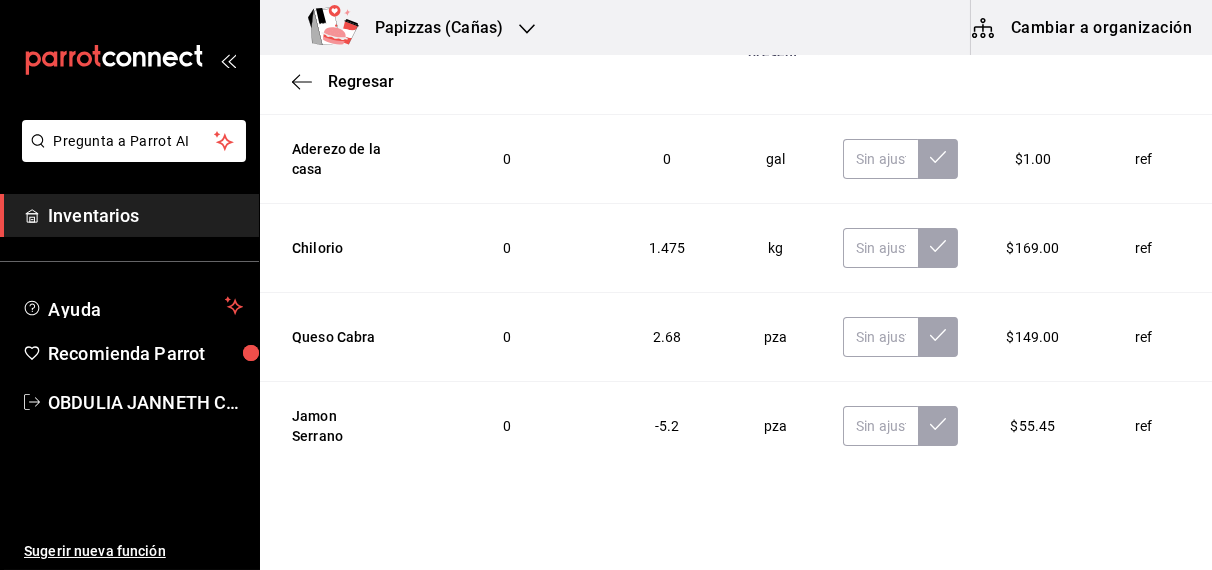type on "1.00" 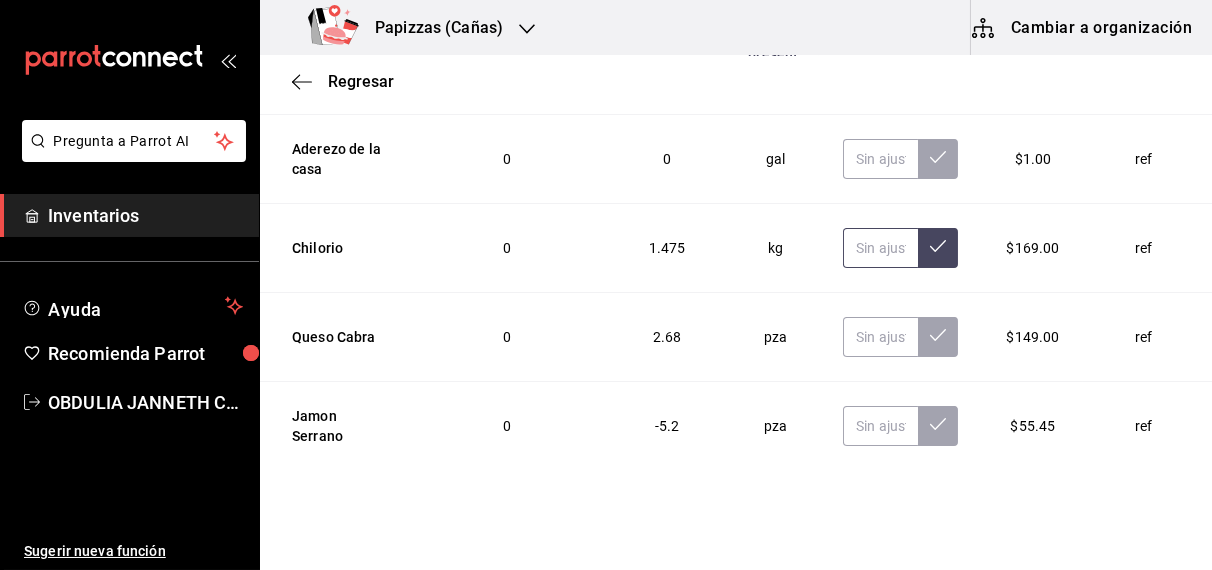 click at bounding box center [880, 248] 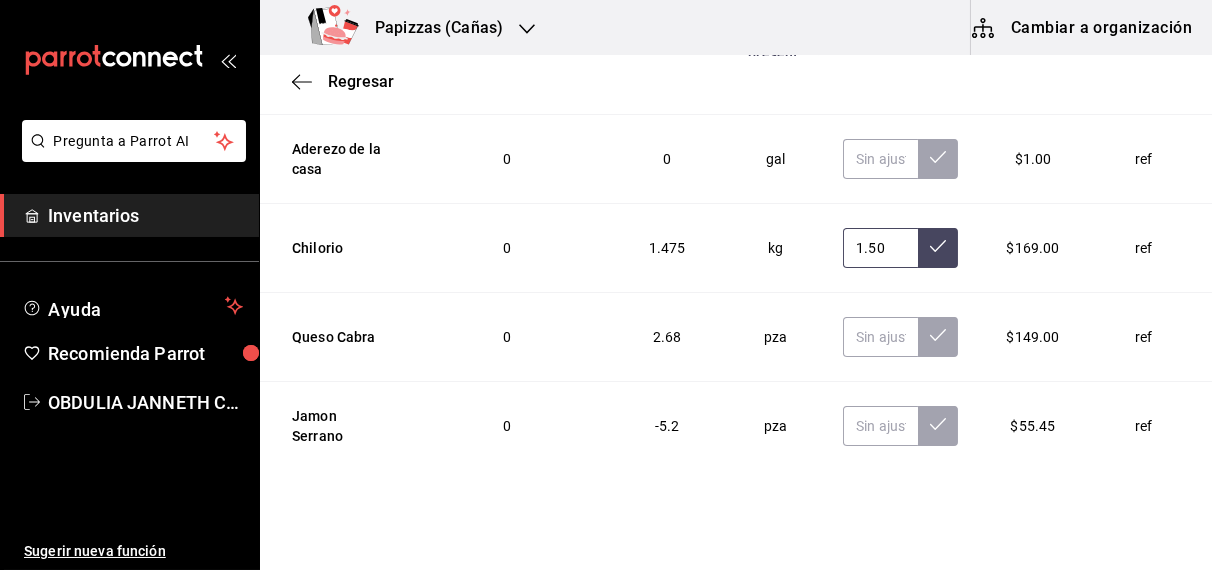 type on "1.50" 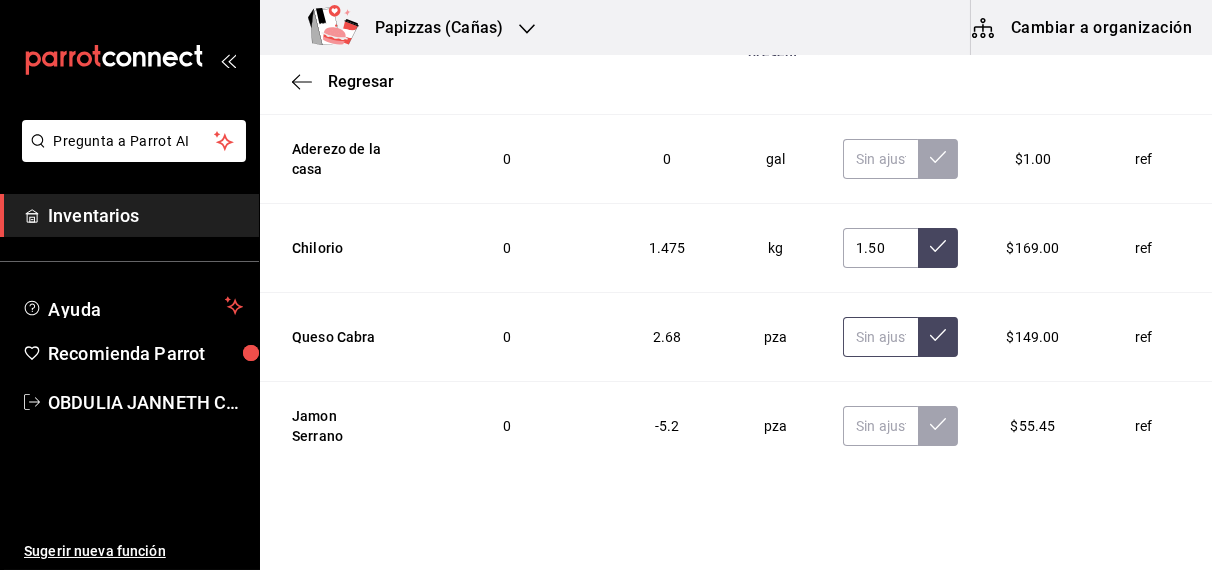 click at bounding box center (880, 337) 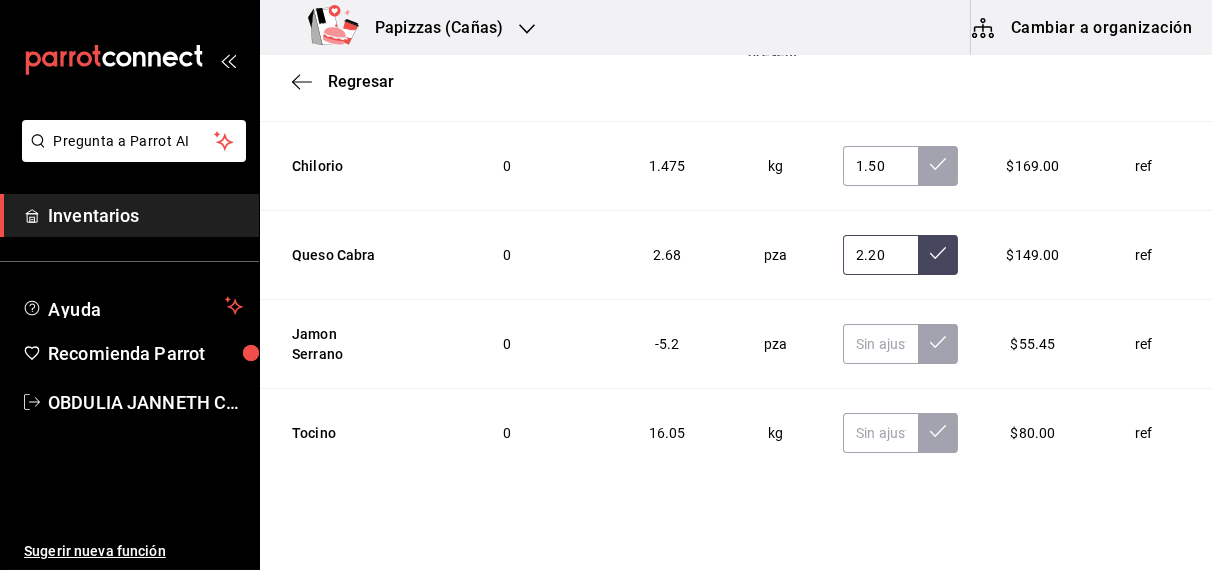 scroll, scrollTop: 4665, scrollLeft: 0, axis: vertical 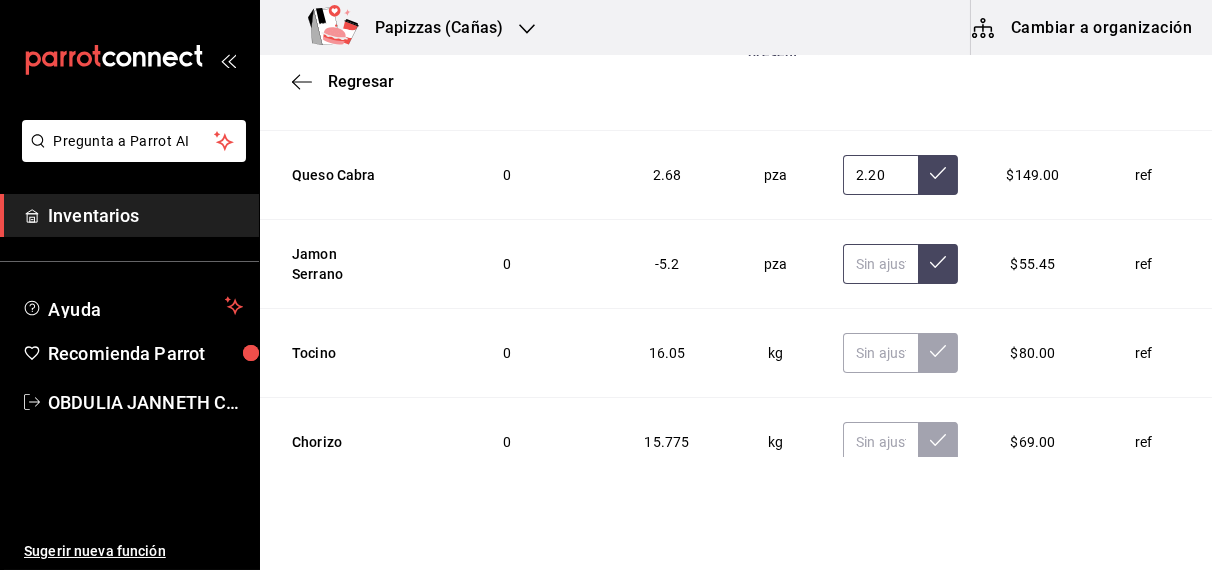 type on "2.20" 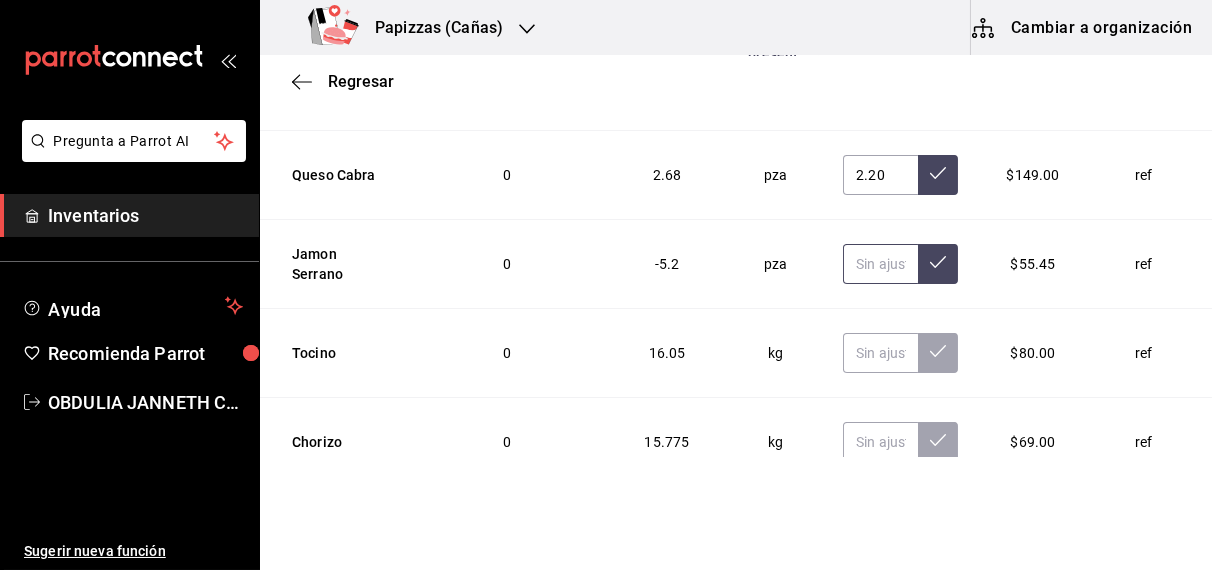 click at bounding box center [880, 264] 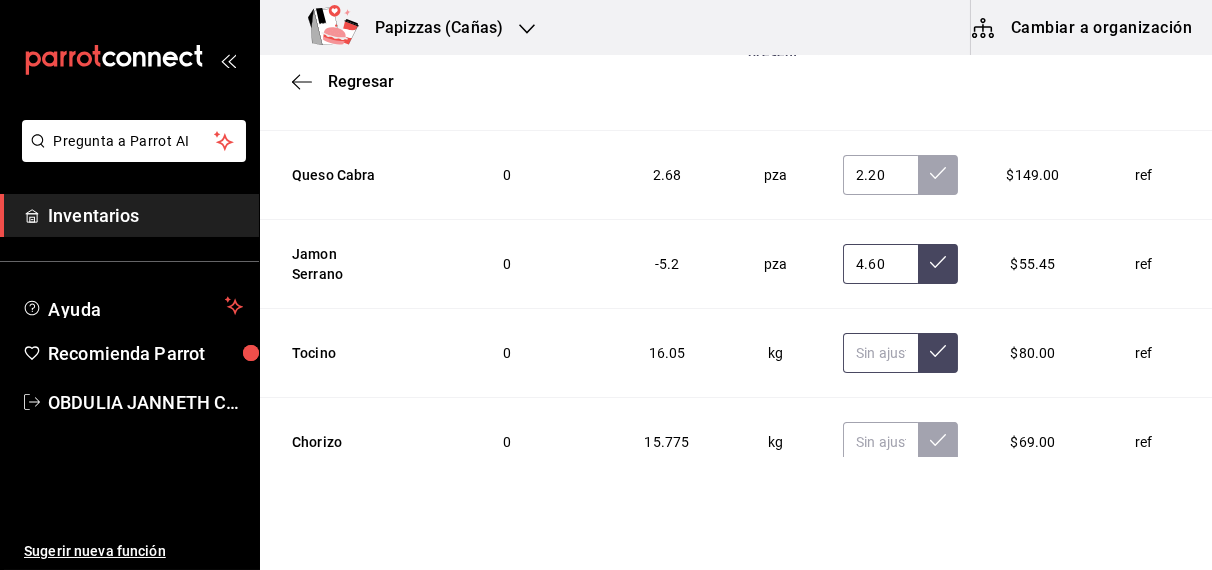 type on "4.60" 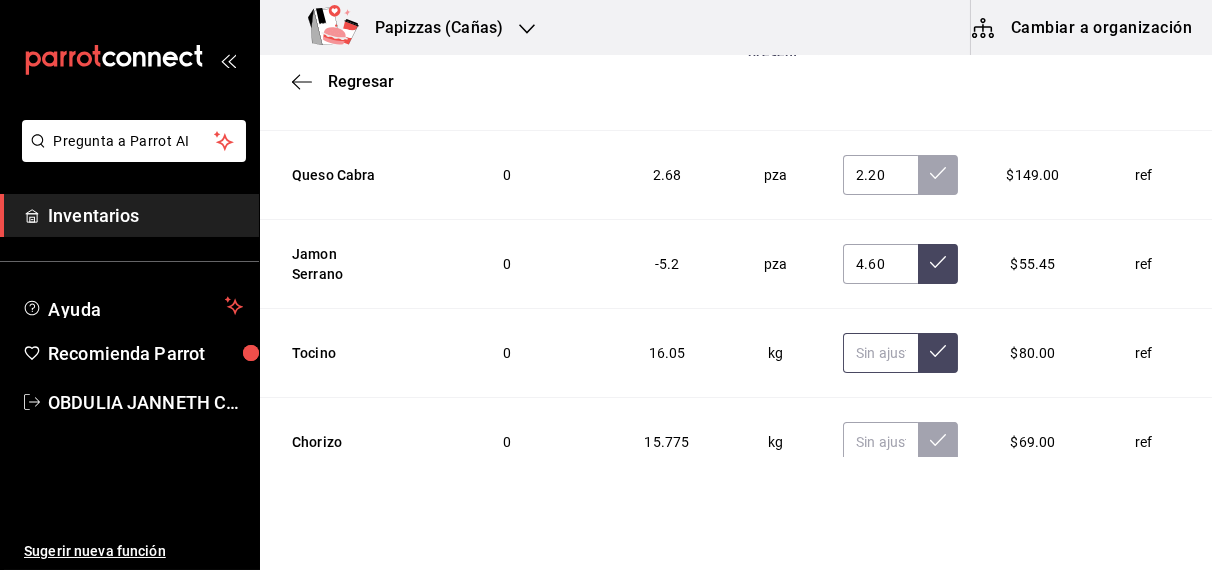 click at bounding box center (880, 353) 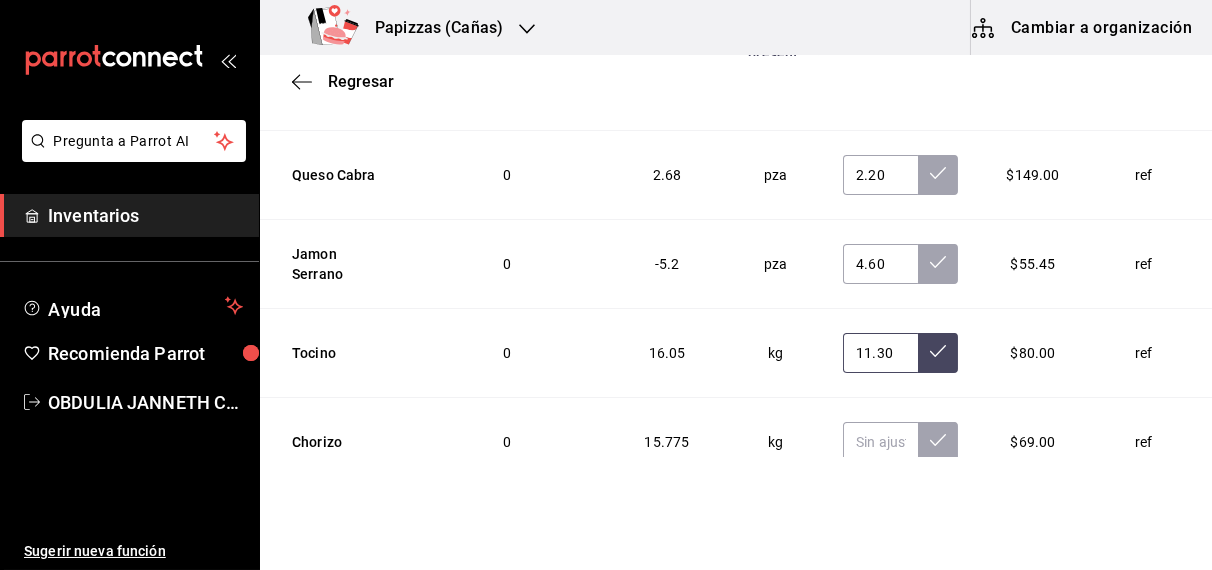 scroll, scrollTop: 0, scrollLeft: 1, axis: horizontal 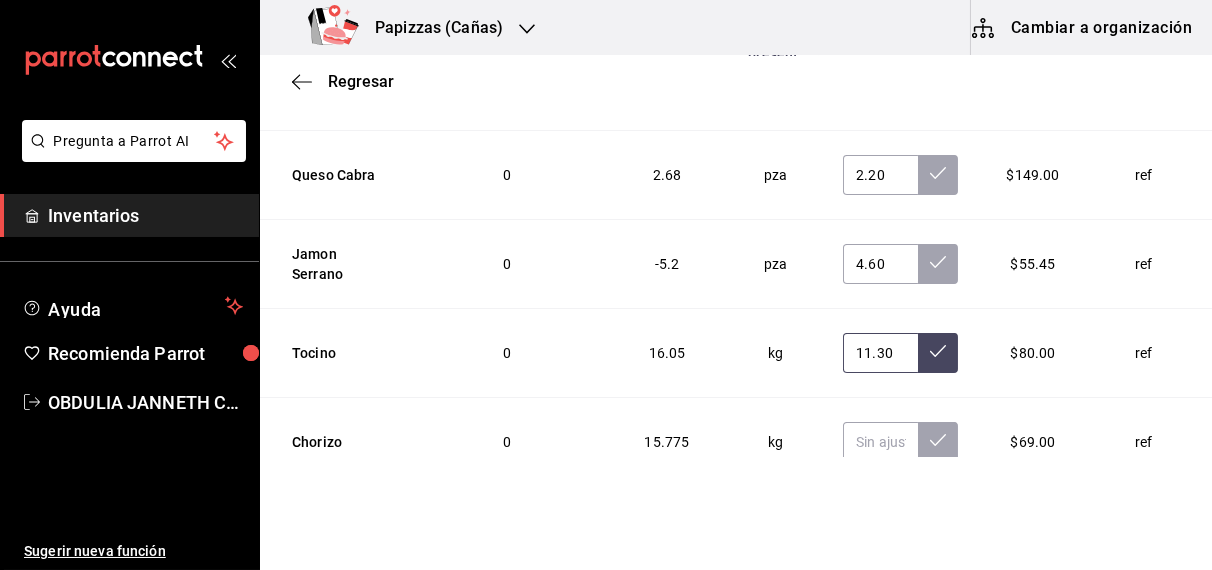 type on "11.30" 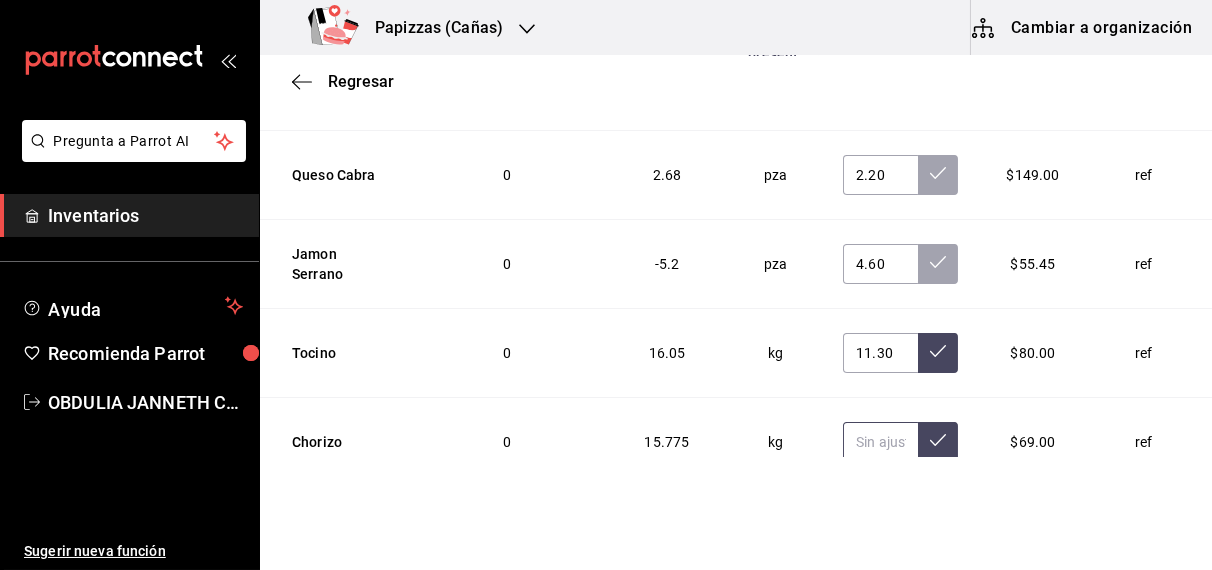 click at bounding box center (880, 442) 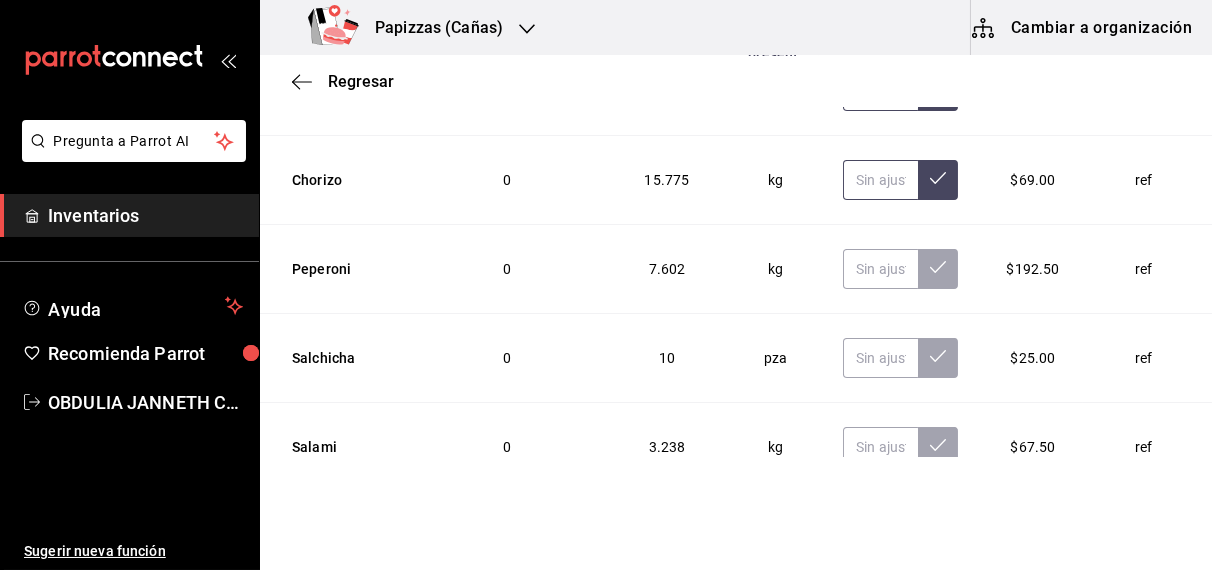 scroll, scrollTop: 4950, scrollLeft: 0, axis: vertical 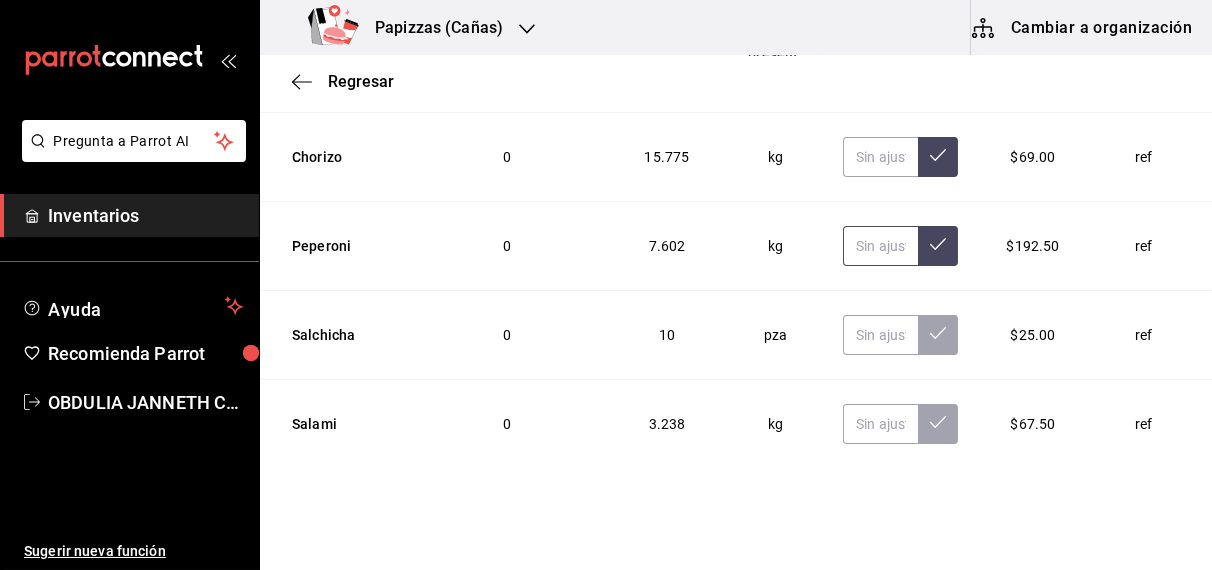 click at bounding box center [880, 246] 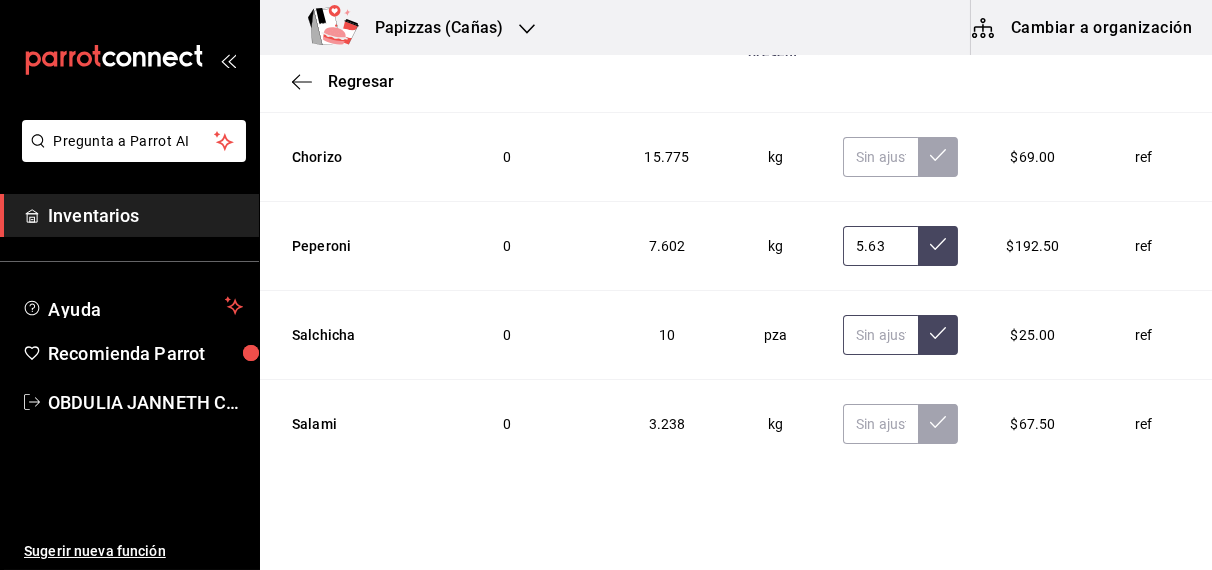 type on "5.63" 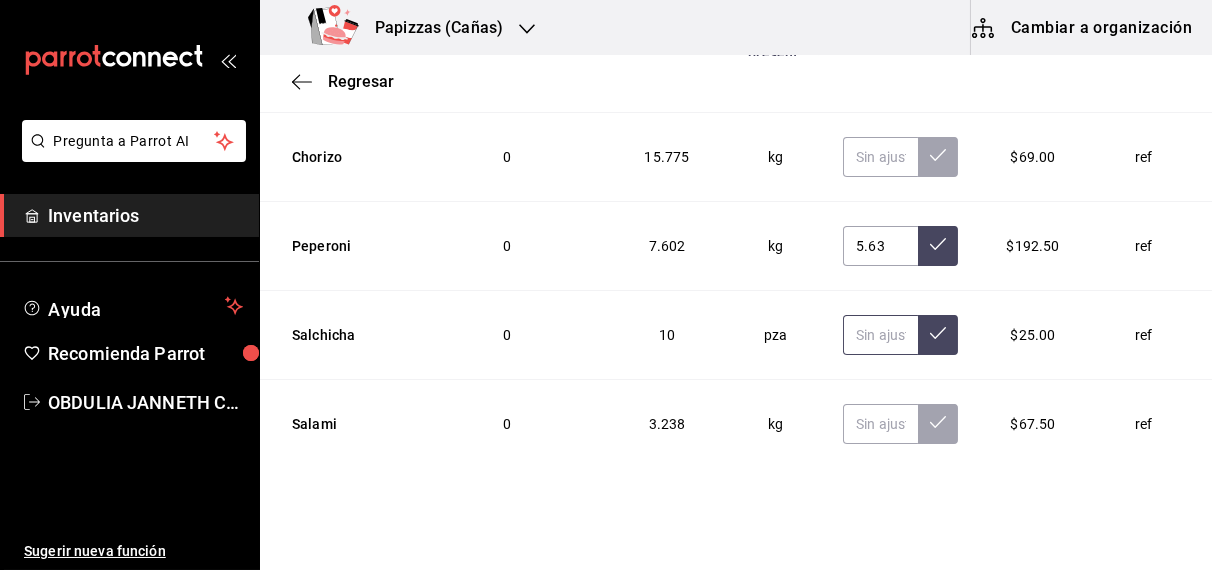 click at bounding box center [880, 335] 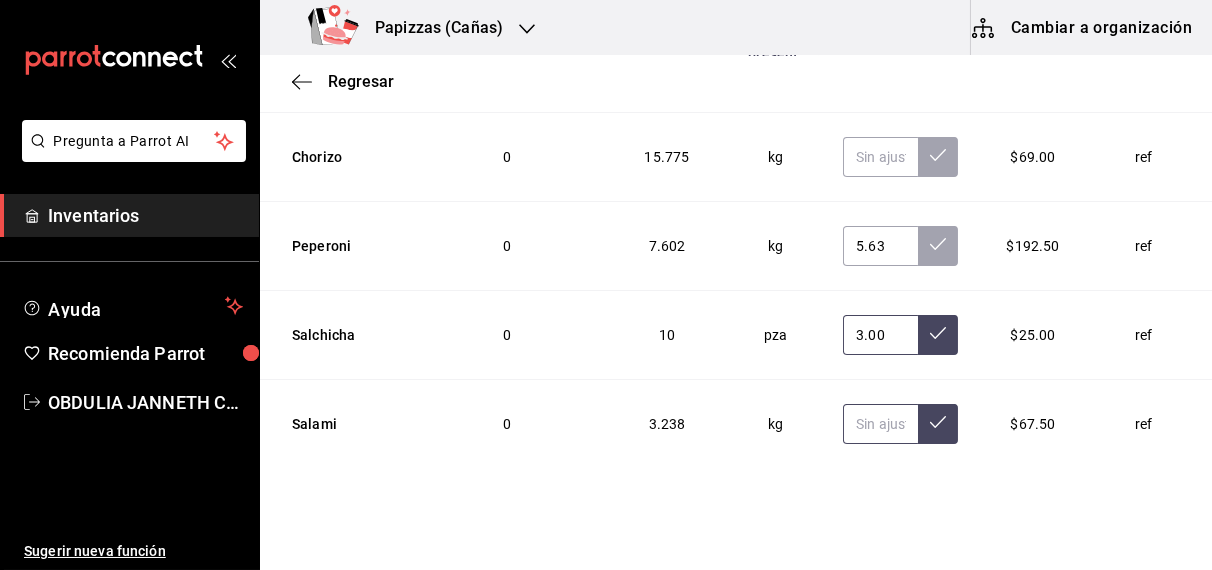 type on "3.00" 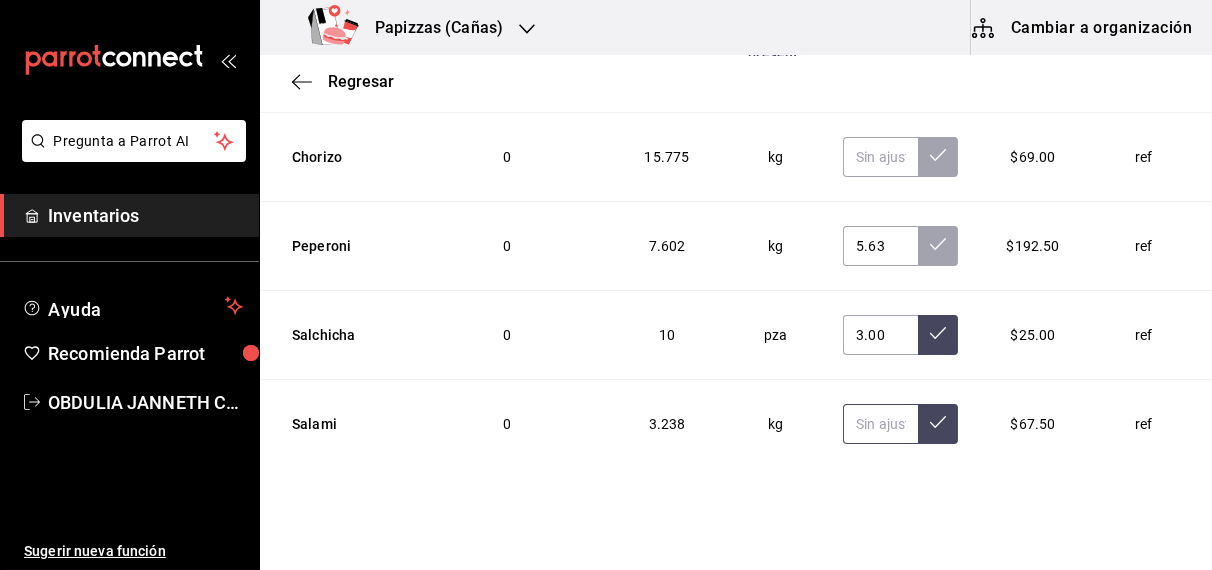 click at bounding box center (880, 424) 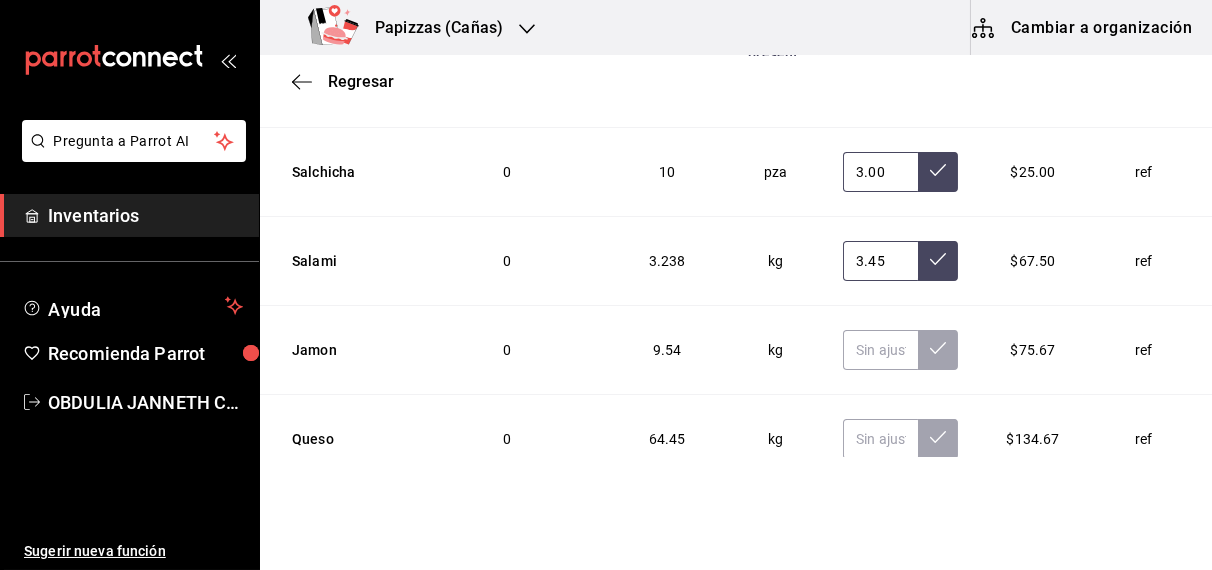 scroll, scrollTop: 5133, scrollLeft: 0, axis: vertical 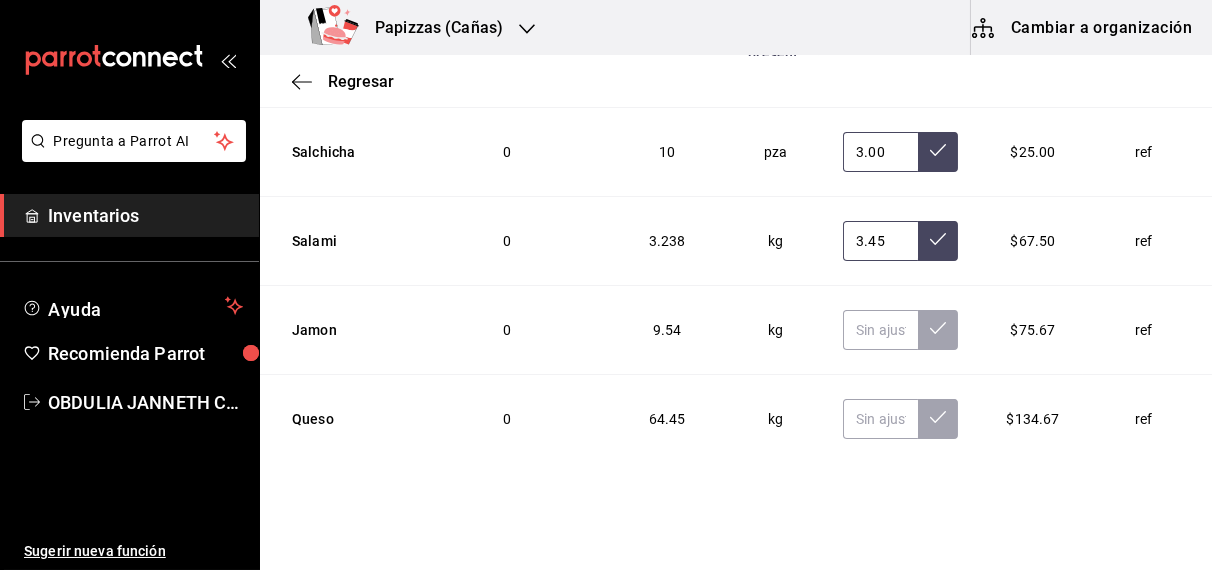 type on "3.45" 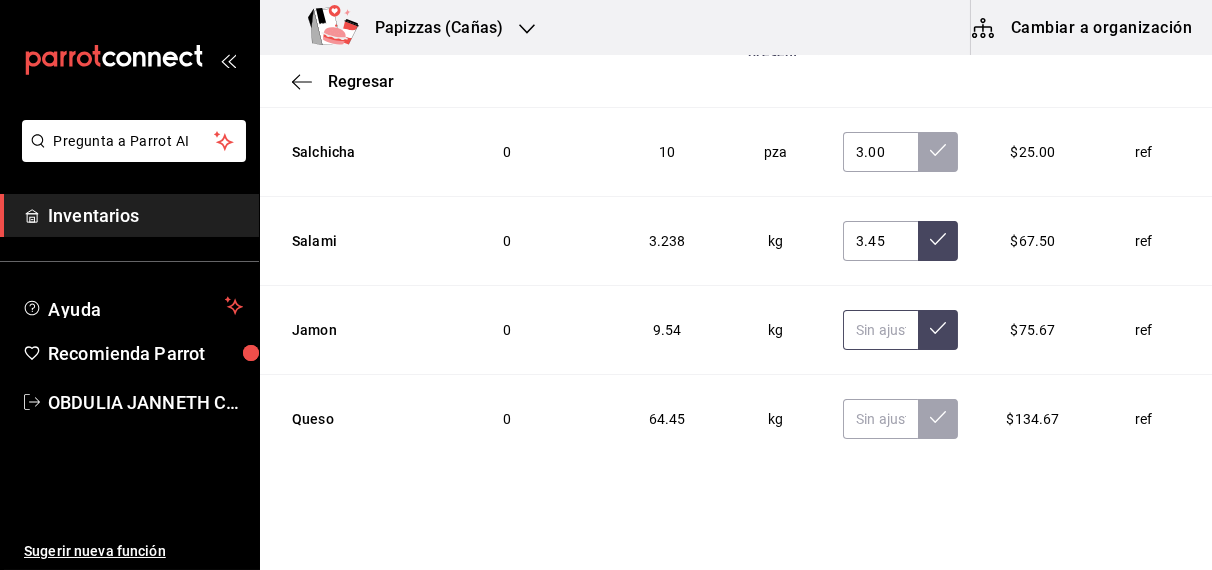 click at bounding box center [880, 330] 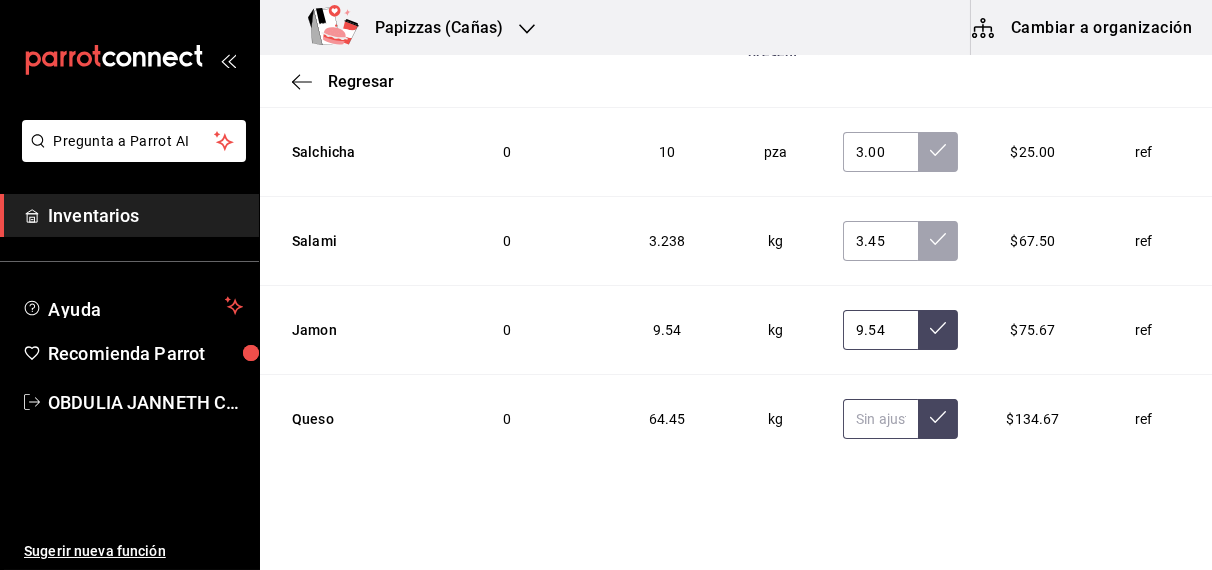type on "9.54" 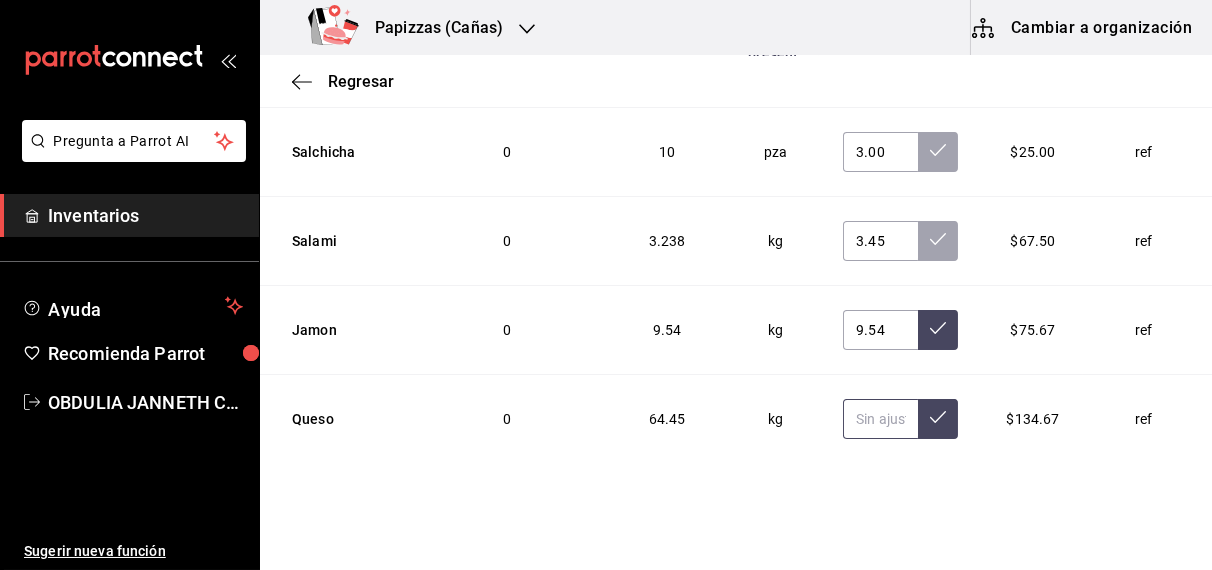 click at bounding box center (880, 419) 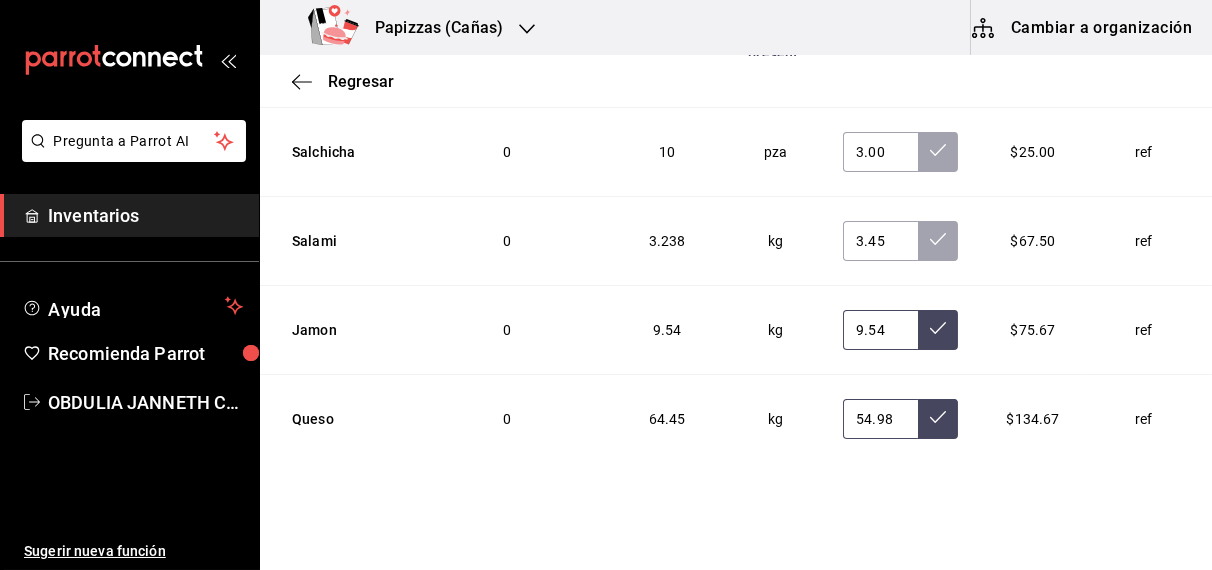 scroll, scrollTop: 0, scrollLeft: 1, axis: horizontal 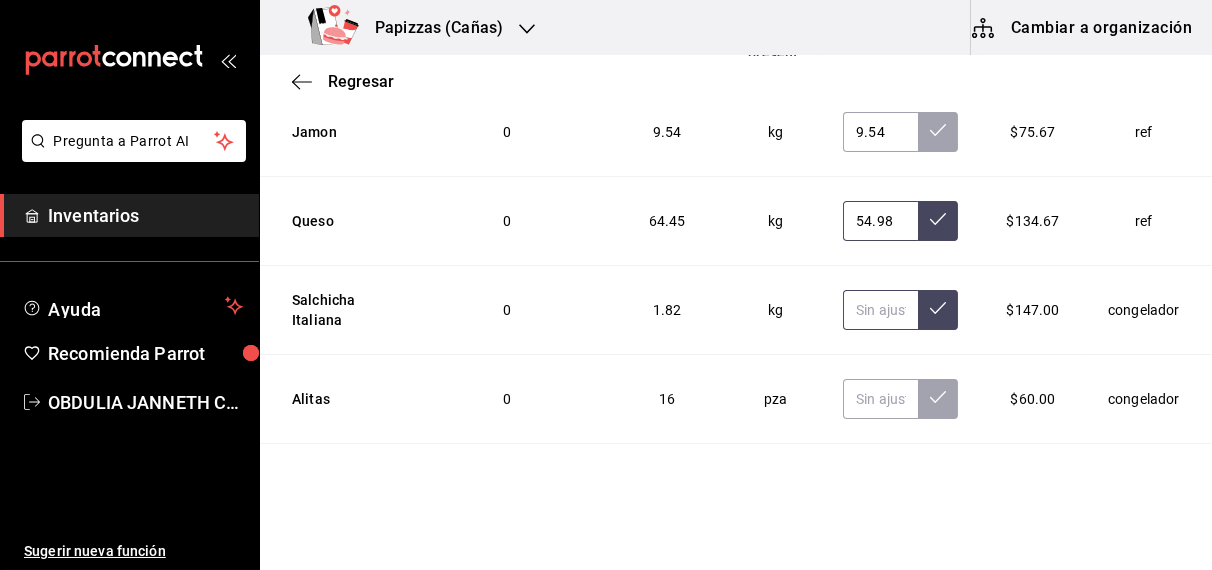 type on "54.98" 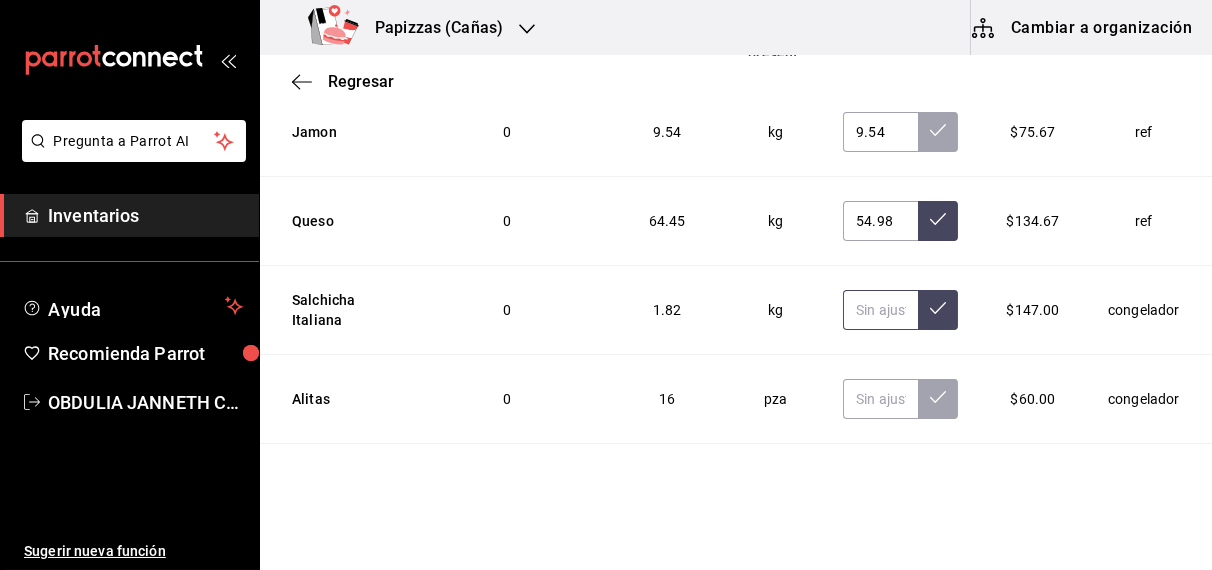 click at bounding box center (880, 310) 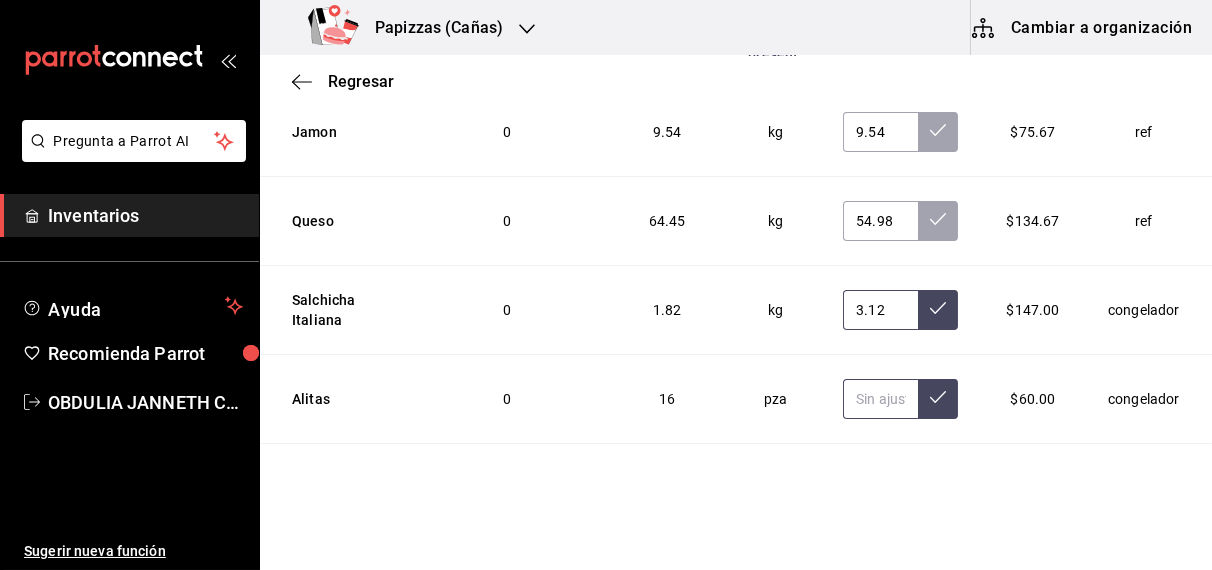 type on "3.12" 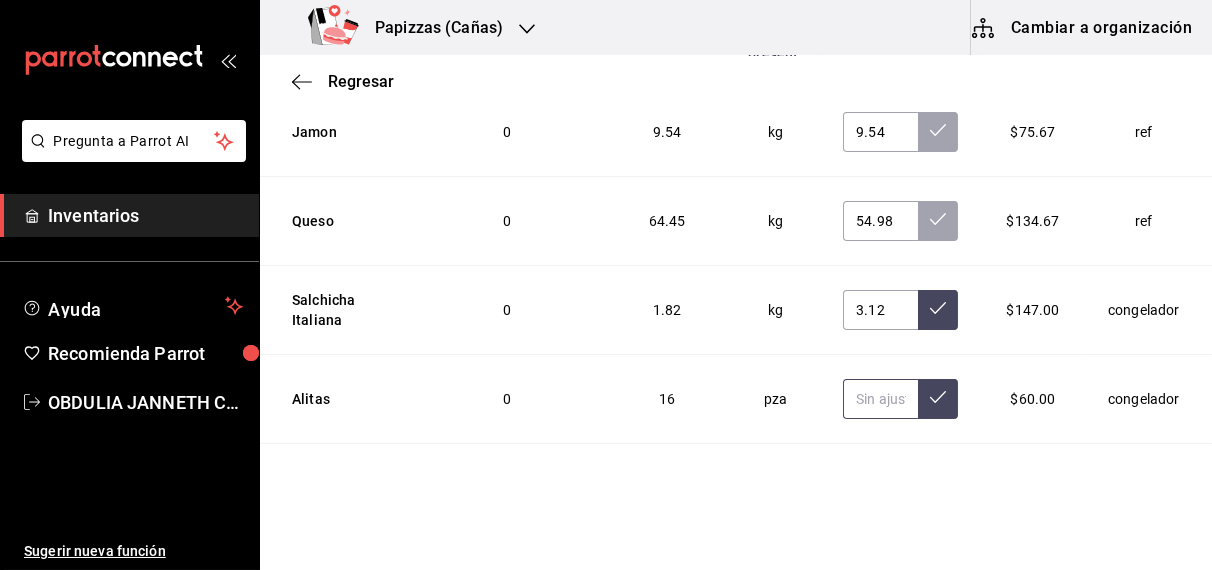 click at bounding box center (880, 399) 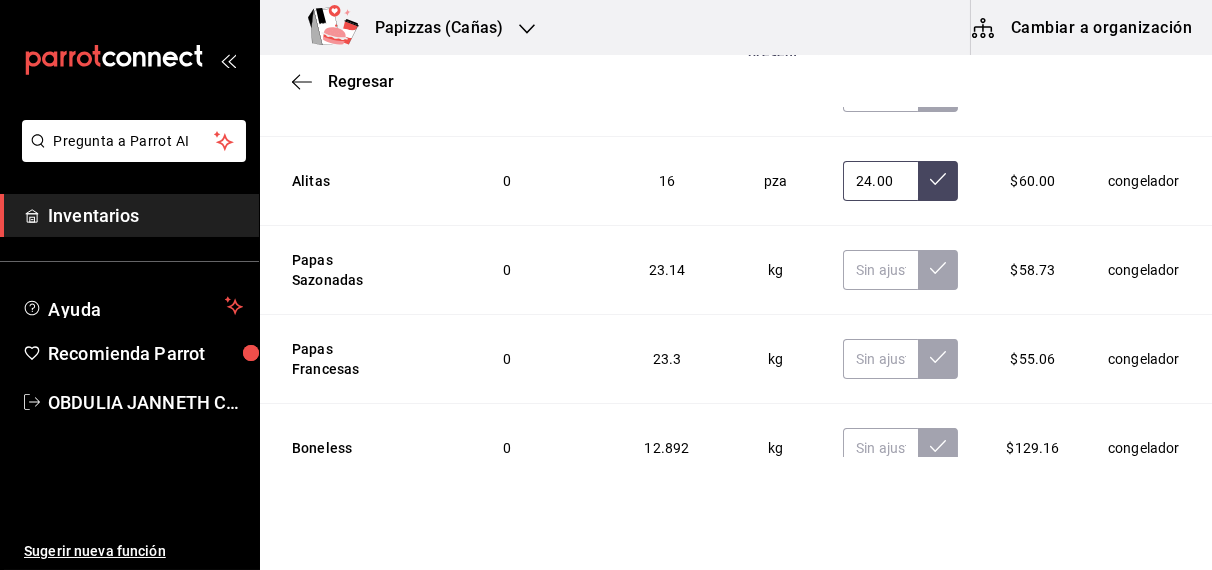 scroll, scrollTop: 5554, scrollLeft: 0, axis: vertical 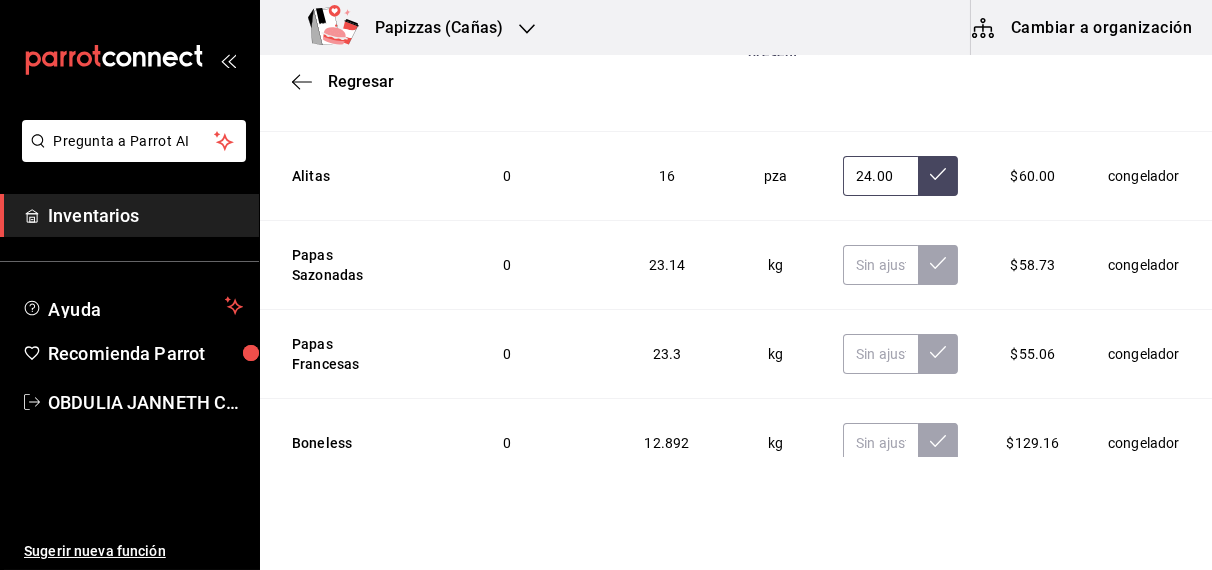 type on "24.00" 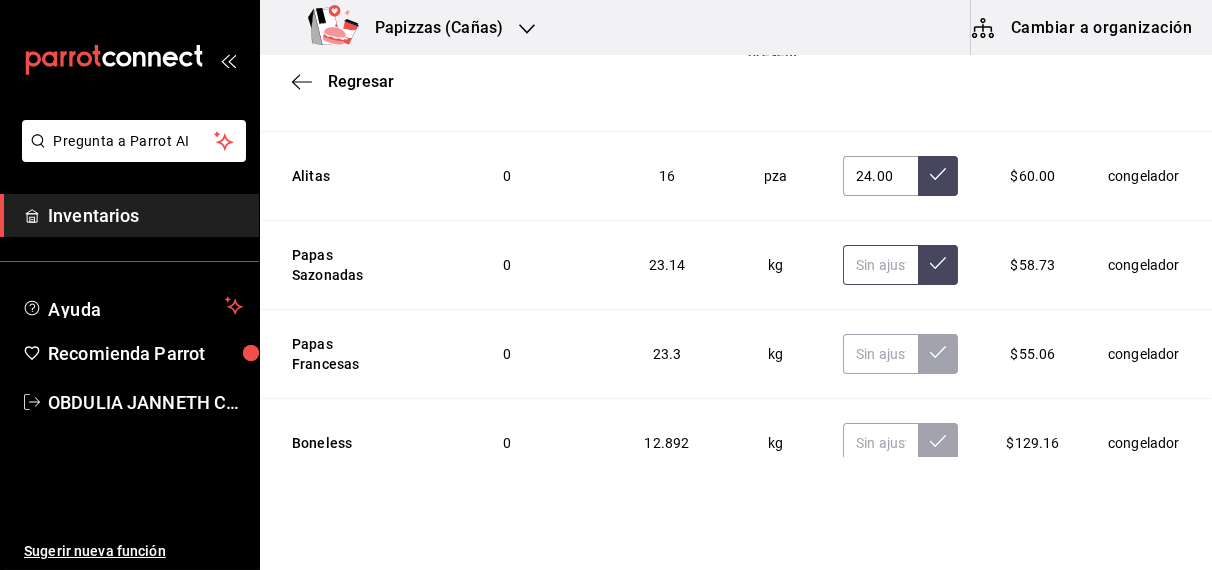 click at bounding box center [880, 265] 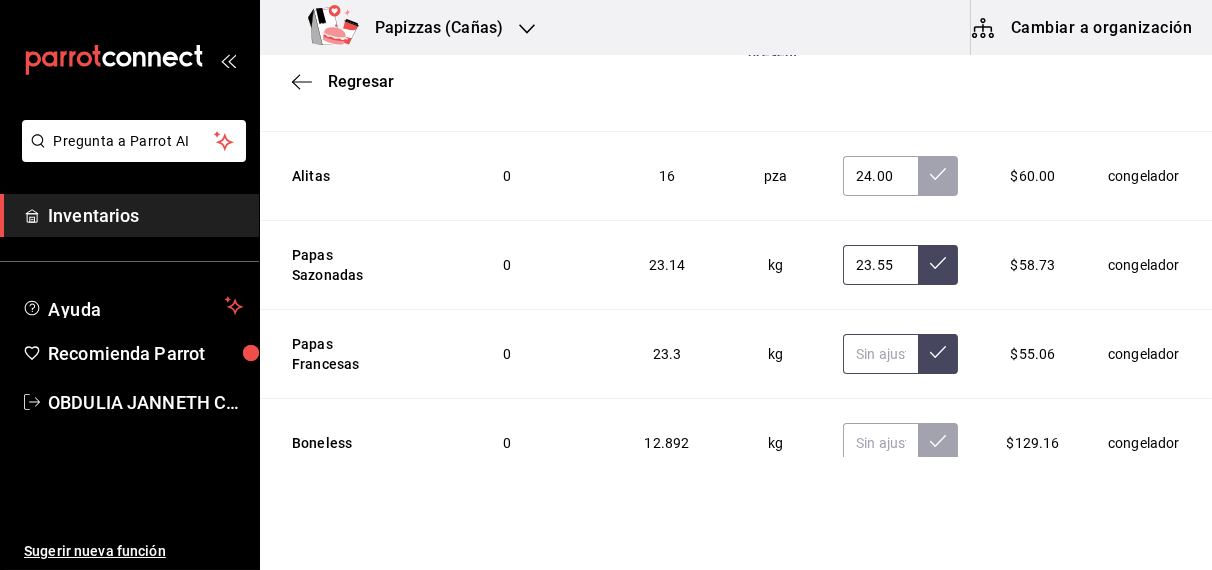 scroll, scrollTop: 0, scrollLeft: 1, axis: horizontal 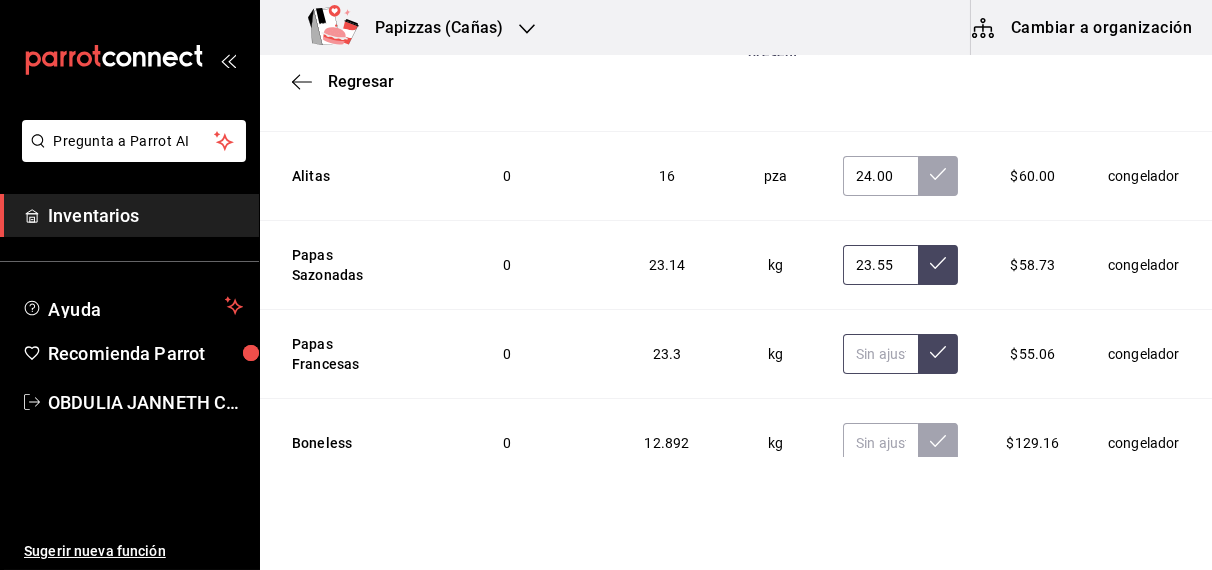 type on "23.55" 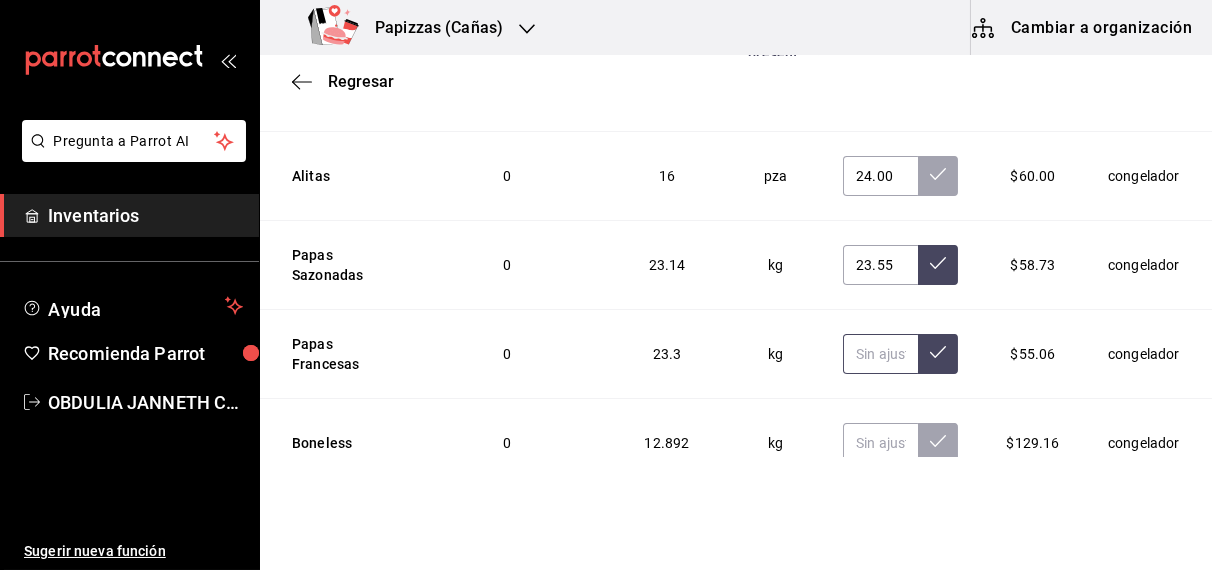 scroll, scrollTop: 0, scrollLeft: 0, axis: both 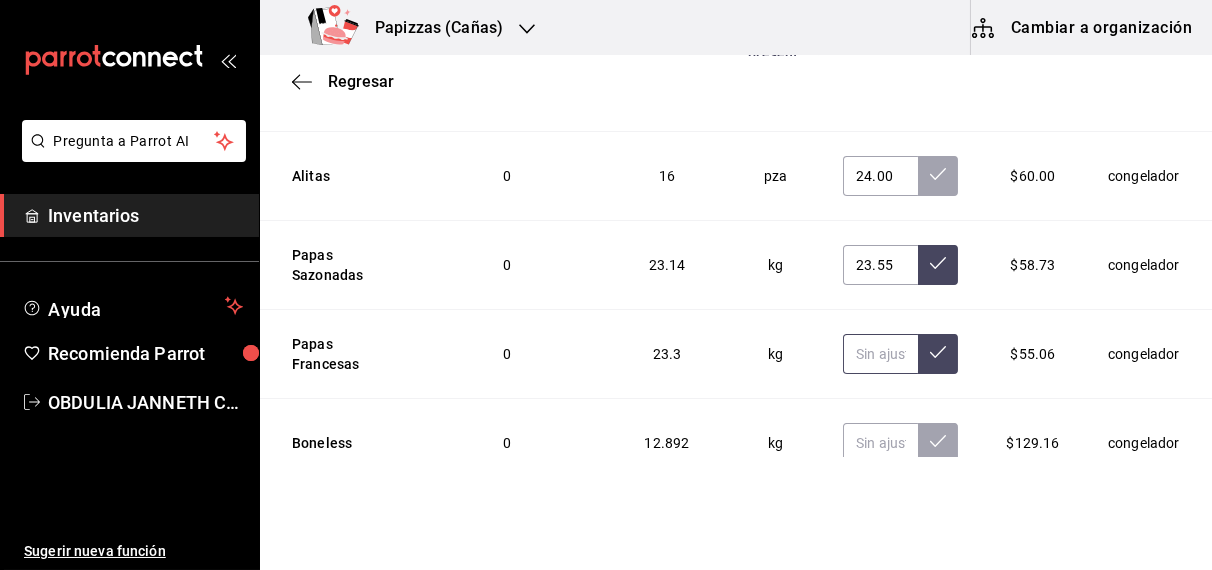 click at bounding box center [880, 354] 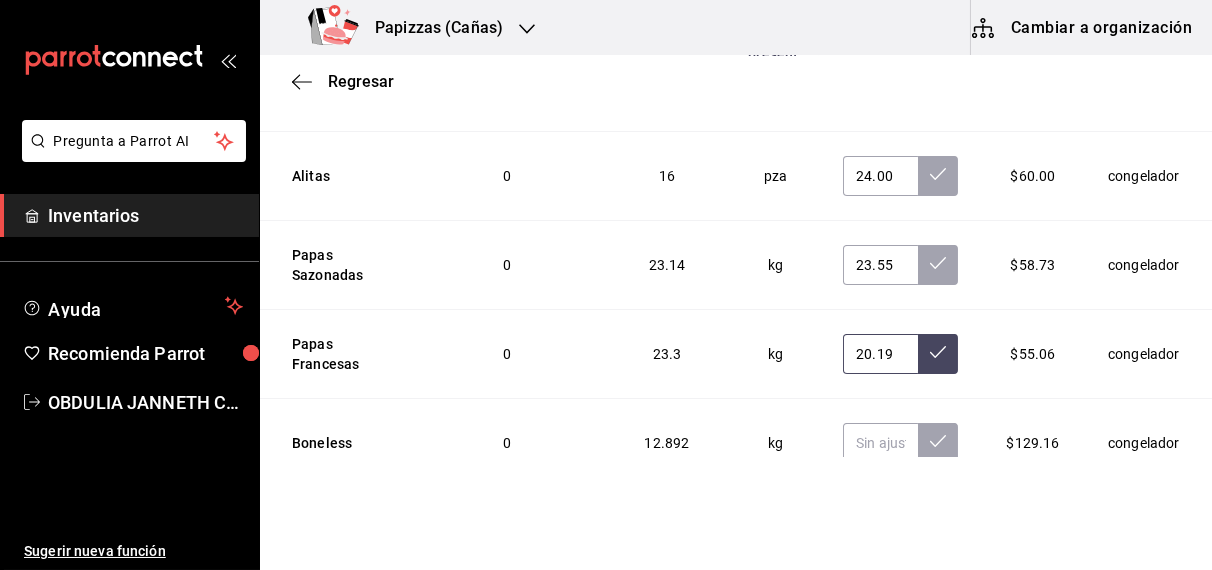 scroll, scrollTop: 0, scrollLeft: 1, axis: horizontal 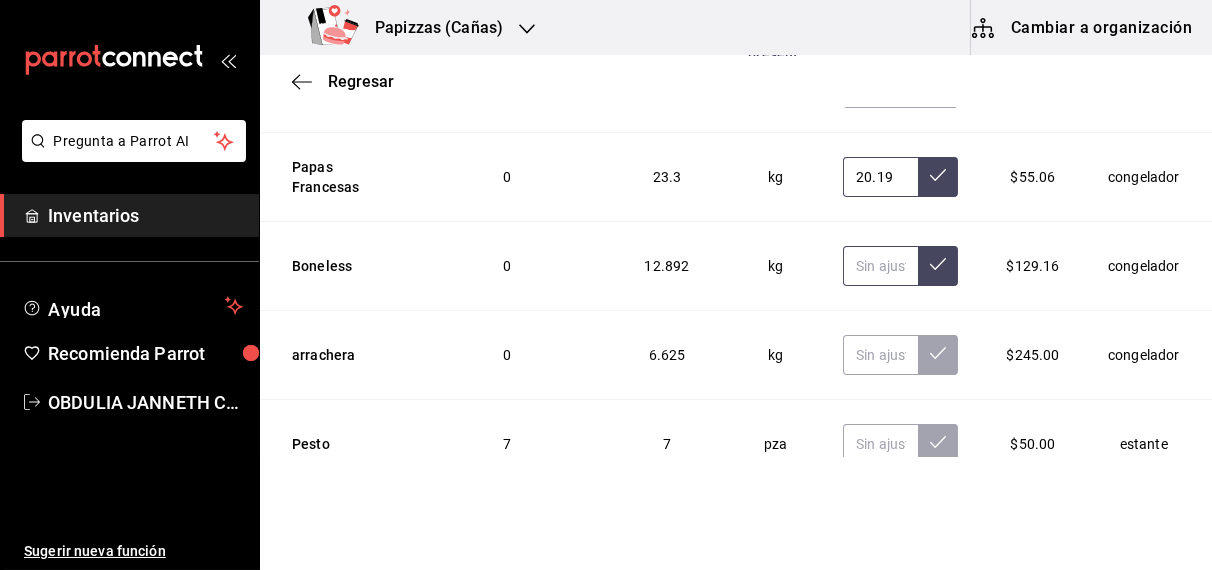 type on "20.19" 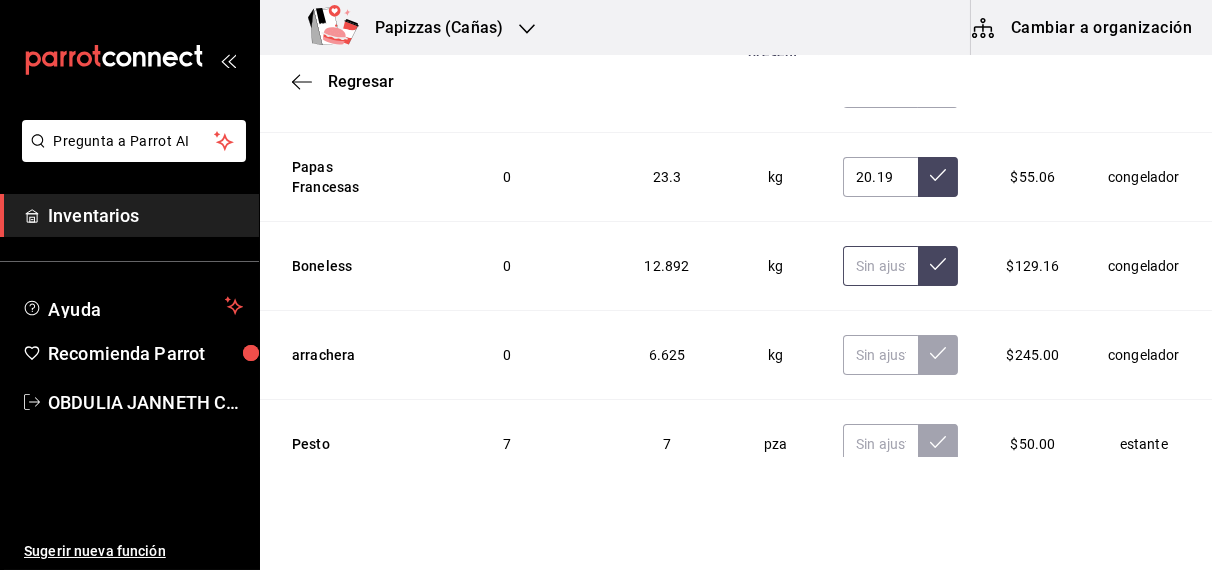 click at bounding box center [880, 266] 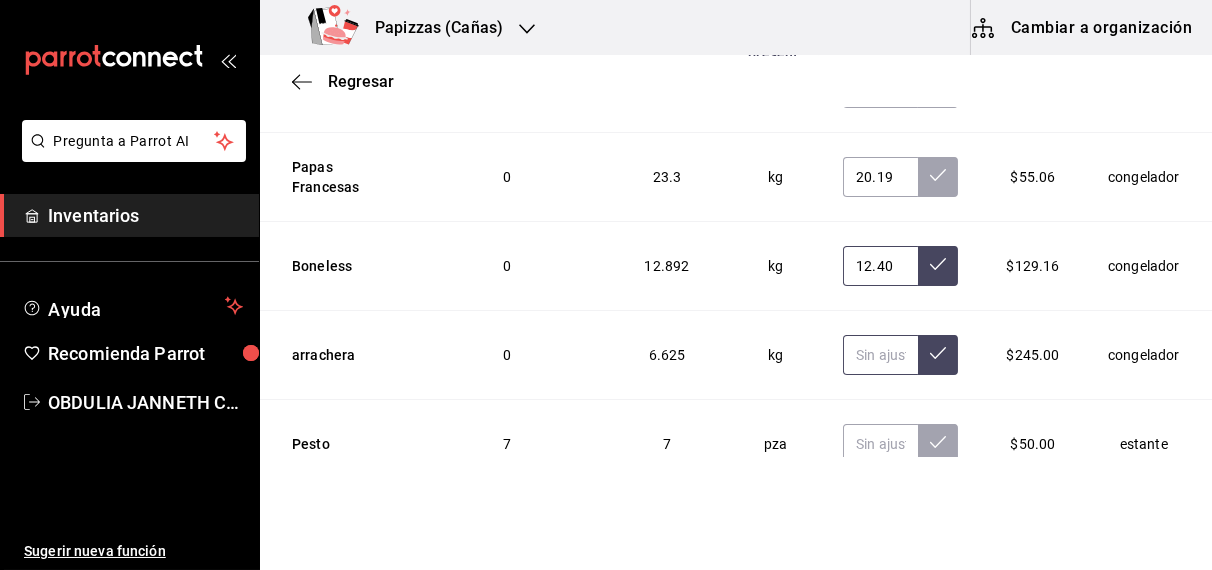 scroll, scrollTop: 0, scrollLeft: 1, axis: horizontal 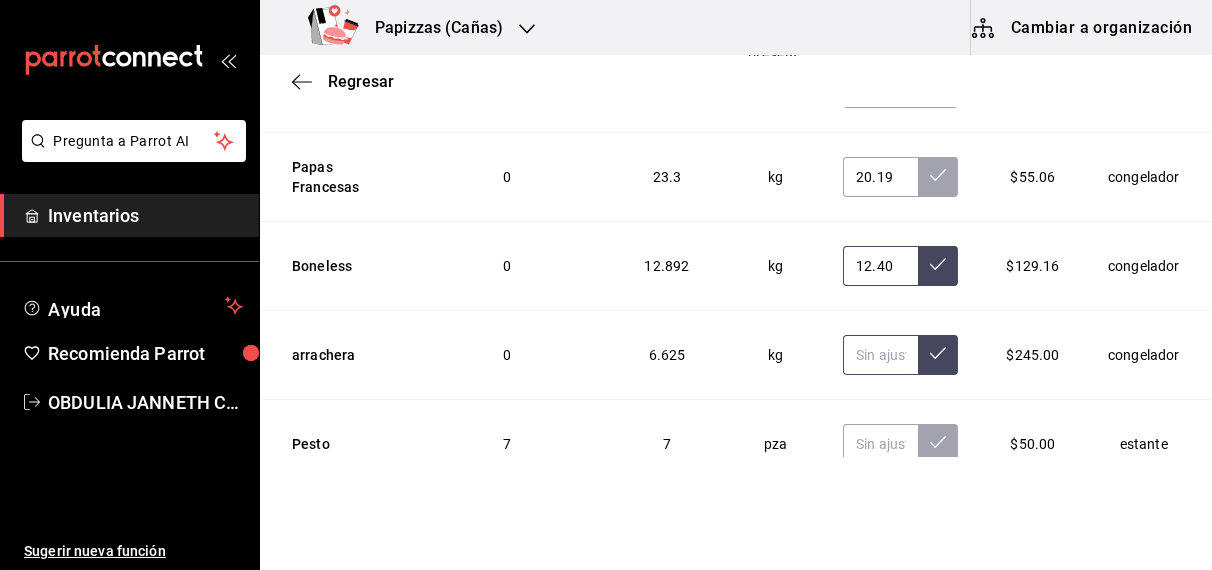 type on "12.40" 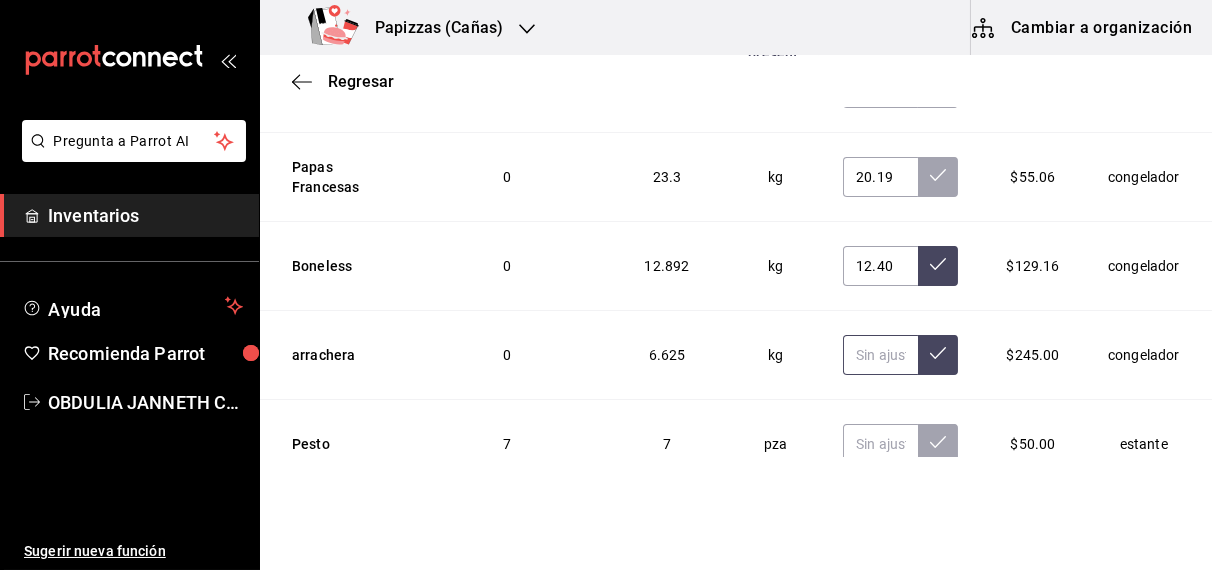 click at bounding box center (880, 355) 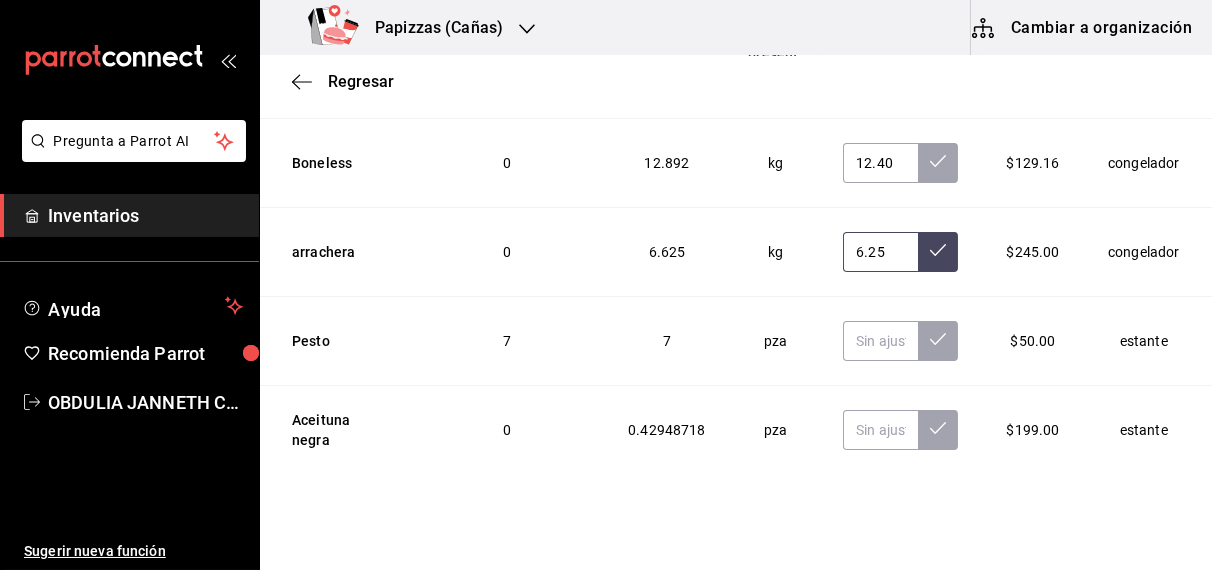 scroll, scrollTop: 5840, scrollLeft: 0, axis: vertical 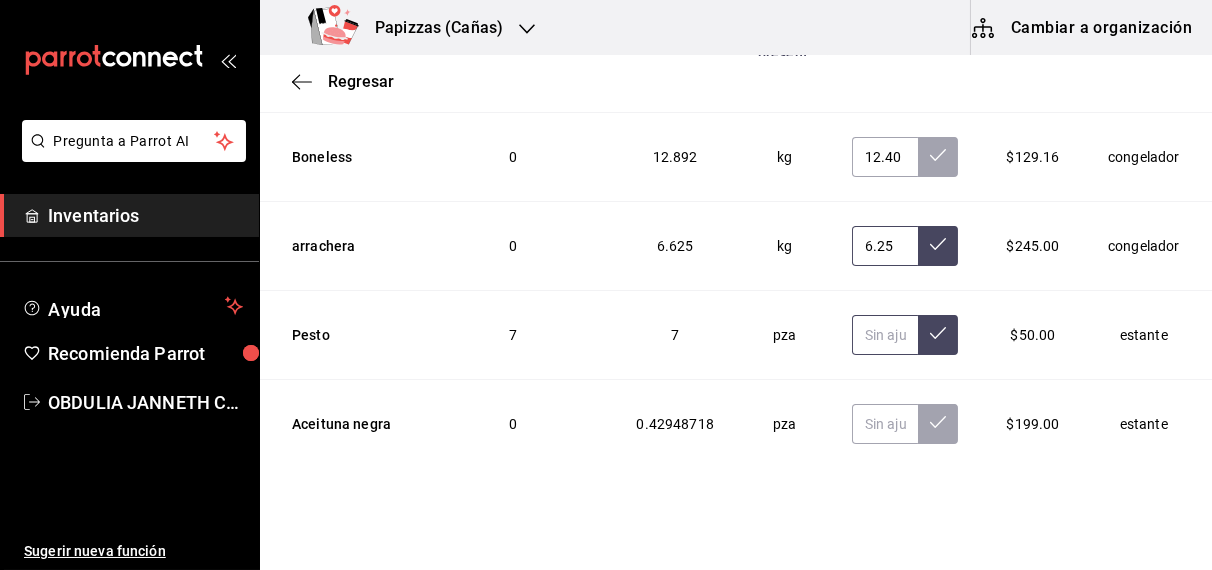 type on "6.25" 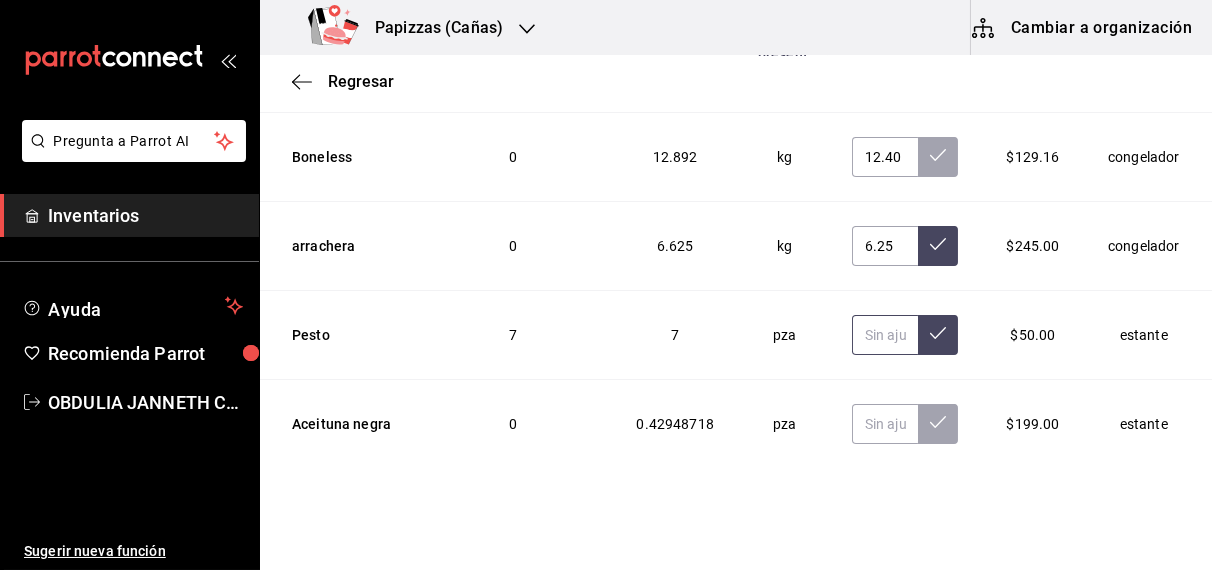 click at bounding box center [885, 335] 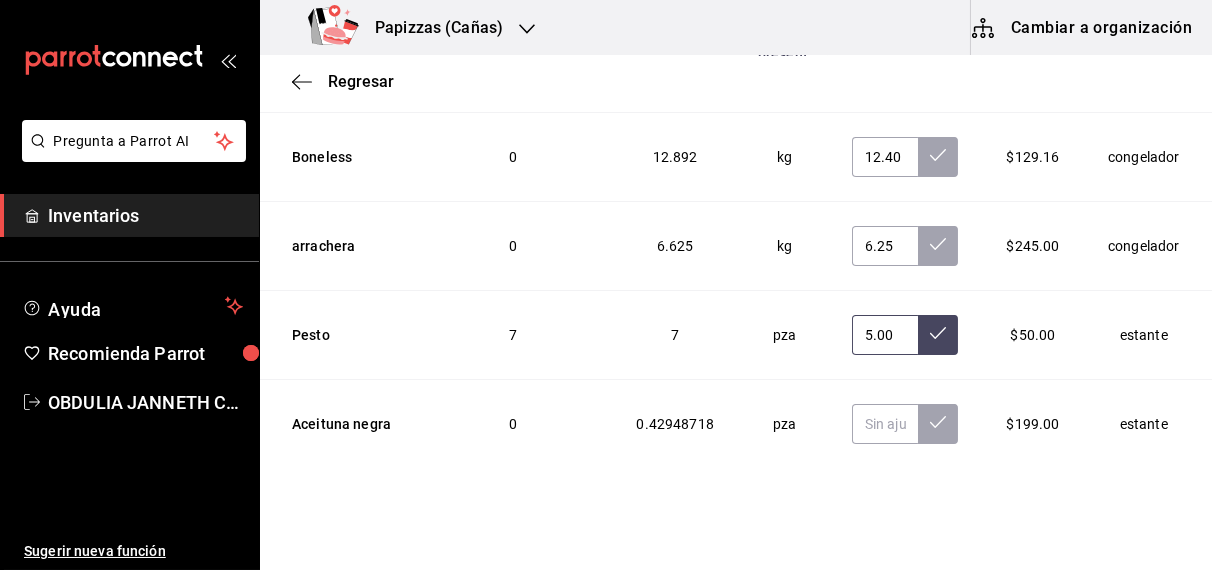 type on "5.00" 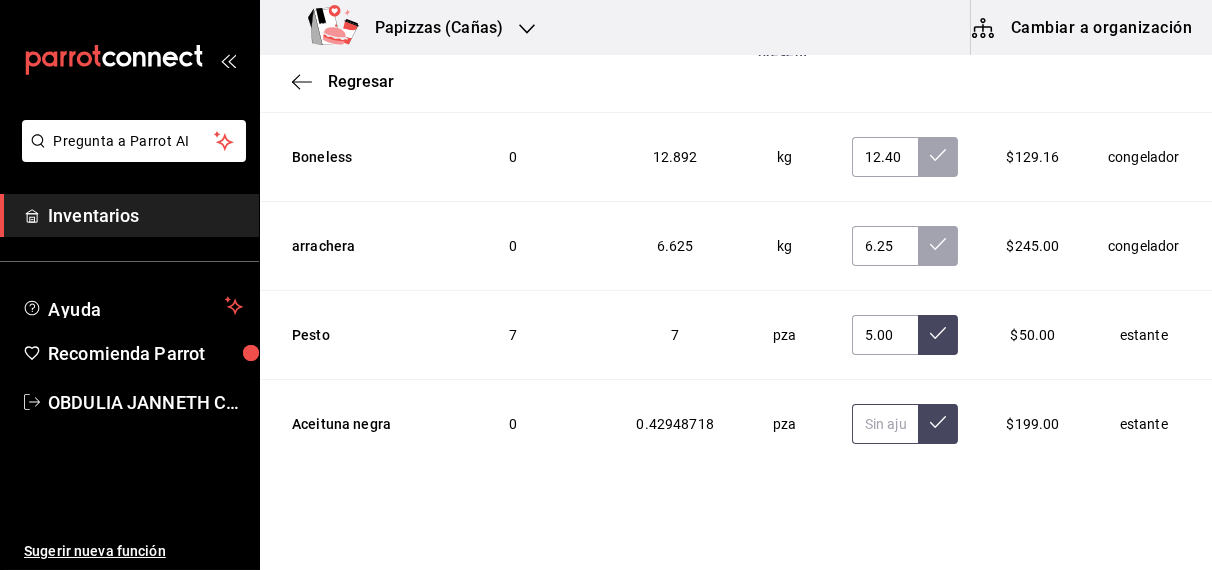 click at bounding box center (885, 424) 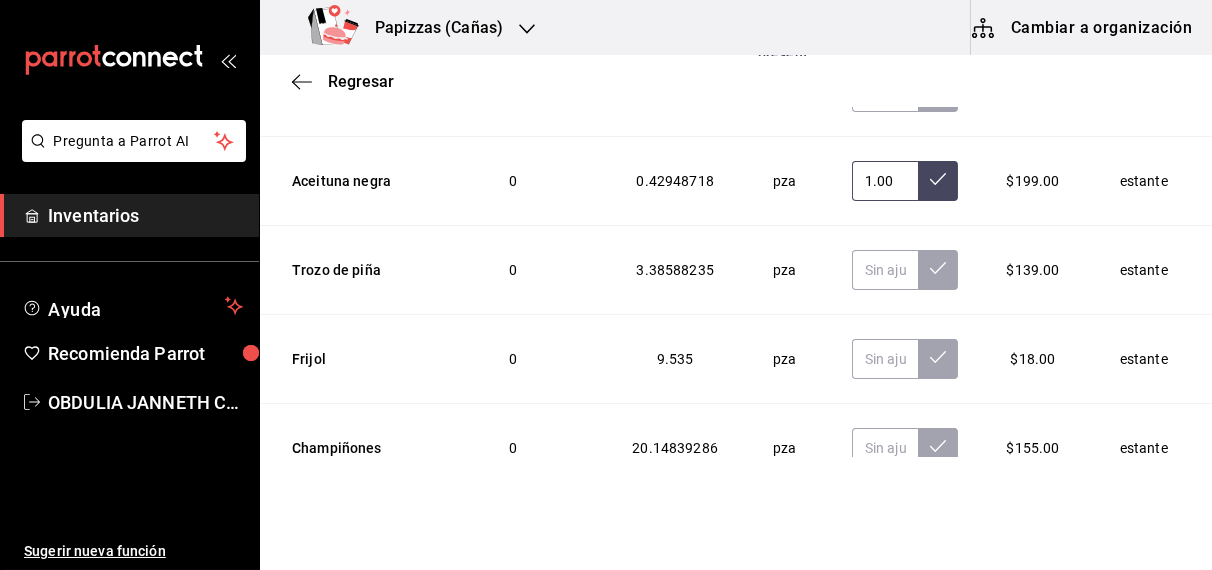 scroll, scrollTop: 6090, scrollLeft: 0, axis: vertical 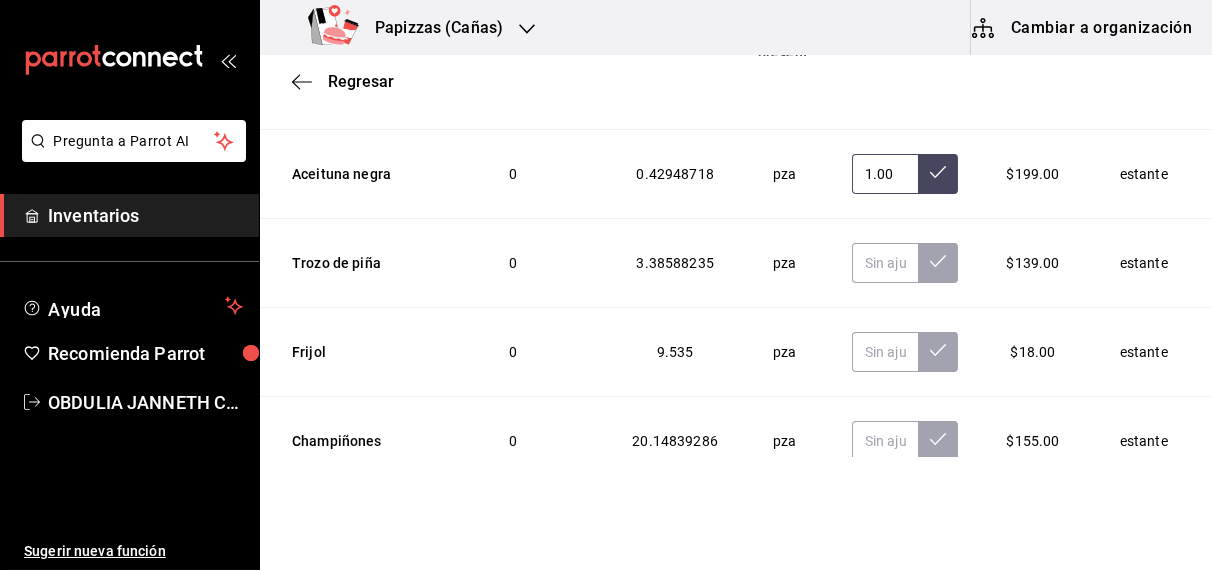 type on "1.00" 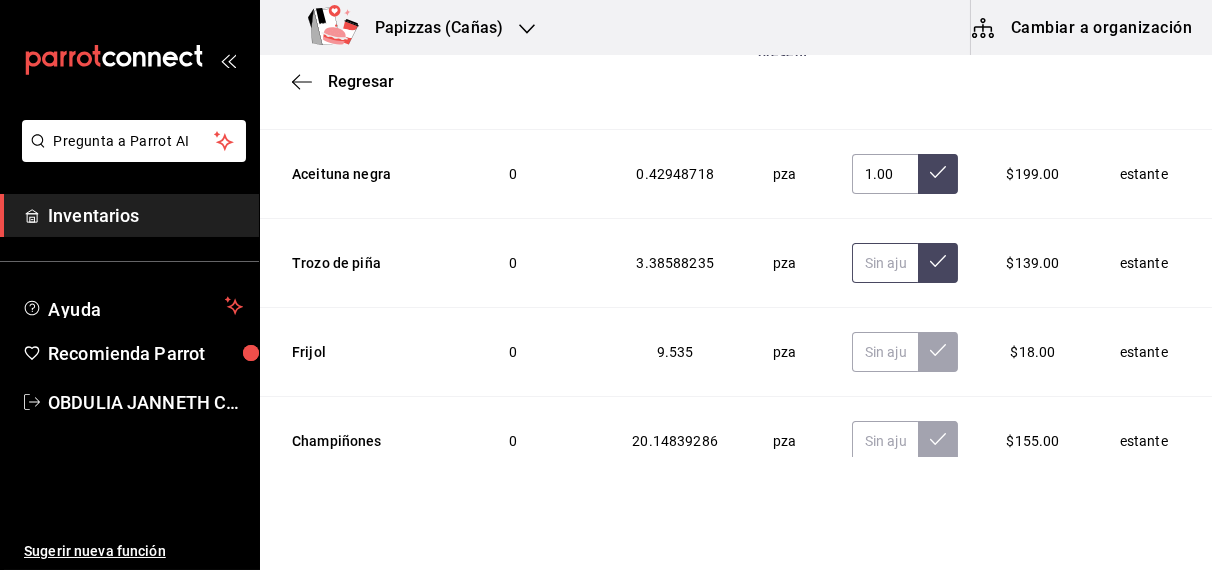 click at bounding box center (885, 263) 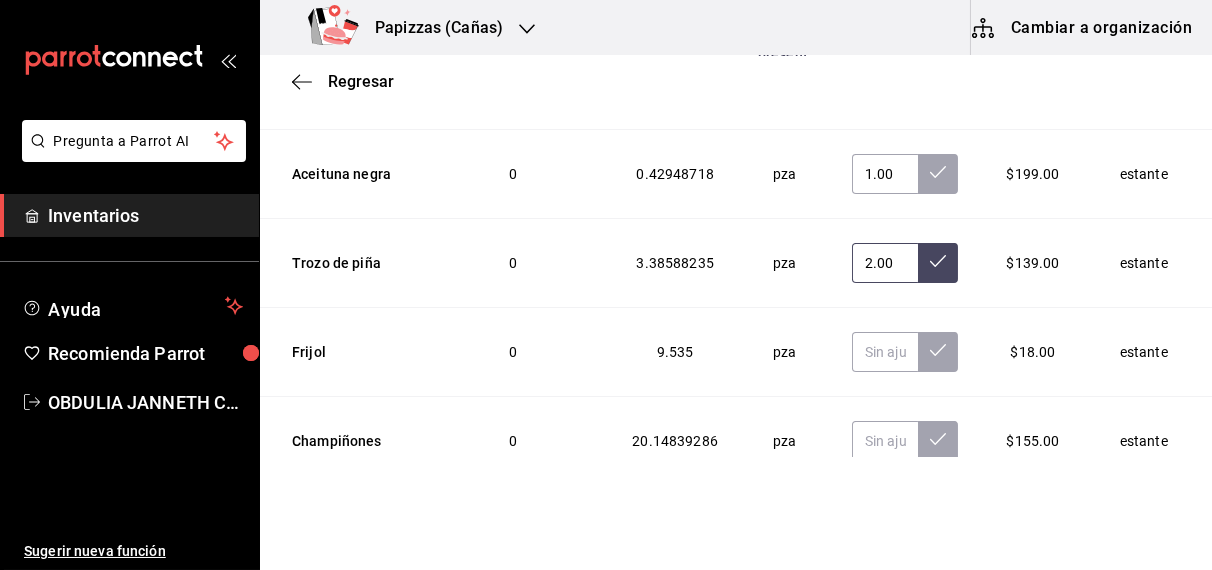 type on "2.00" 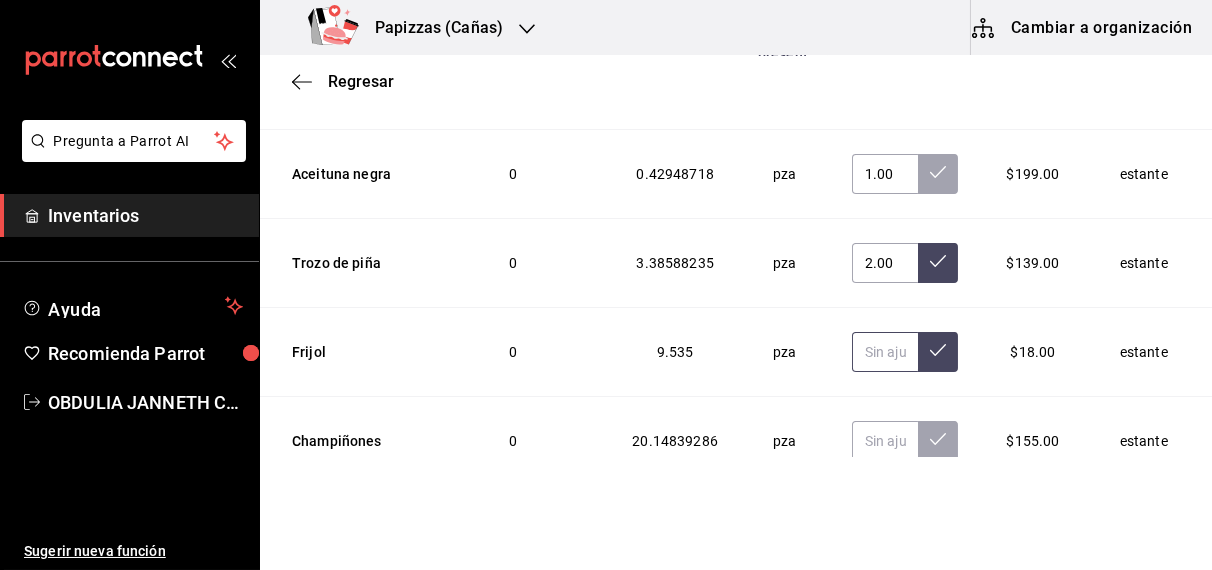 click at bounding box center (885, 352) 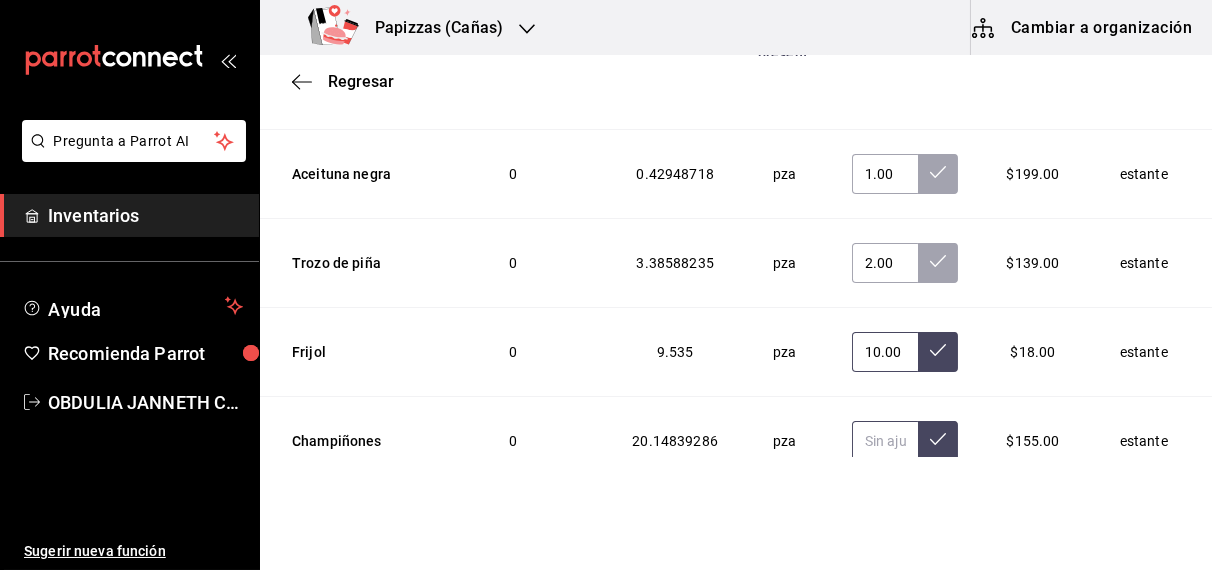 type on "10.00" 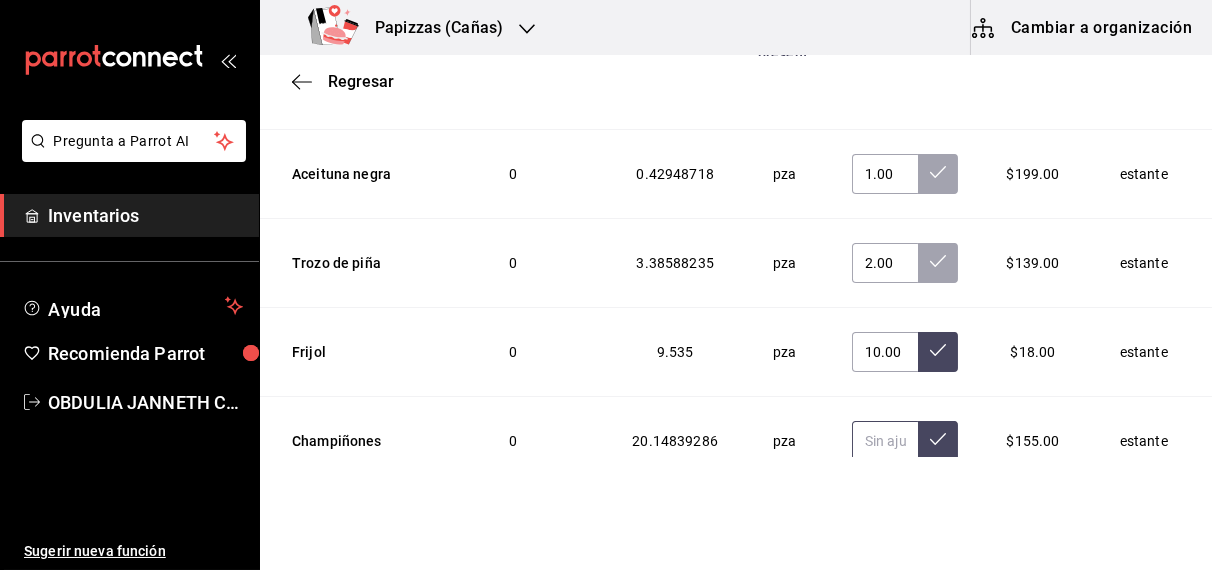 click at bounding box center (885, 441) 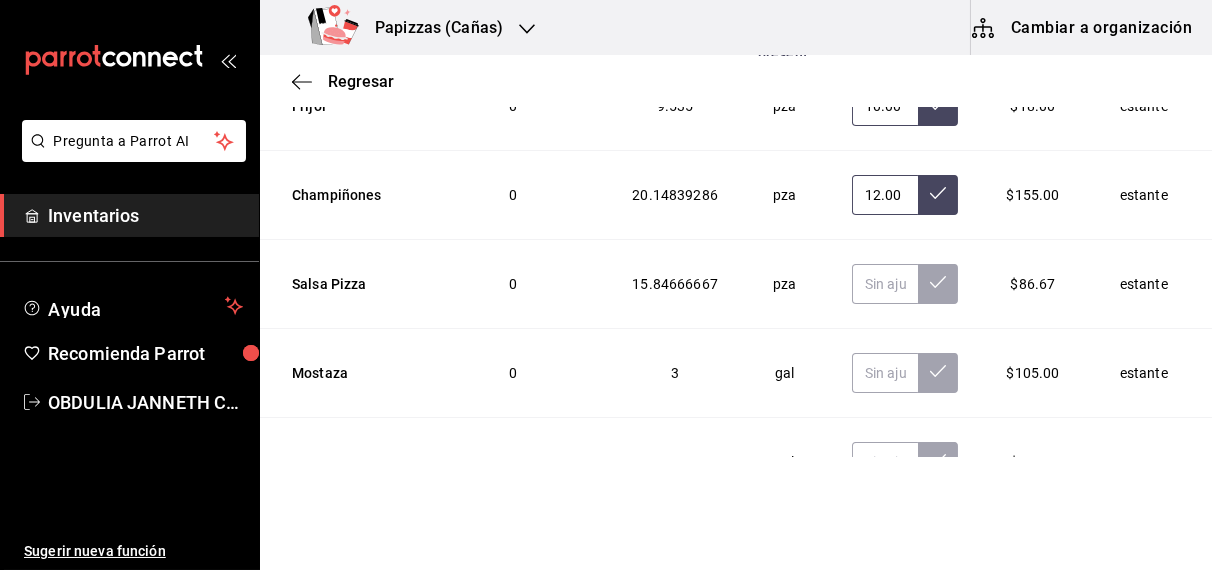 scroll, scrollTop: 6337, scrollLeft: 0, axis: vertical 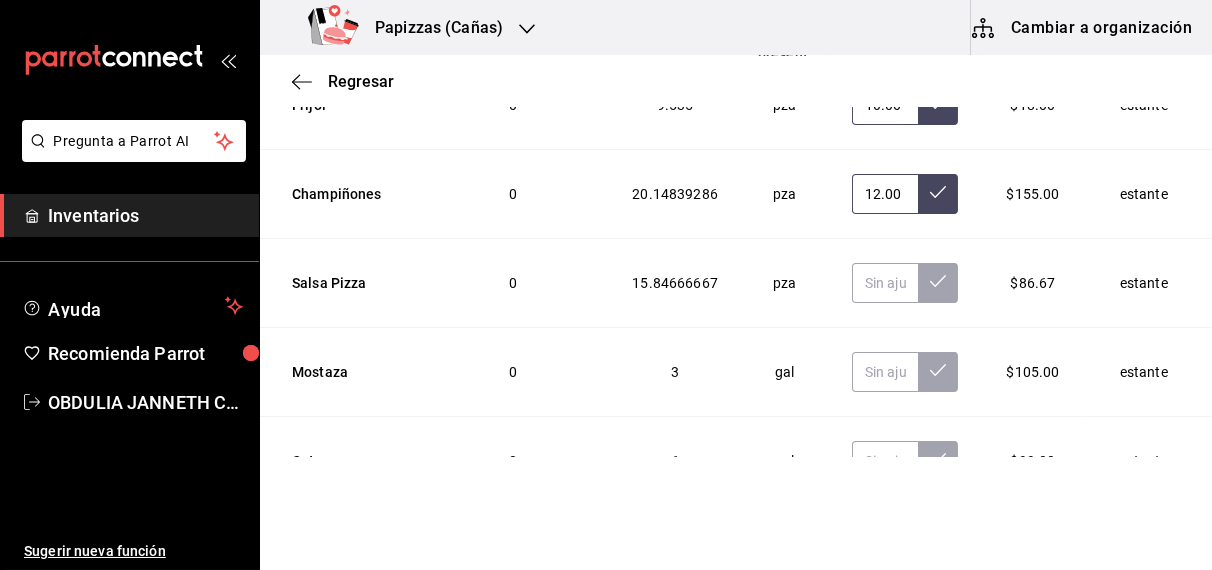type on "12.00" 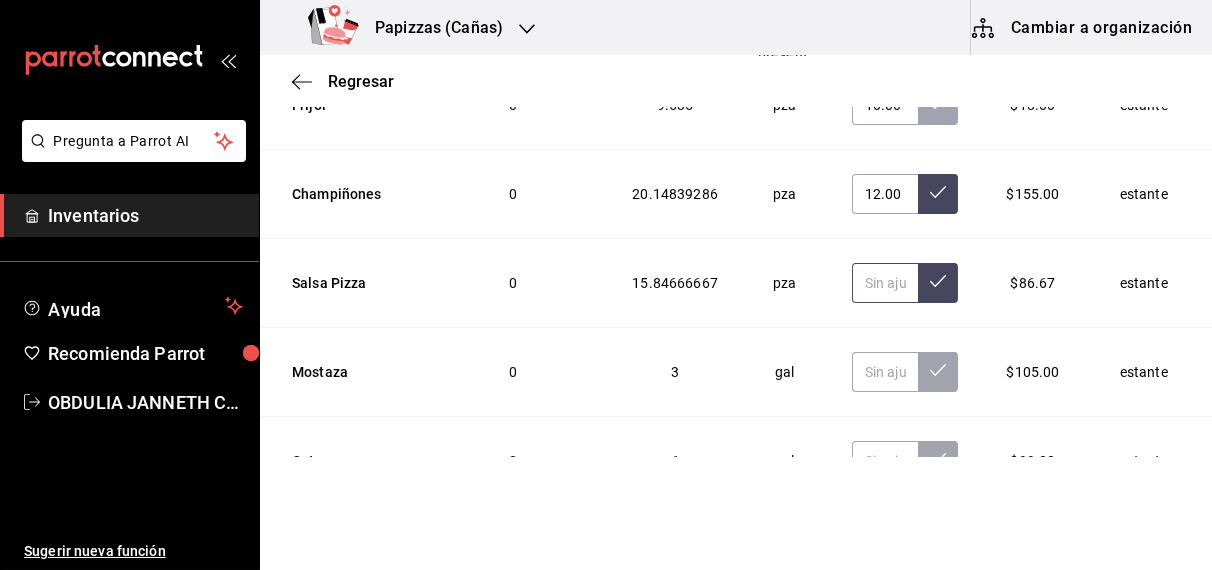 click at bounding box center (885, 283) 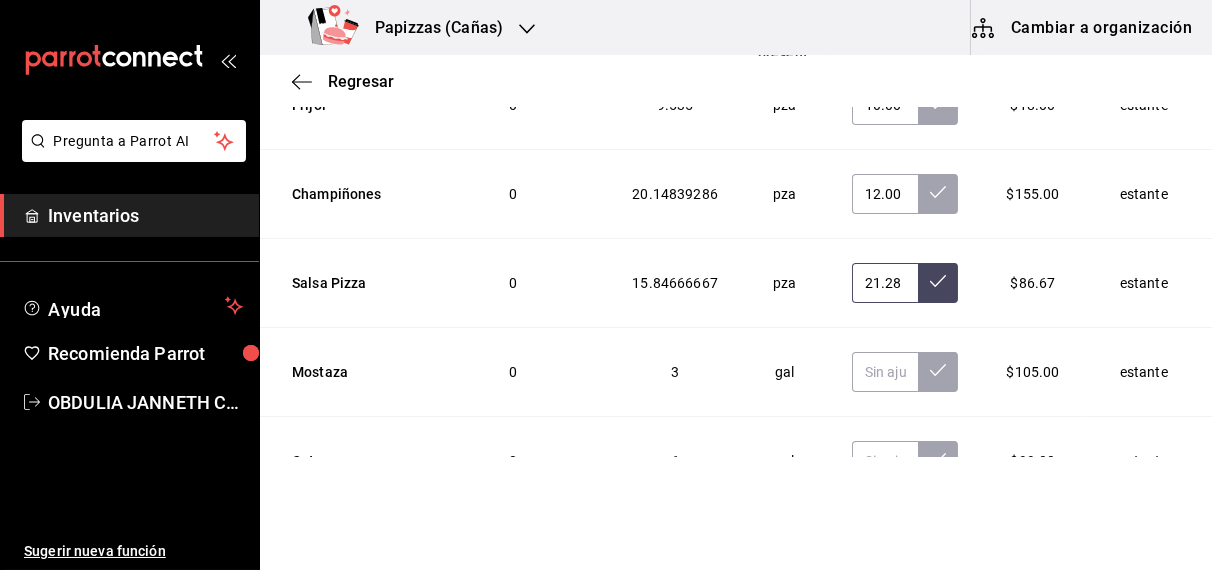 scroll, scrollTop: 0, scrollLeft: 10, axis: horizontal 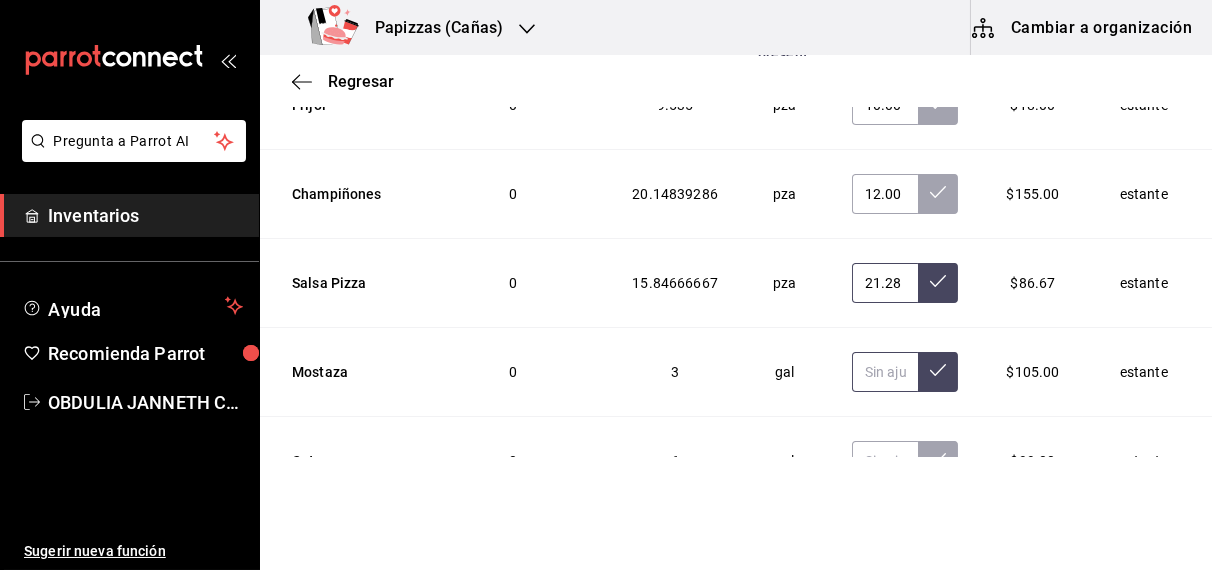 type on "21.28" 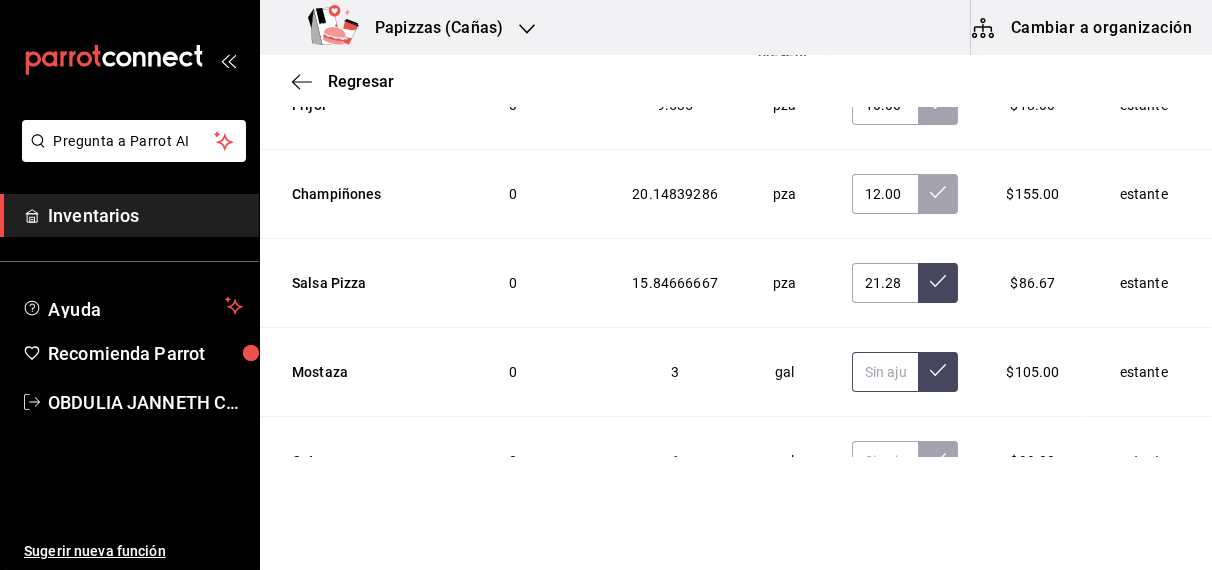 click at bounding box center (885, 372) 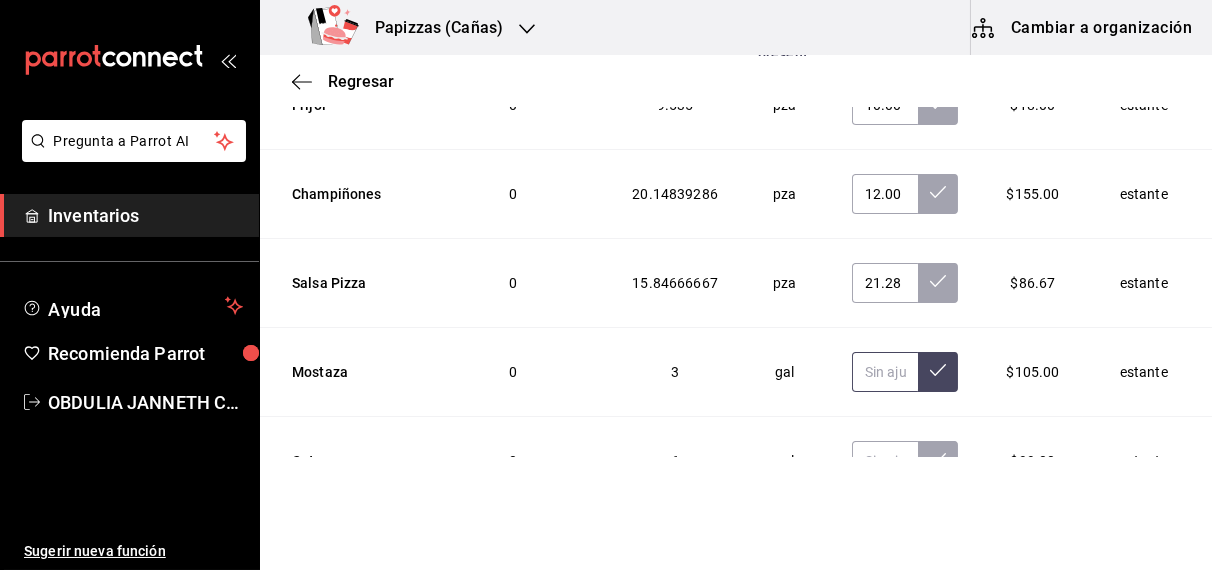 type on "2.00" 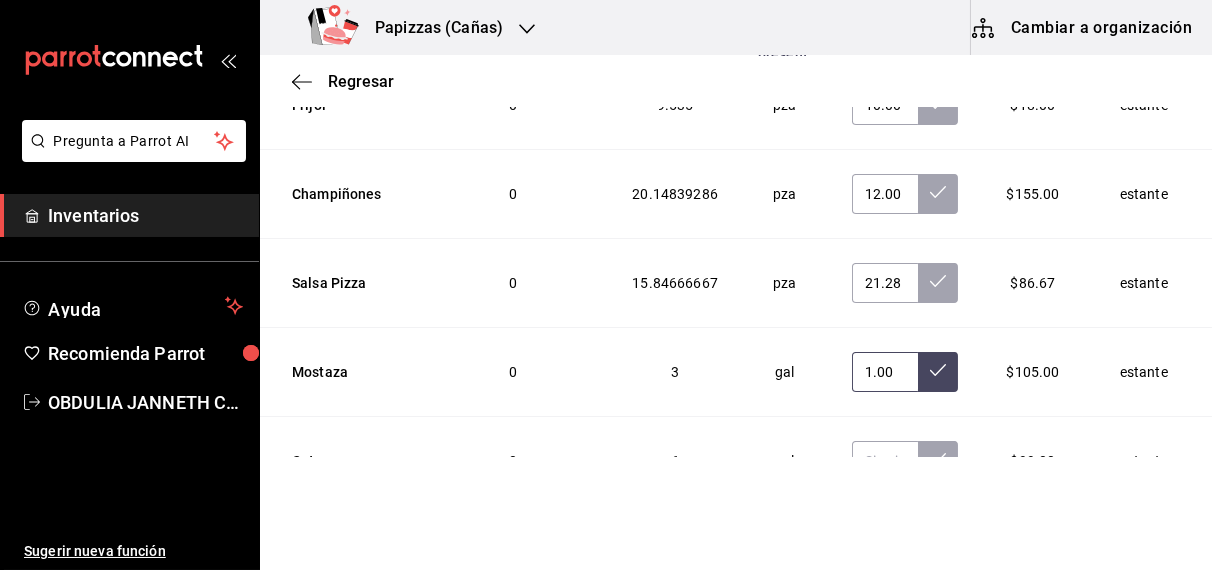 type on "1.00" 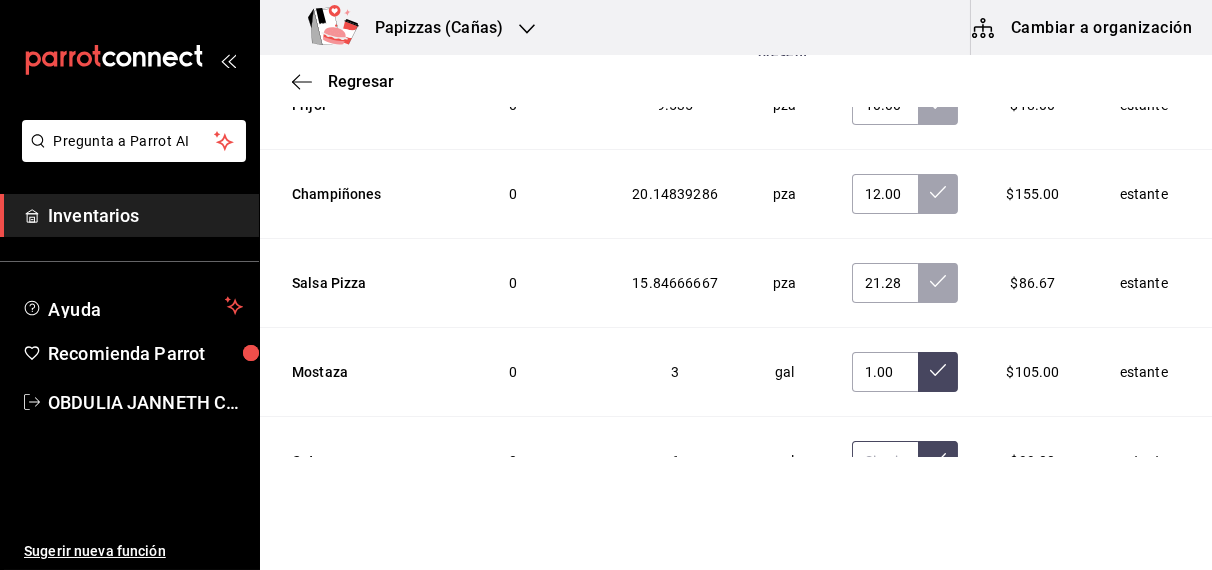 click at bounding box center [885, 461] 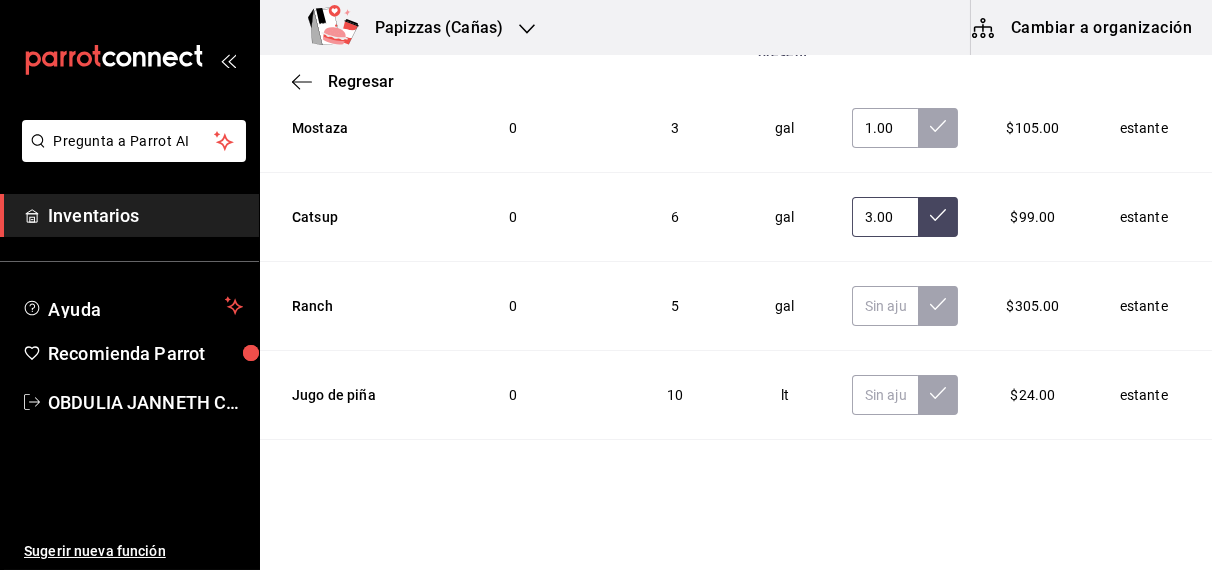 scroll, scrollTop: 6582, scrollLeft: 0, axis: vertical 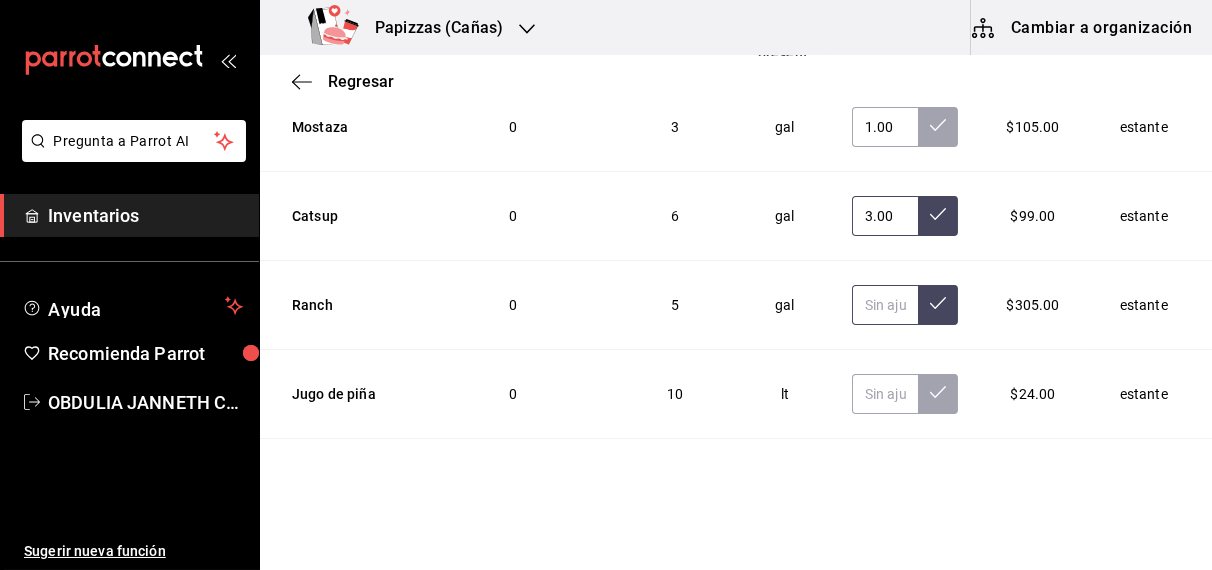 type on "3.00" 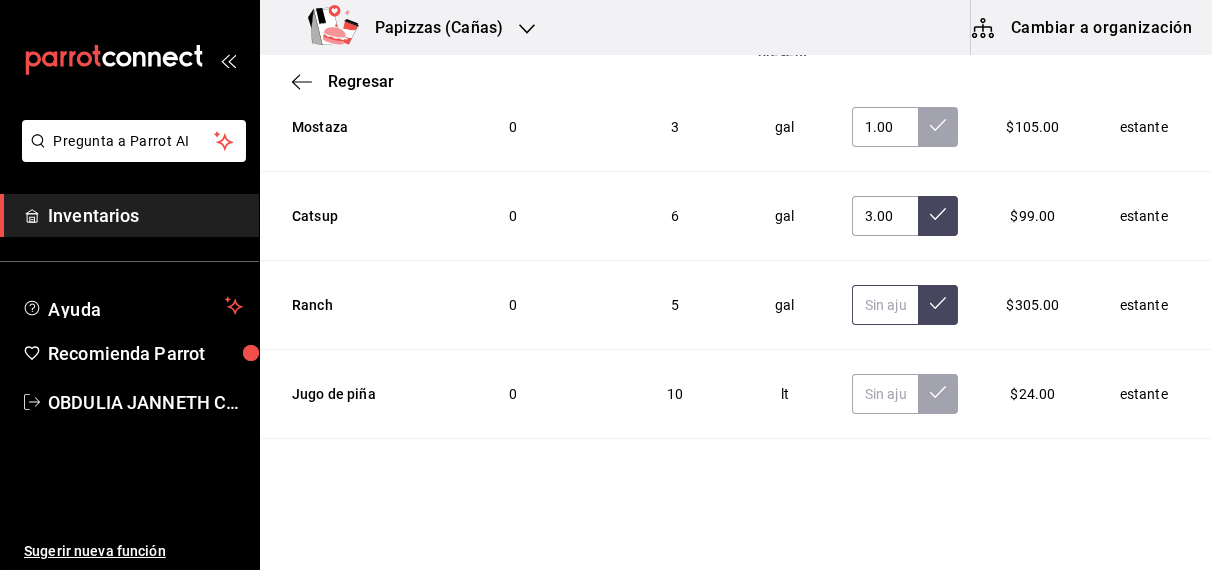 click at bounding box center (885, 305) 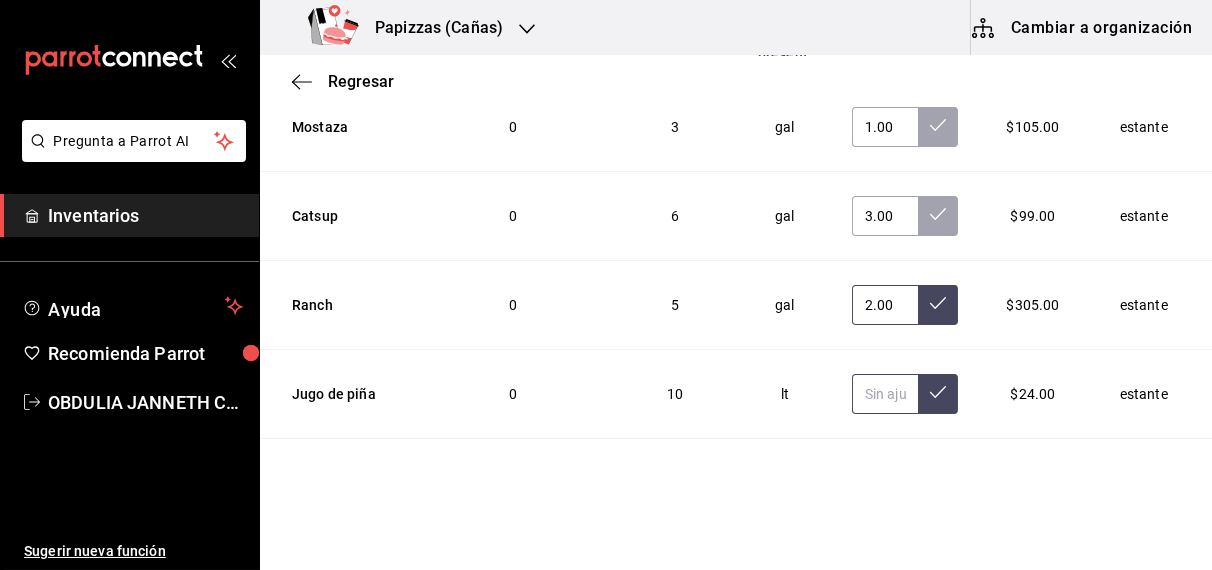 type on "2.00" 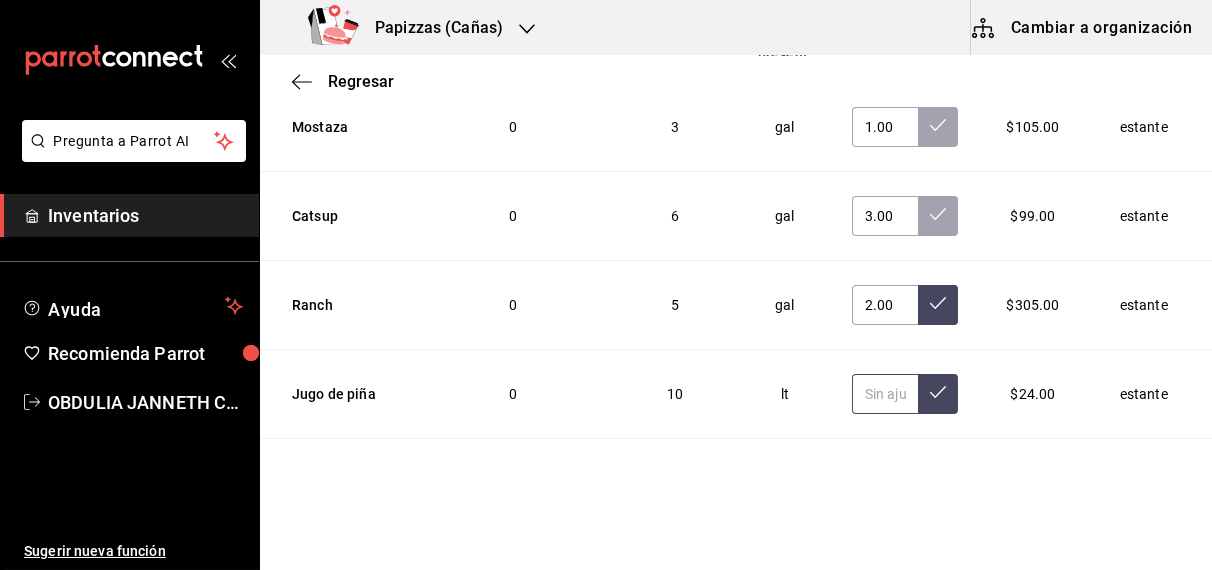 click at bounding box center (885, 394) 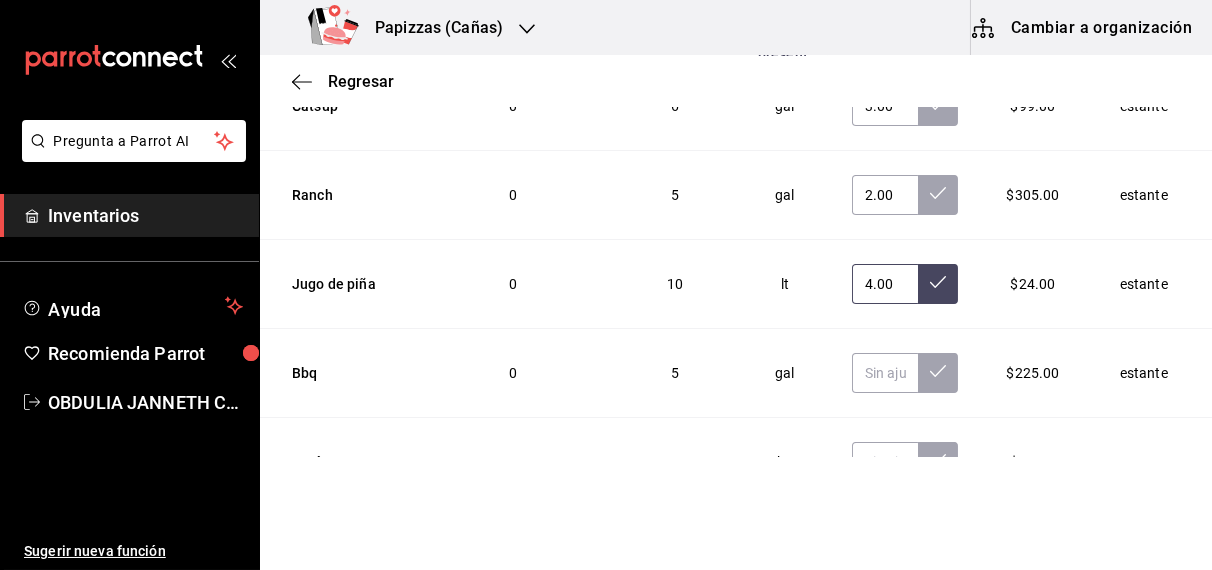 scroll, scrollTop: 6720, scrollLeft: 0, axis: vertical 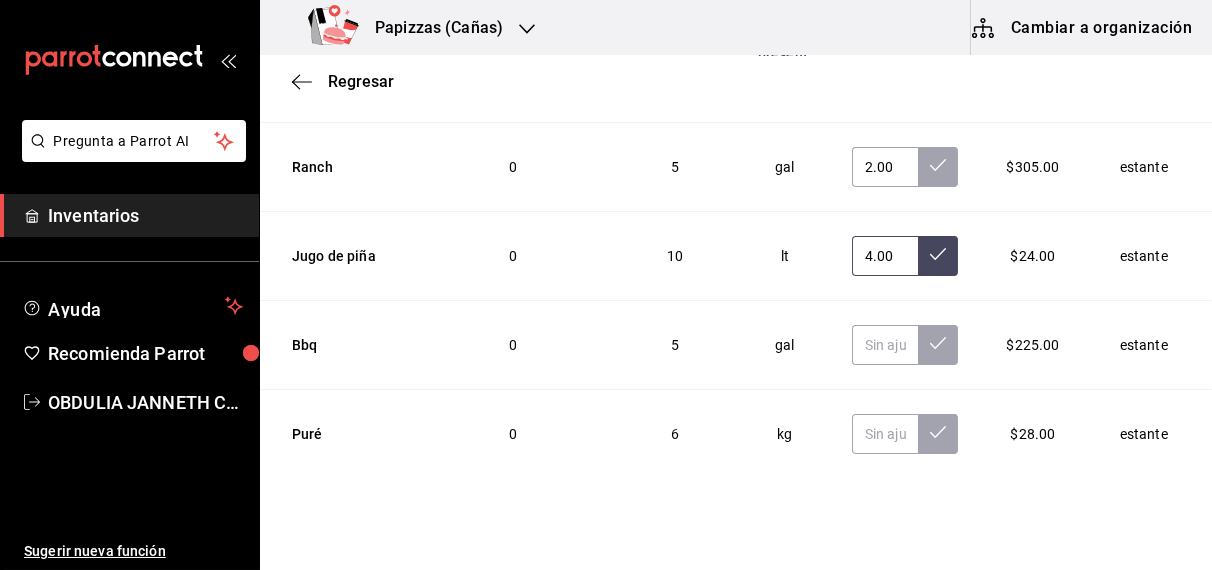 type on "4.00" 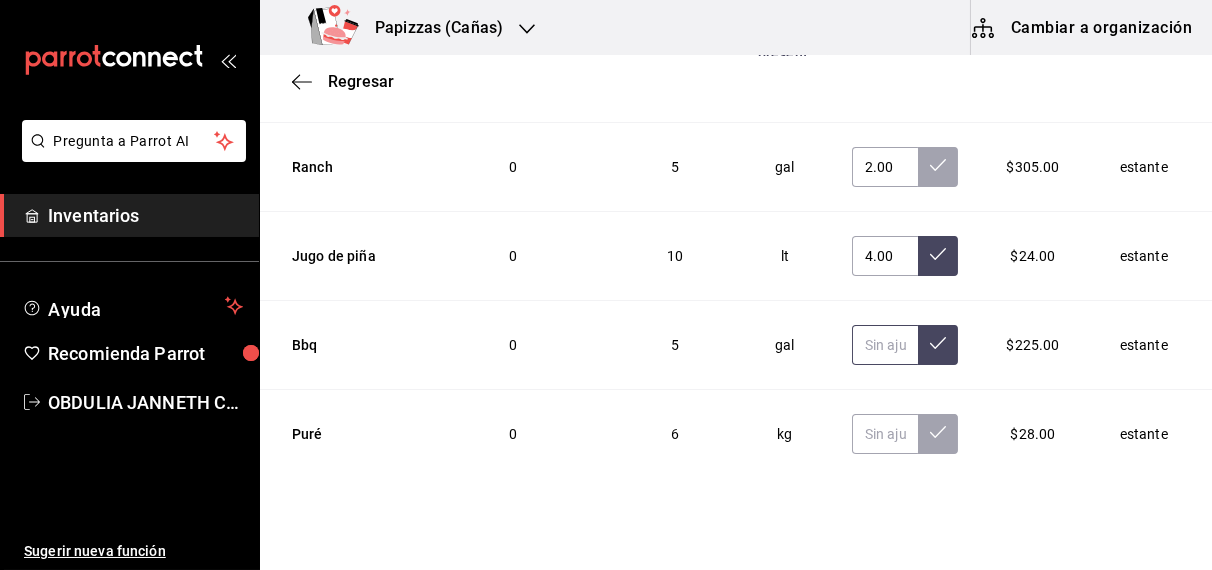 click at bounding box center [885, 345] 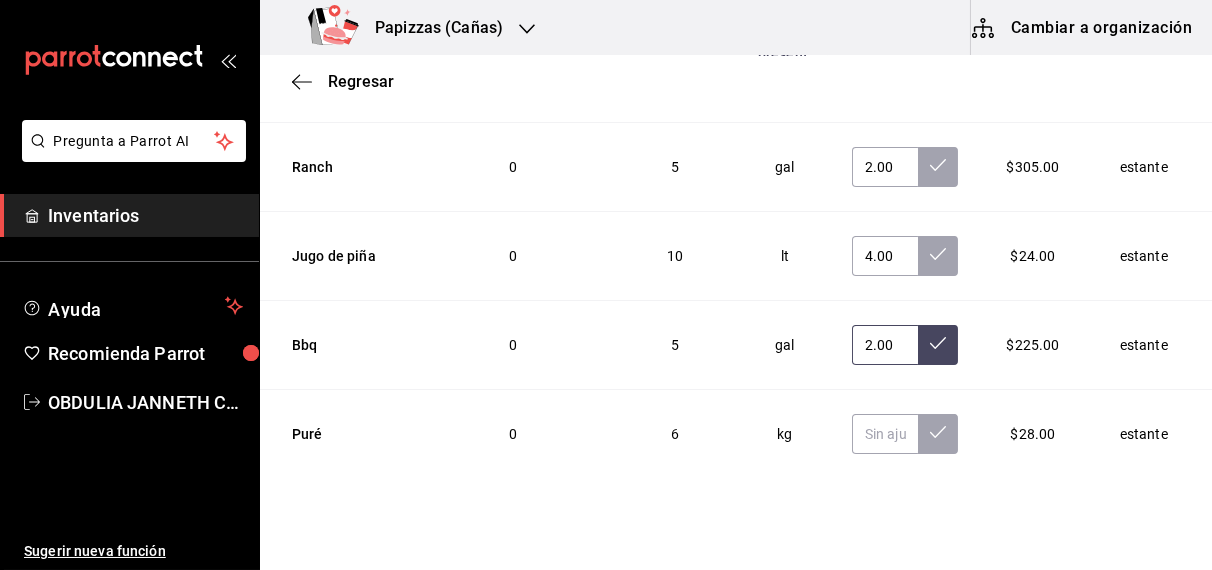 type on "2.00" 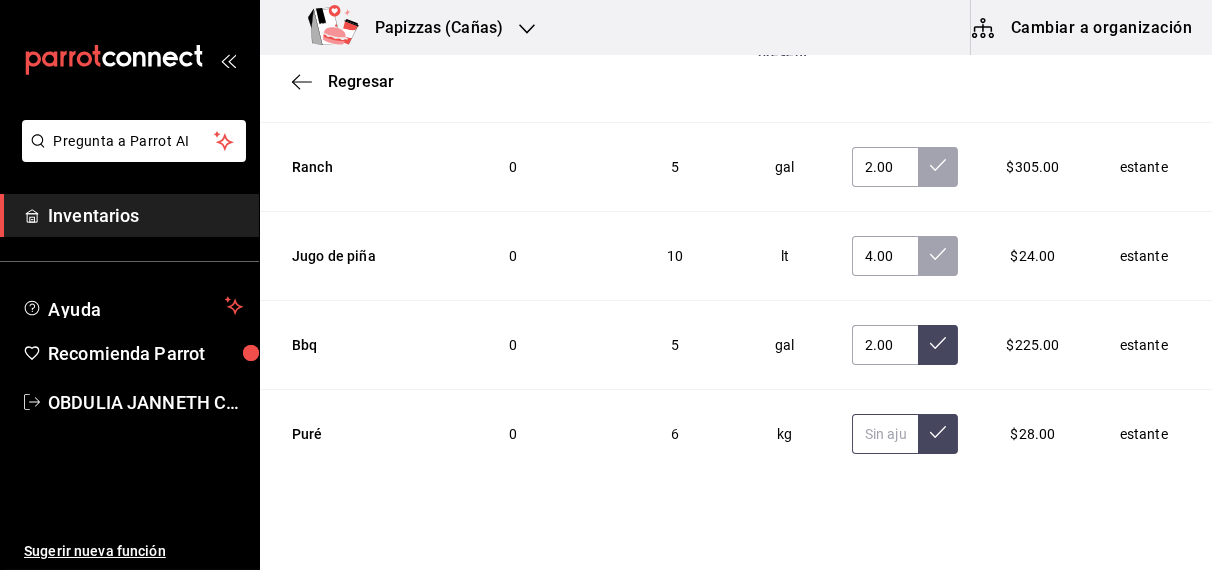 click at bounding box center [885, 434] 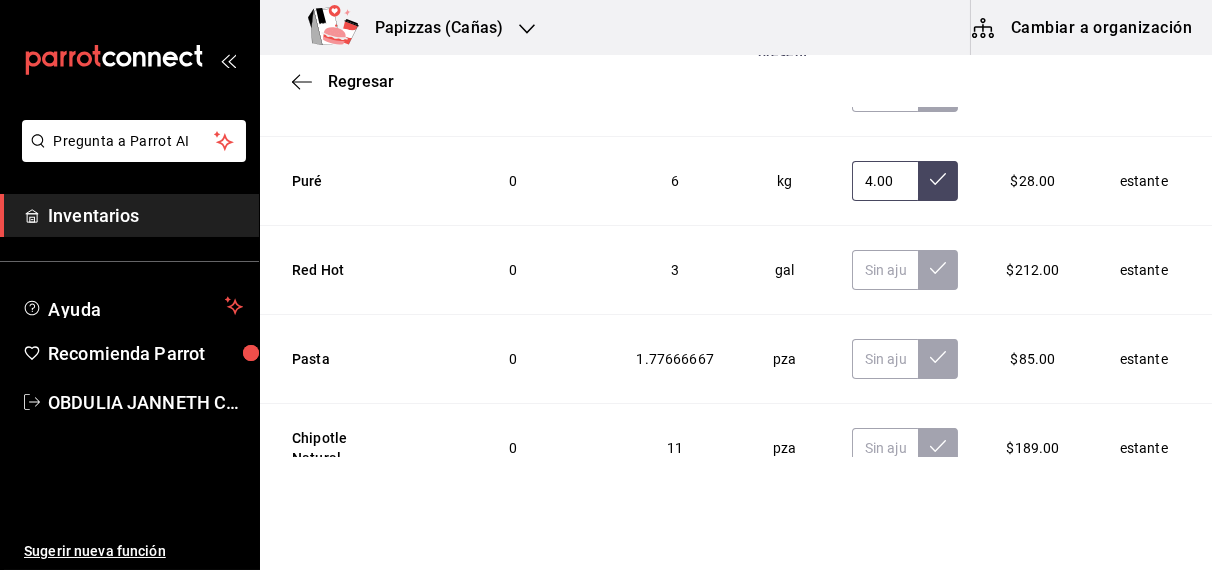 scroll, scrollTop: 6973, scrollLeft: 0, axis: vertical 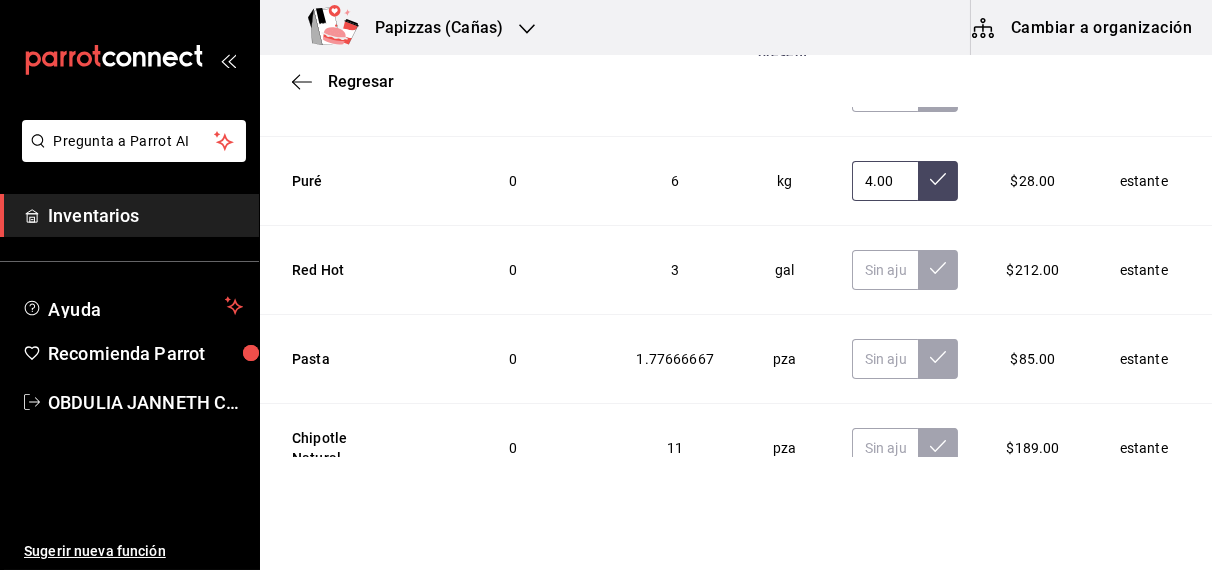 type on "4.00" 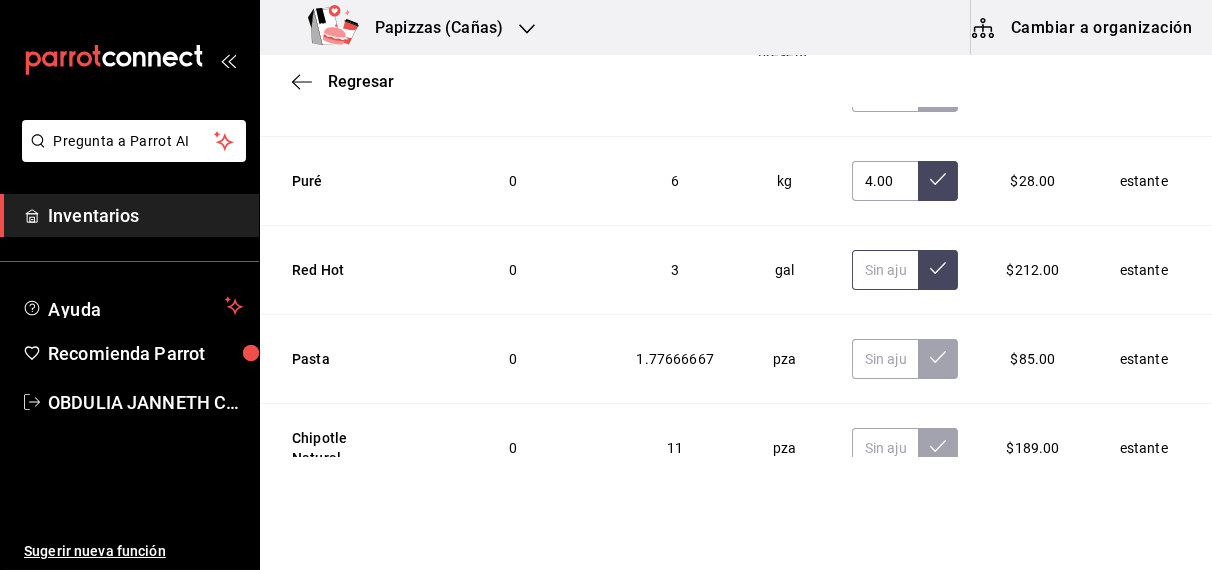 click at bounding box center (885, 270) 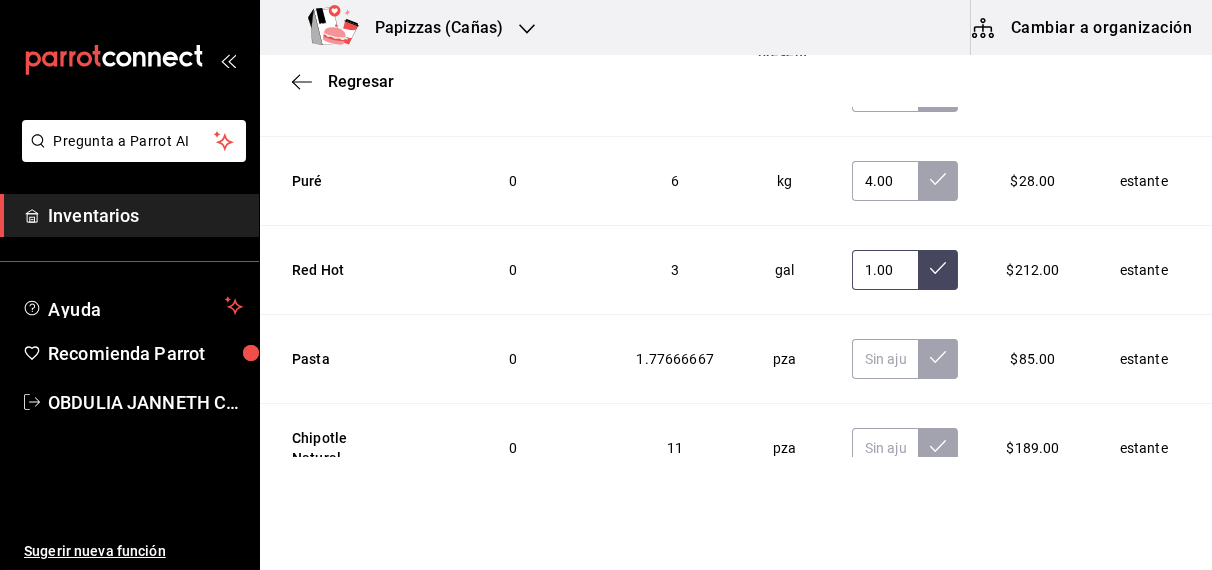 type on "1.00" 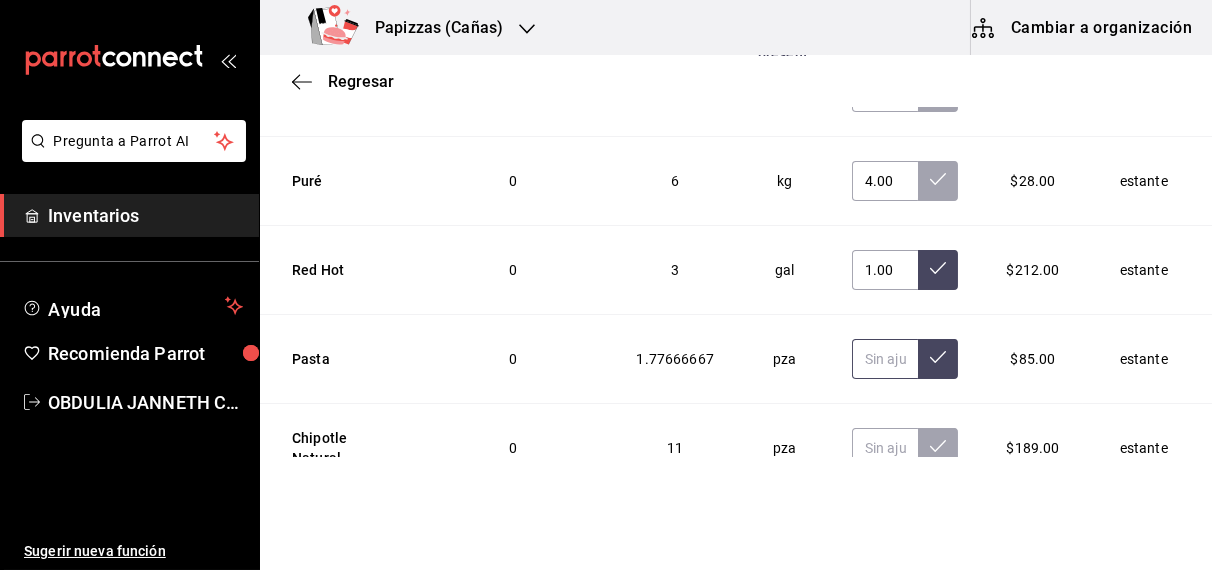 click at bounding box center (885, 359) 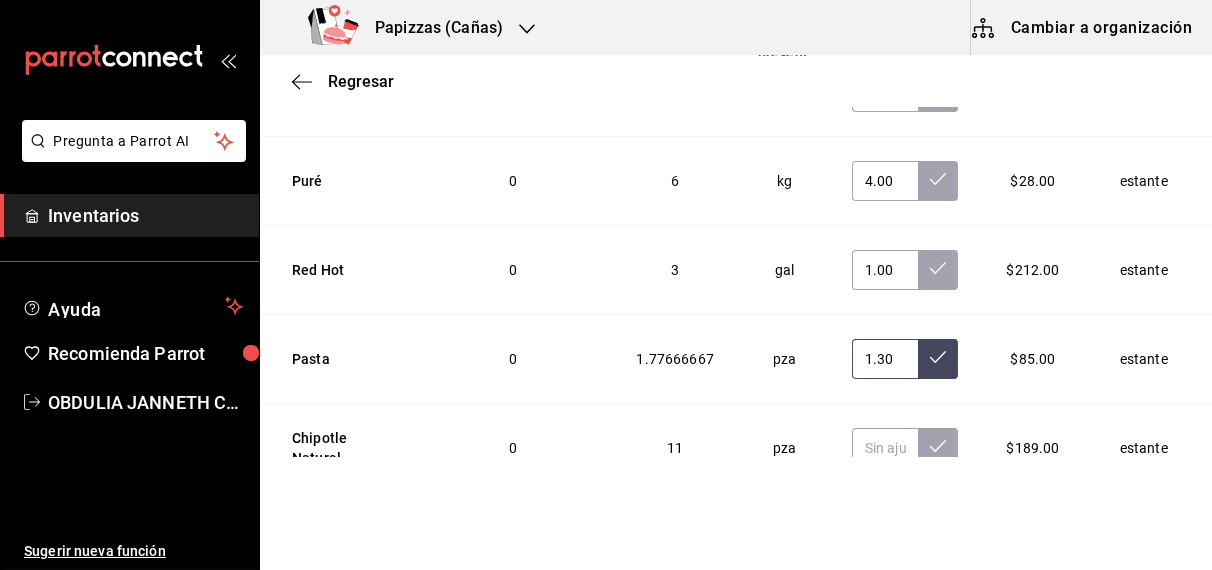 scroll, scrollTop: 0, scrollLeft: 2, axis: horizontal 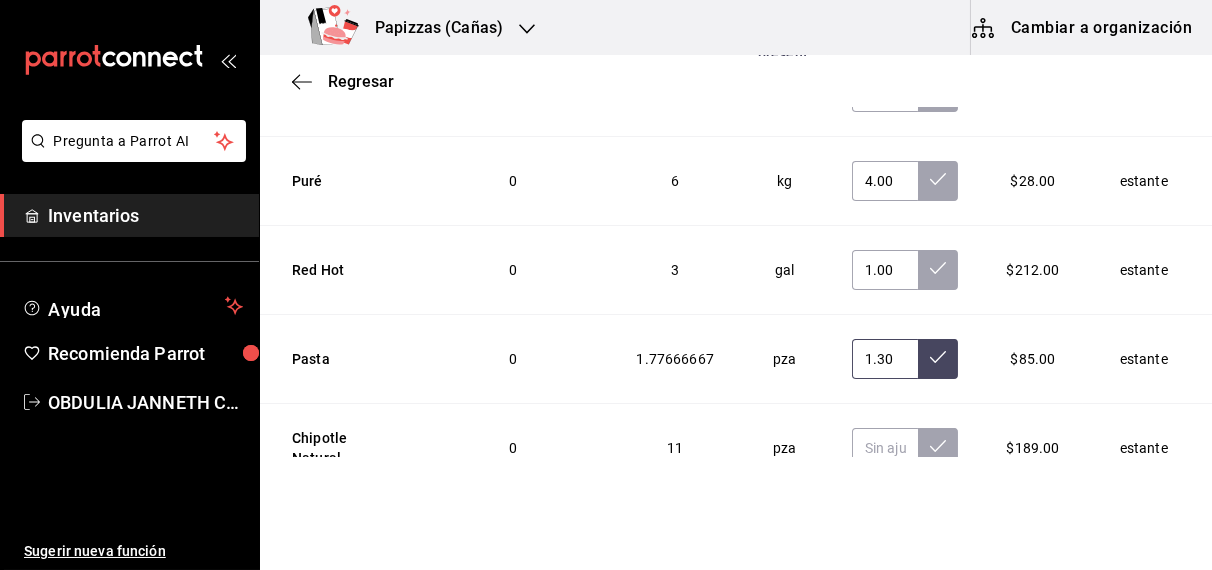 type on "1.30" 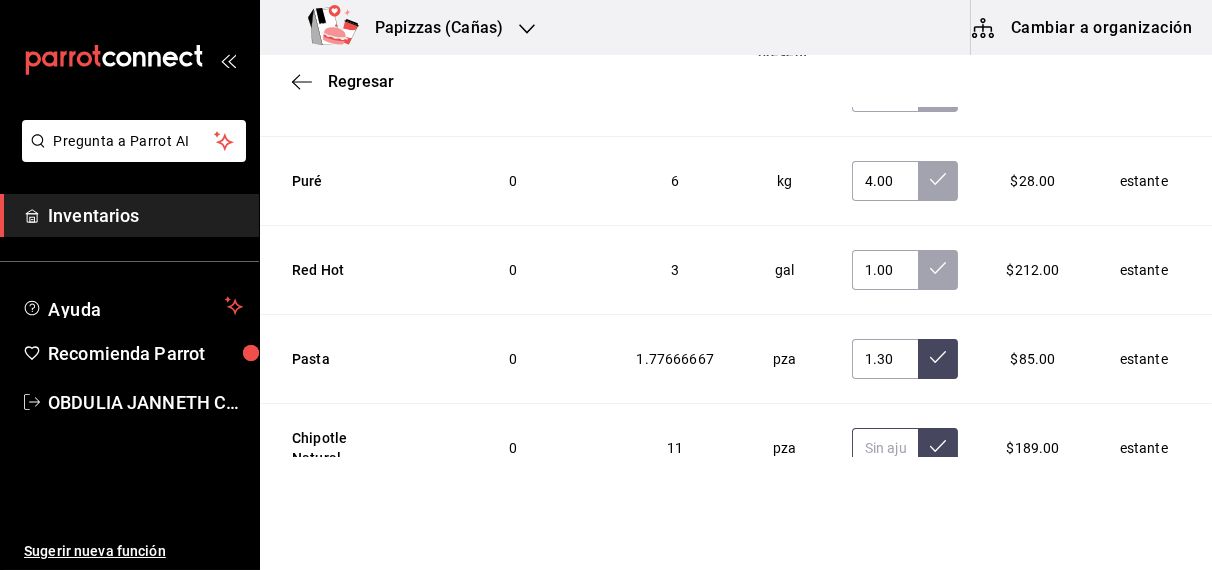 click at bounding box center (885, 448) 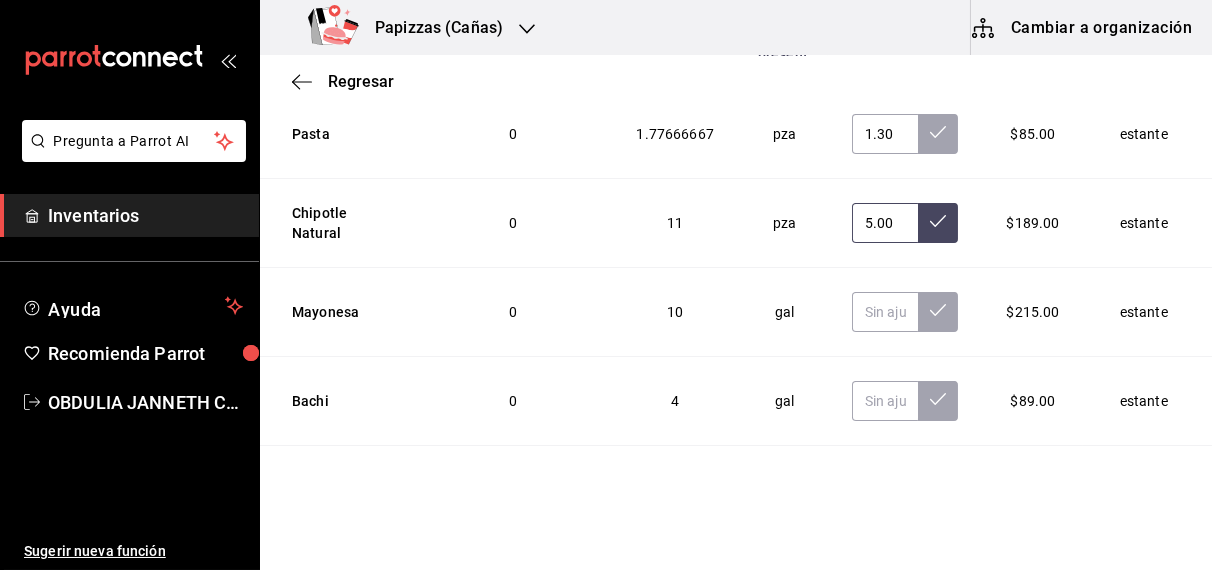 scroll, scrollTop: 7201, scrollLeft: 0, axis: vertical 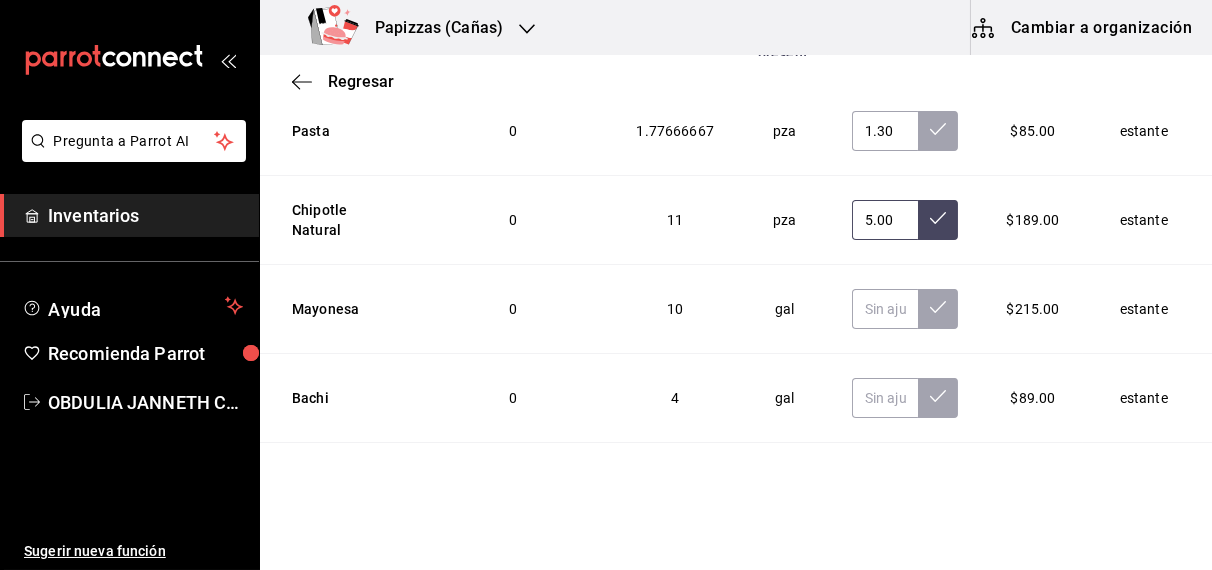type on "5.00" 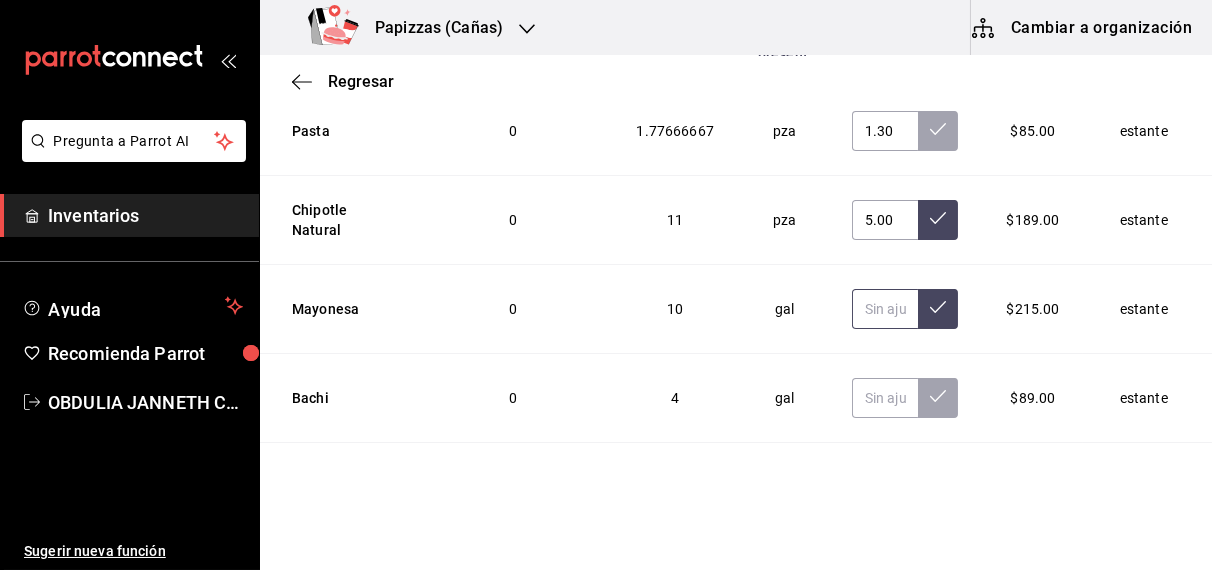 click at bounding box center (885, 309) 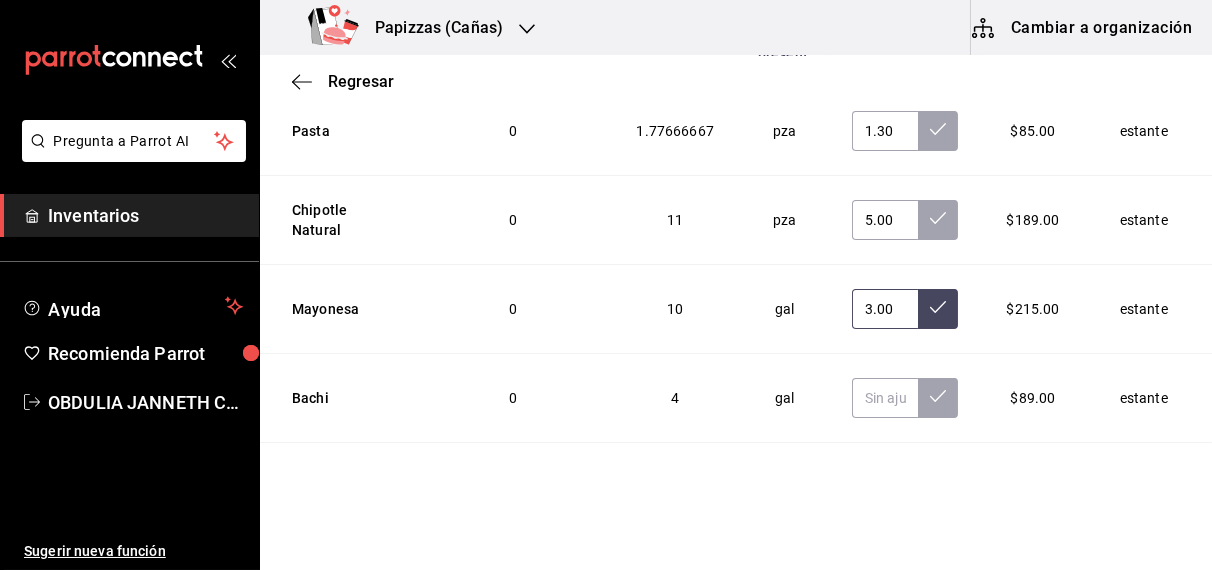type on "3.00" 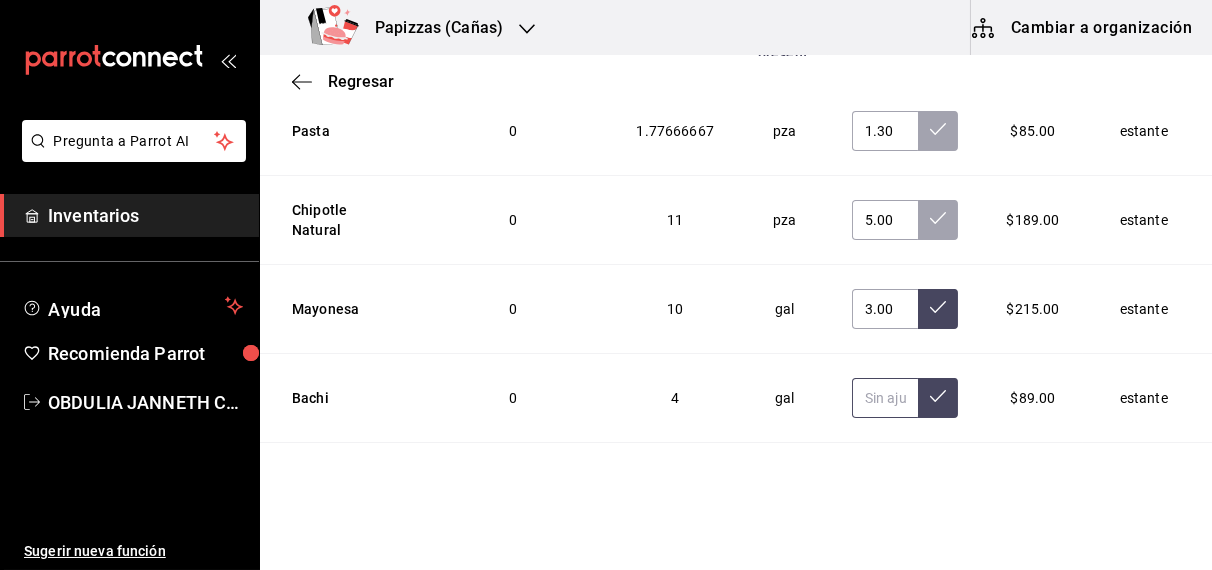 click at bounding box center (885, 398) 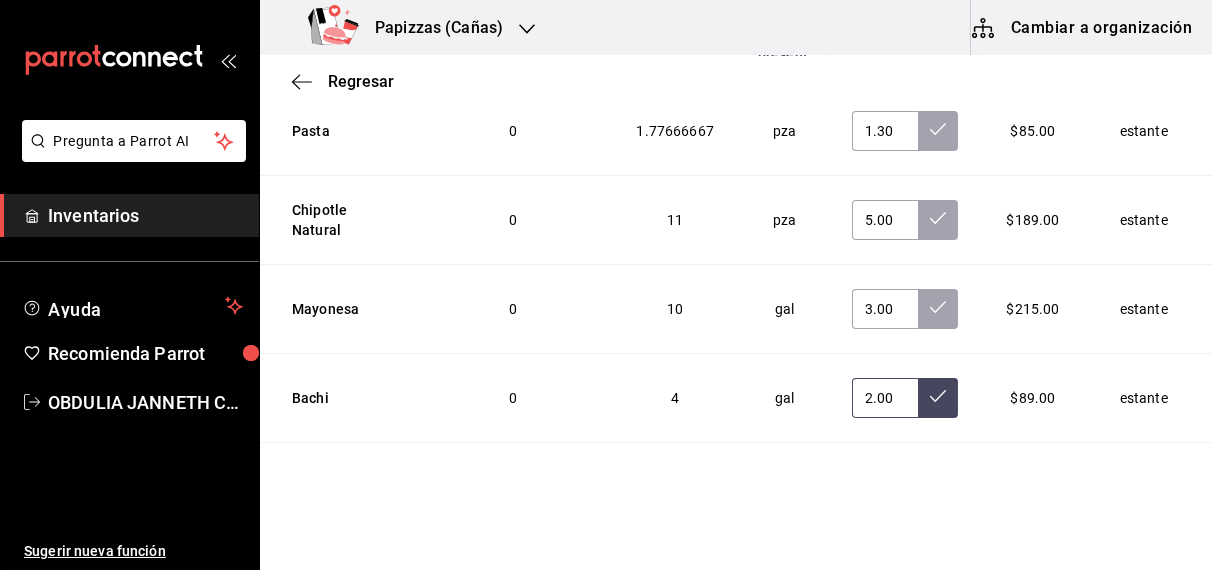 scroll, scrollTop: 7252, scrollLeft: 0, axis: vertical 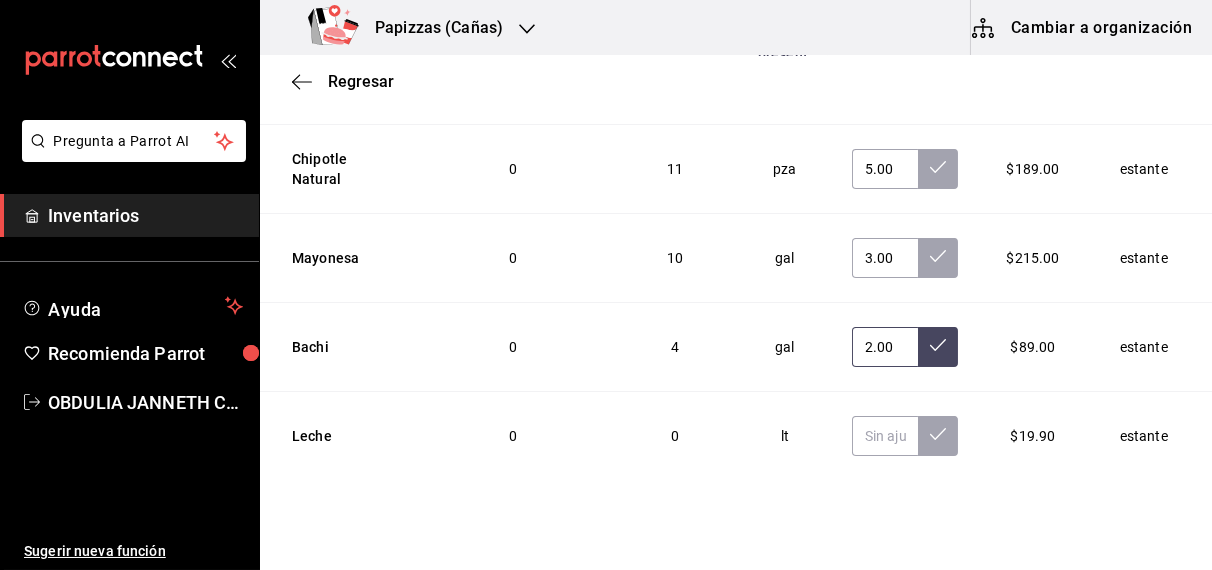 type on "2.00" 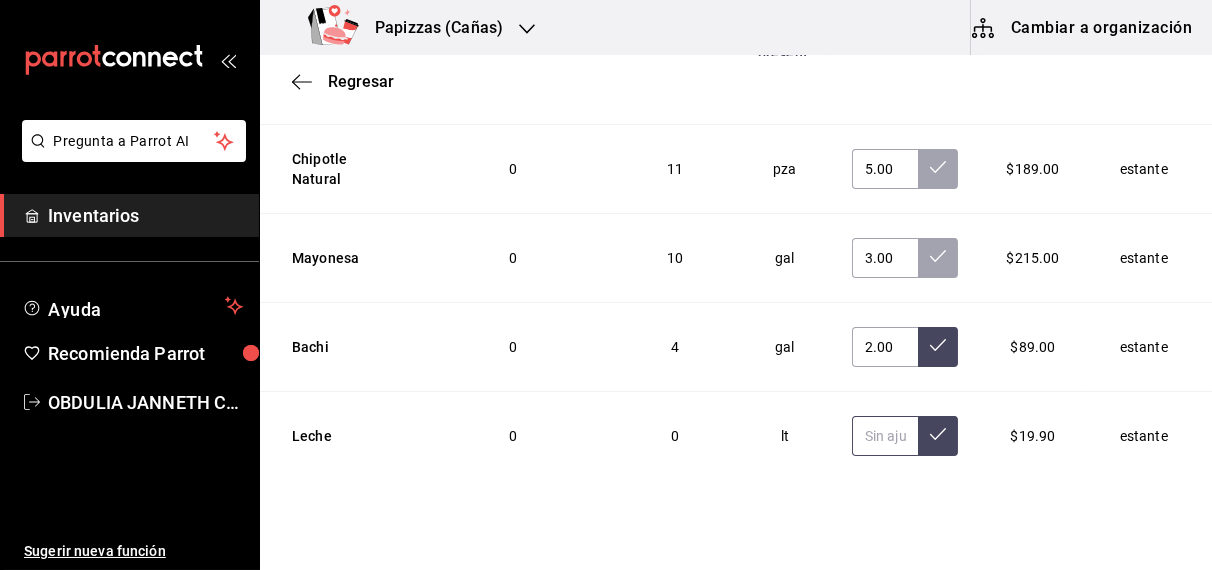 click at bounding box center [885, 436] 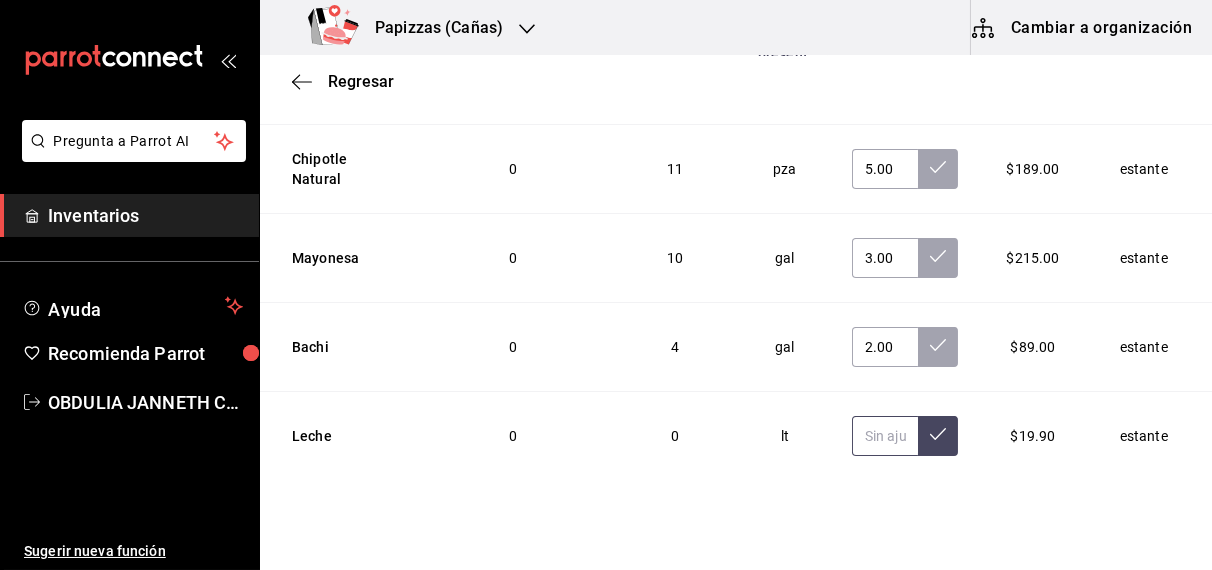 type on "4.00" 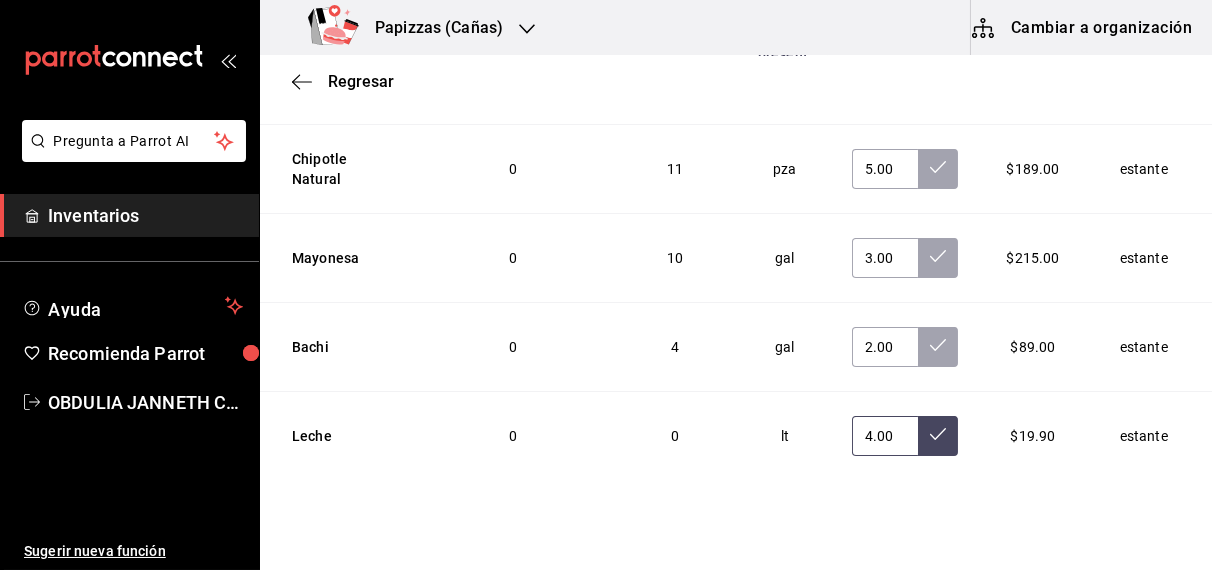 type on "4.00" 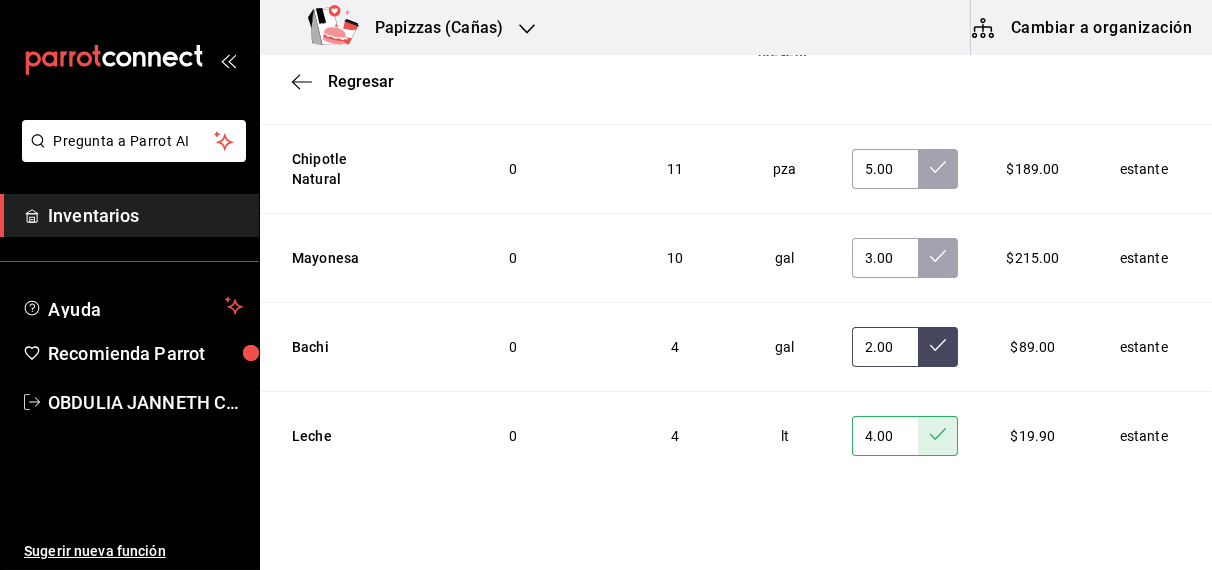 click at bounding box center (938, 347) 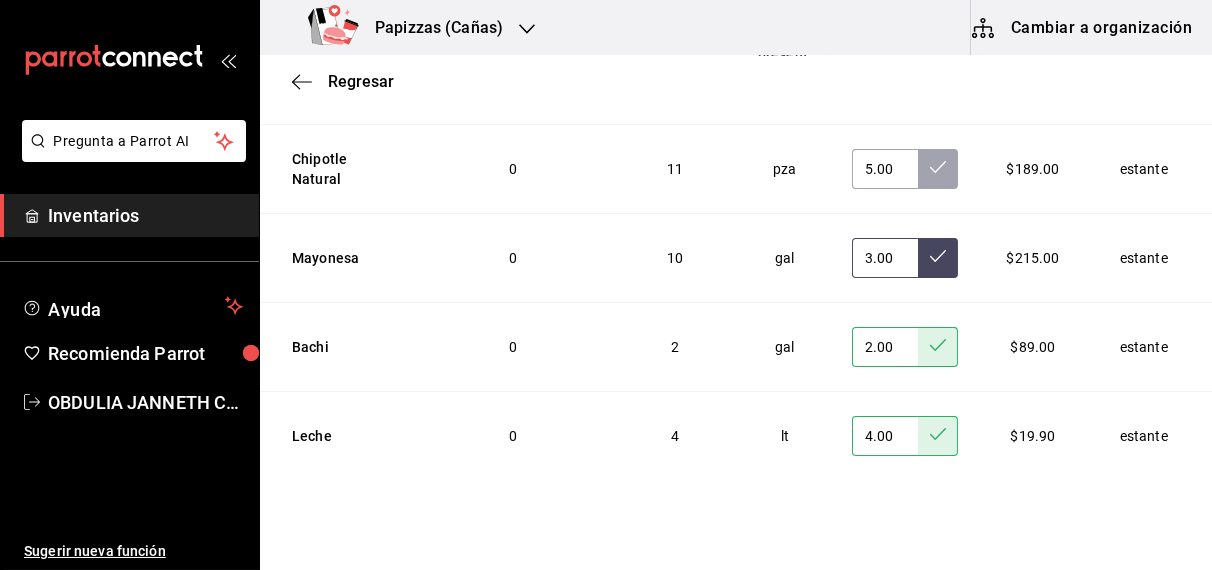 click 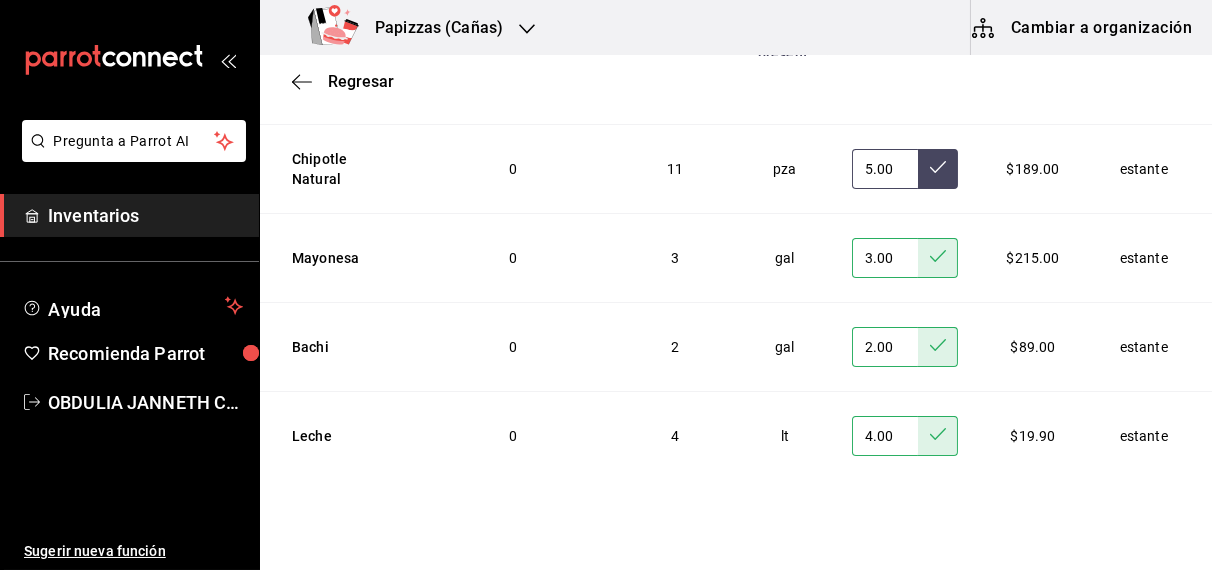click at bounding box center [938, 169] 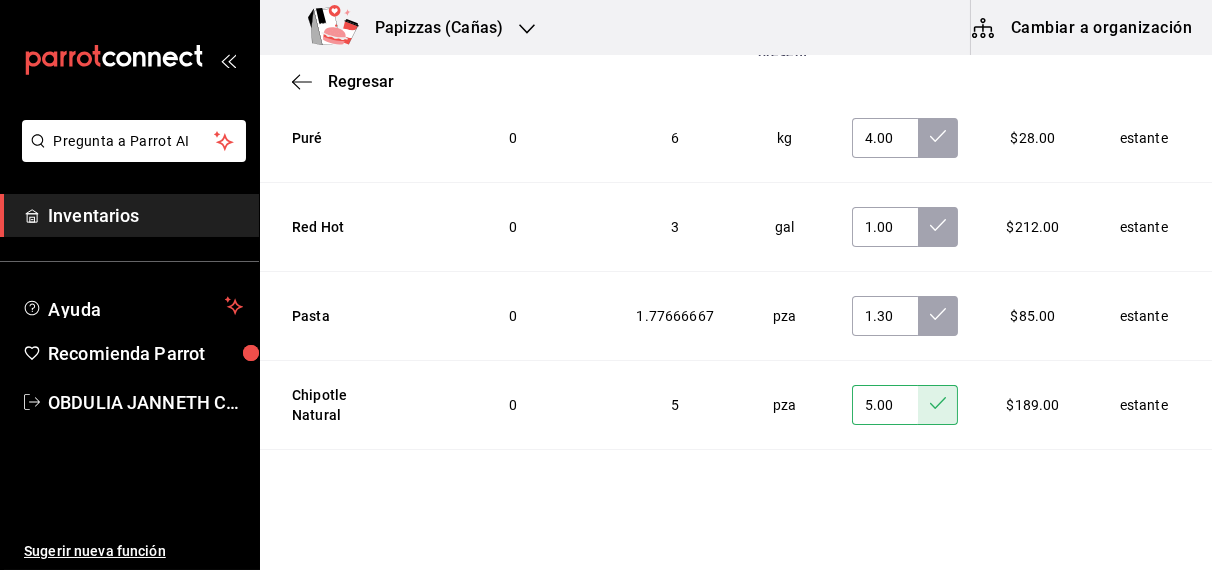 scroll, scrollTop: 7009, scrollLeft: 0, axis: vertical 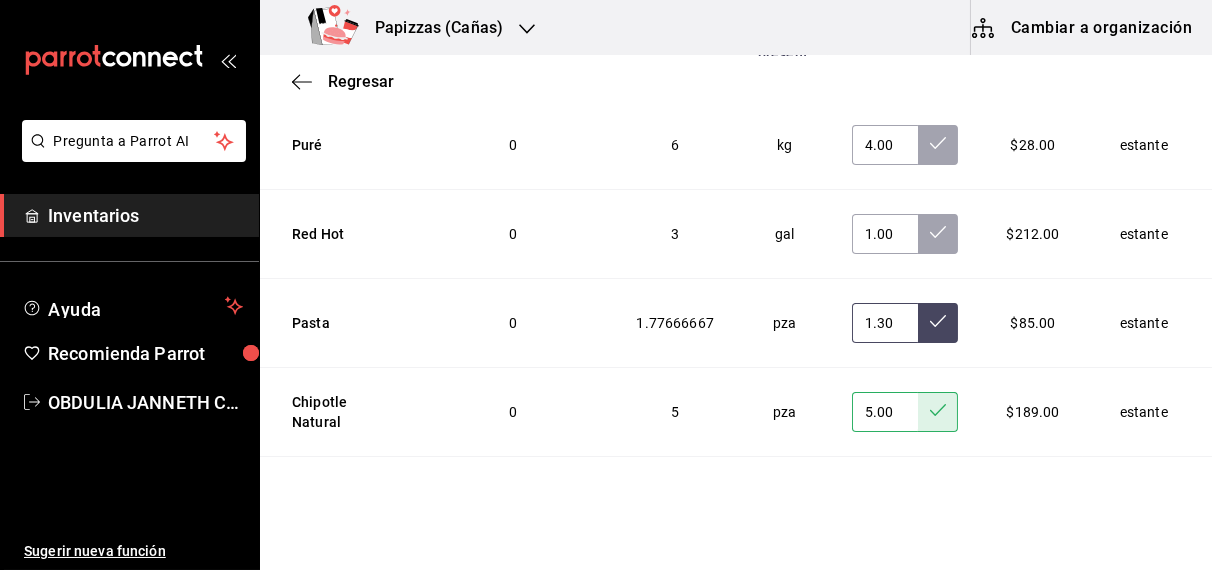click at bounding box center [938, 323] 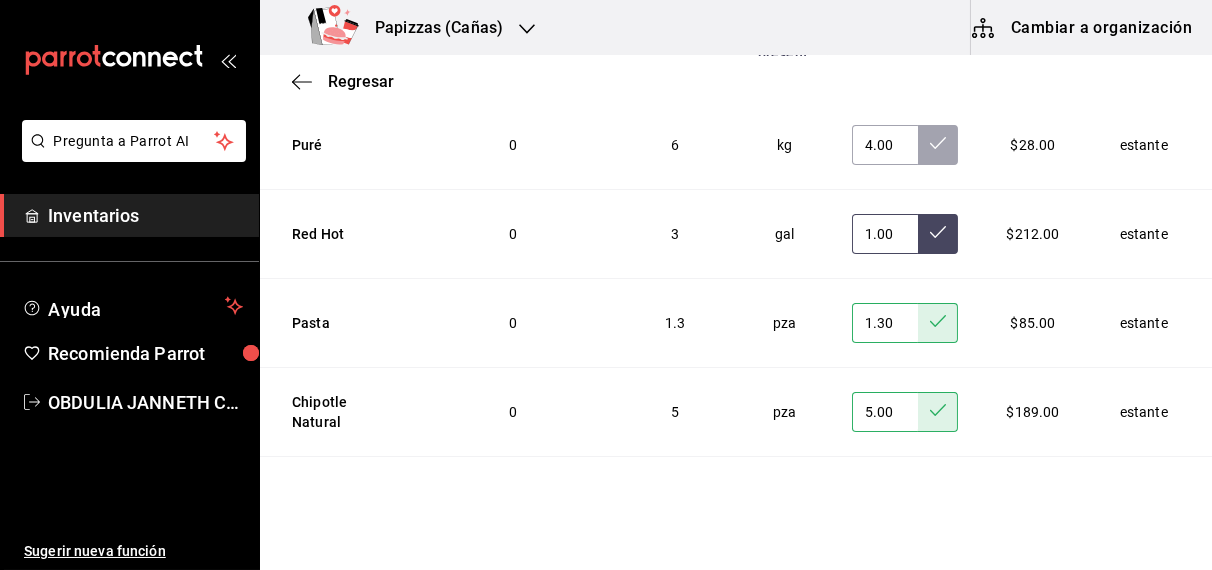 click 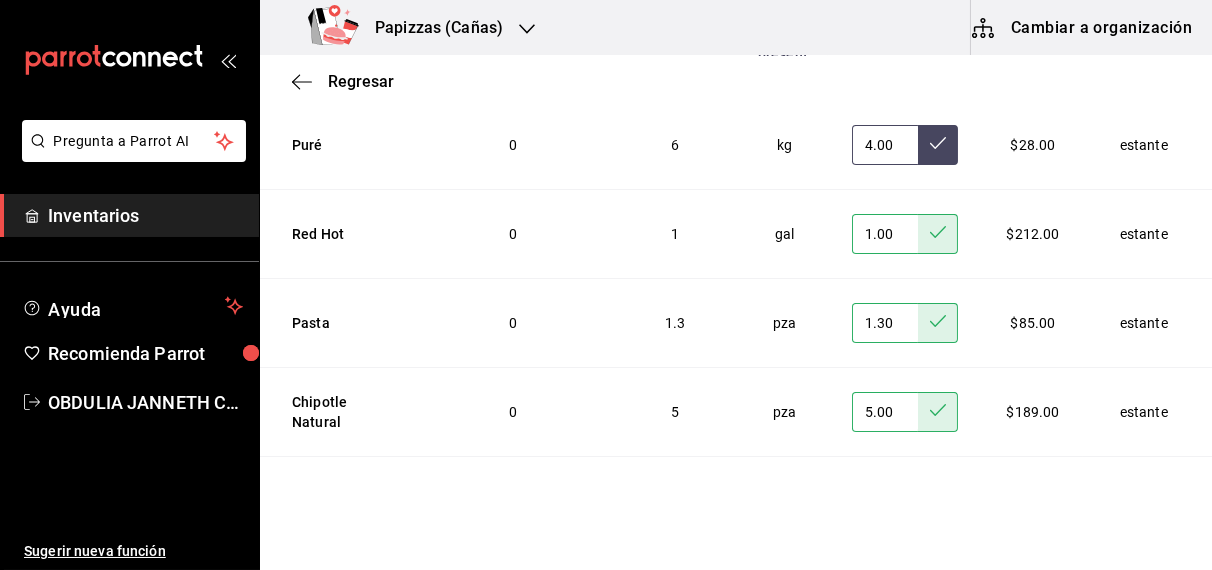 click 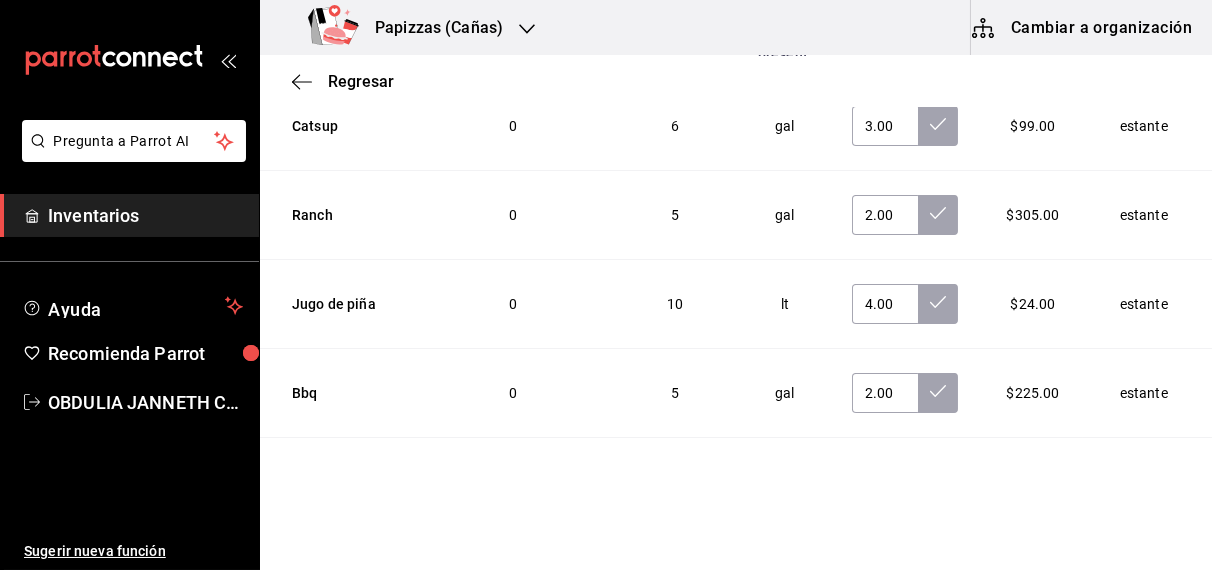 scroll, scrollTop: 6671, scrollLeft: 0, axis: vertical 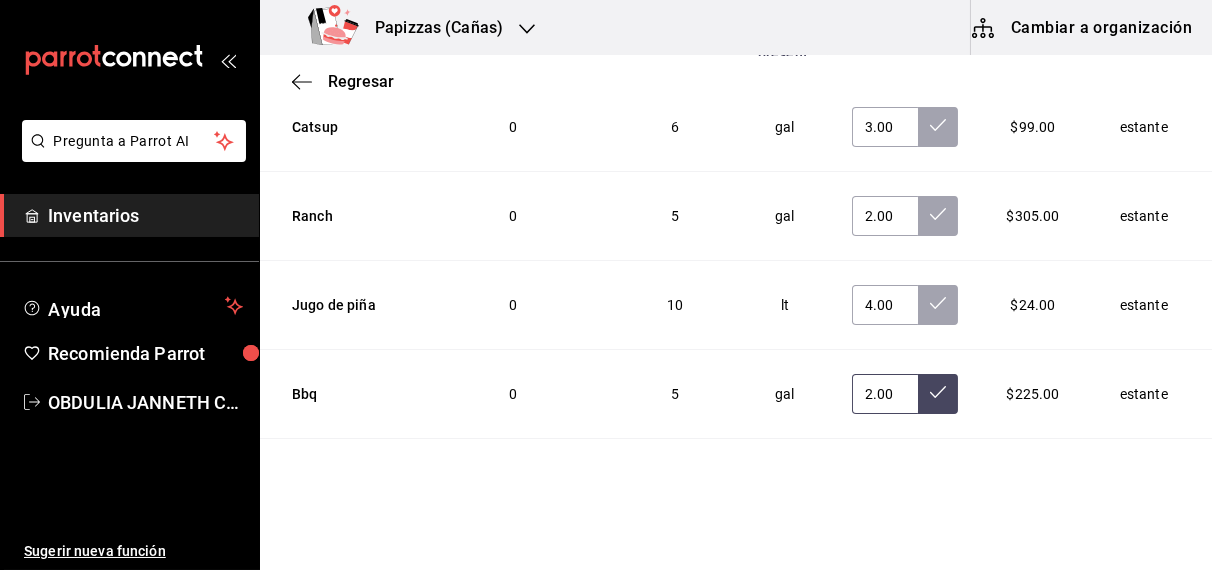 click 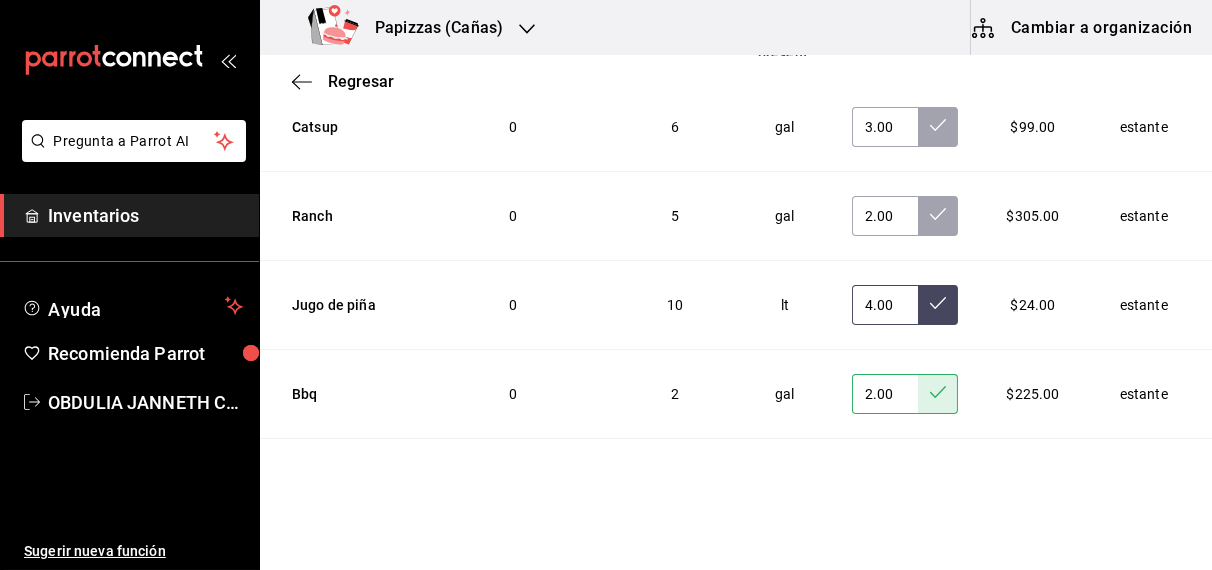 click 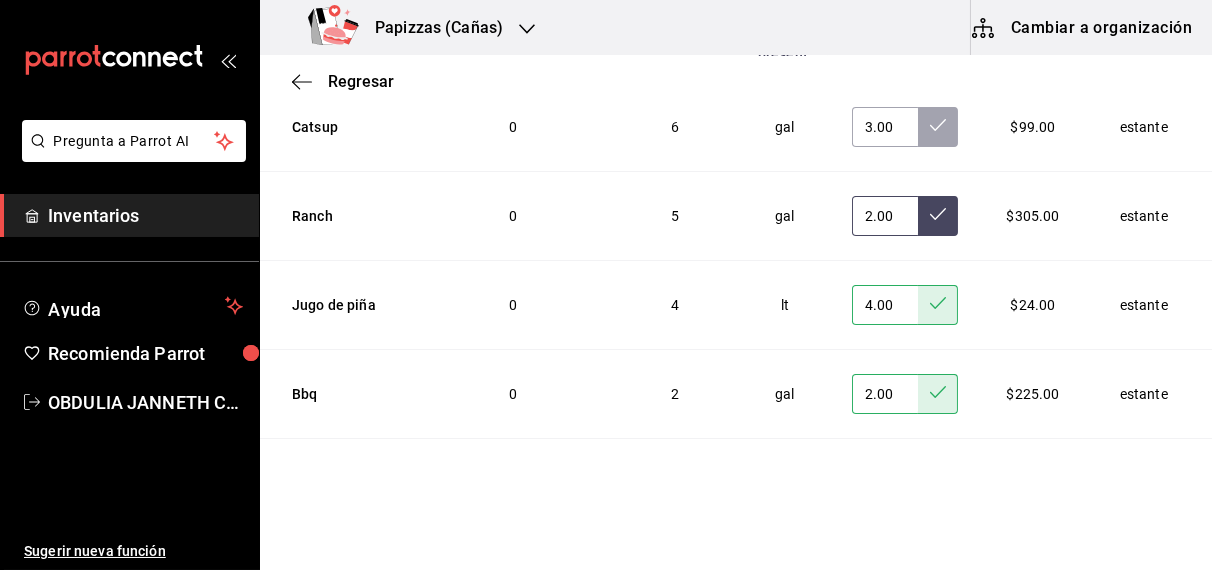 click 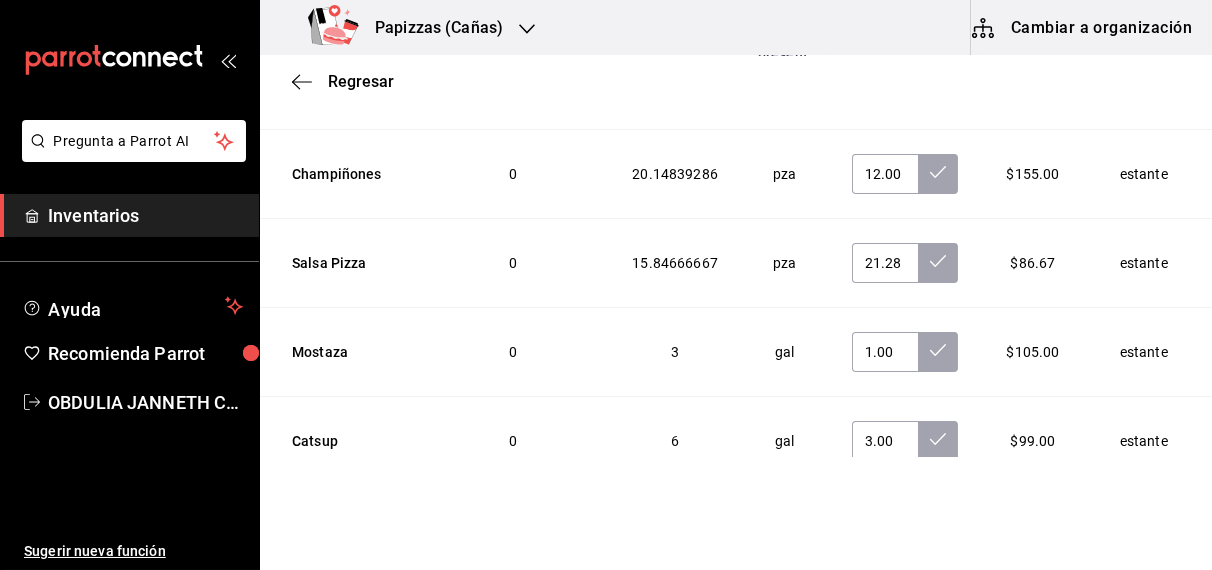 scroll, scrollTop: 6356, scrollLeft: 0, axis: vertical 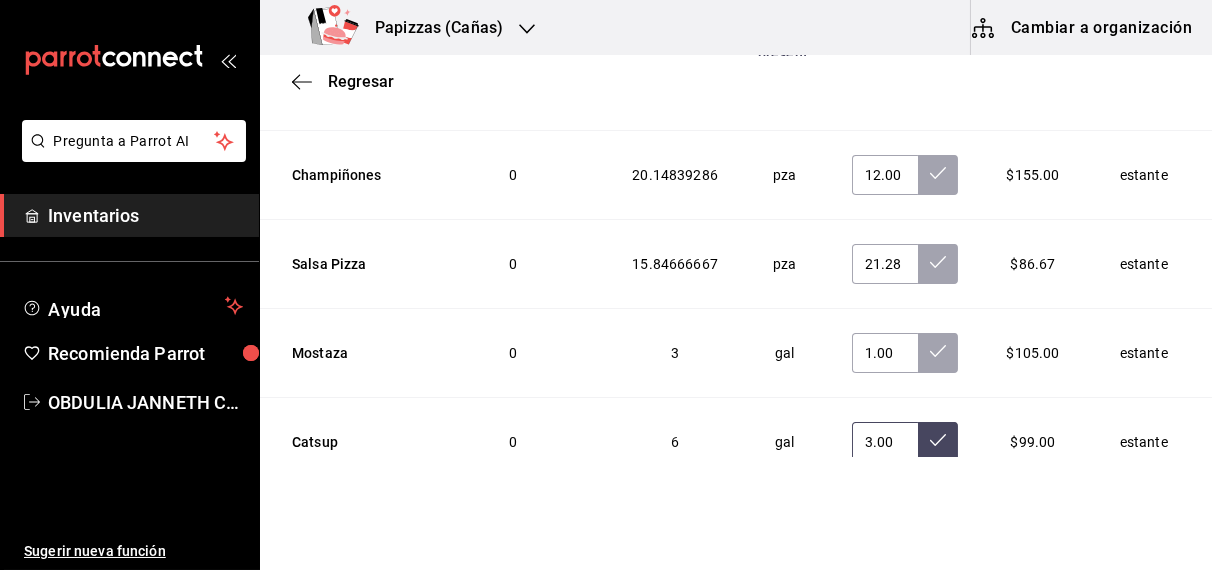 click at bounding box center (938, 442) 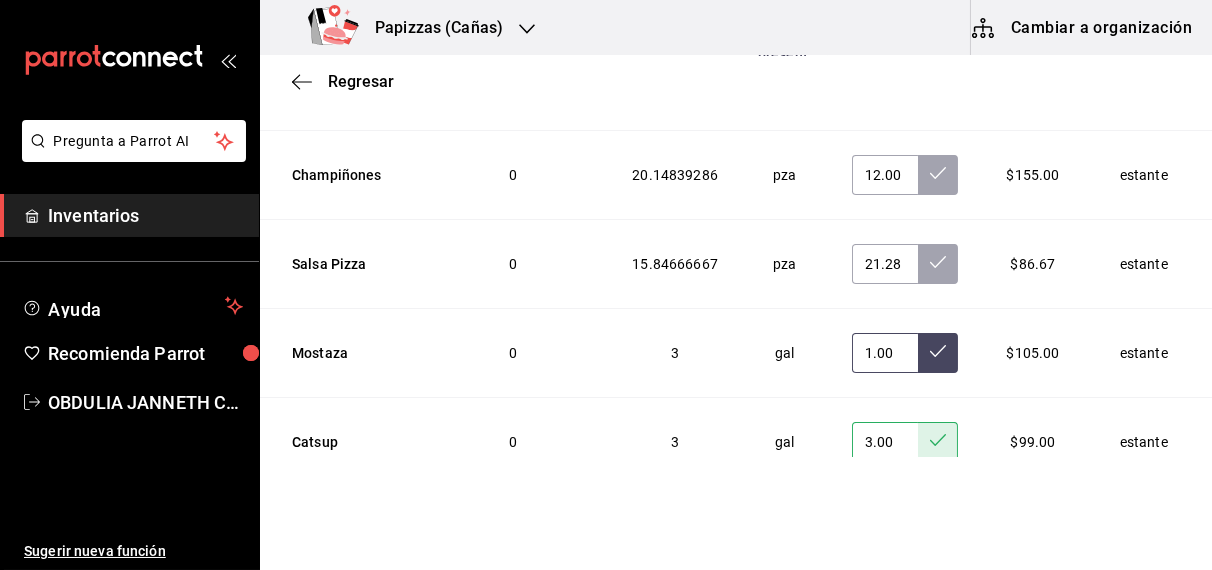 click at bounding box center [938, 353] 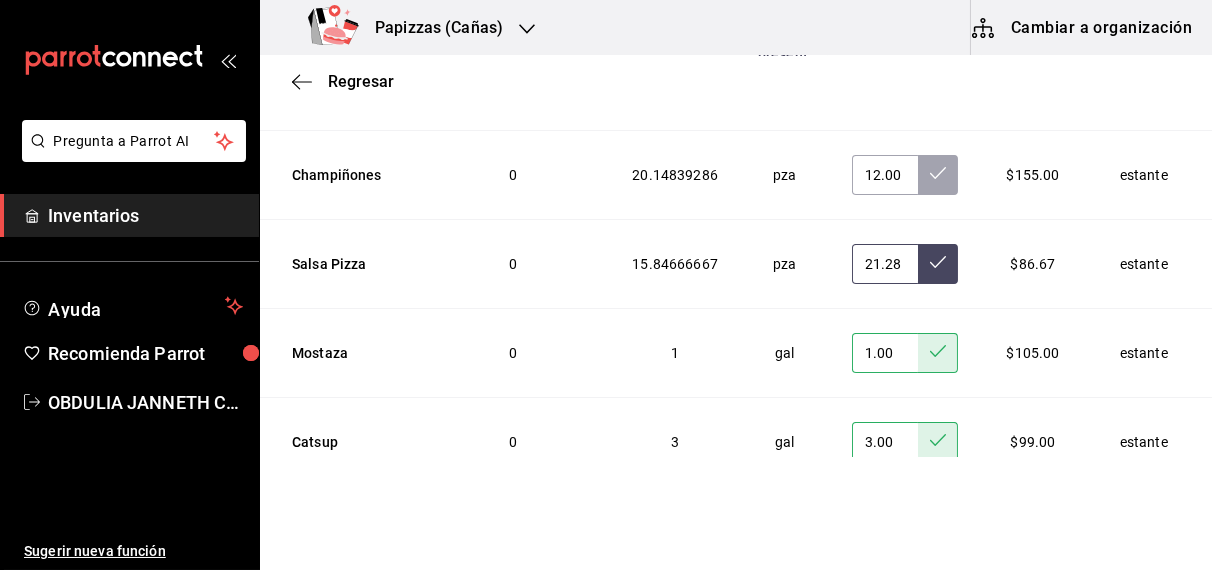 click 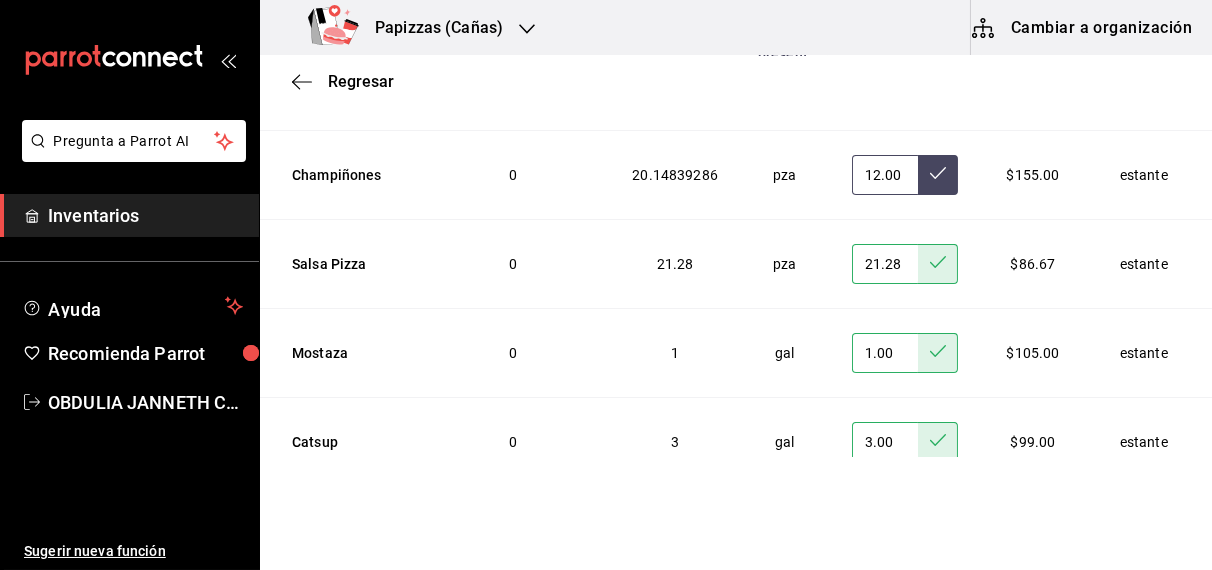click at bounding box center (938, 175) 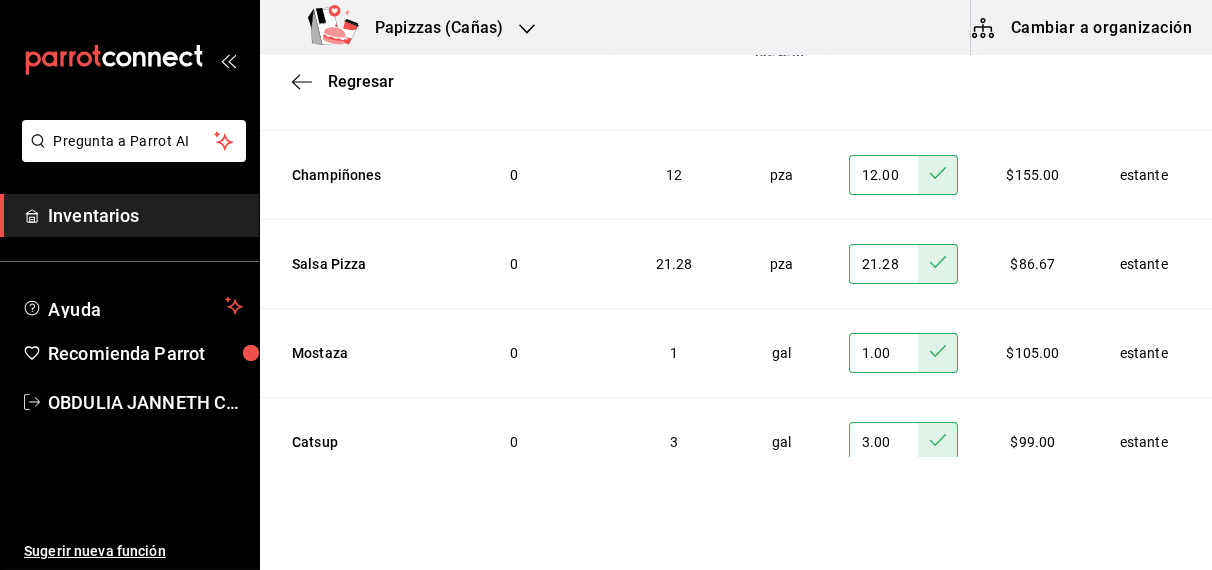 scroll, scrollTop: 330, scrollLeft: 0, axis: vertical 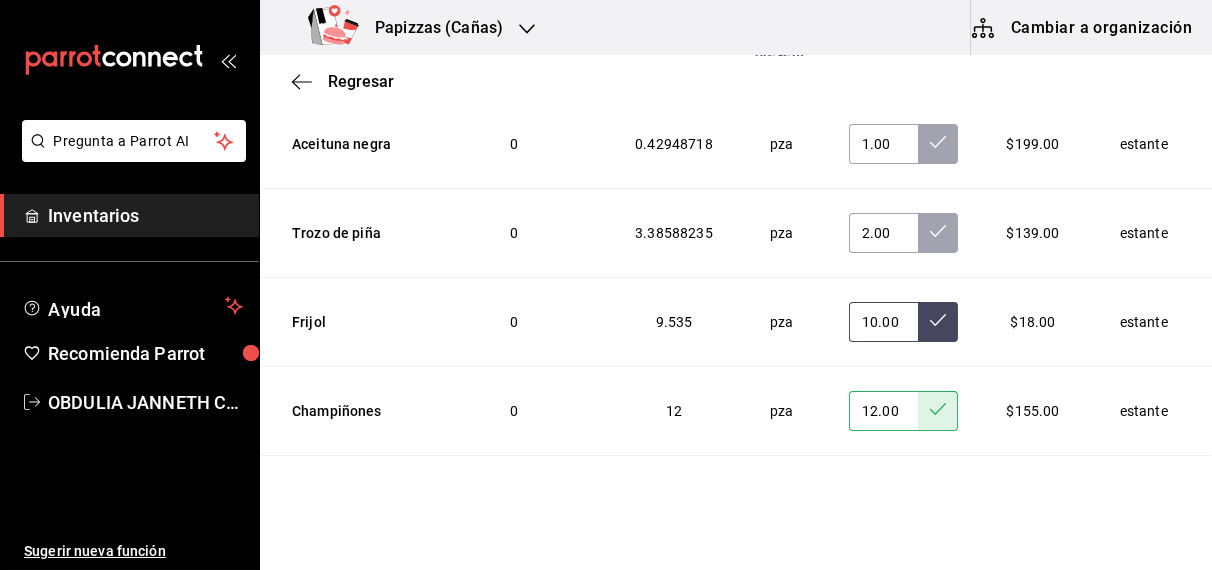 click at bounding box center (938, 322) 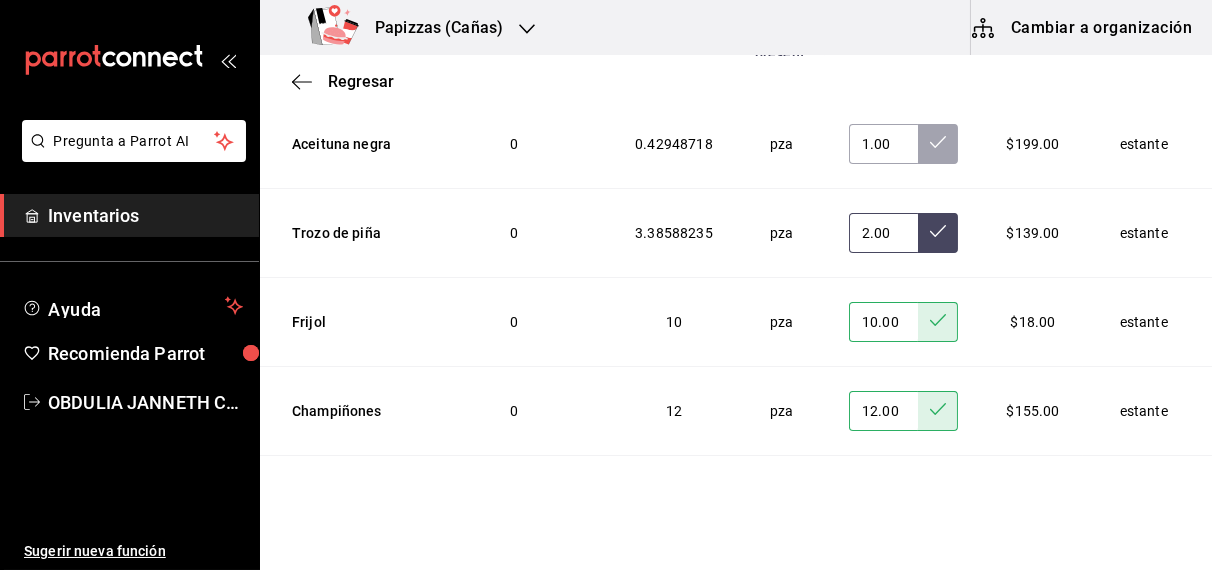 click at bounding box center [938, 233] 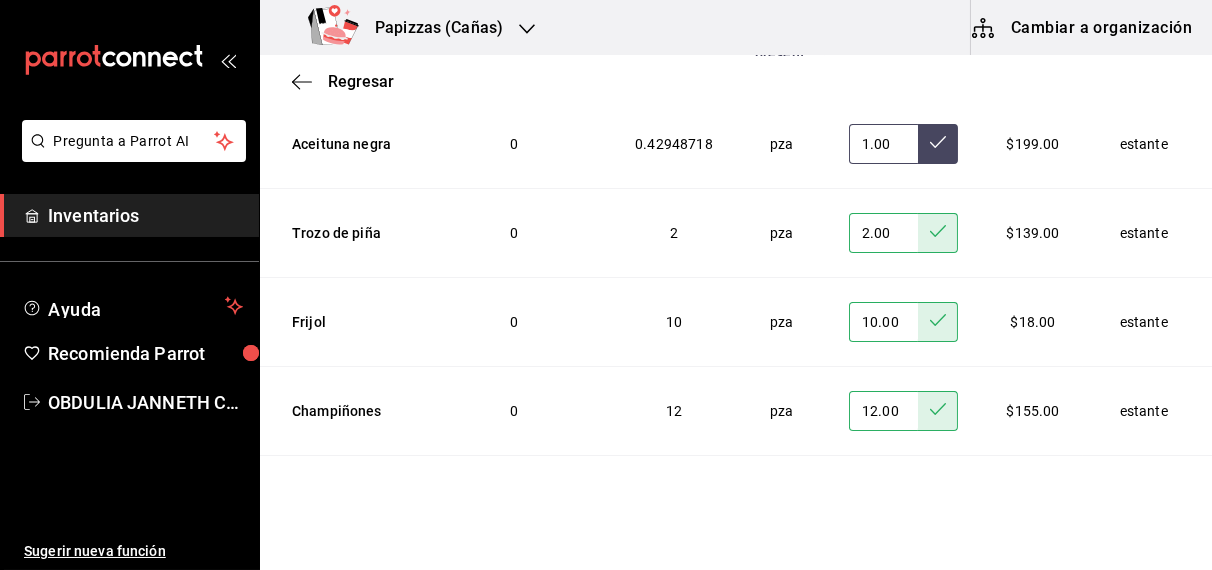 click 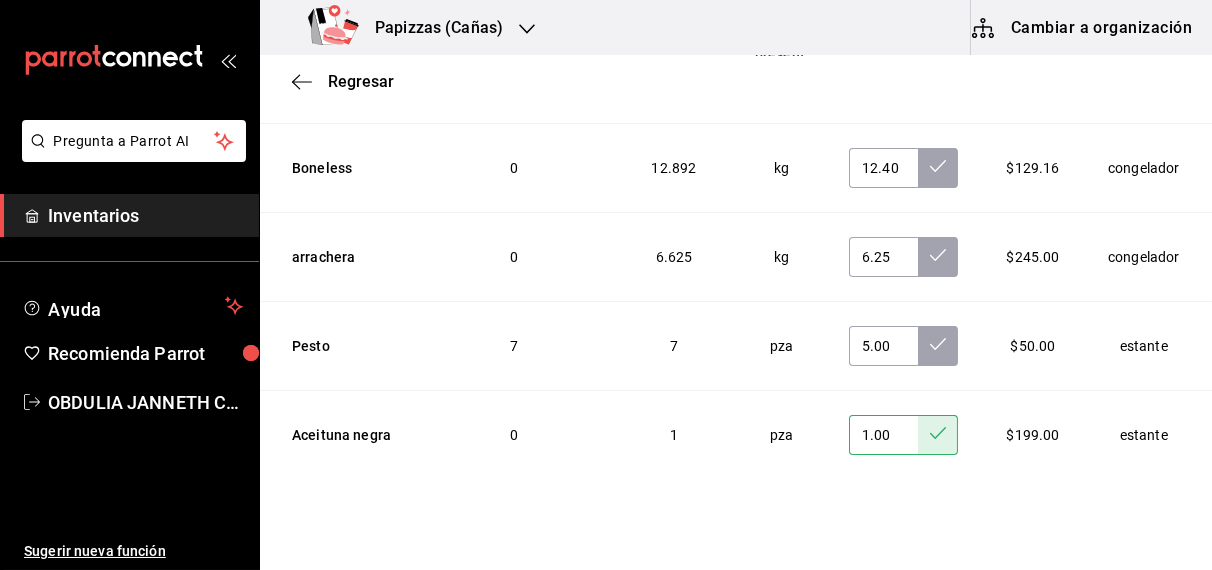 scroll, scrollTop: 5827, scrollLeft: 0, axis: vertical 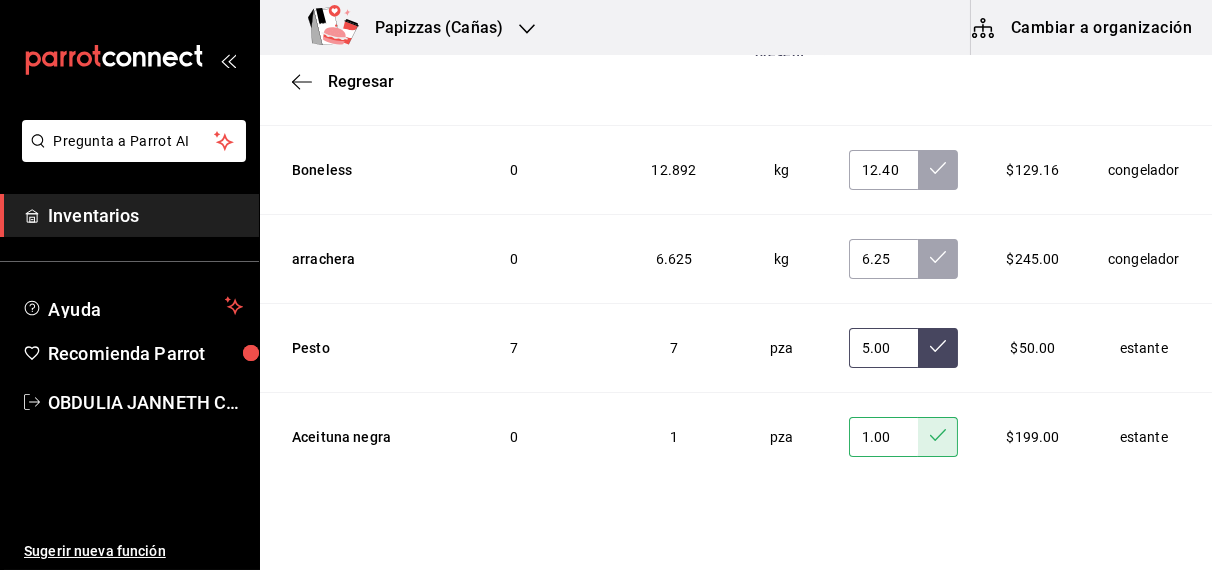 click 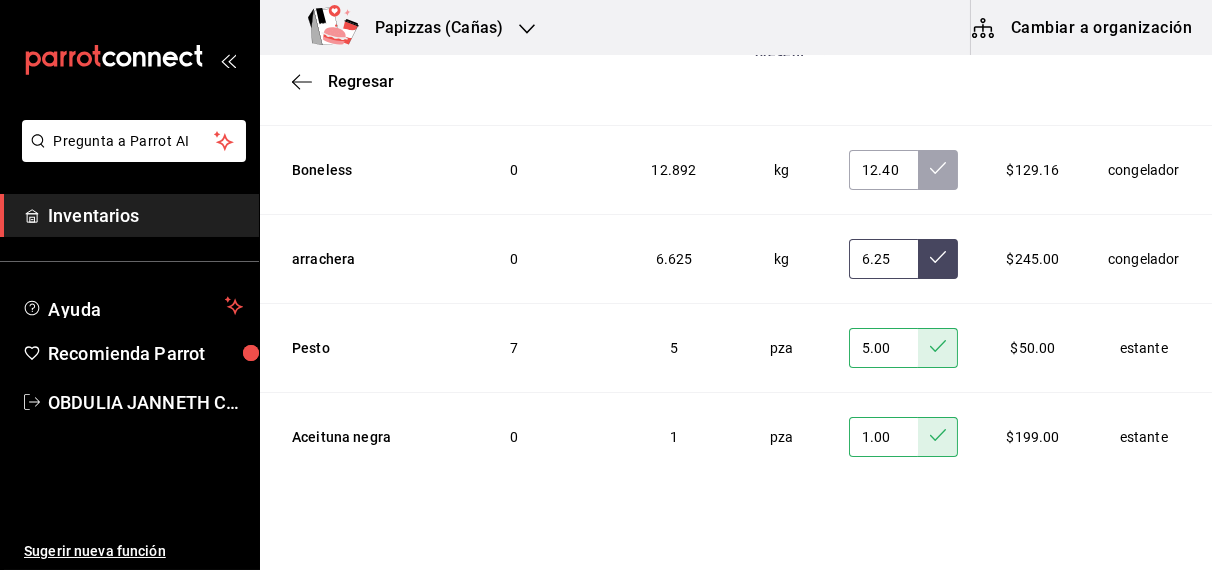 click at bounding box center (938, 259) 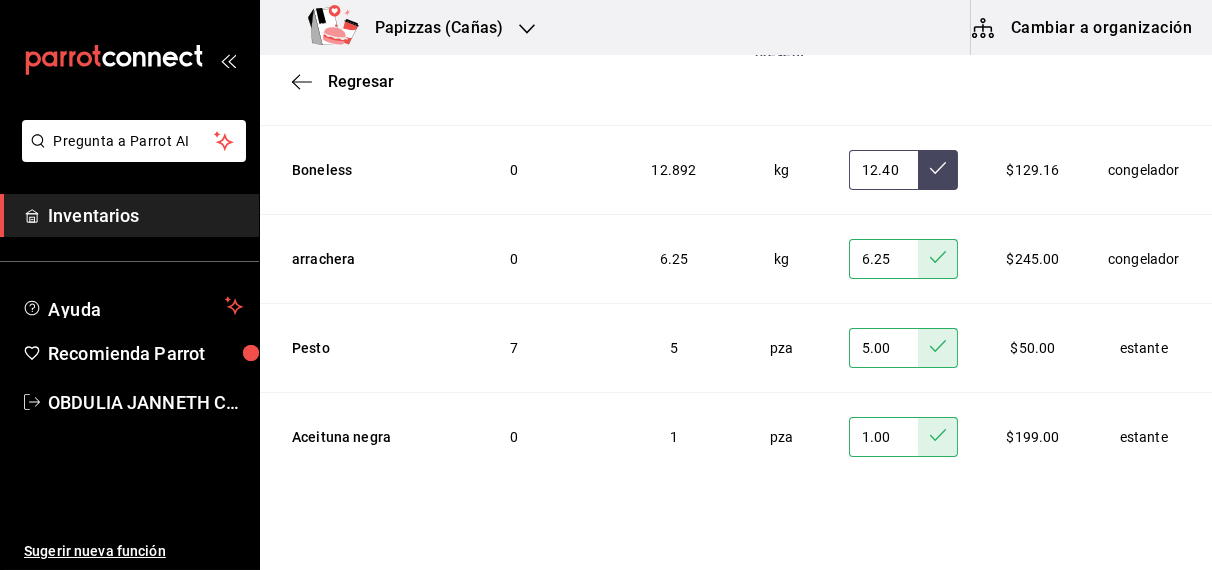 click 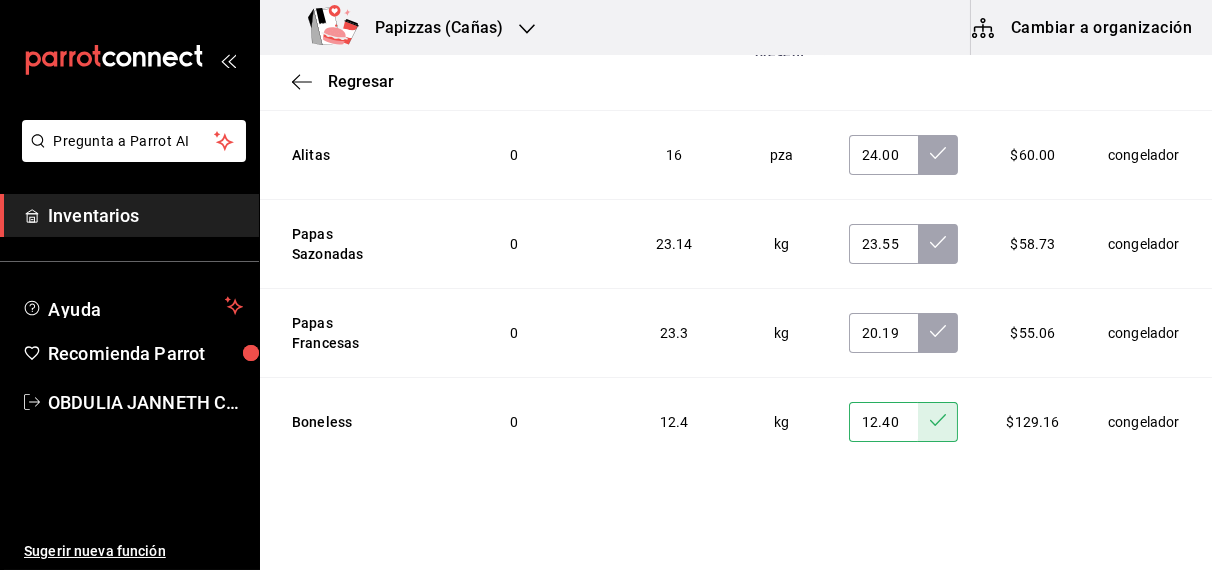 scroll, scrollTop: 5572, scrollLeft: 0, axis: vertical 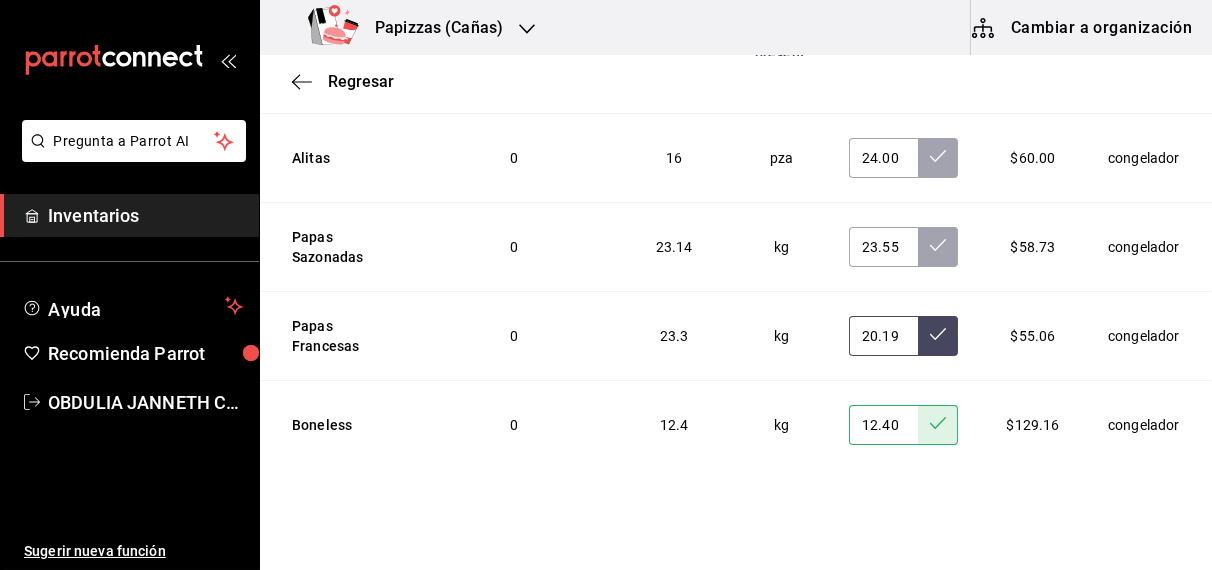 click 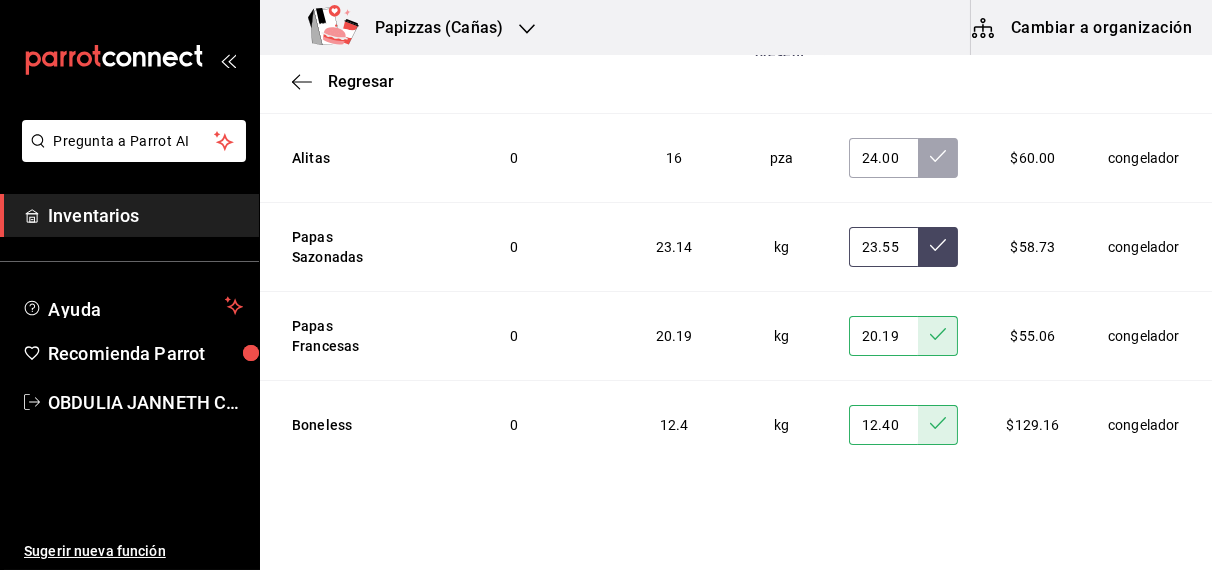 click at bounding box center (938, 247) 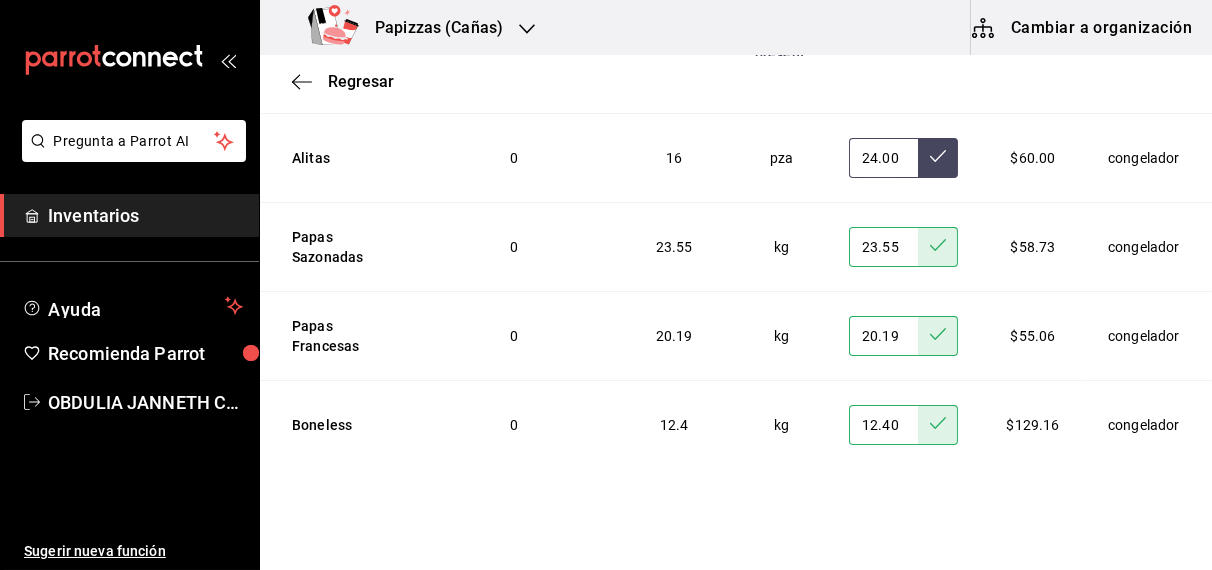 click 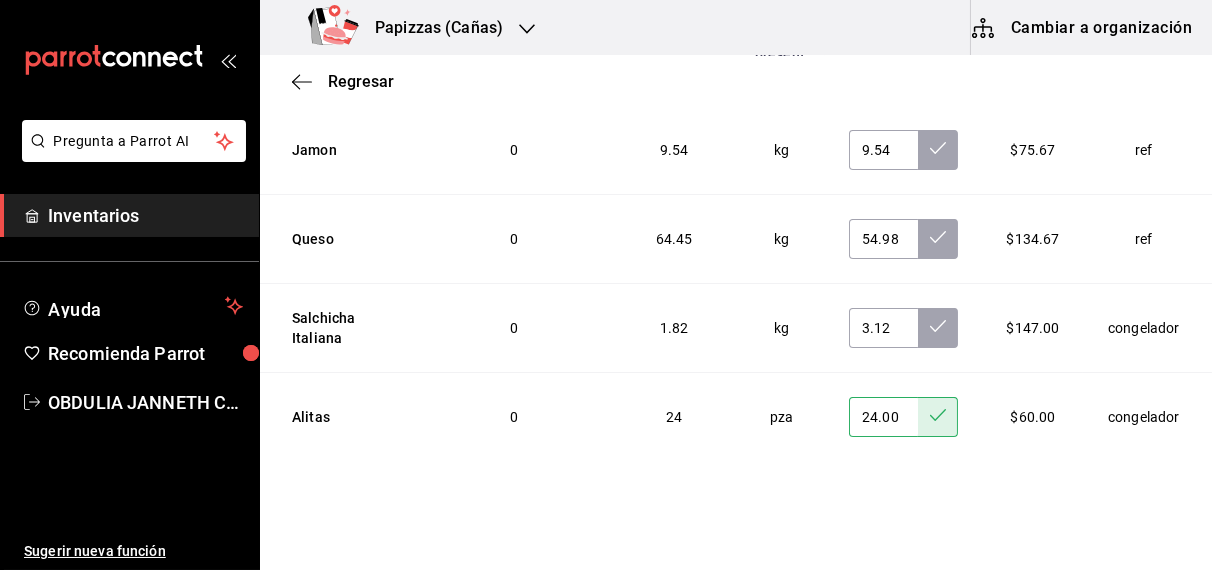 scroll, scrollTop: 5313, scrollLeft: 0, axis: vertical 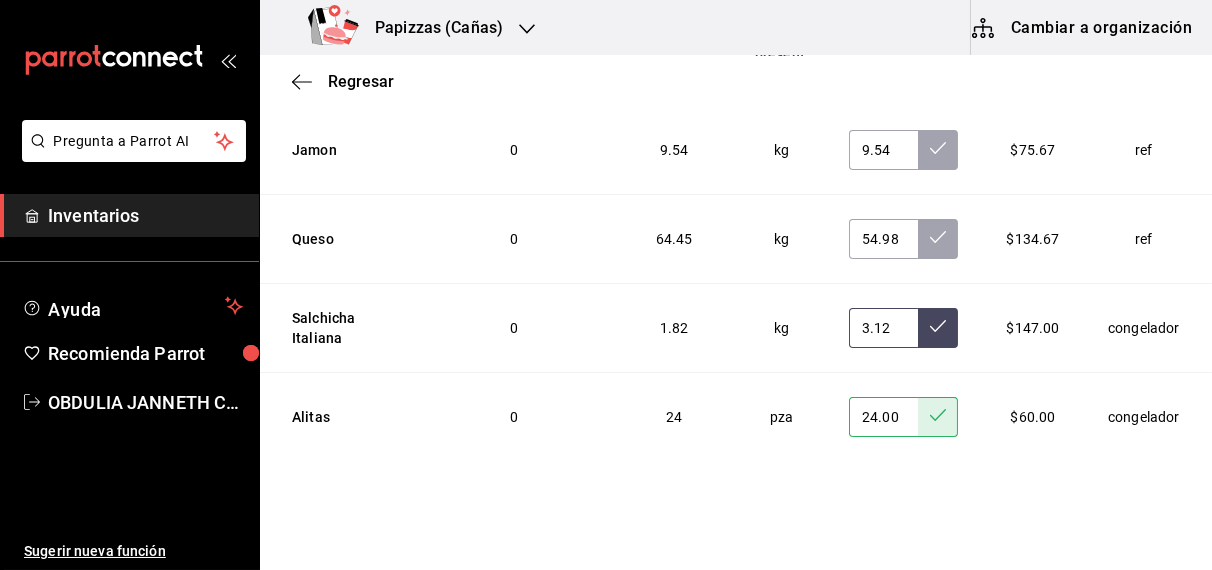 click 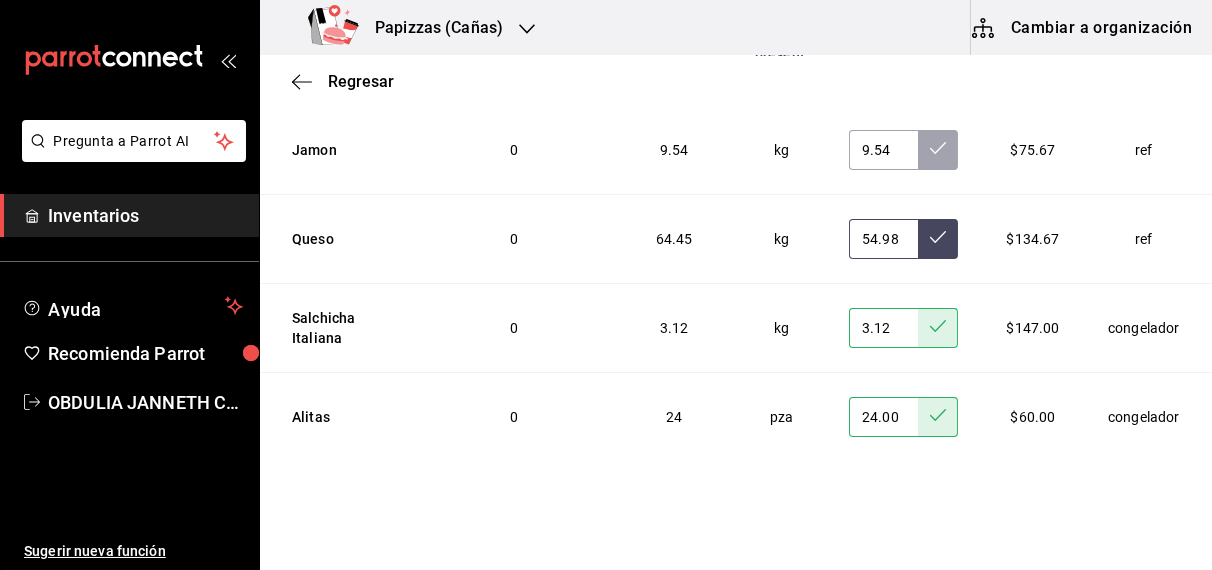 click 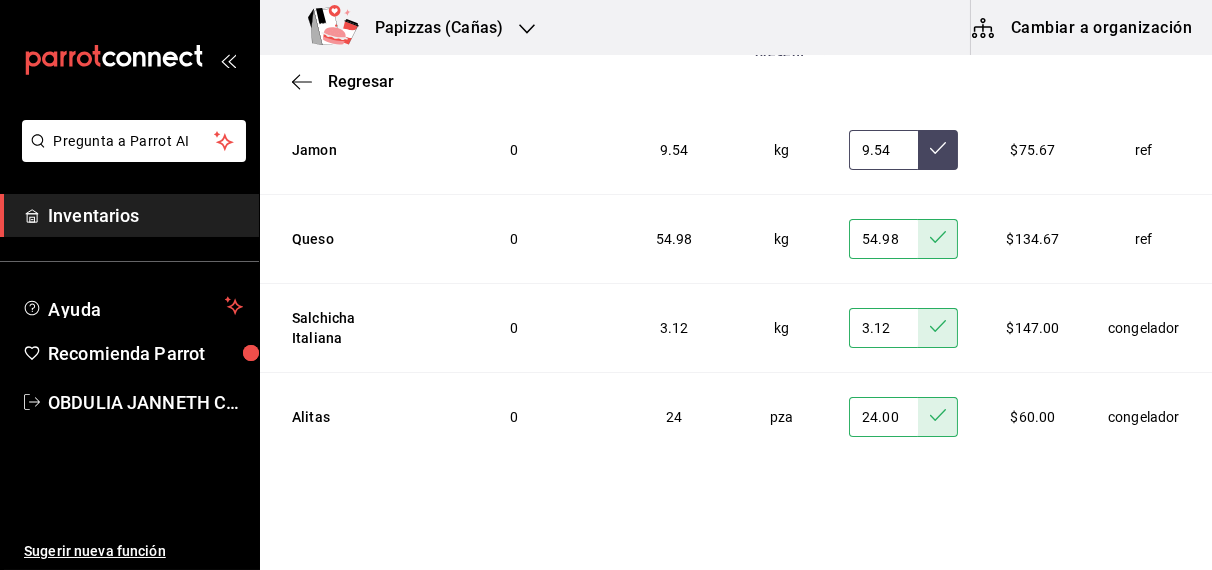 click 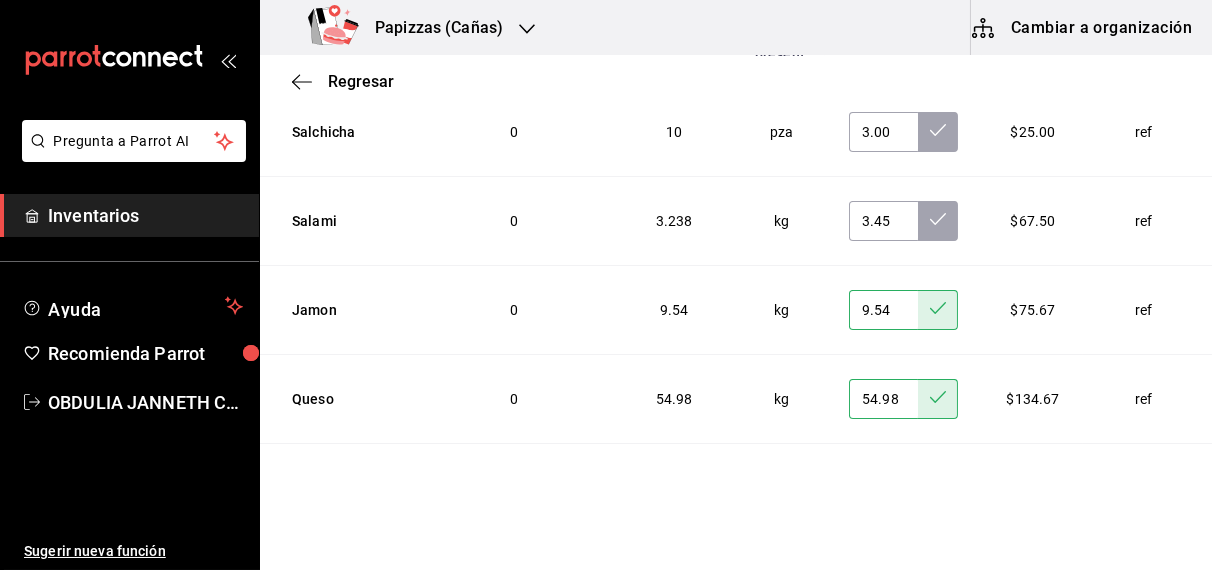 scroll, scrollTop: 5122, scrollLeft: 0, axis: vertical 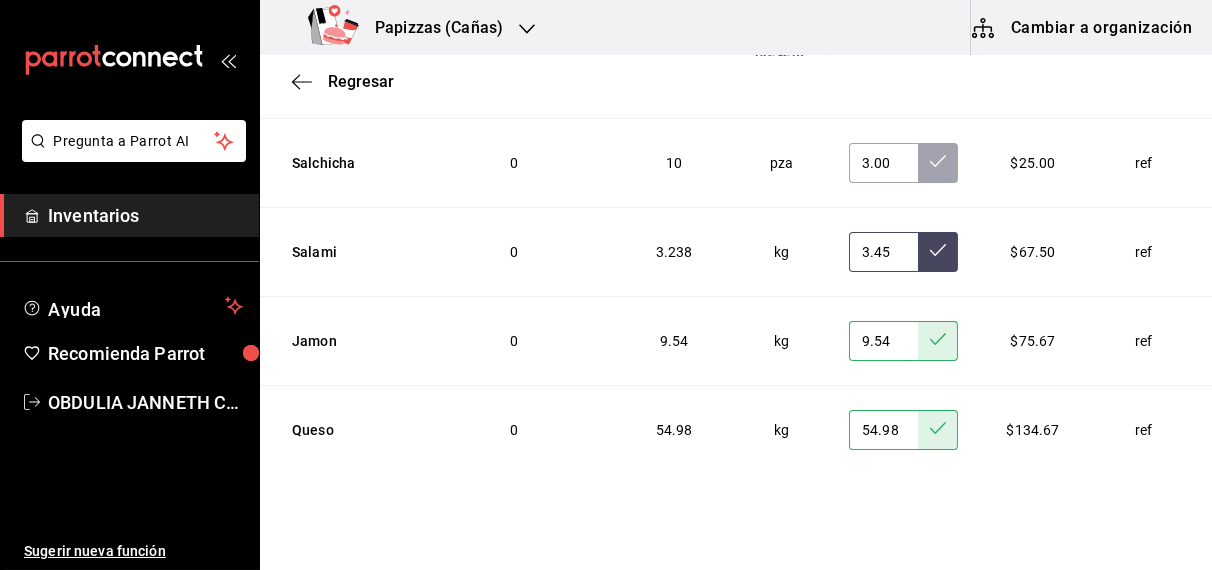 click 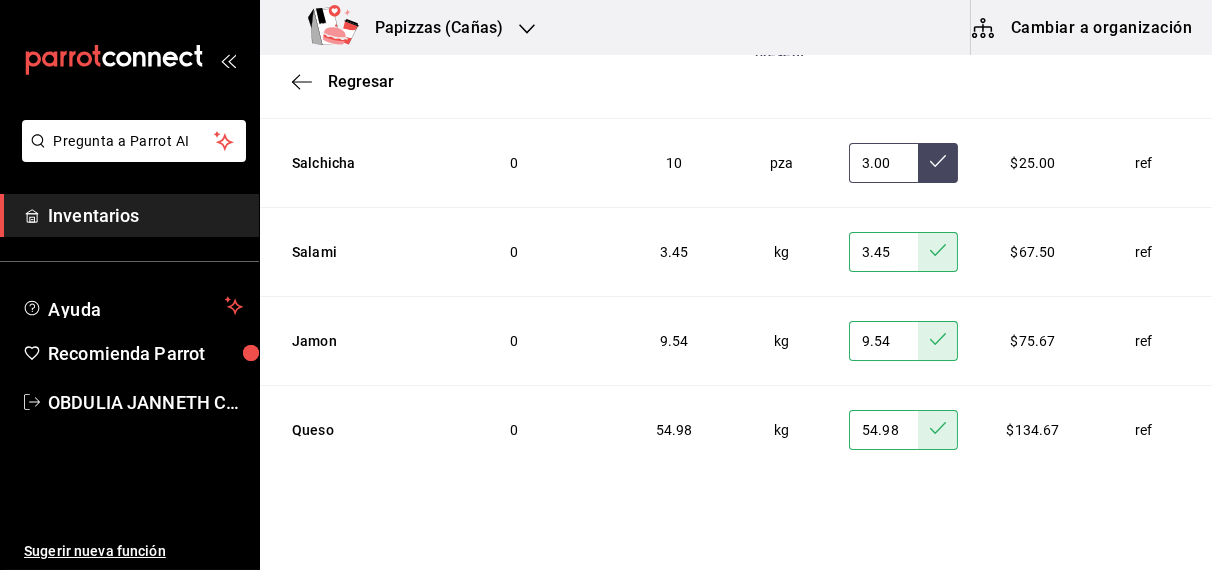 click at bounding box center [938, 163] 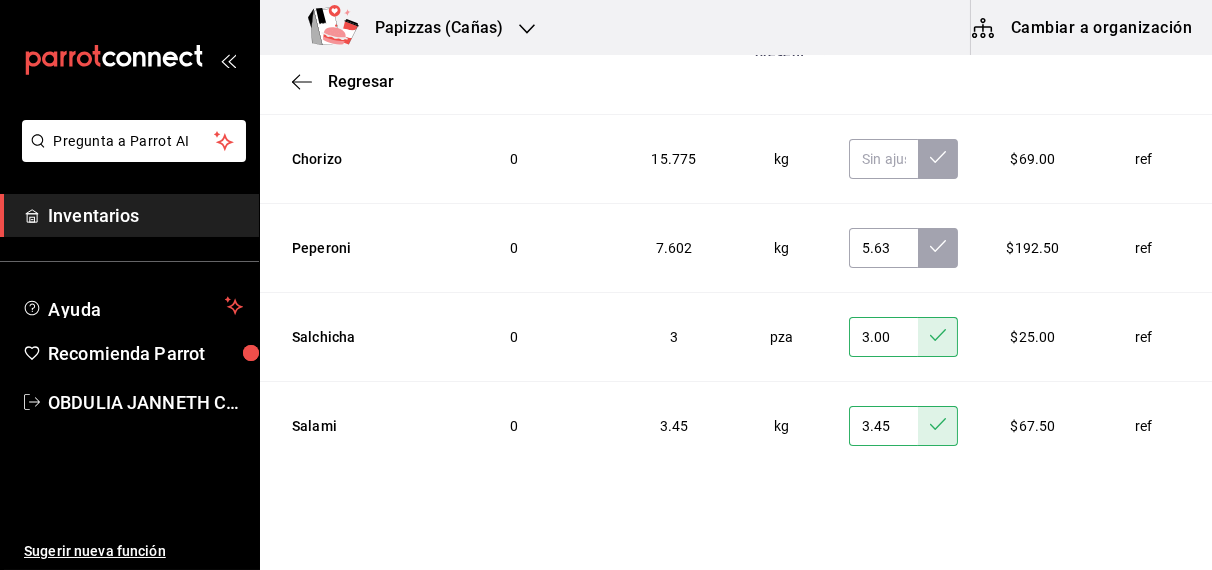 scroll, scrollTop: 4930, scrollLeft: 0, axis: vertical 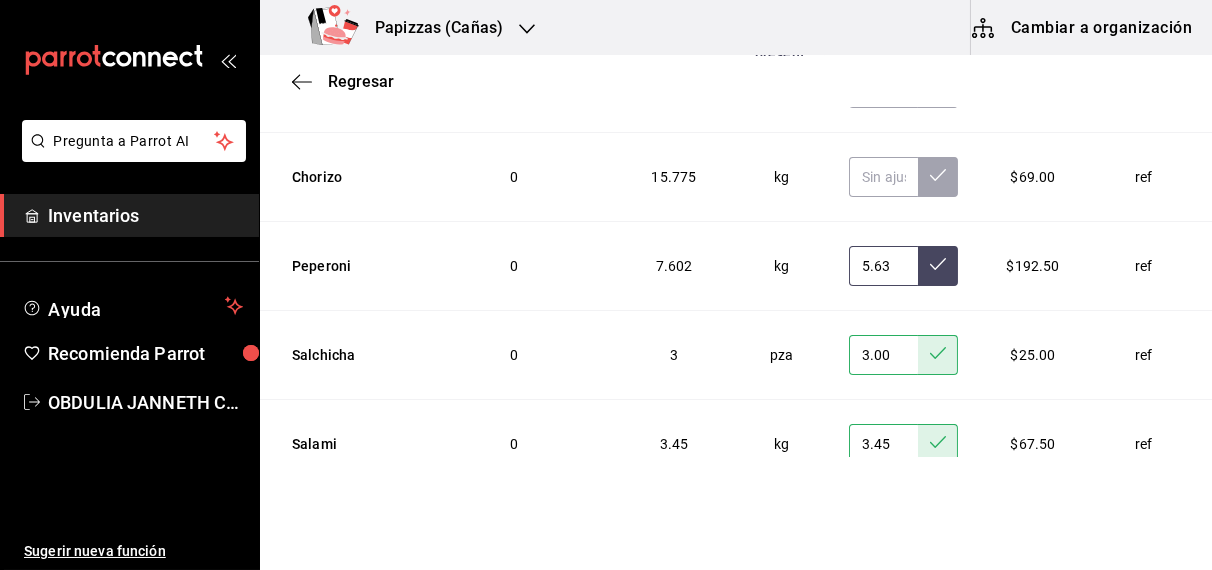 click at bounding box center [938, 266] 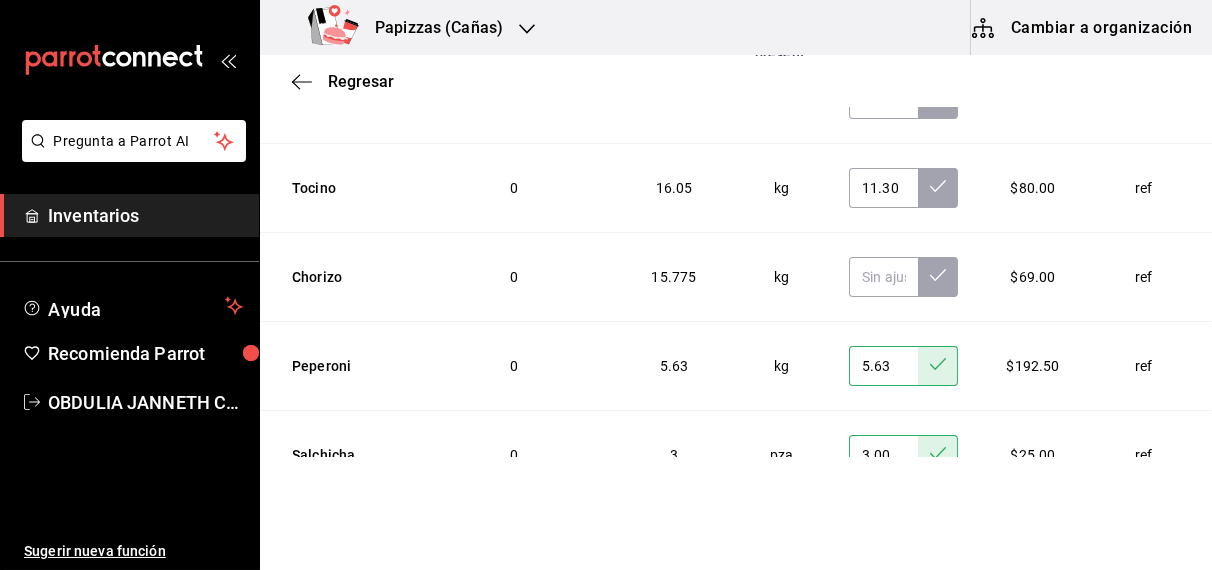 scroll, scrollTop: 4819, scrollLeft: 0, axis: vertical 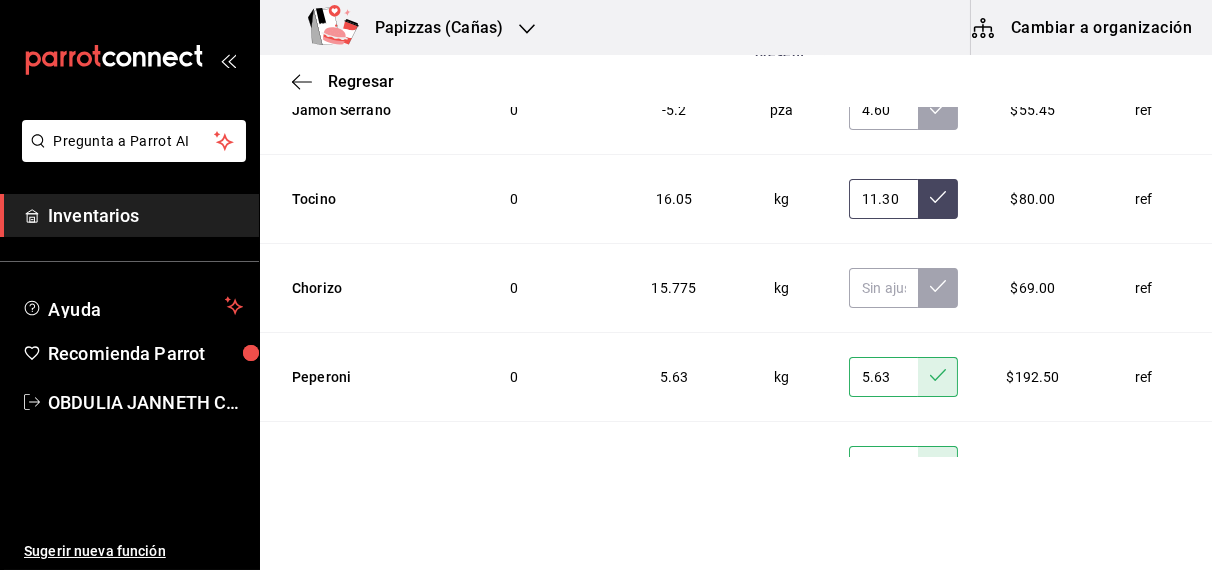 click 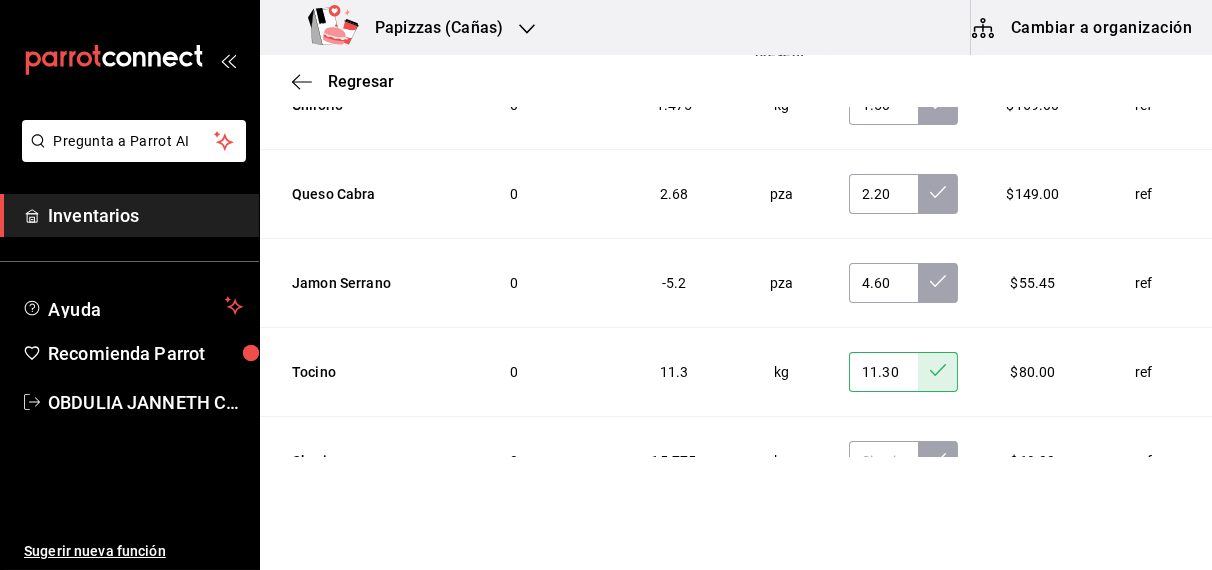scroll, scrollTop: 4635, scrollLeft: 0, axis: vertical 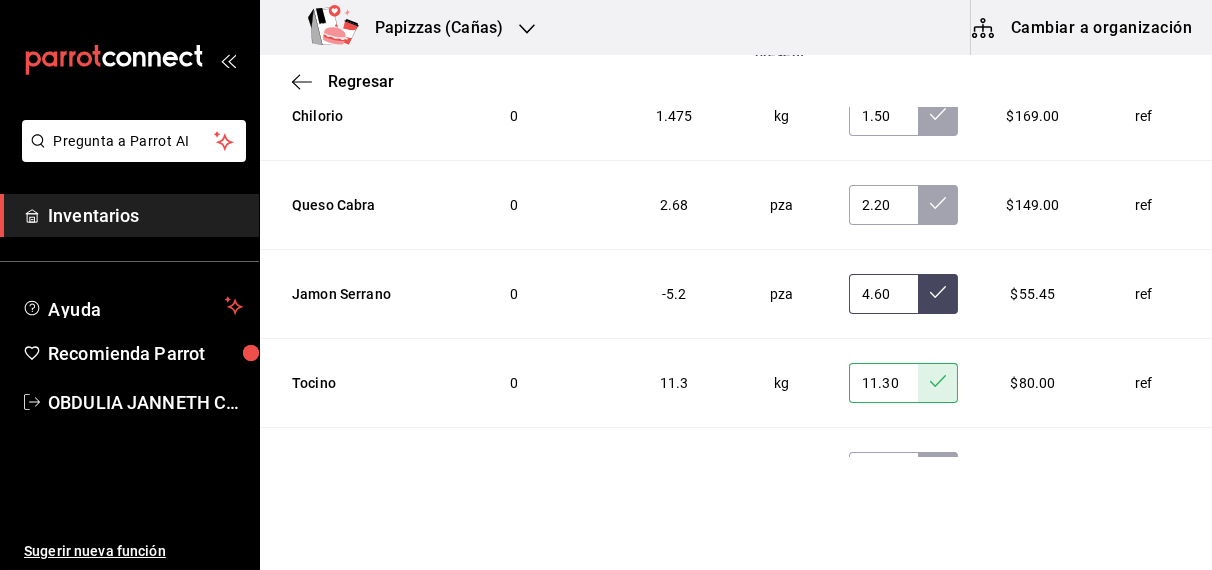 click 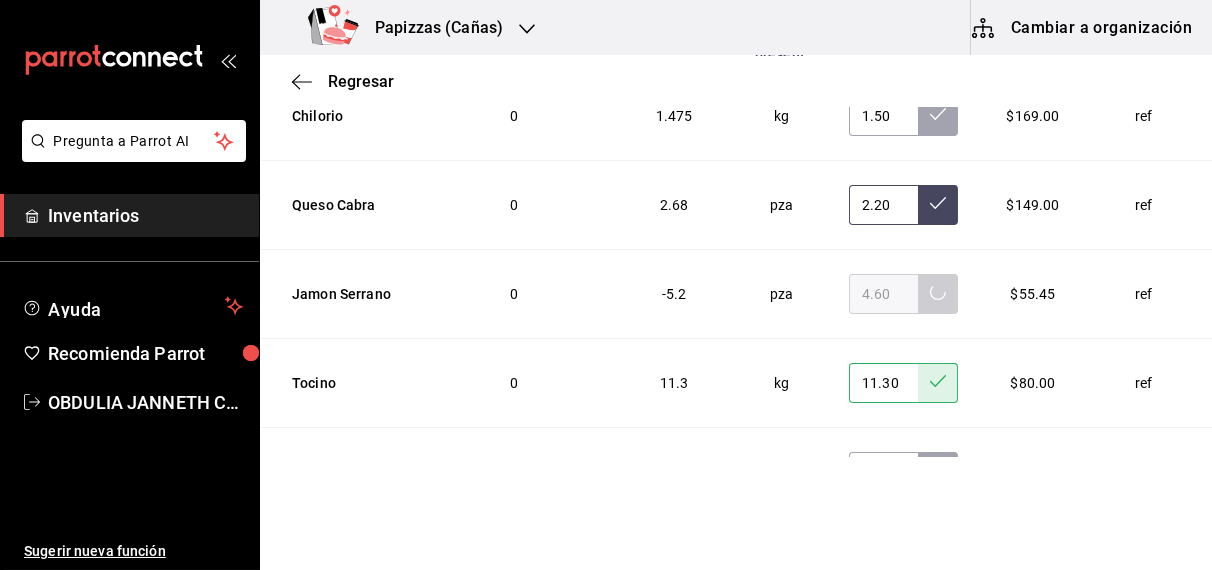 click 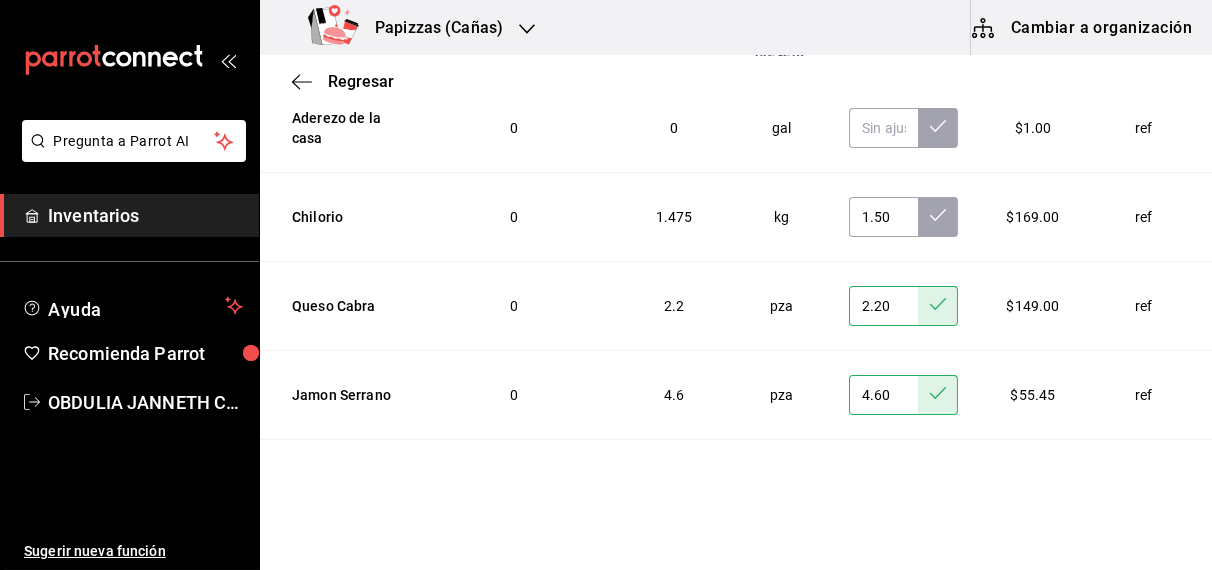 scroll, scrollTop: 4478, scrollLeft: 0, axis: vertical 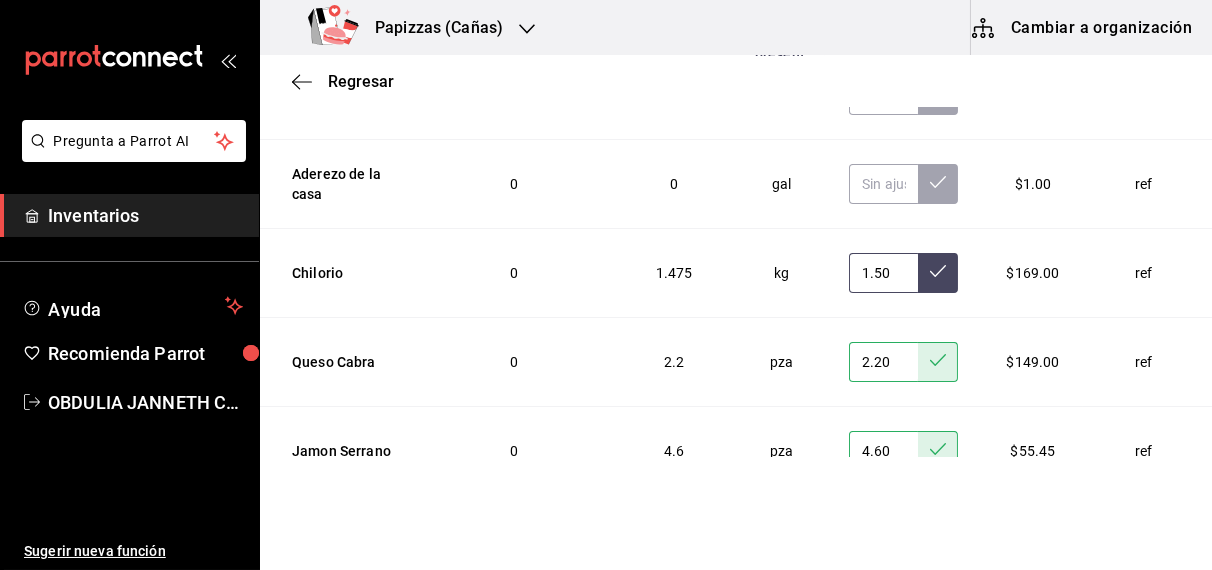 click 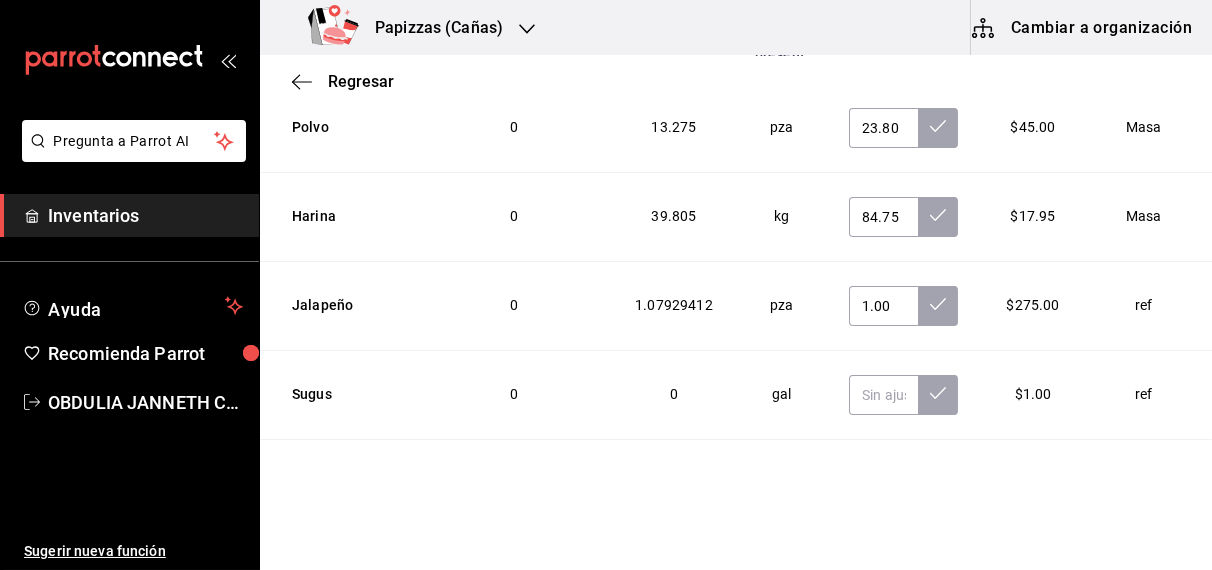 scroll, scrollTop: 3796, scrollLeft: 0, axis: vertical 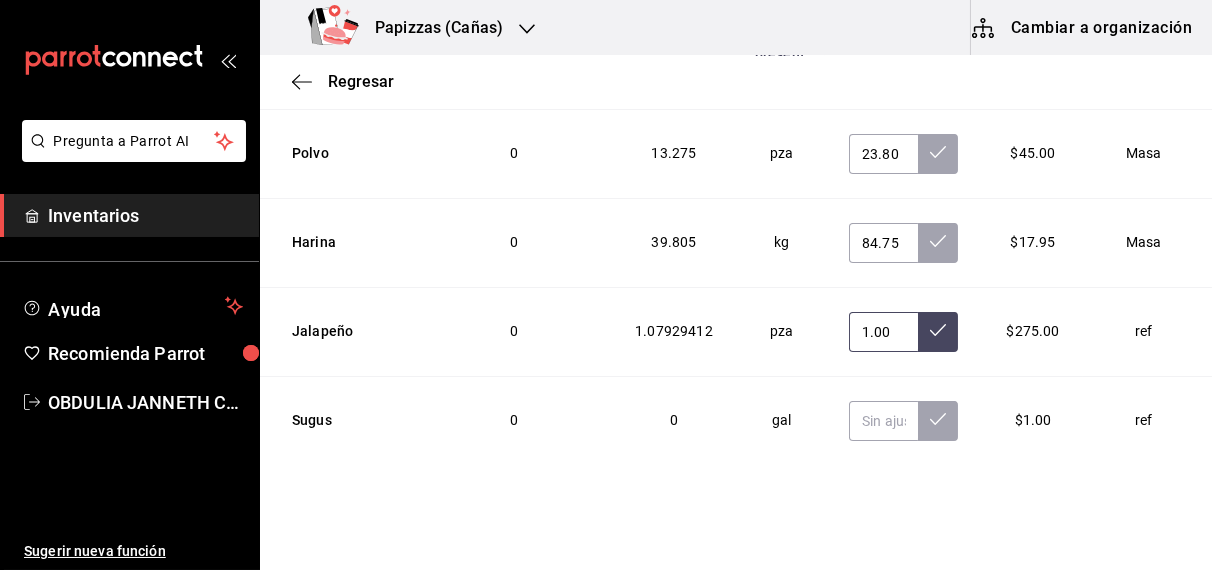 click at bounding box center (938, 332) 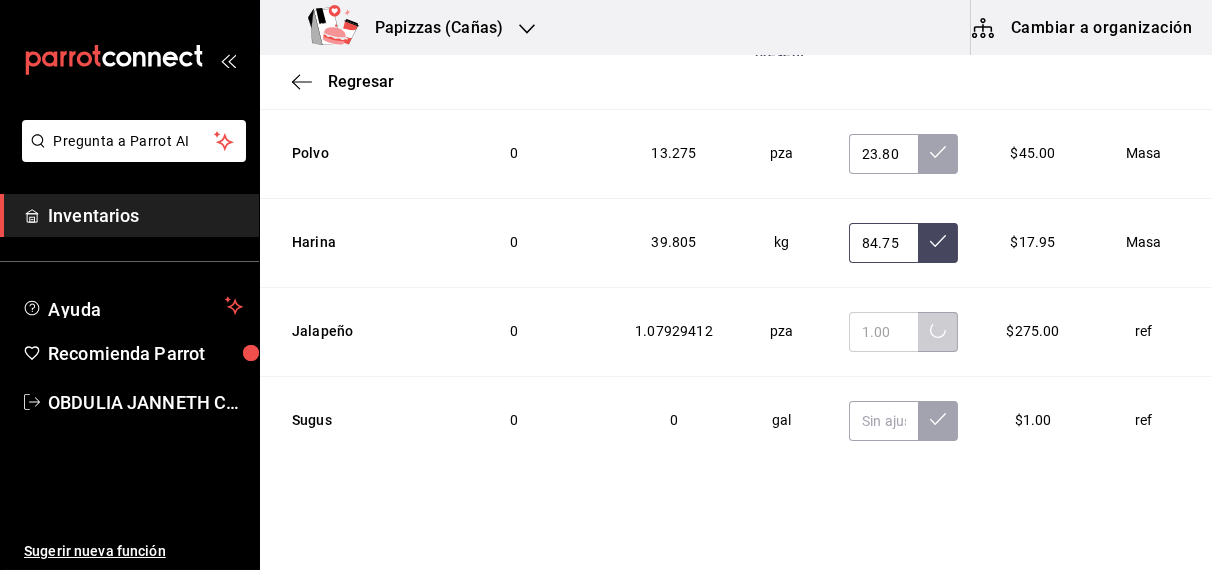click 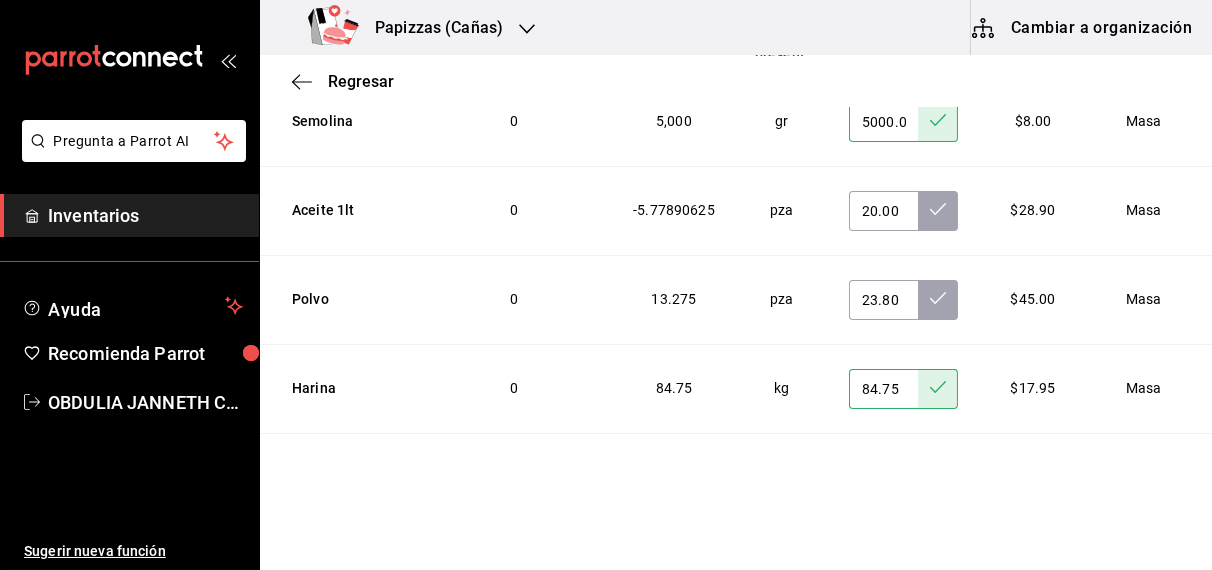 scroll, scrollTop: 3649, scrollLeft: 0, axis: vertical 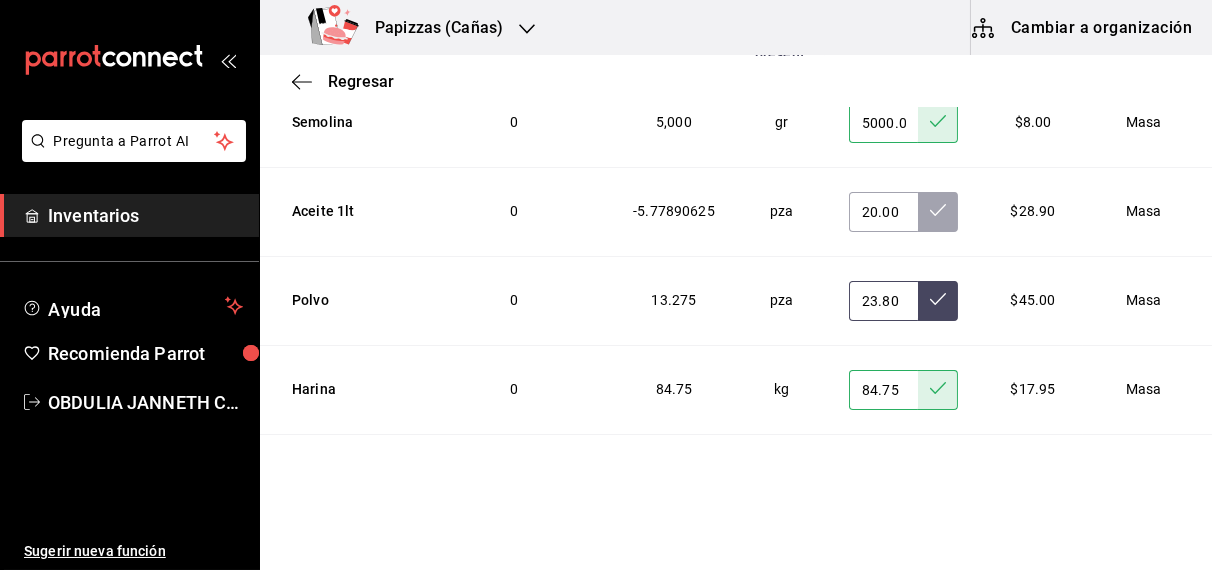 click 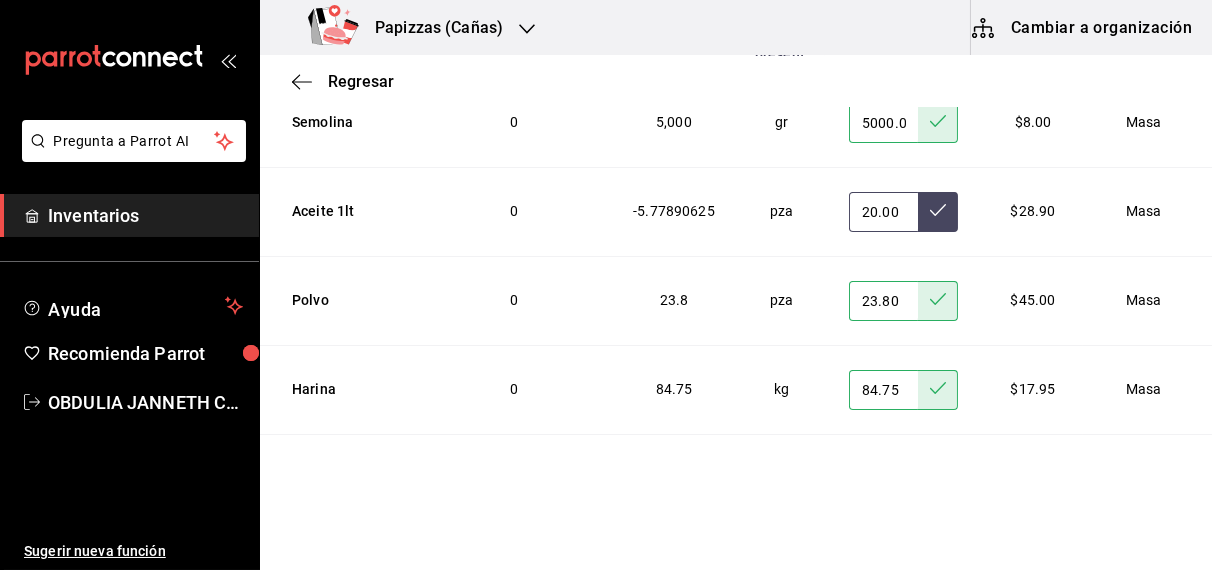 click 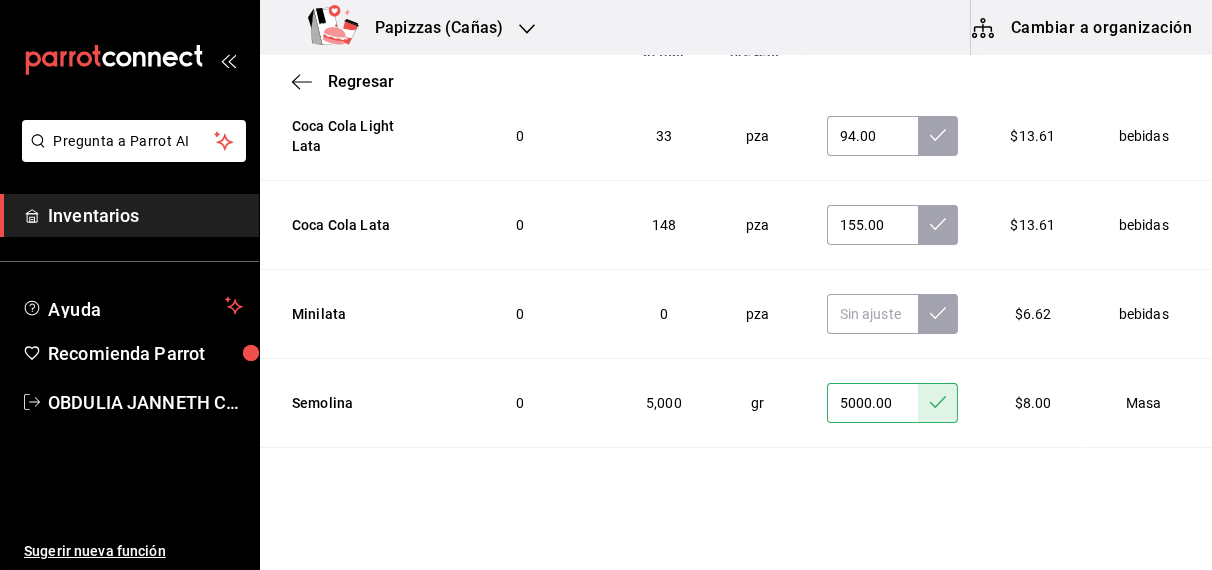 scroll, scrollTop: 3312, scrollLeft: 0, axis: vertical 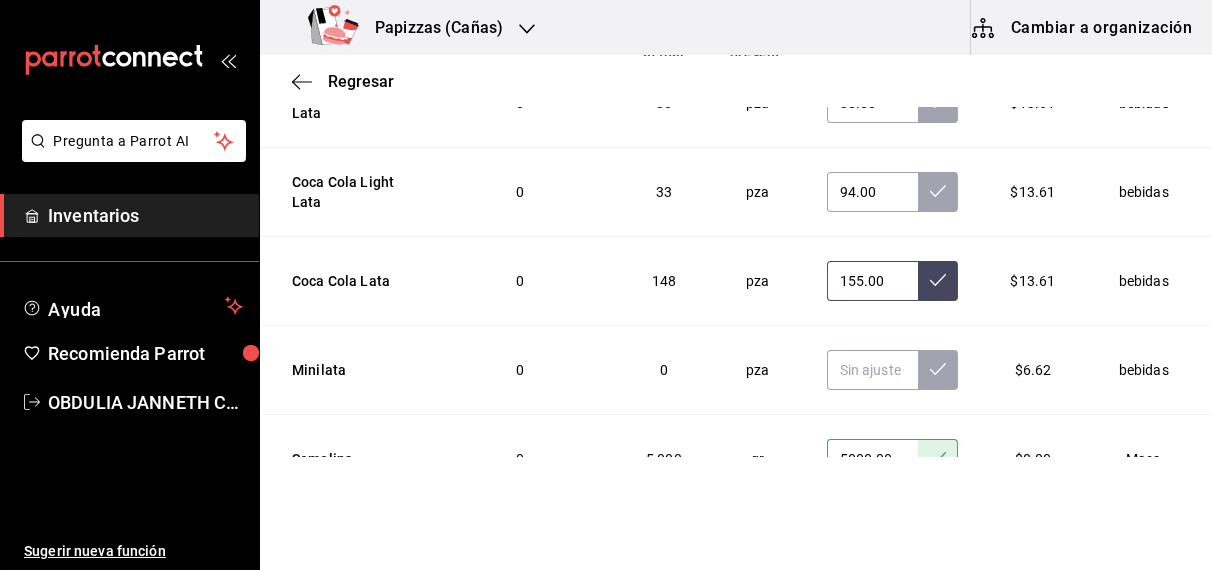 click at bounding box center (938, 281) 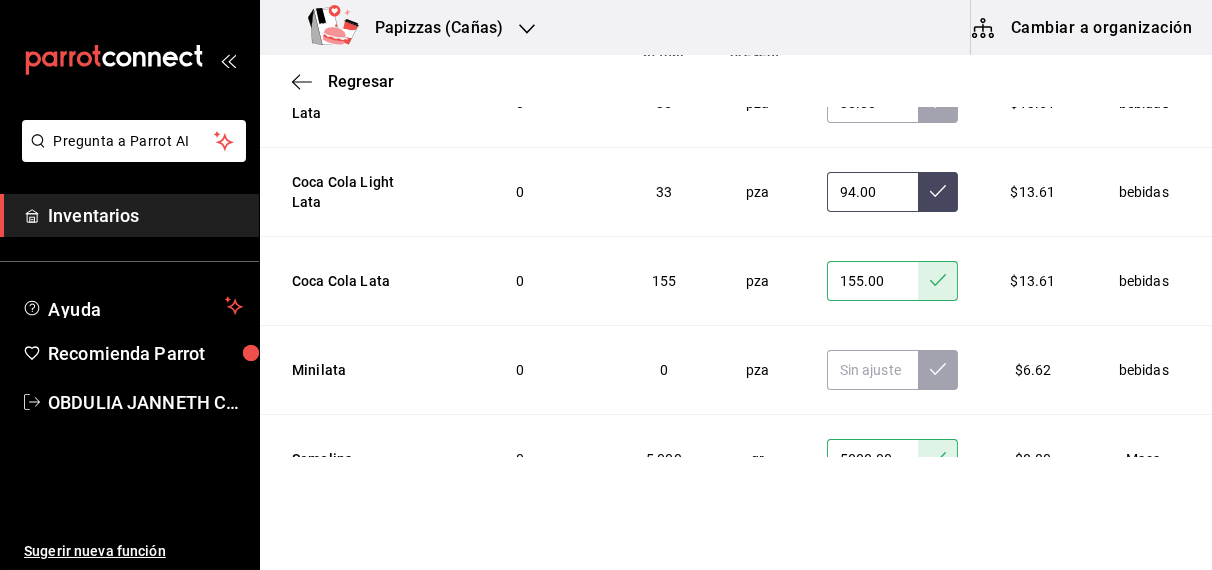 click 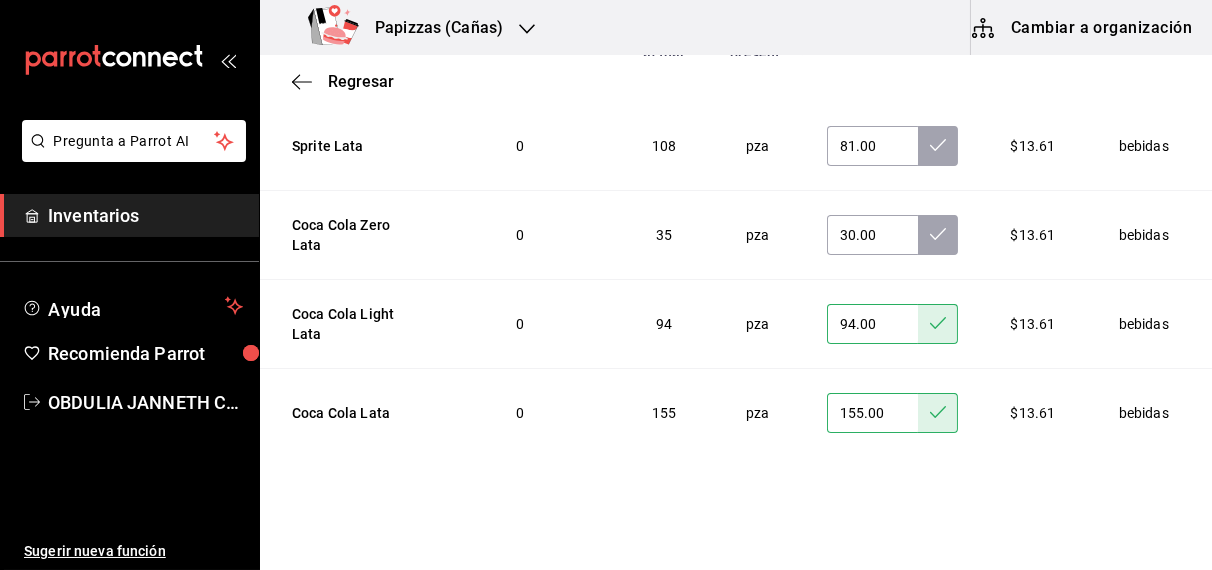 scroll, scrollTop: 3166, scrollLeft: 0, axis: vertical 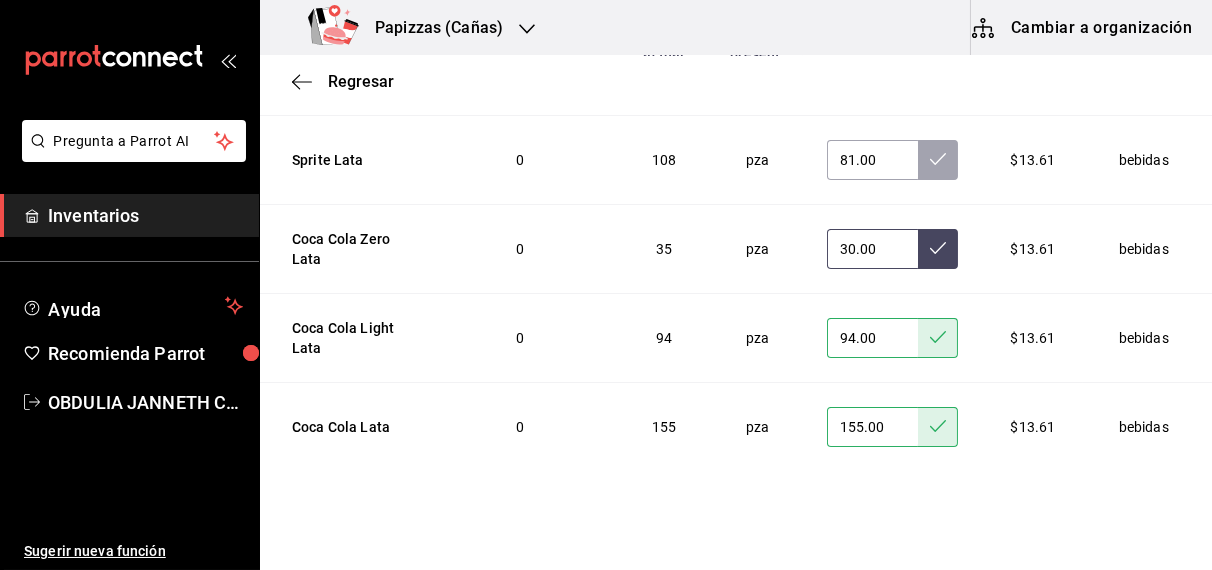 click 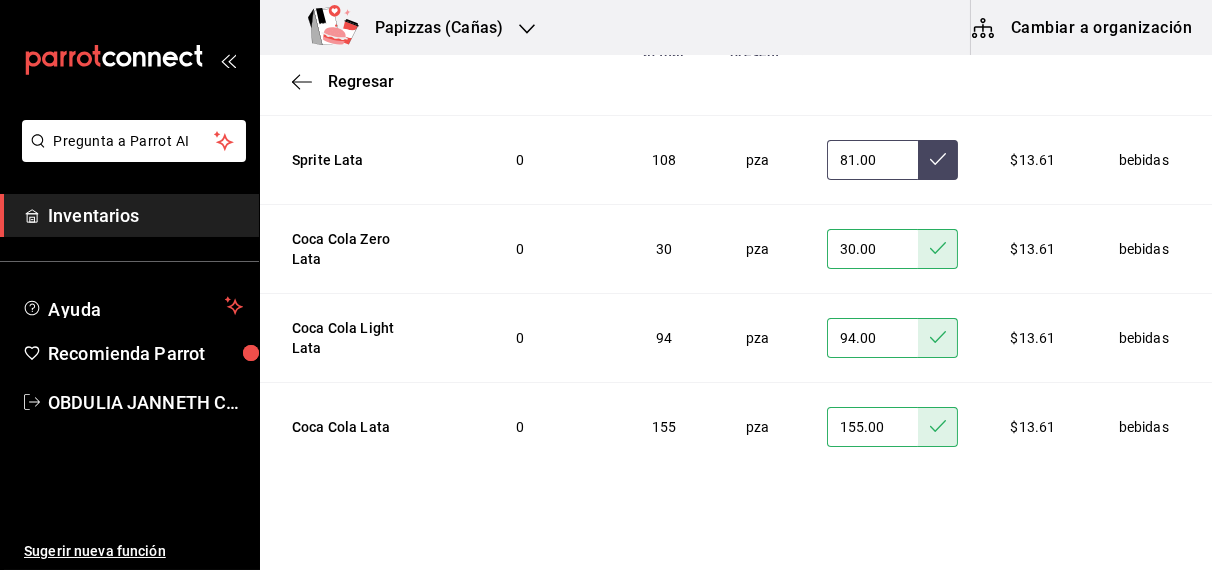 click 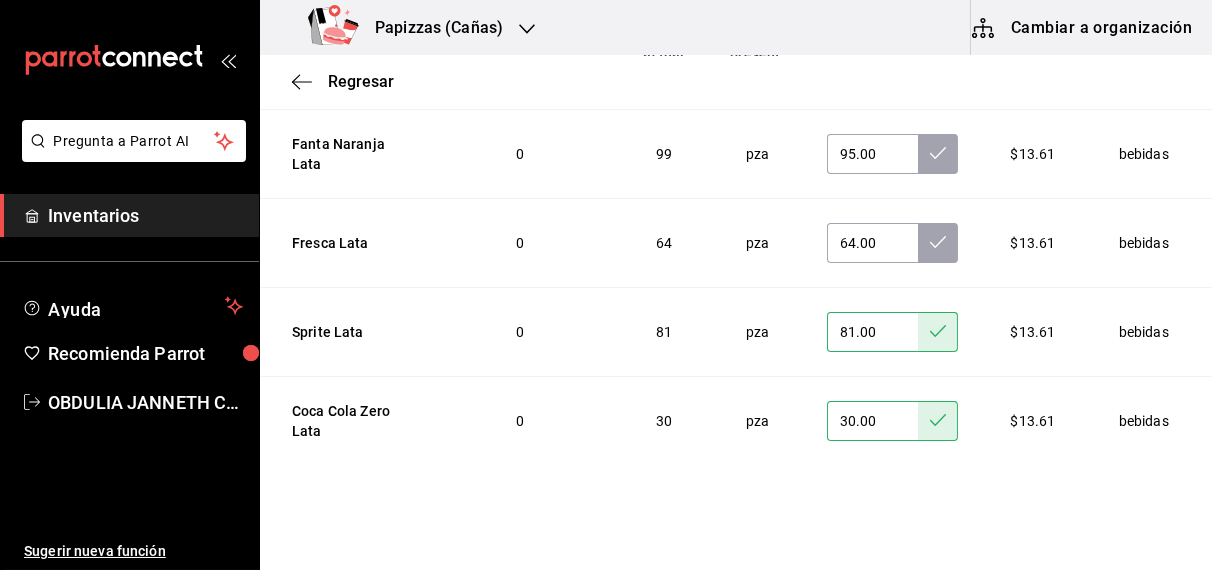 scroll, scrollTop: 2989, scrollLeft: 0, axis: vertical 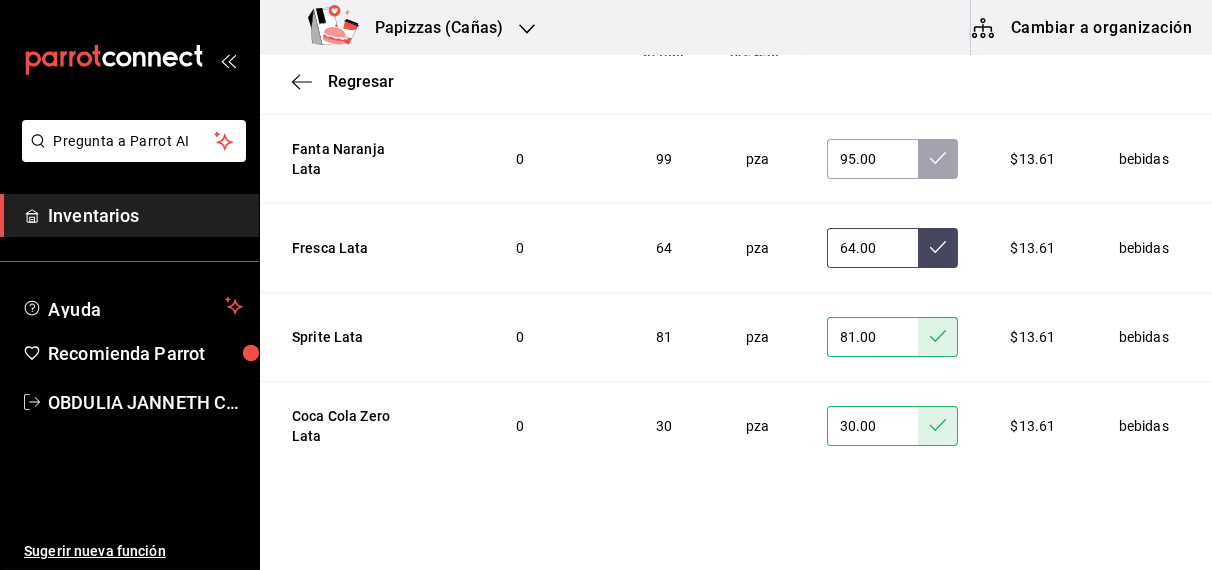click 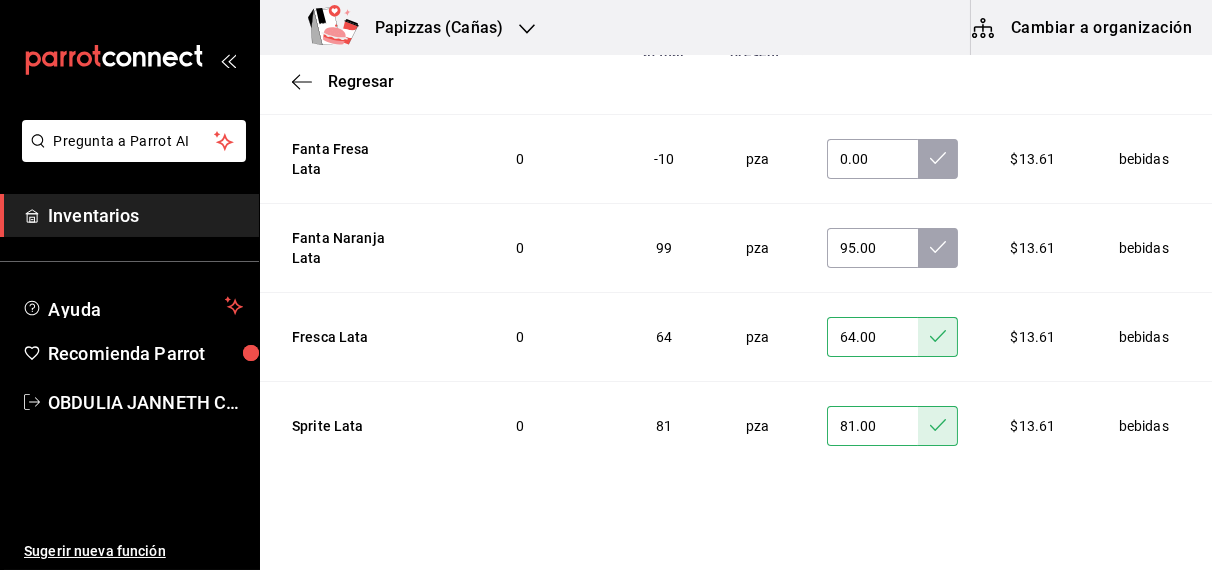 scroll, scrollTop: 2886, scrollLeft: 0, axis: vertical 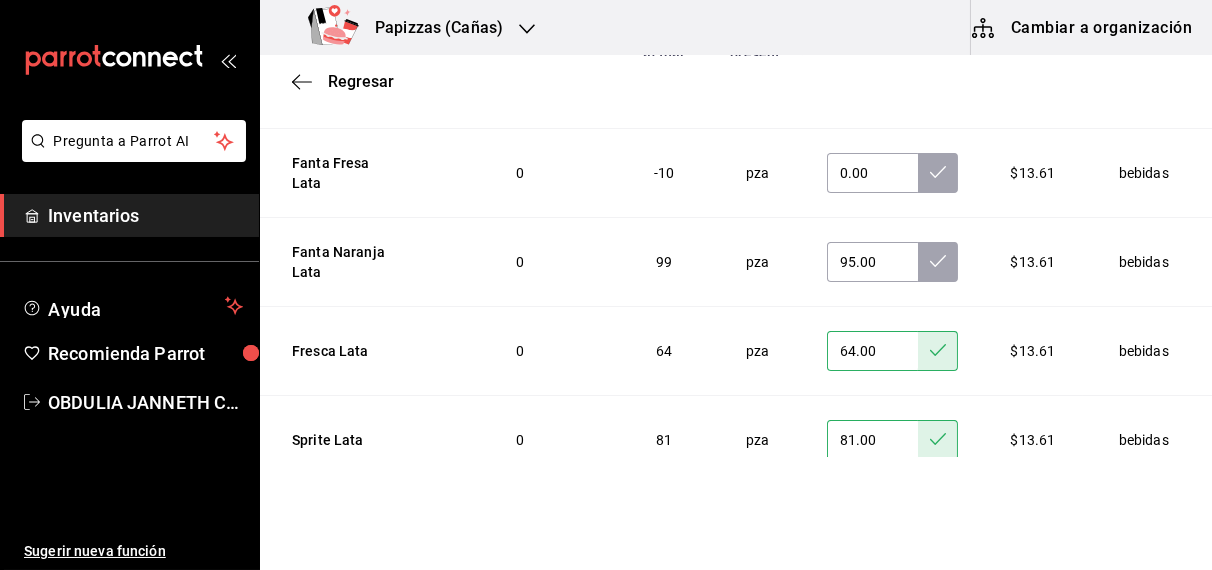 click 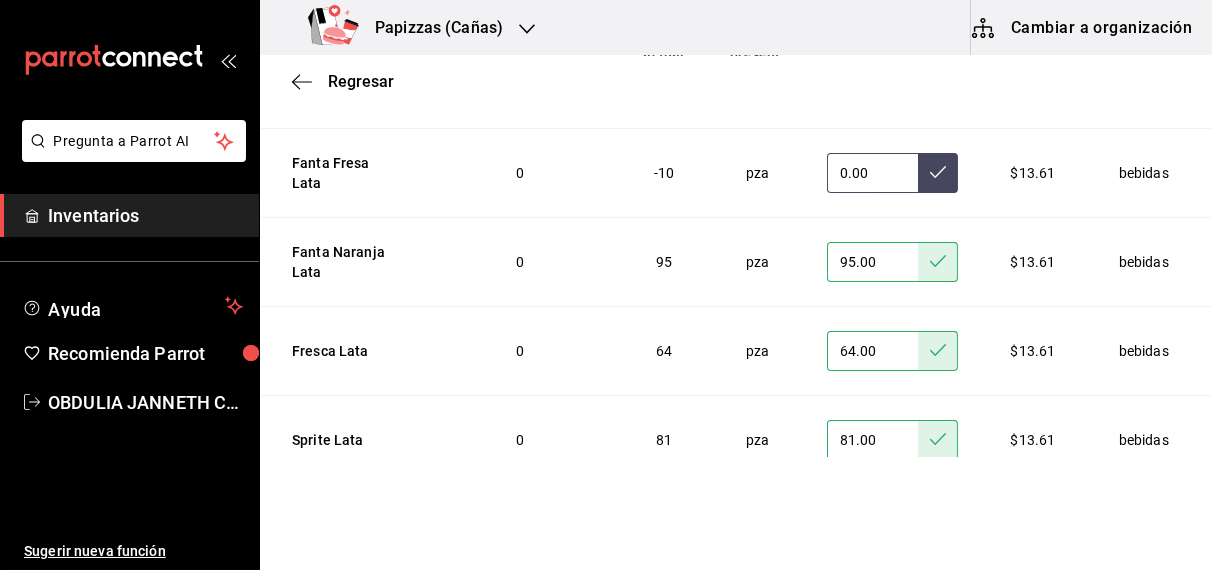 click 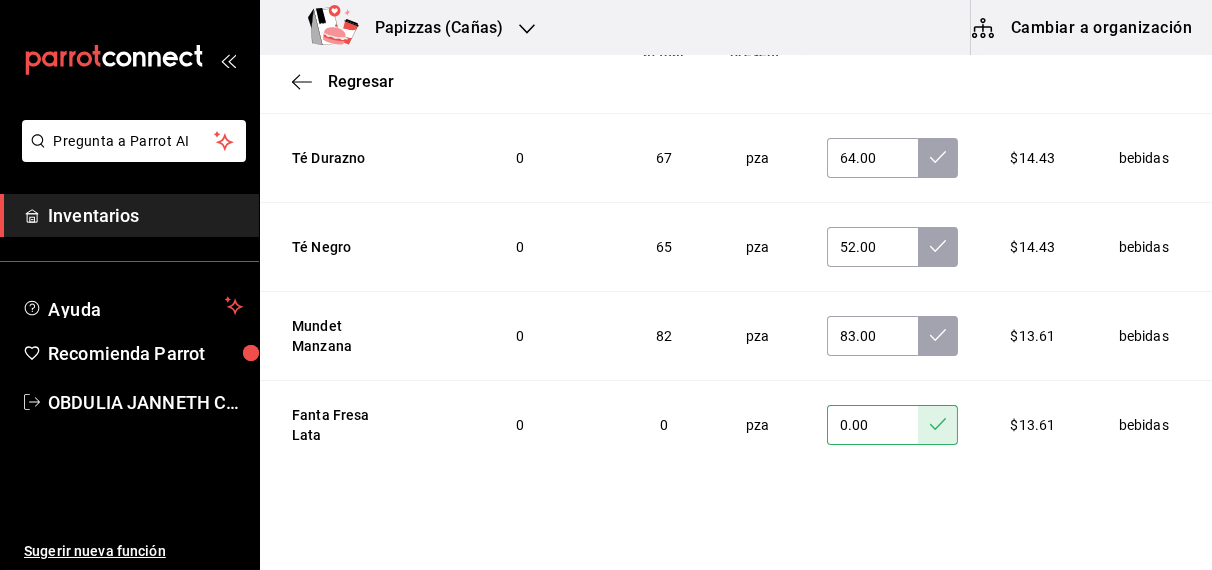 scroll, scrollTop: 2629, scrollLeft: 0, axis: vertical 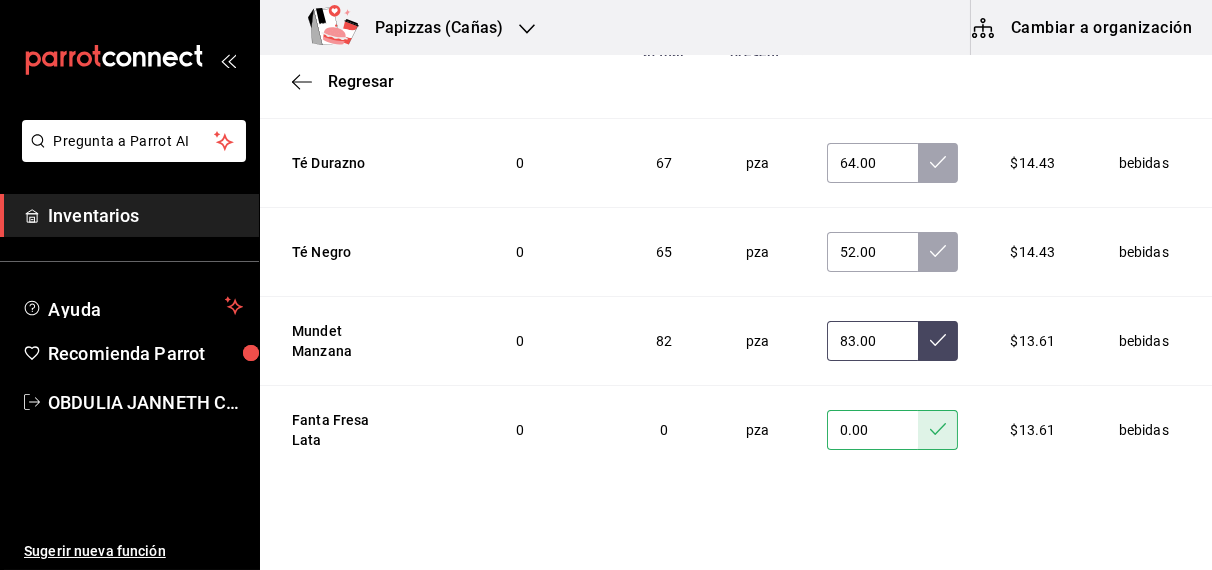 click 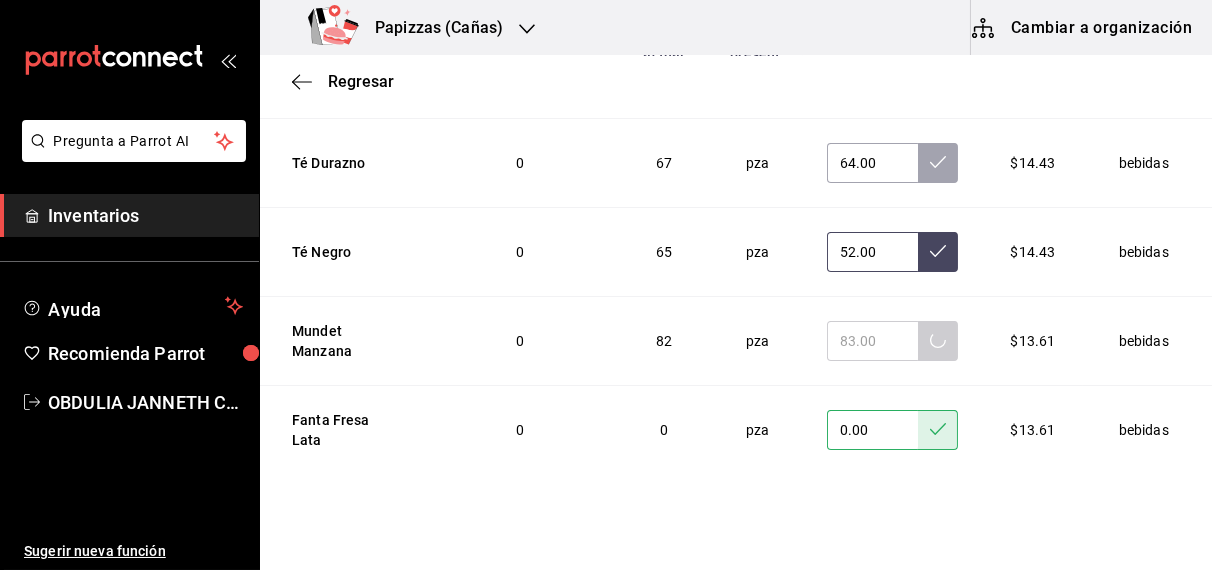 click 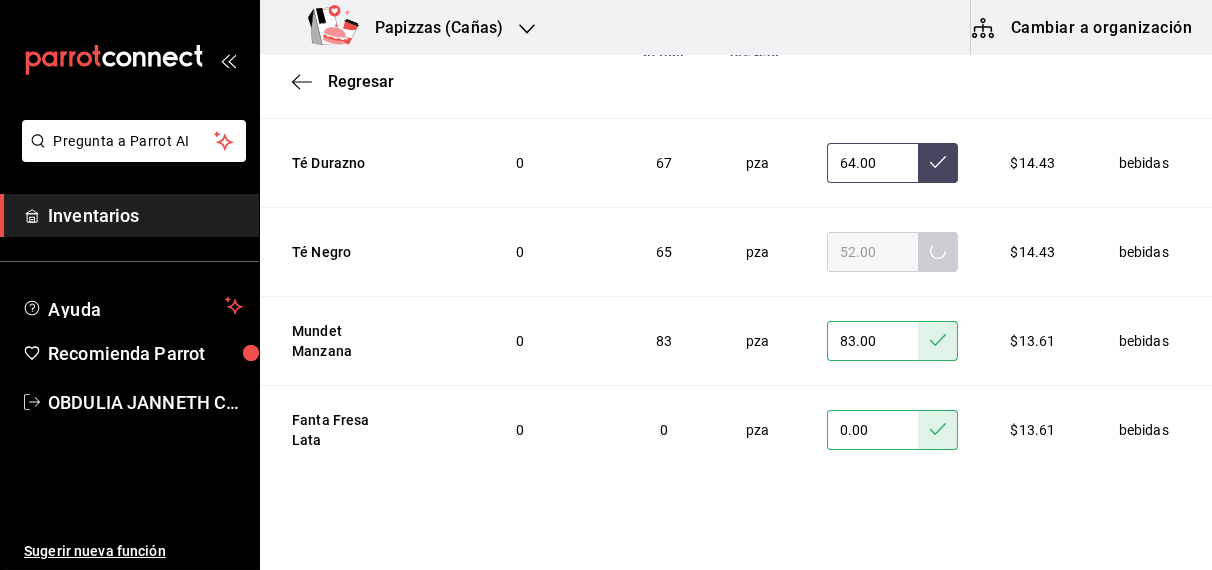 click 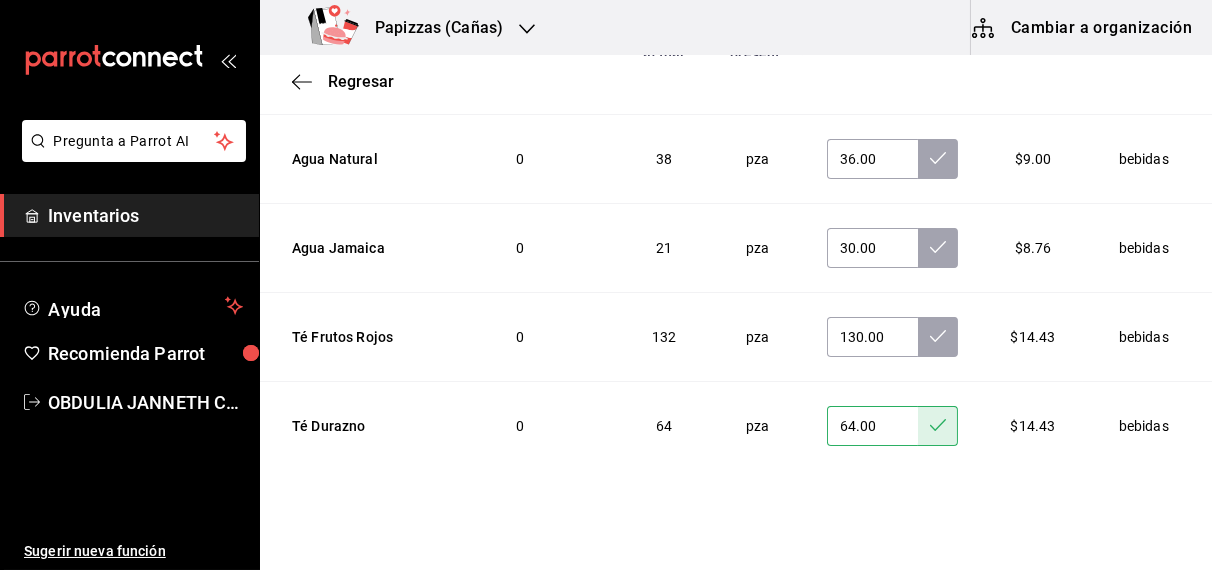 scroll, scrollTop: 2356, scrollLeft: 0, axis: vertical 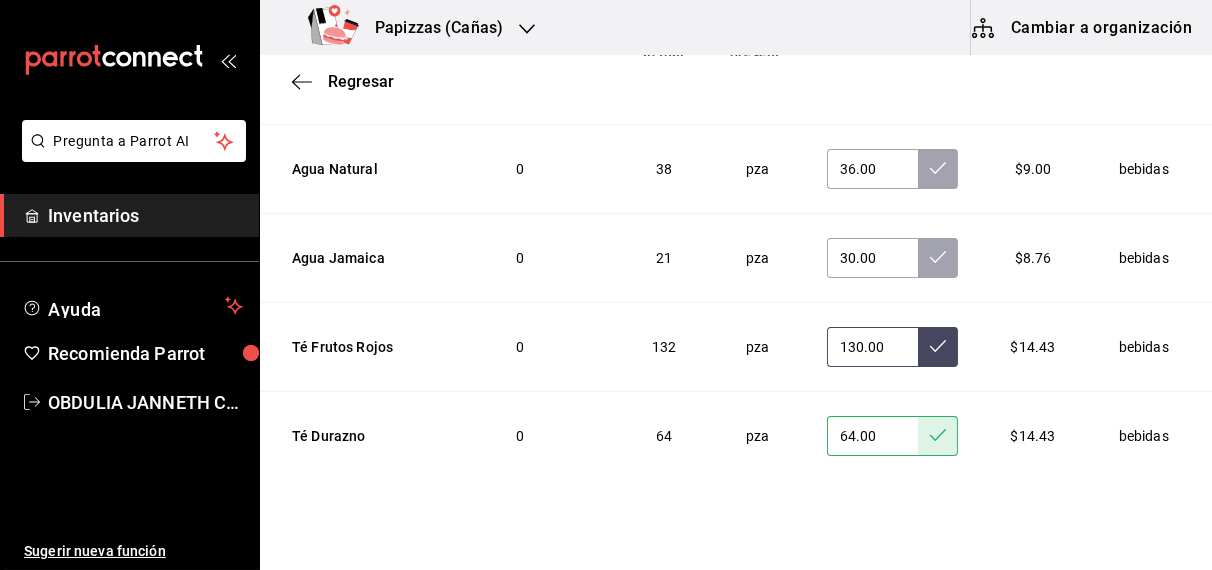 click at bounding box center [938, 347] 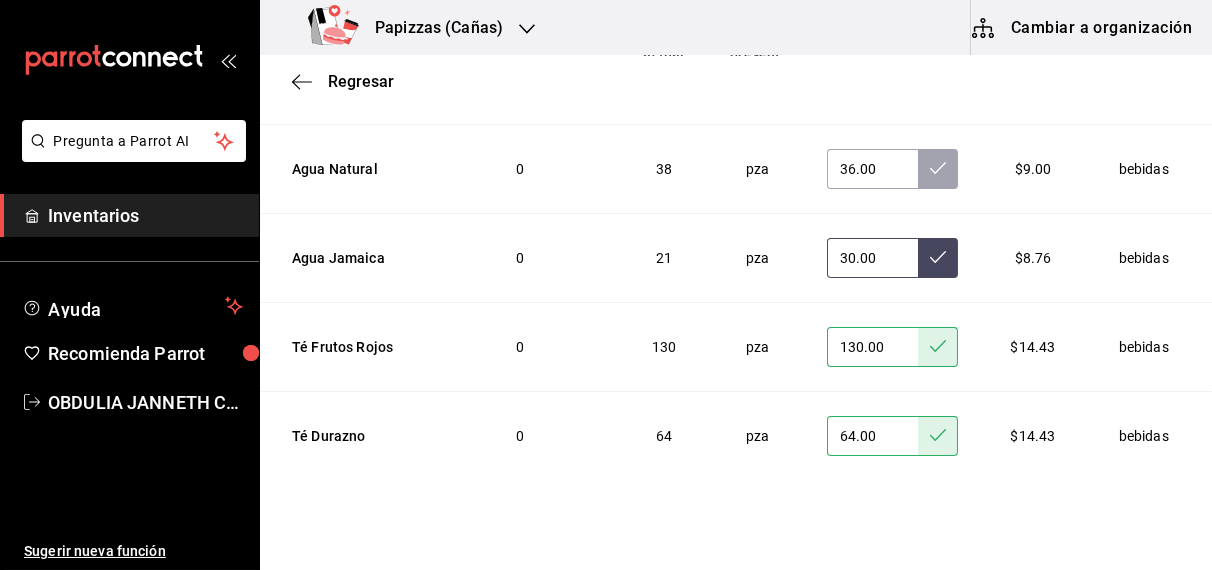 click 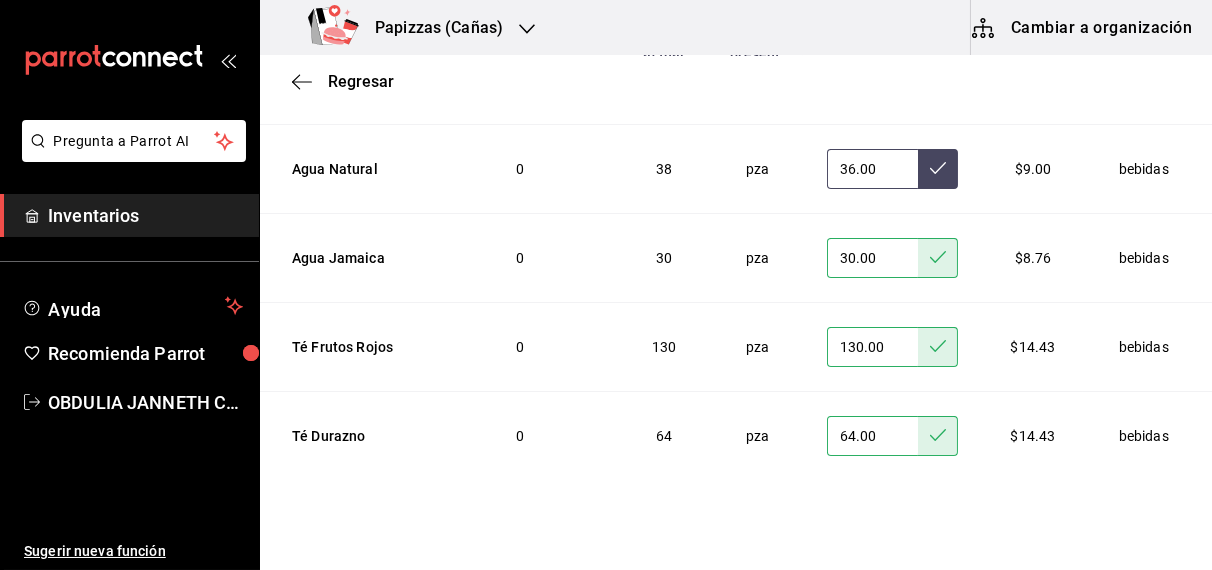 click 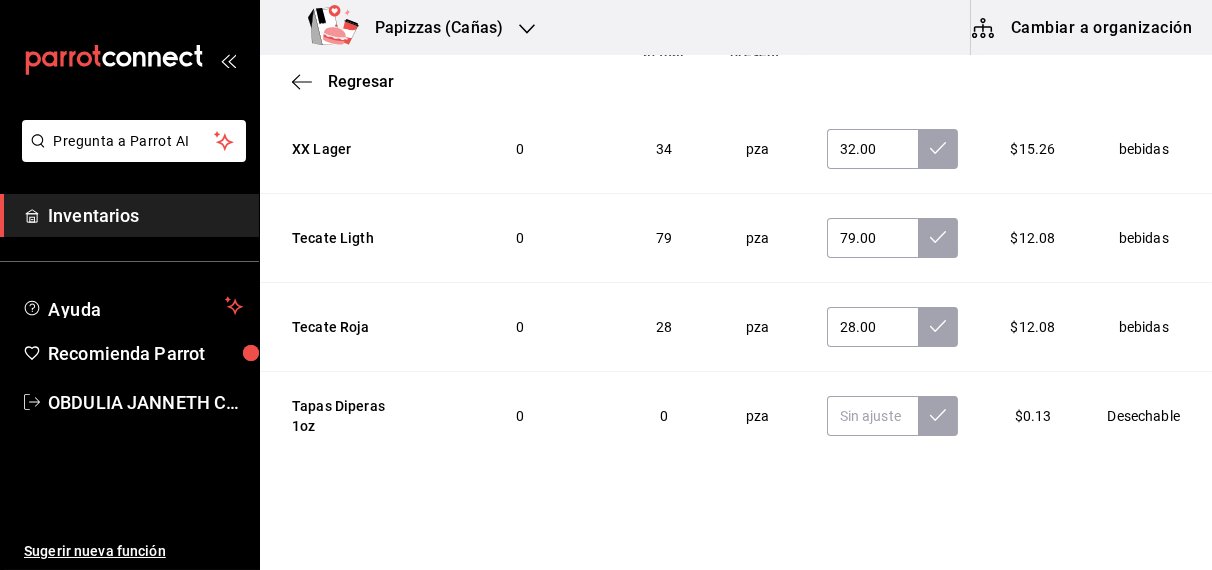 scroll, scrollTop: 772, scrollLeft: 0, axis: vertical 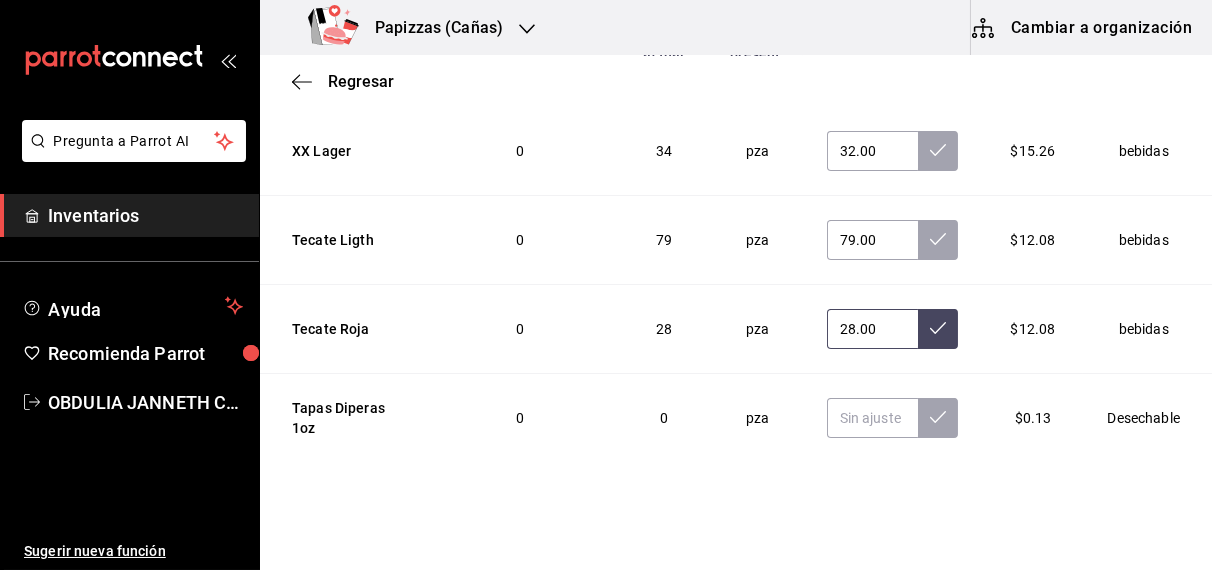 click 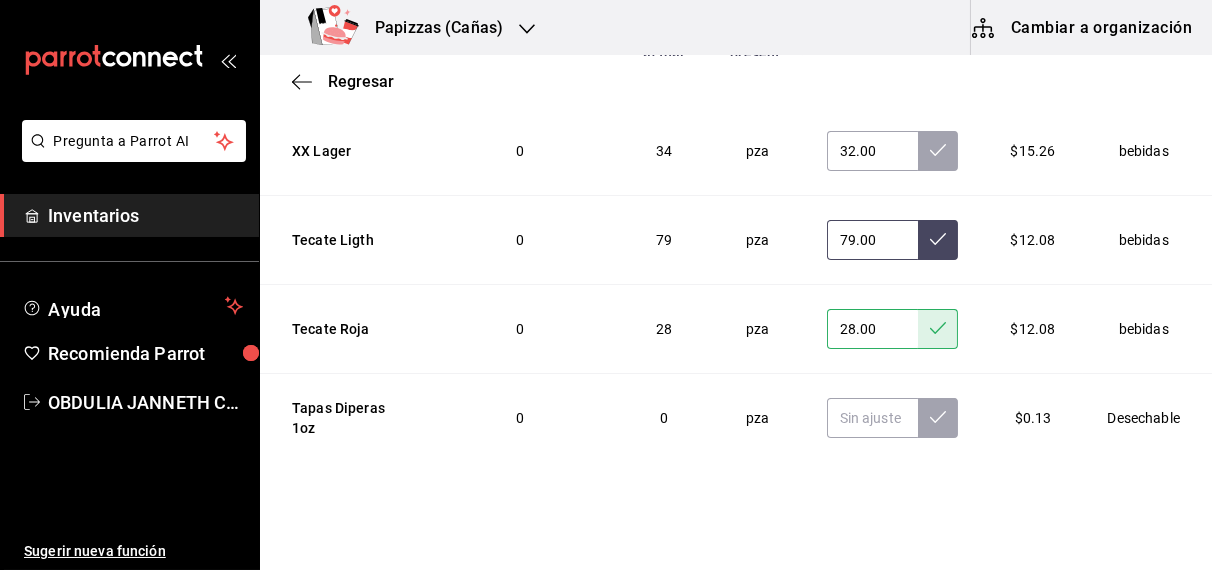 click 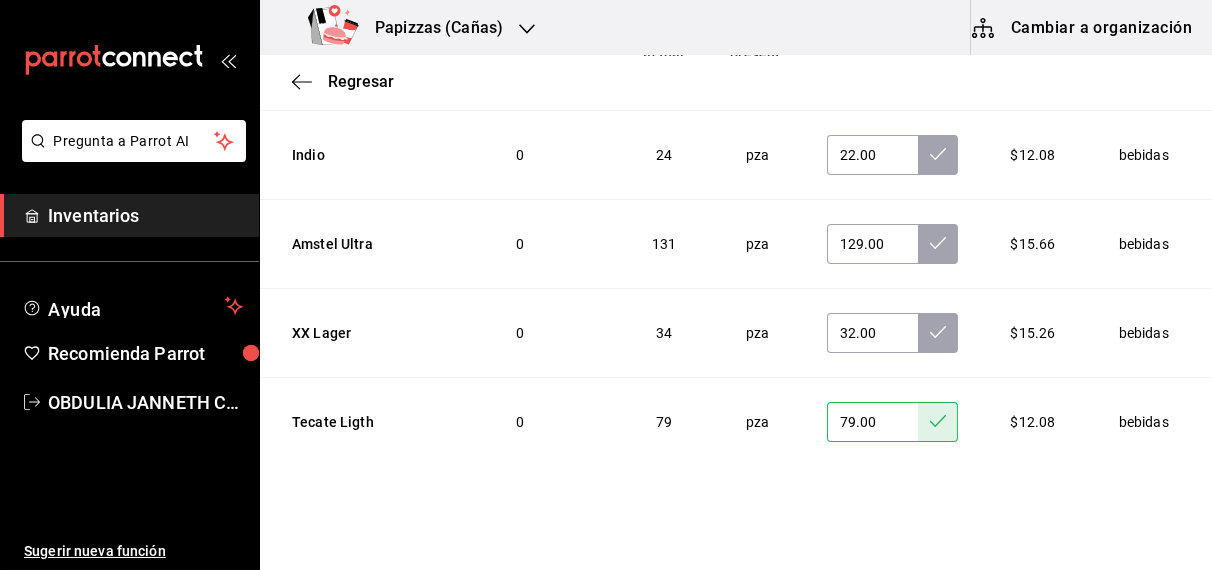 scroll, scrollTop: 589, scrollLeft: 0, axis: vertical 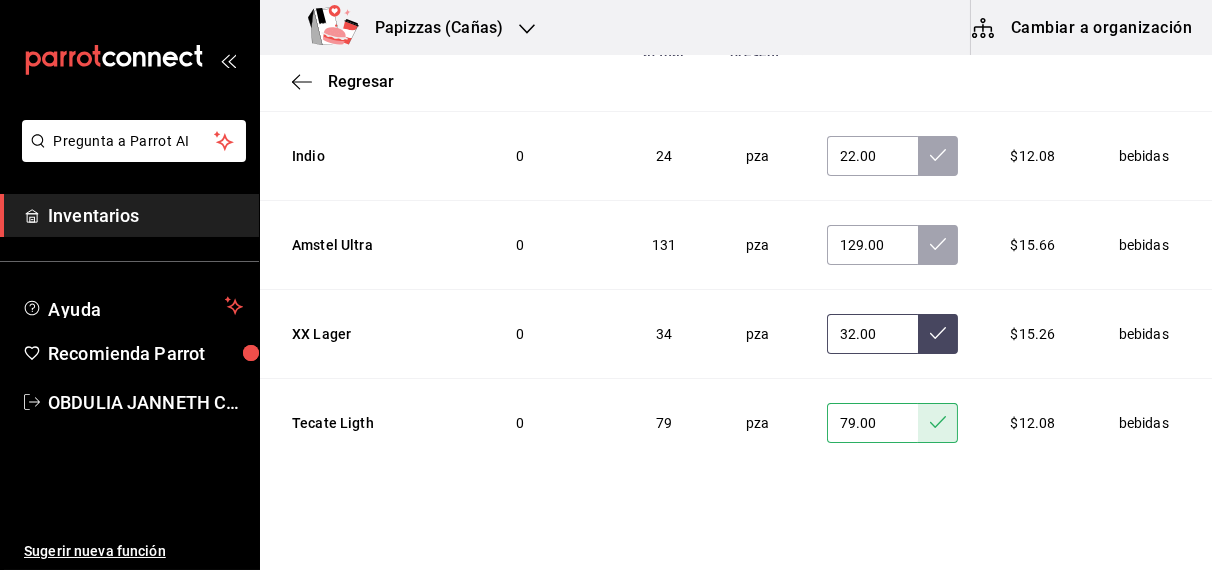 click 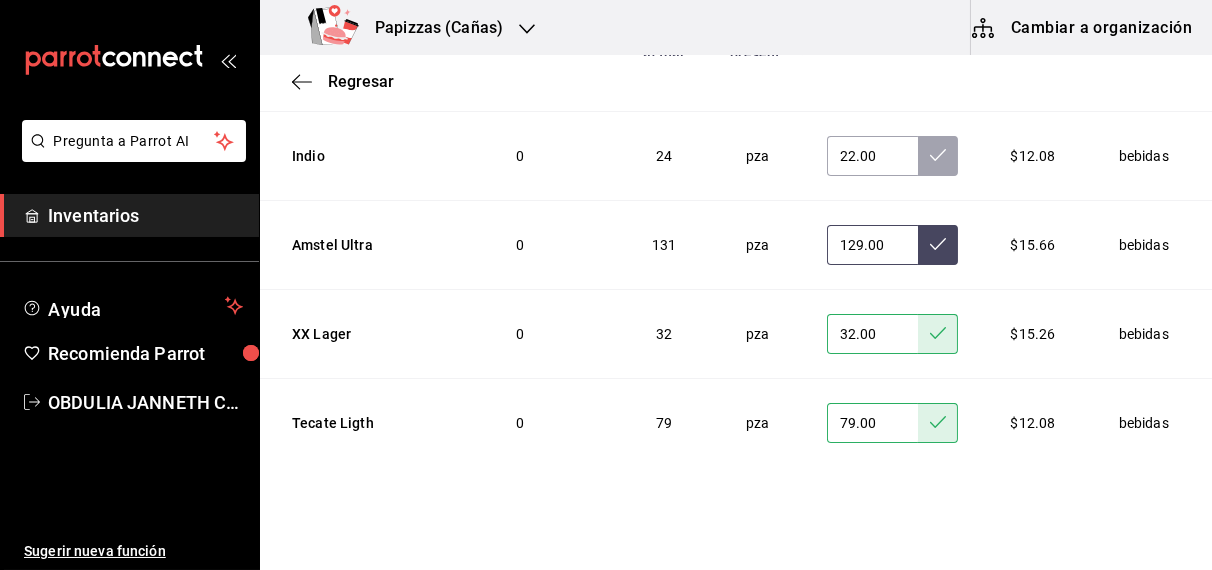 click 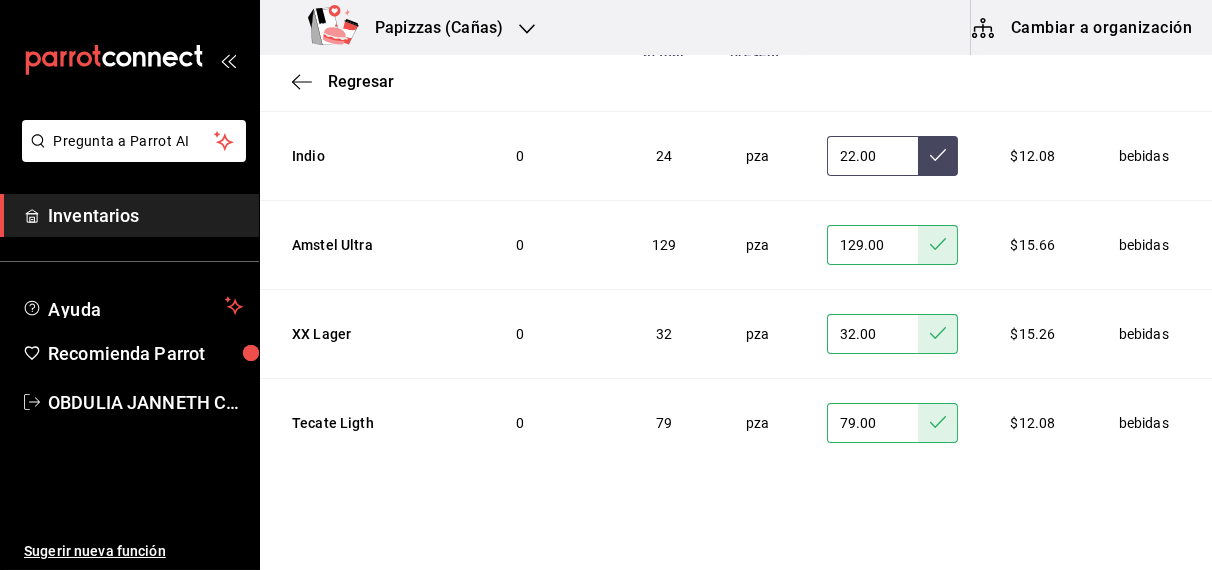 click 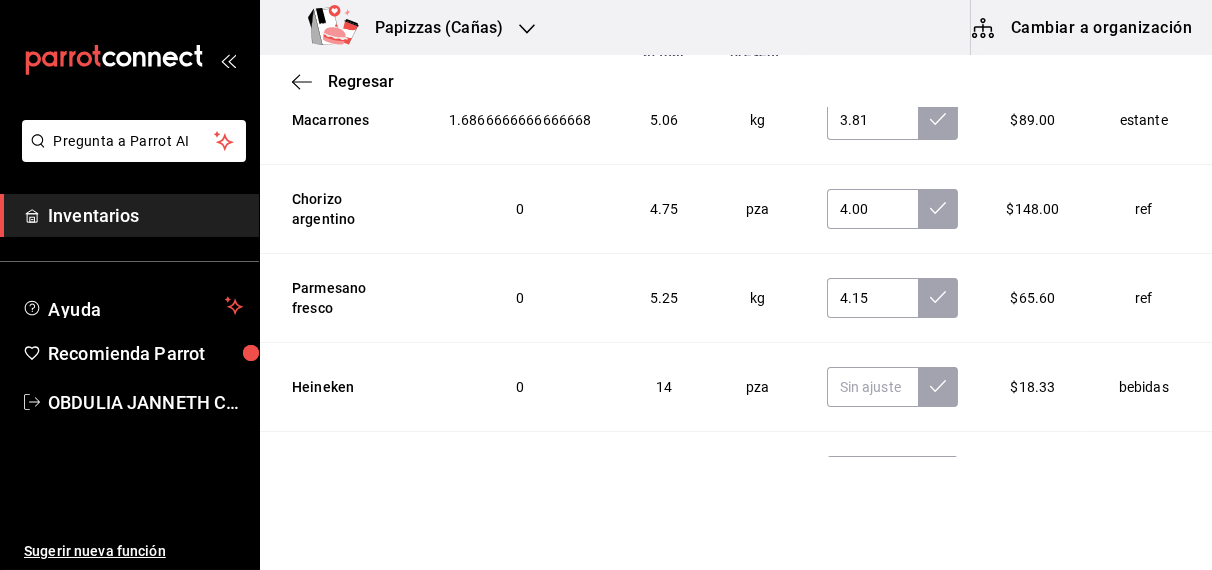 scroll, scrollTop: 160, scrollLeft: 0, axis: vertical 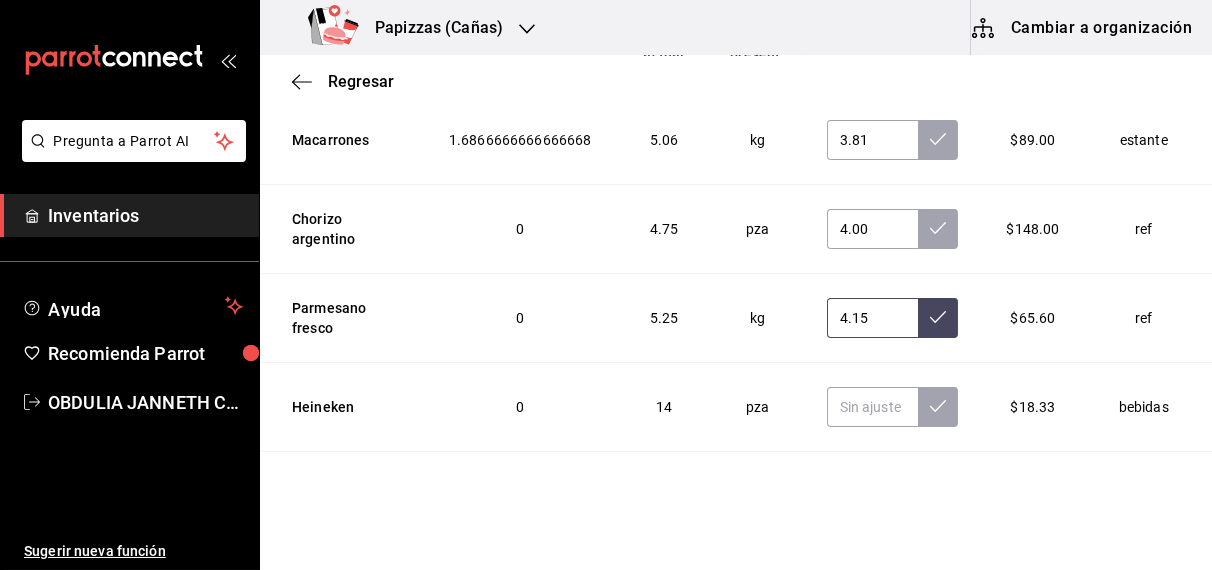 click 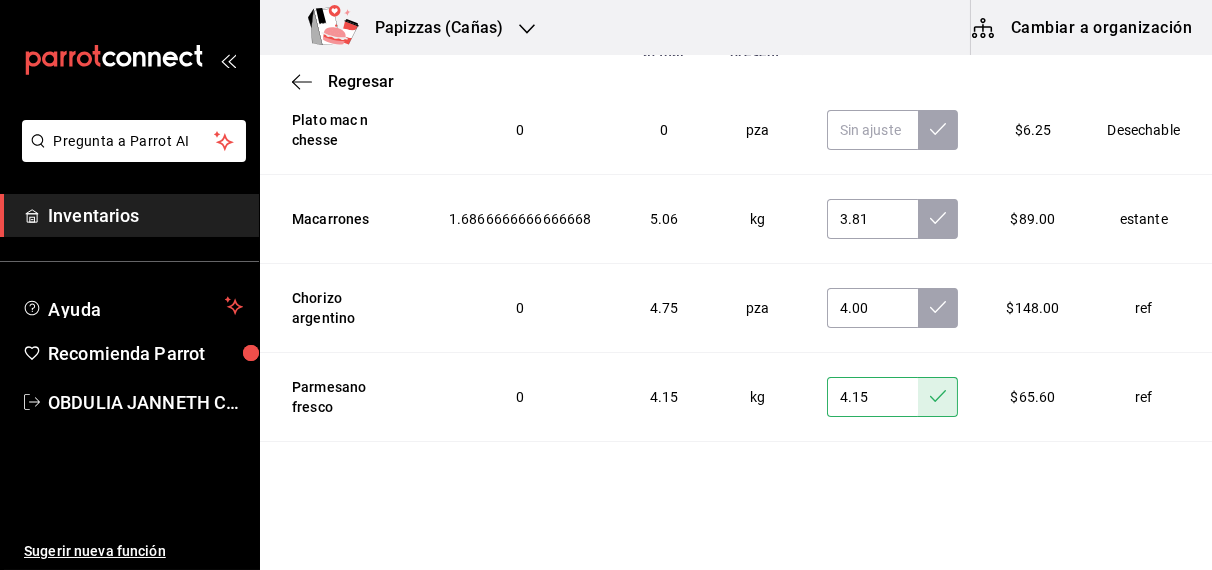 scroll, scrollTop: 79, scrollLeft: 0, axis: vertical 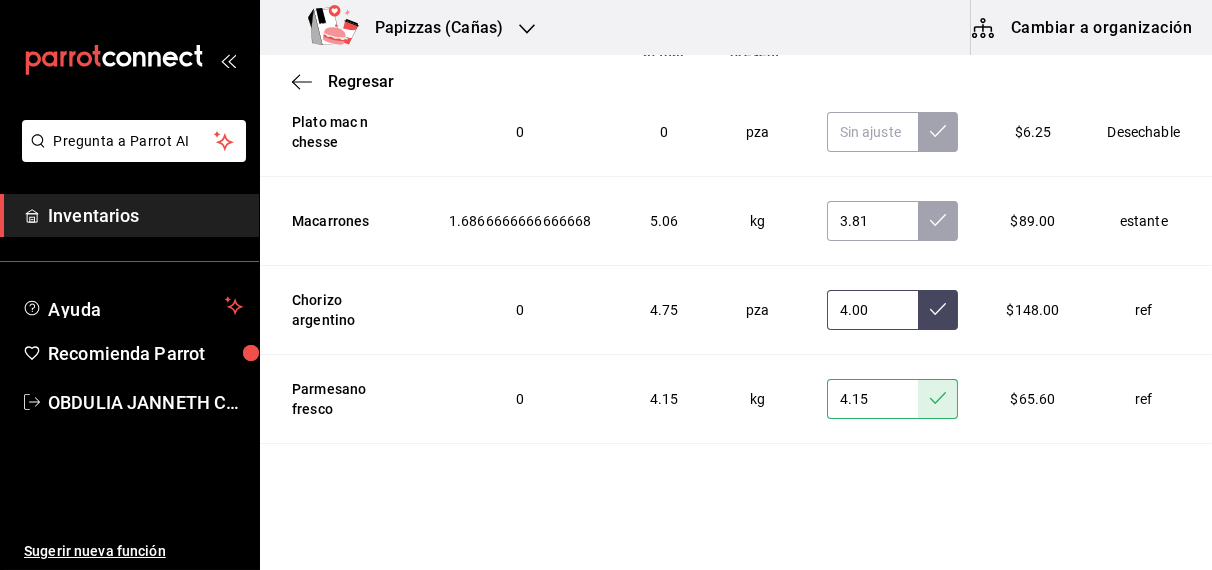 click 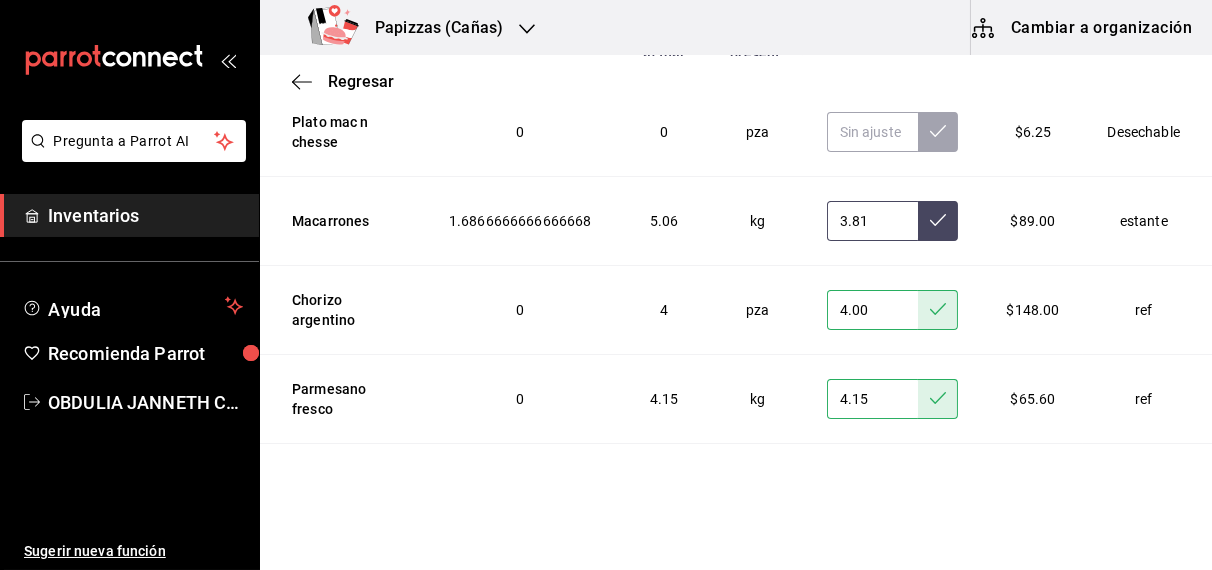 click 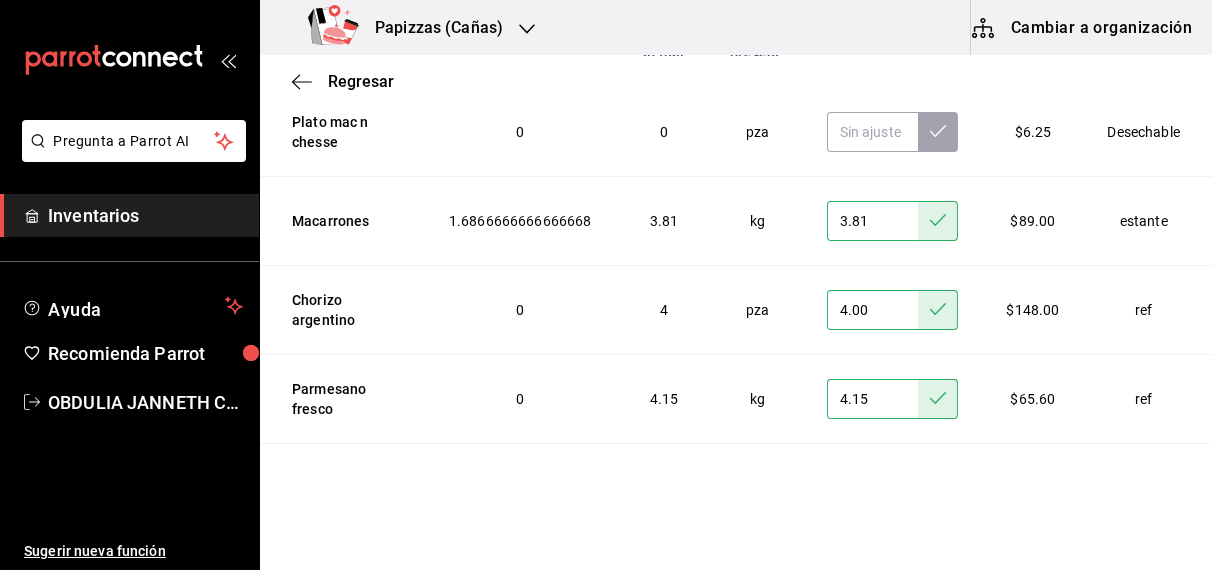 scroll, scrollTop: 0, scrollLeft: 0, axis: both 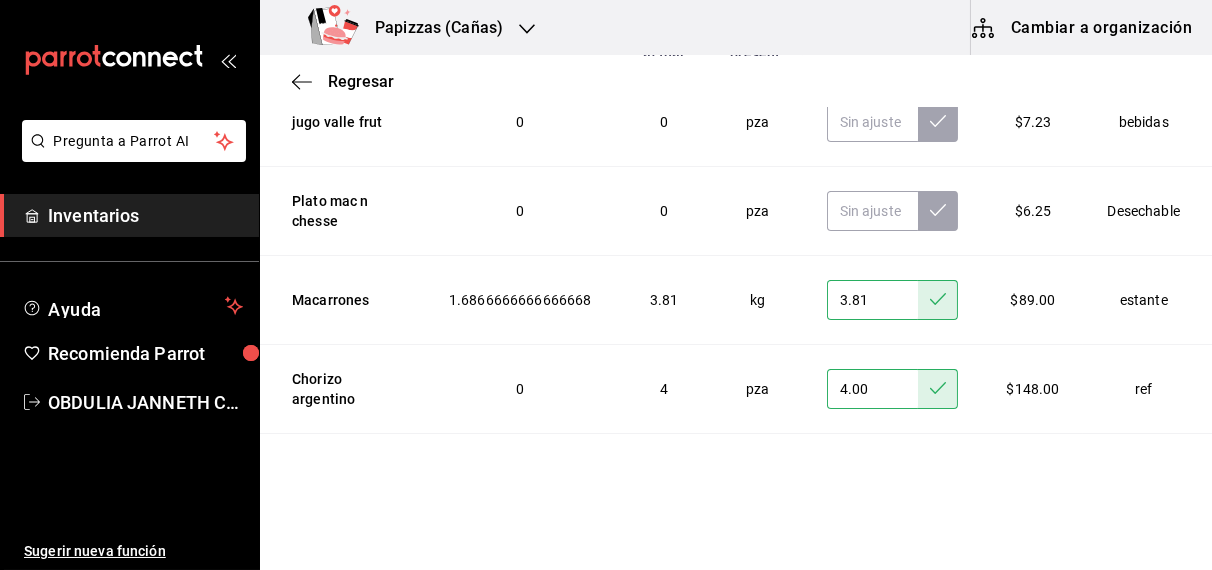 click on "Regresar" at bounding box center [736, 81] 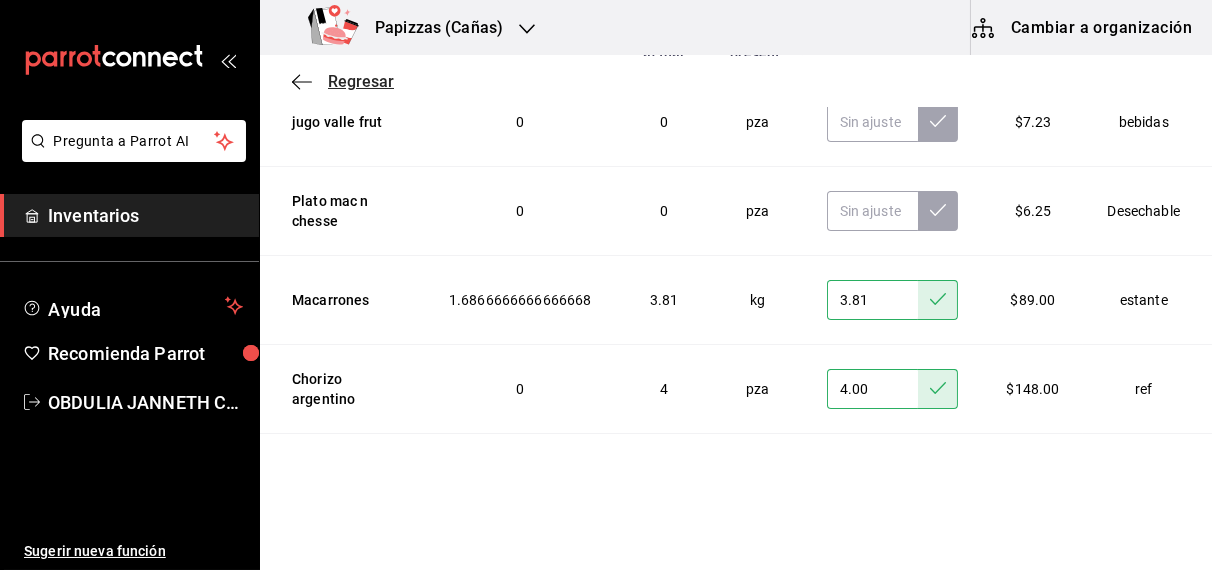 click on "Regresar" at bounding box center [361, 81] 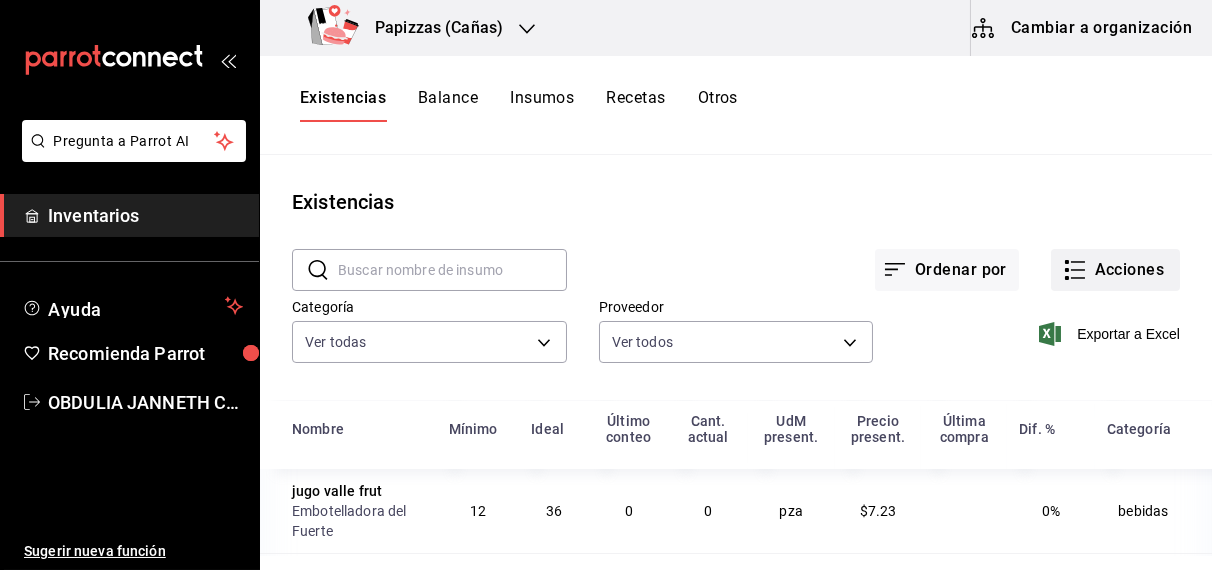 click on "Acciones" at bounding box center [1115, 270] 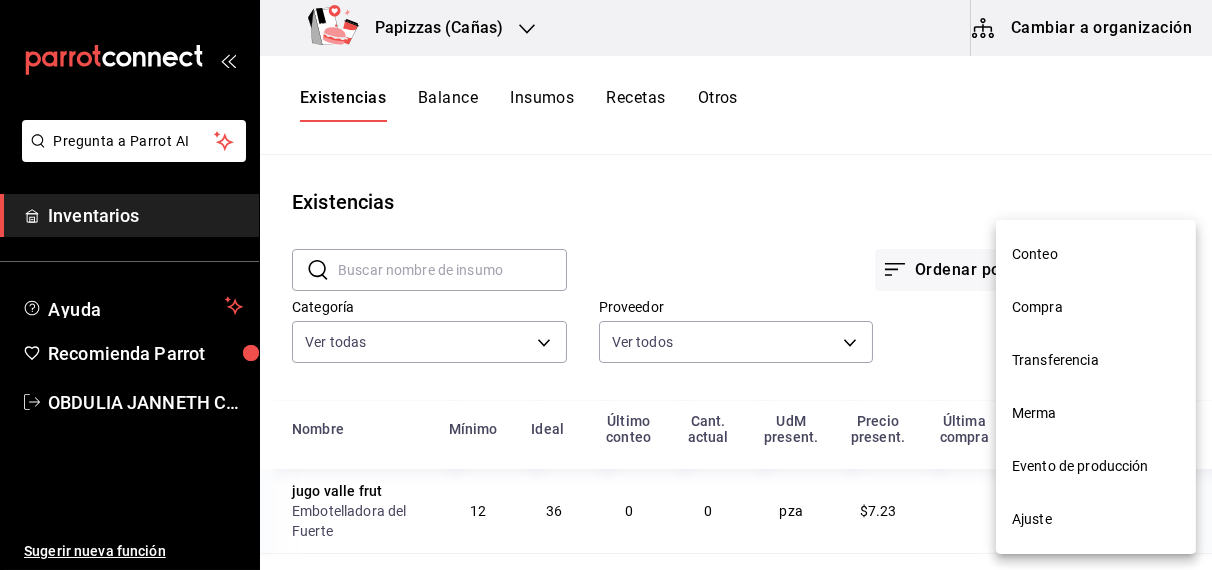 click on "Merma" at bounding box center (1096, 413) 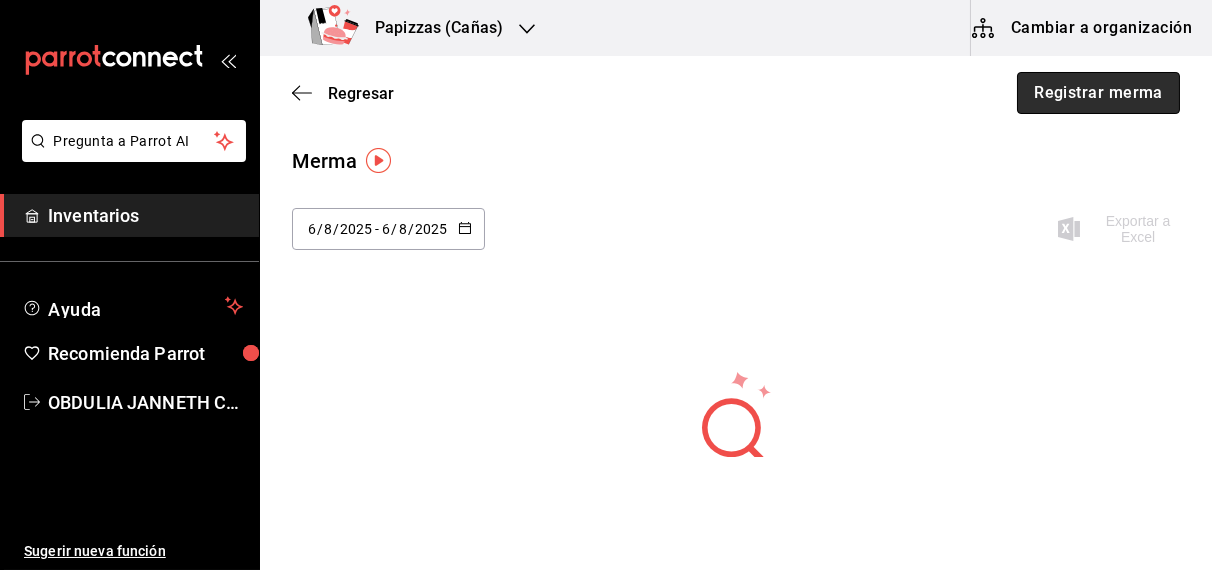click on "Registrar merma" at bounding box center [1098, 93] 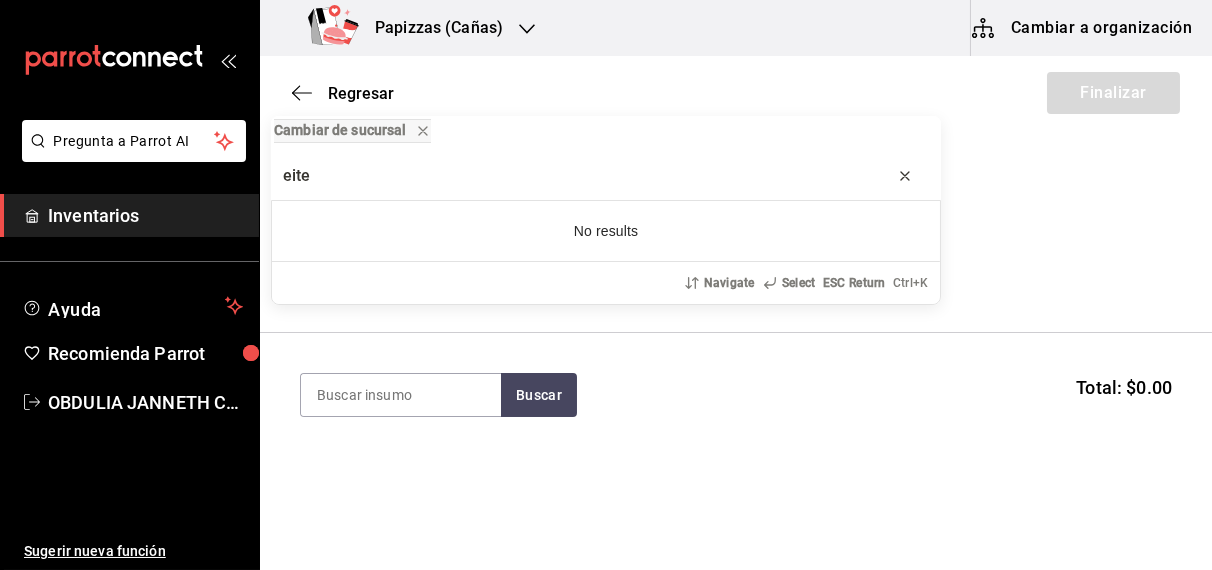 type on "eite" 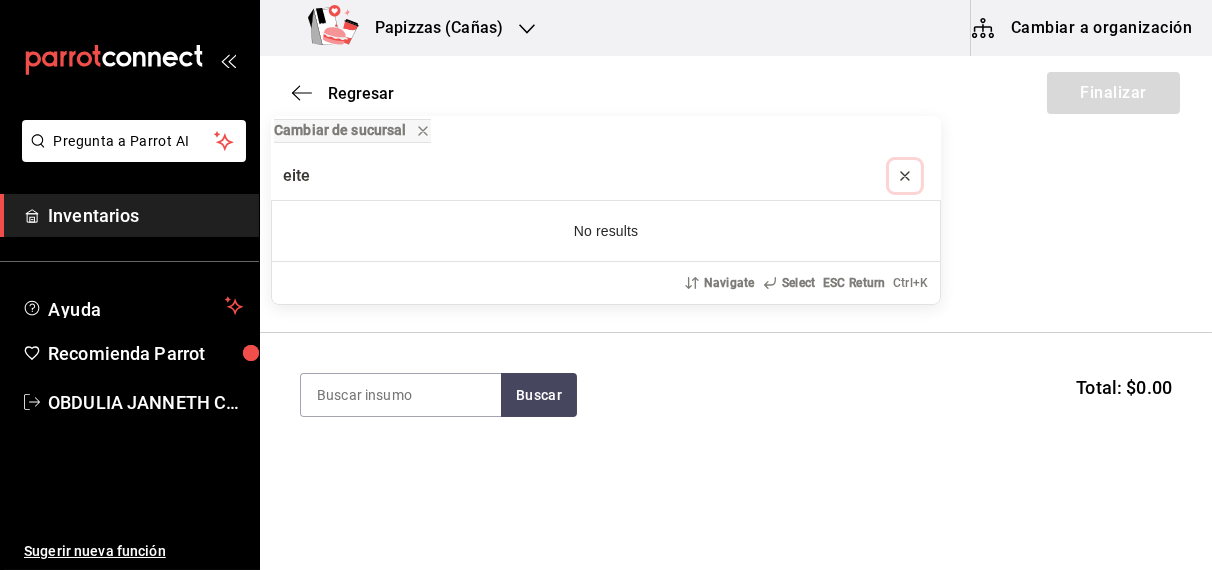 click 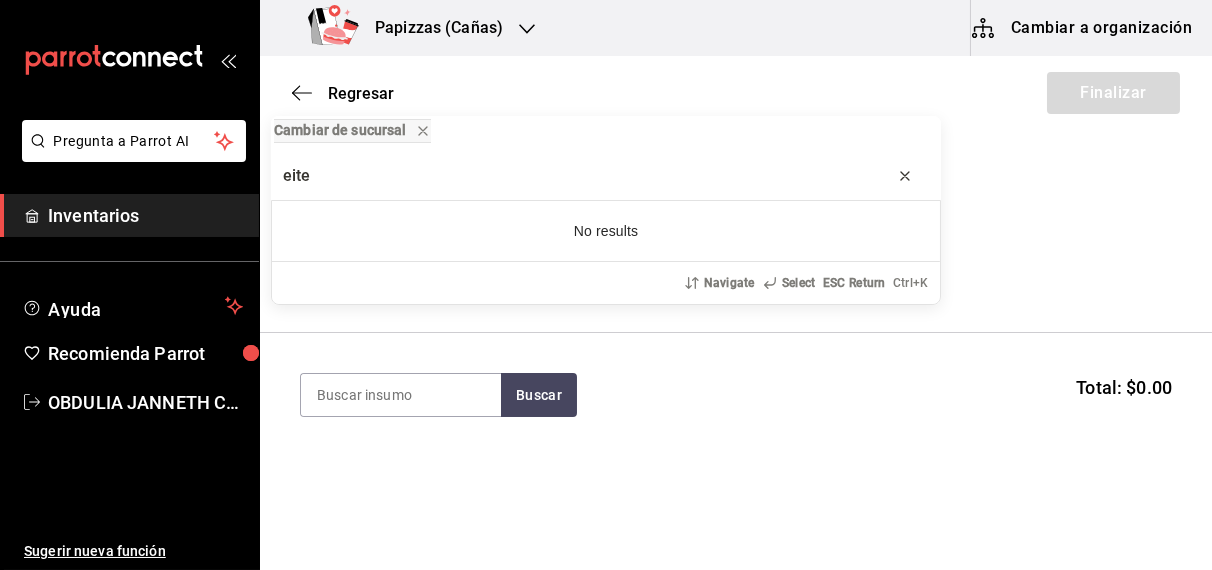 type 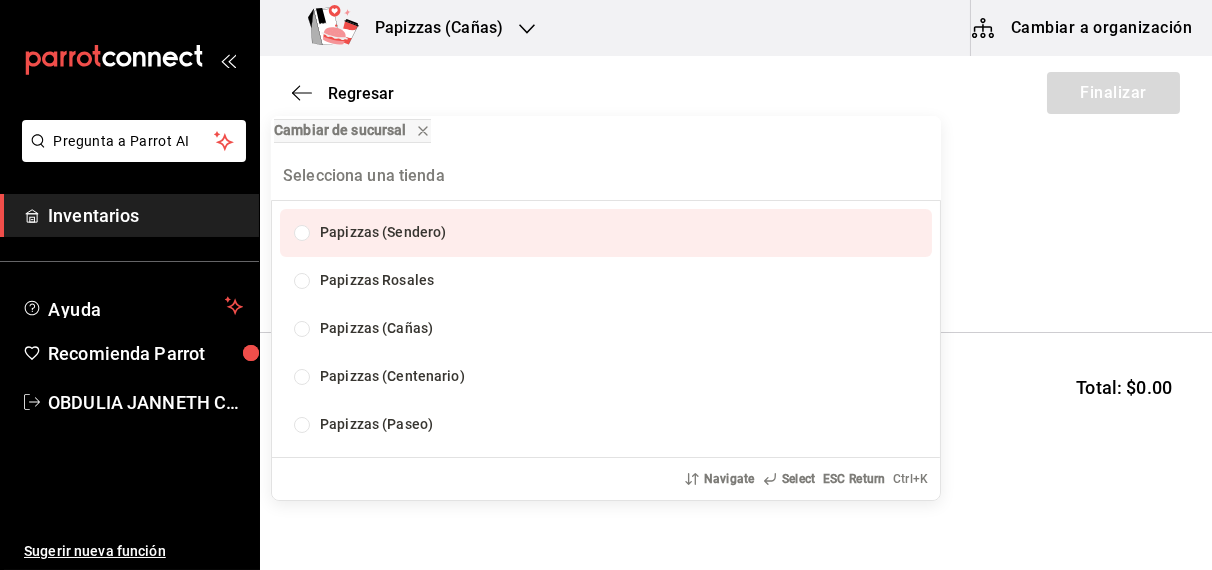 click on "Navigate Select ESC Return Ctrl+ K" at bounding box center [606, 285] 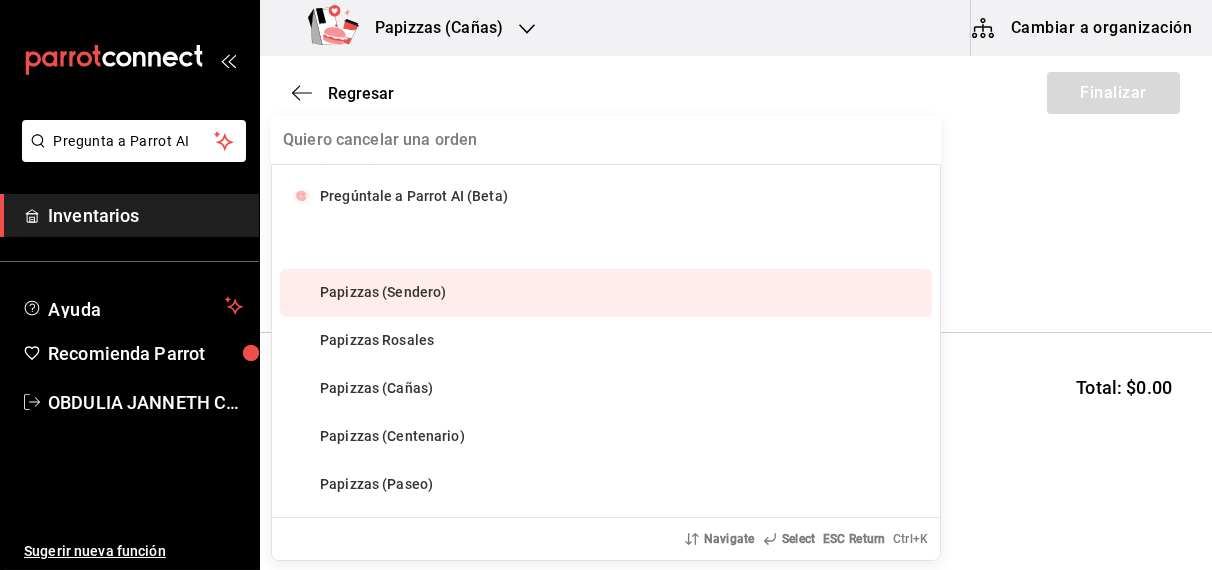 click on "Merma Tipo Elige una opción default" at bounding box center (736, 239) 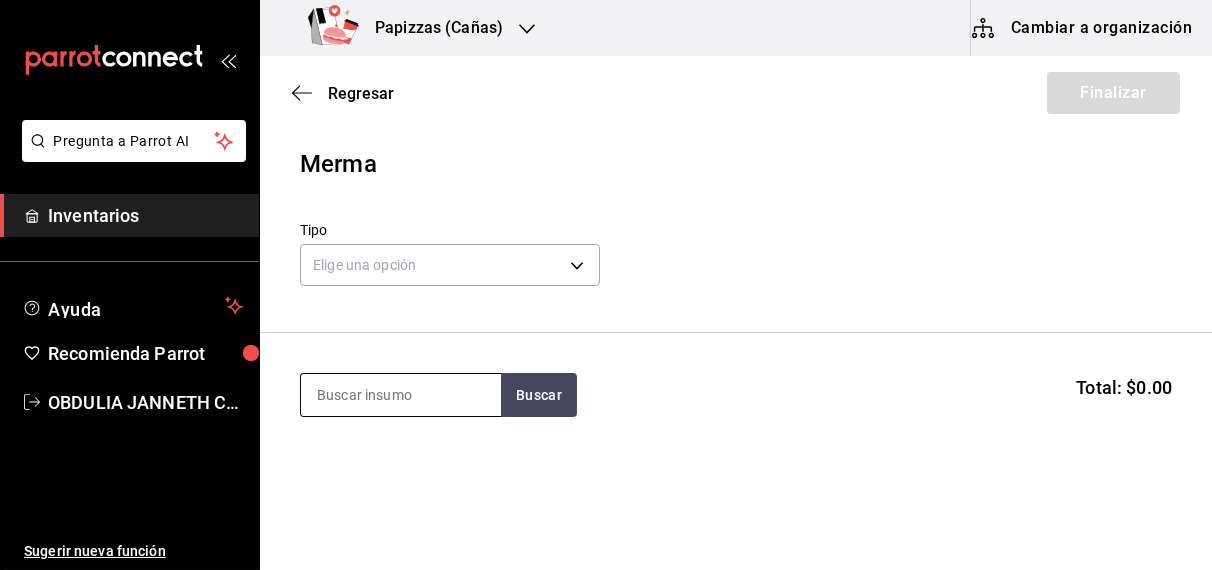 click at bounding box center (401, 395) 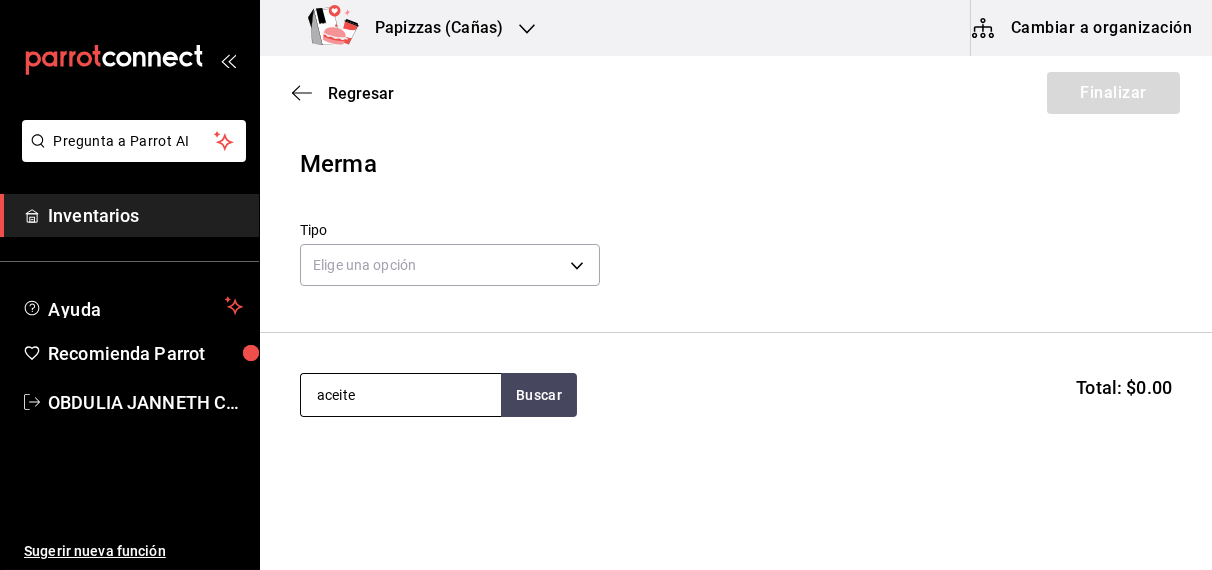 type on "aceite" 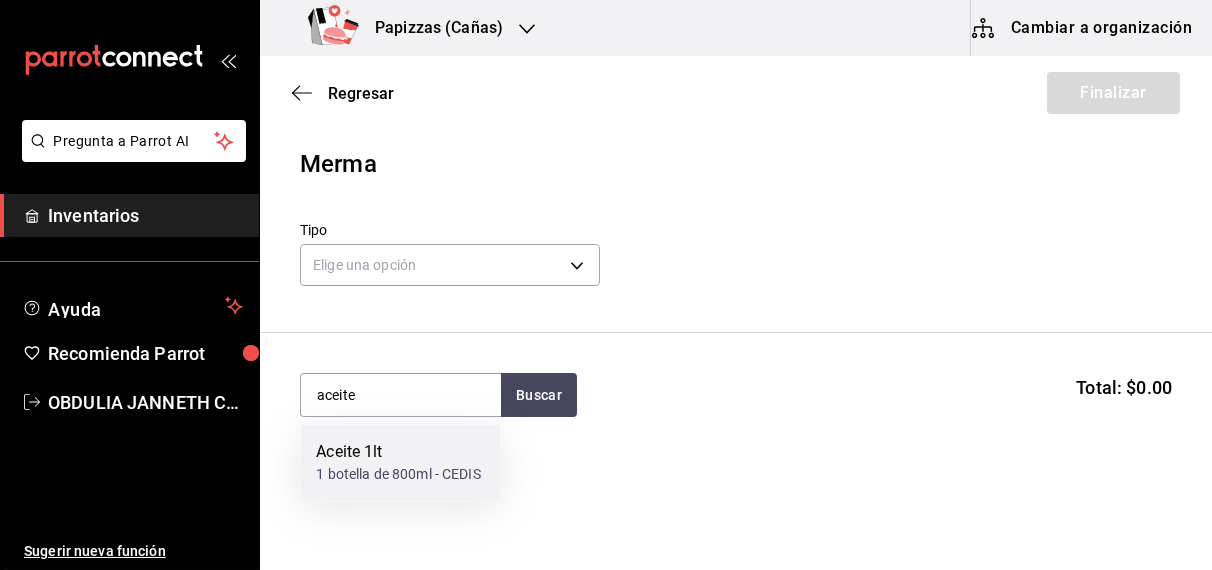 click on "Aceite 1lt" at bounding box center (398, 453) 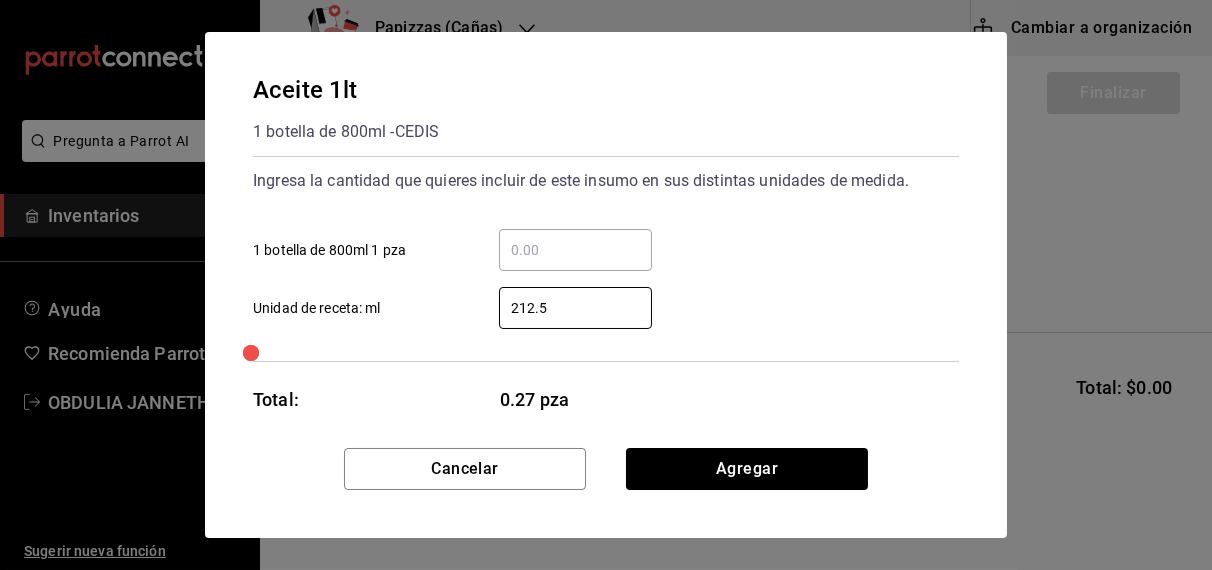 type on "212.50" 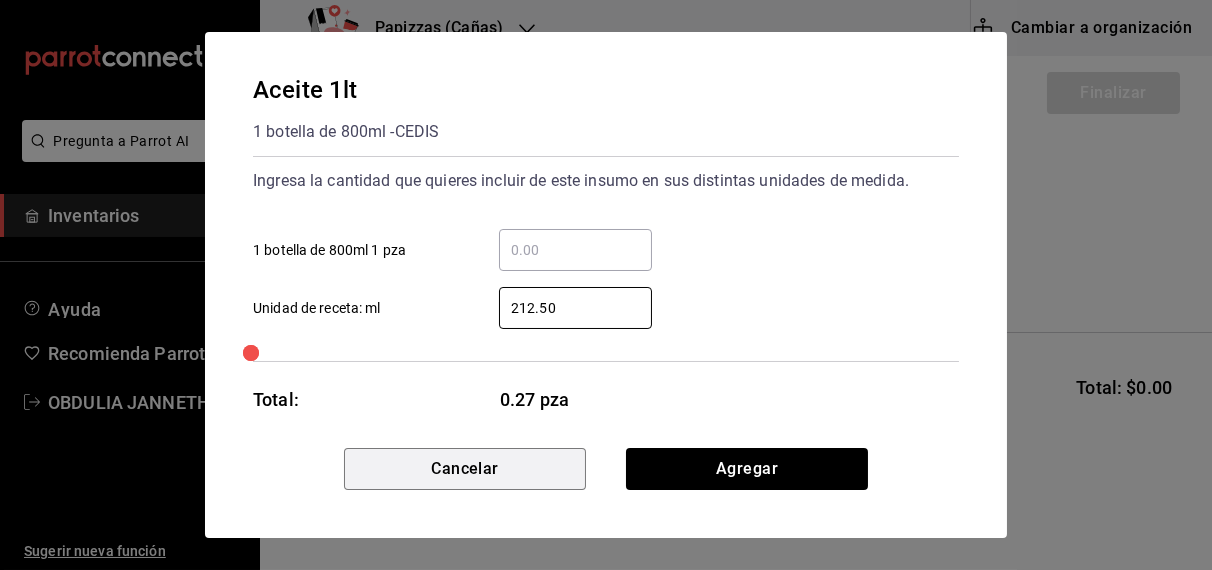 type 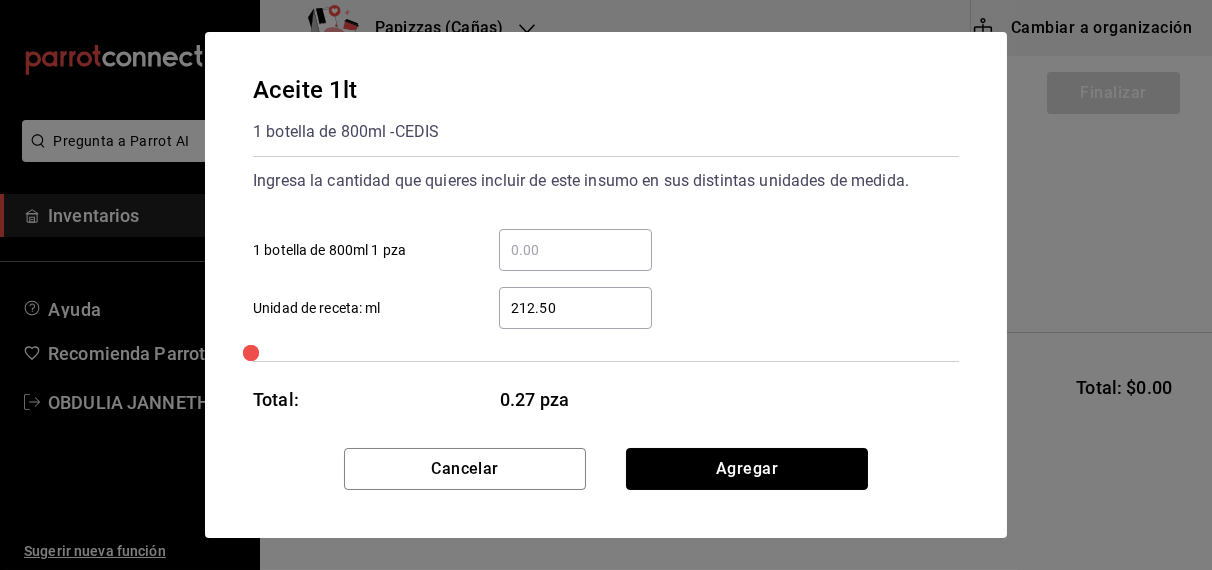 type 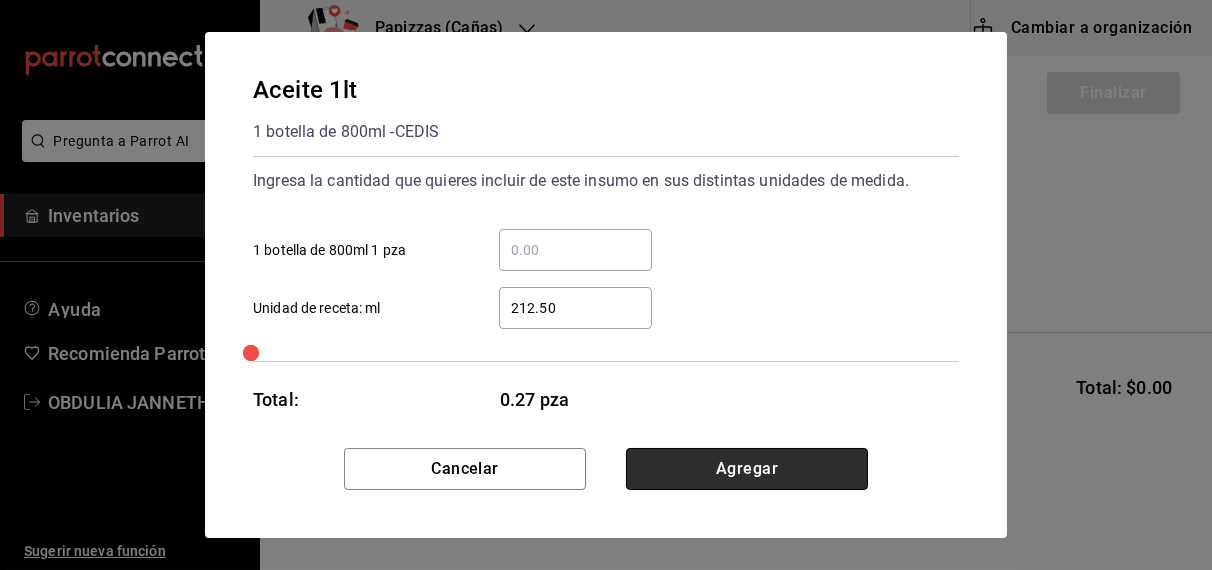 click on "Agregar" at bounding box center (747, 469) 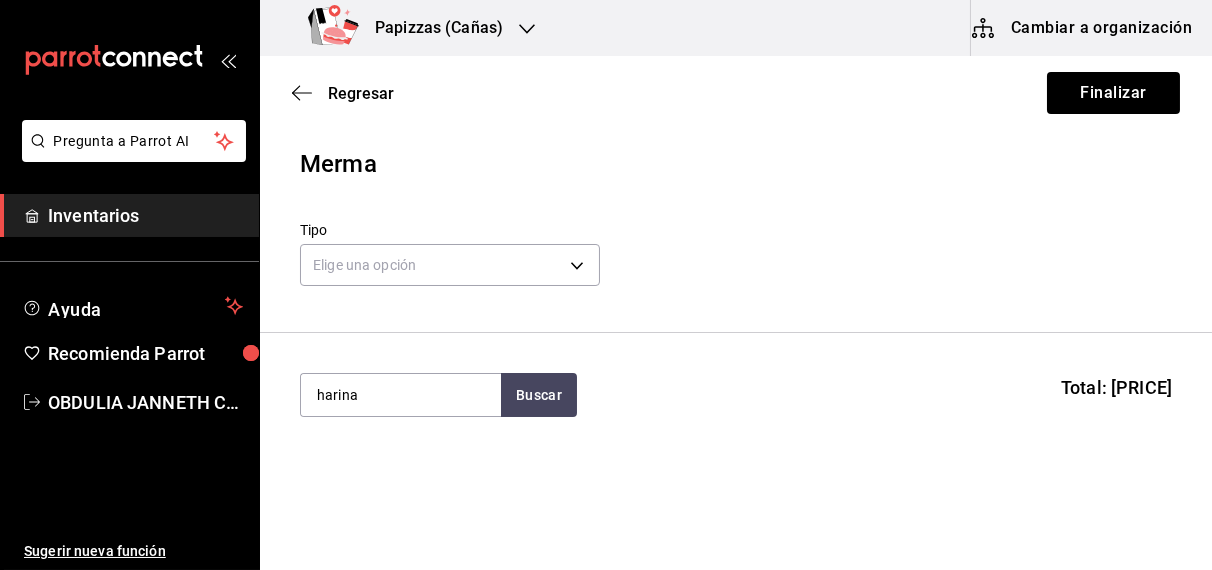 type on "harina" 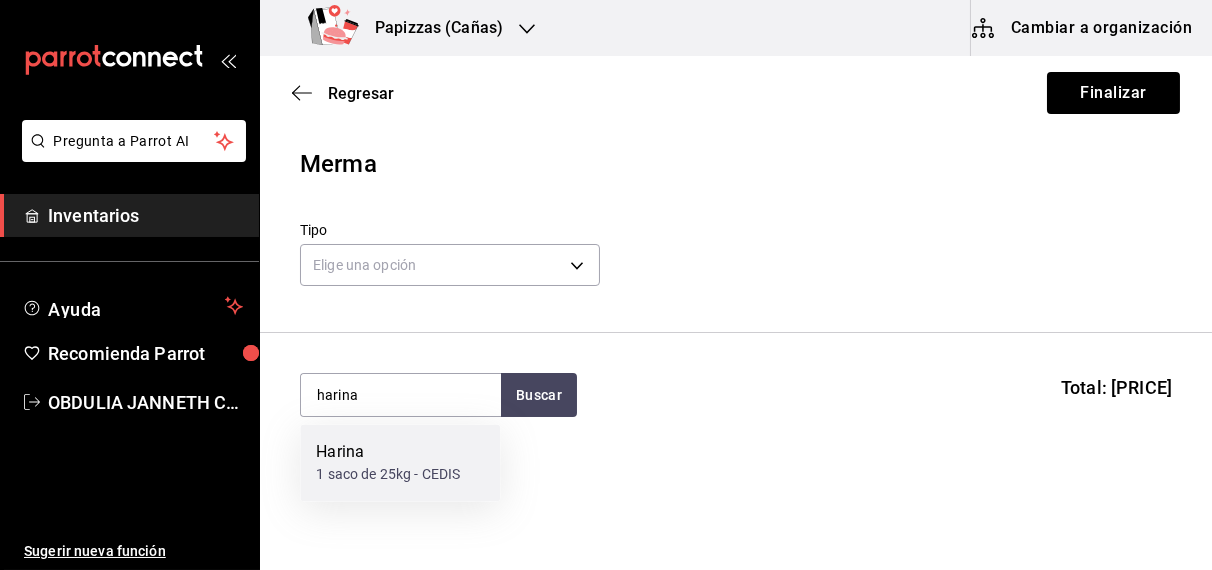 click on "1 saco de 25kg - CEDIS" at bounding box center (388, 475) 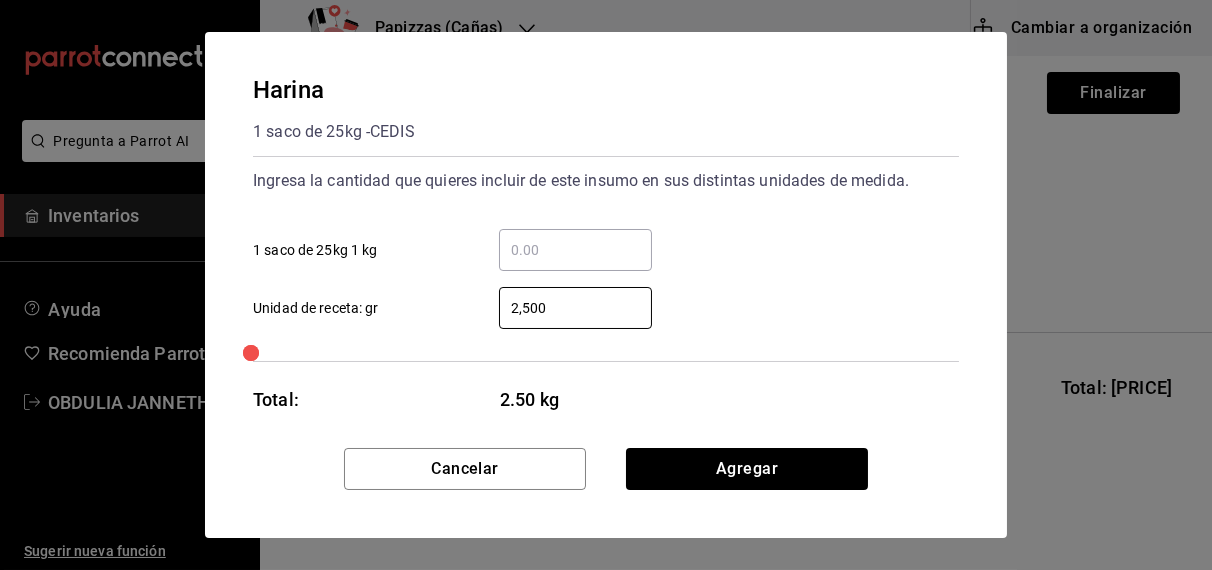 type on "2,500" 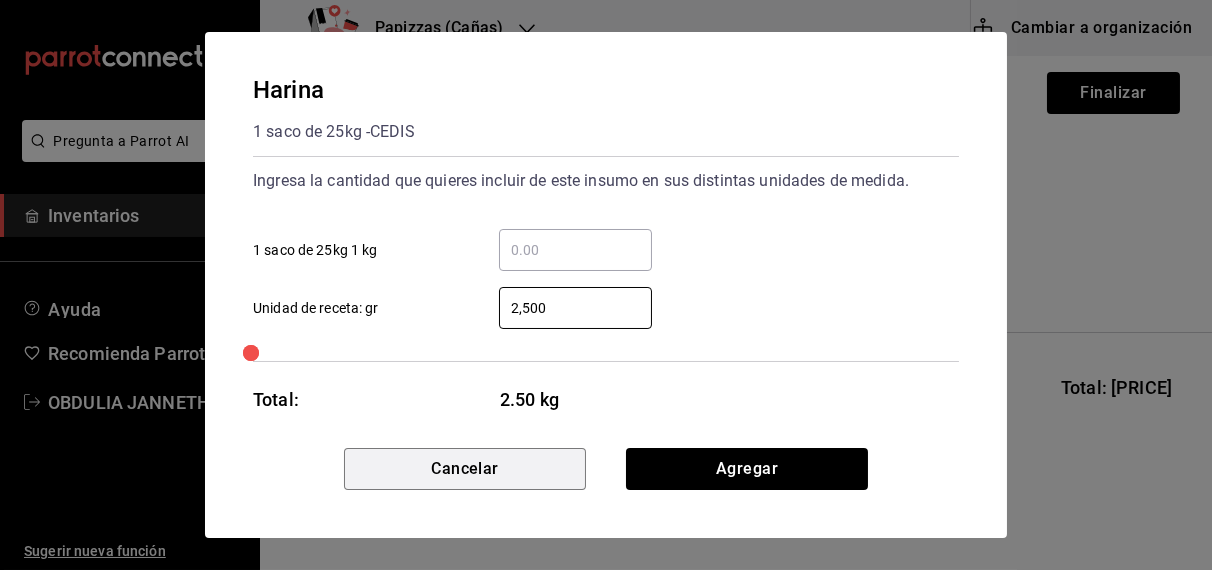 type 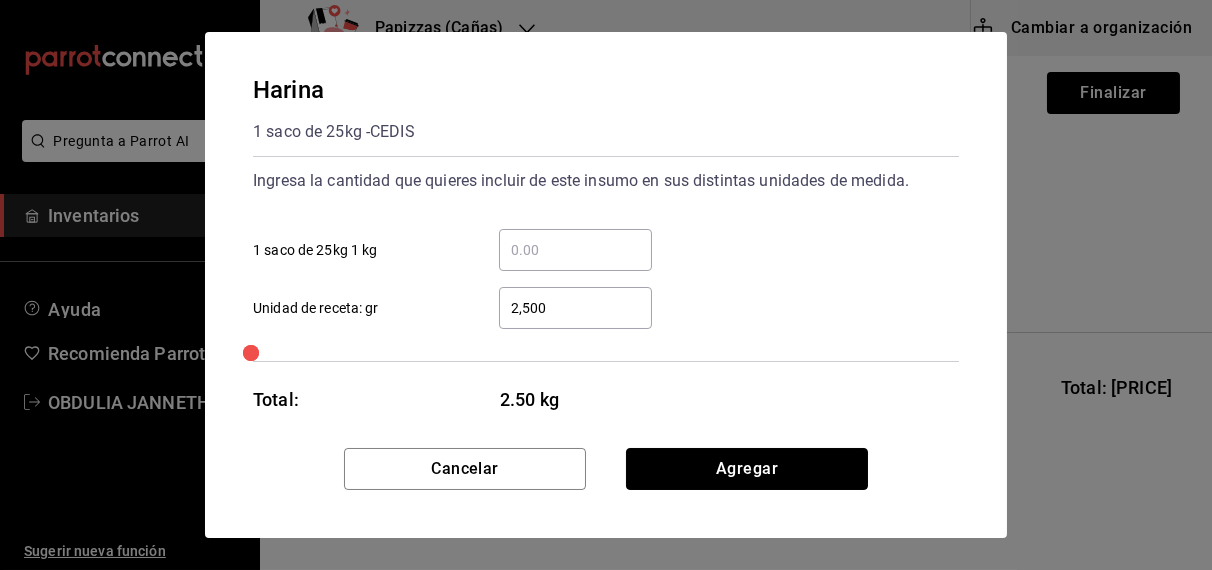 type 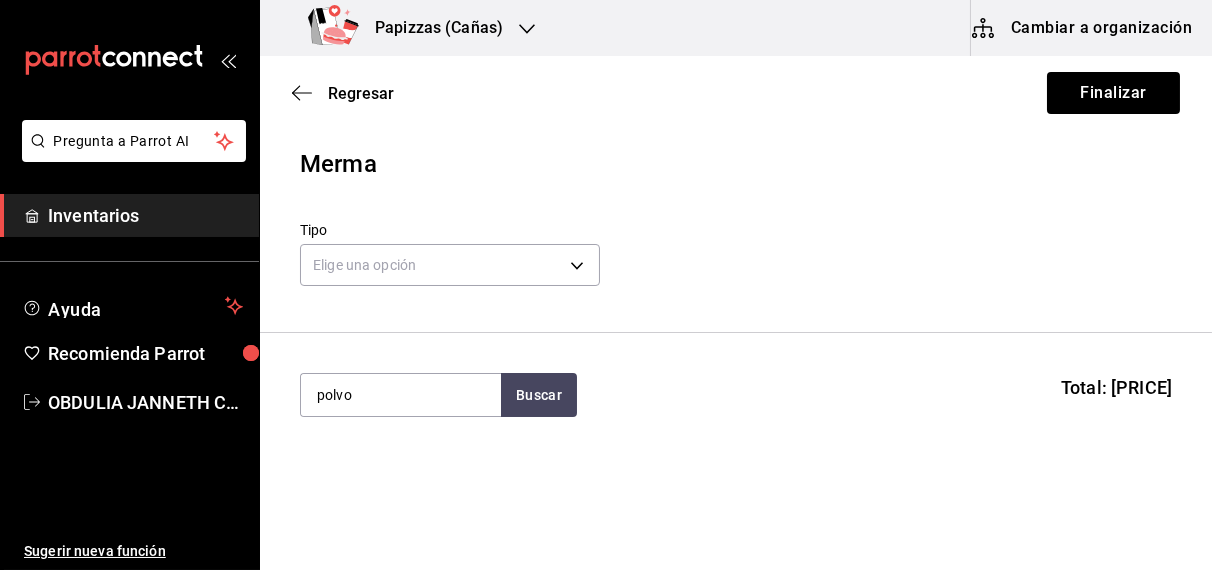 type on "polvo" 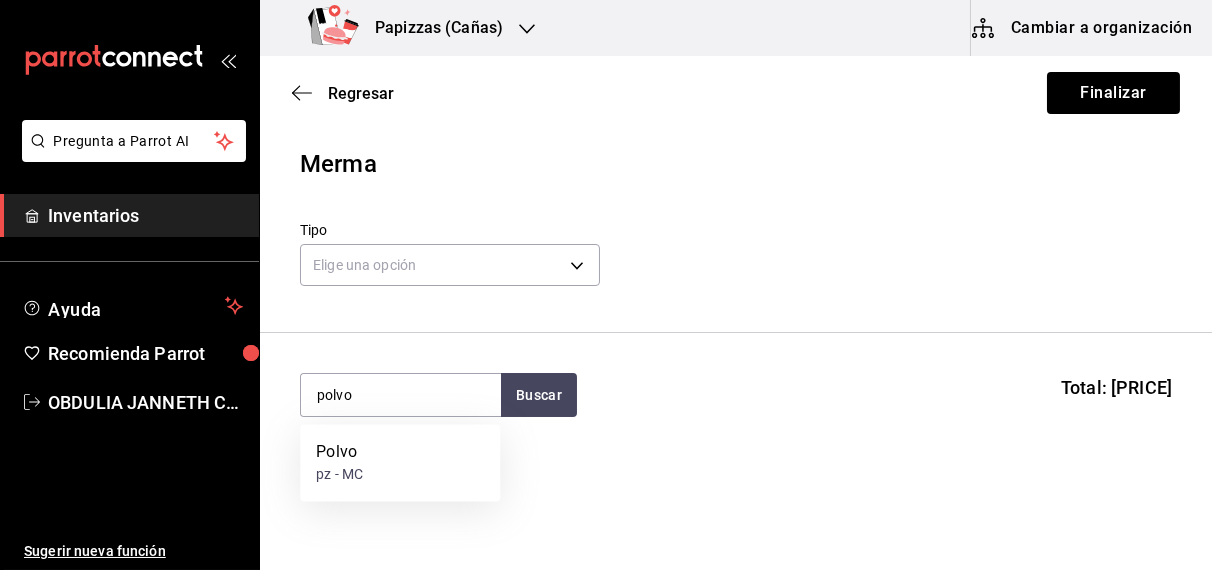 click on "Polvo pz - MC" at bounding box center (400, 463) 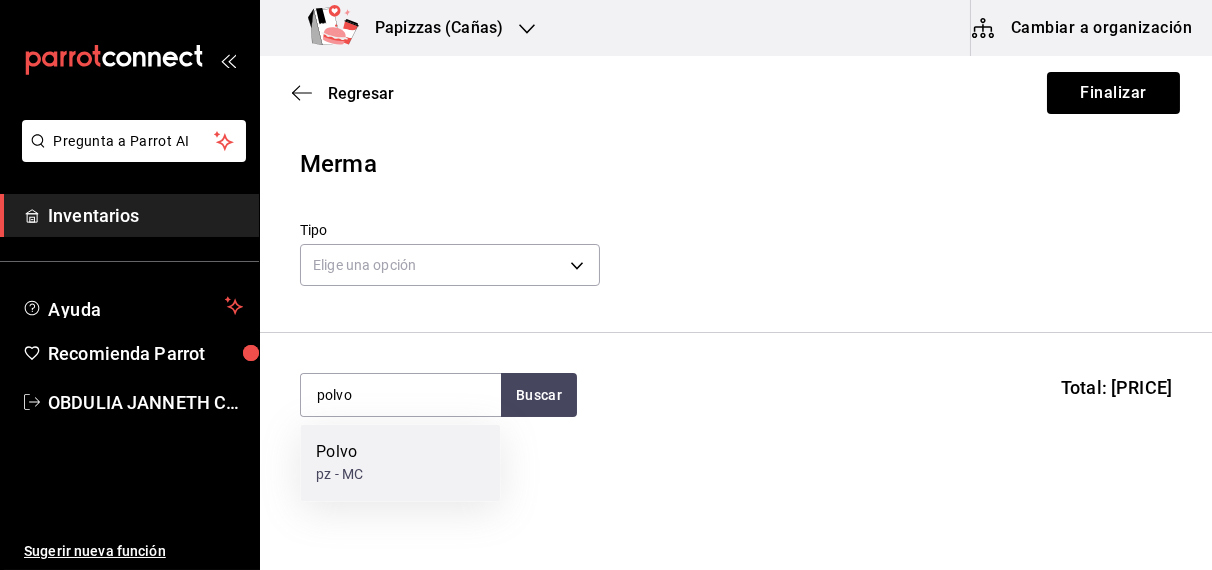 type 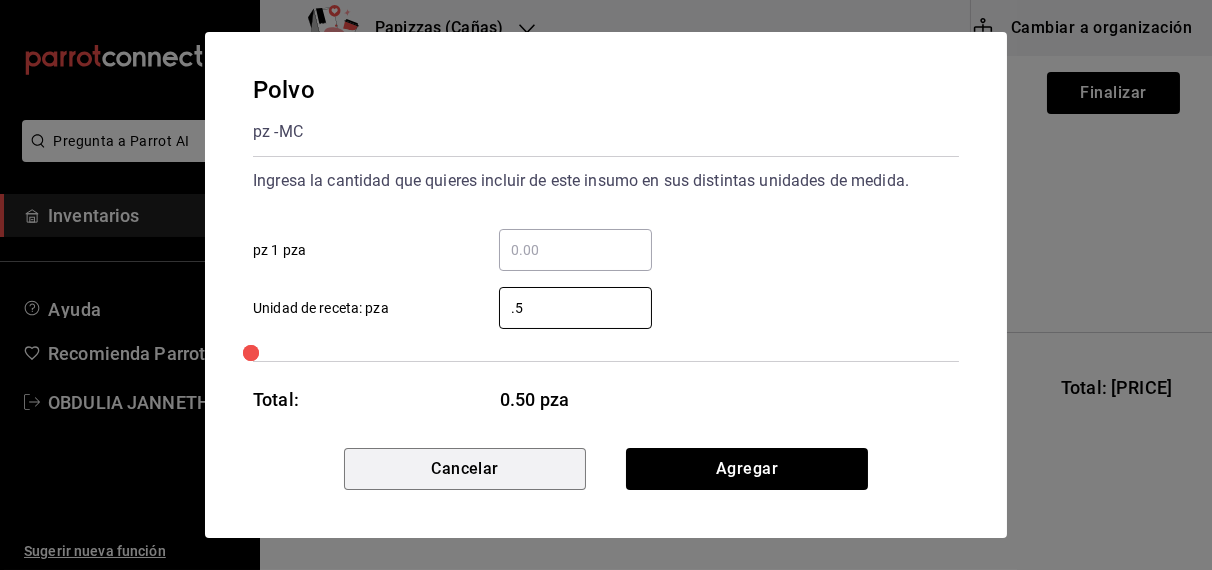 type on "0.5" 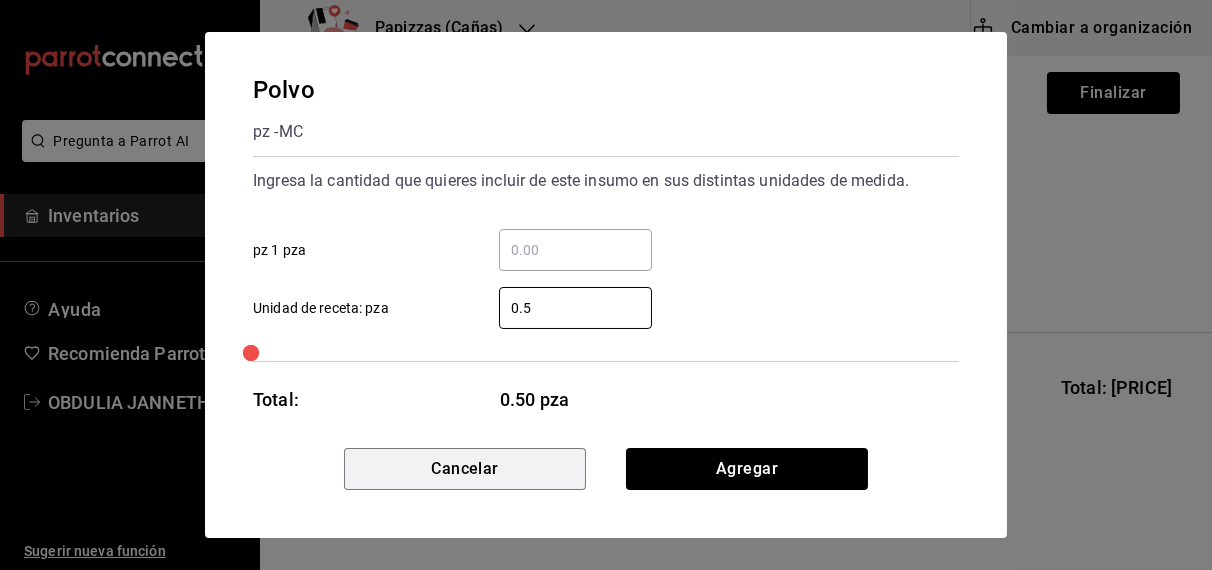 type 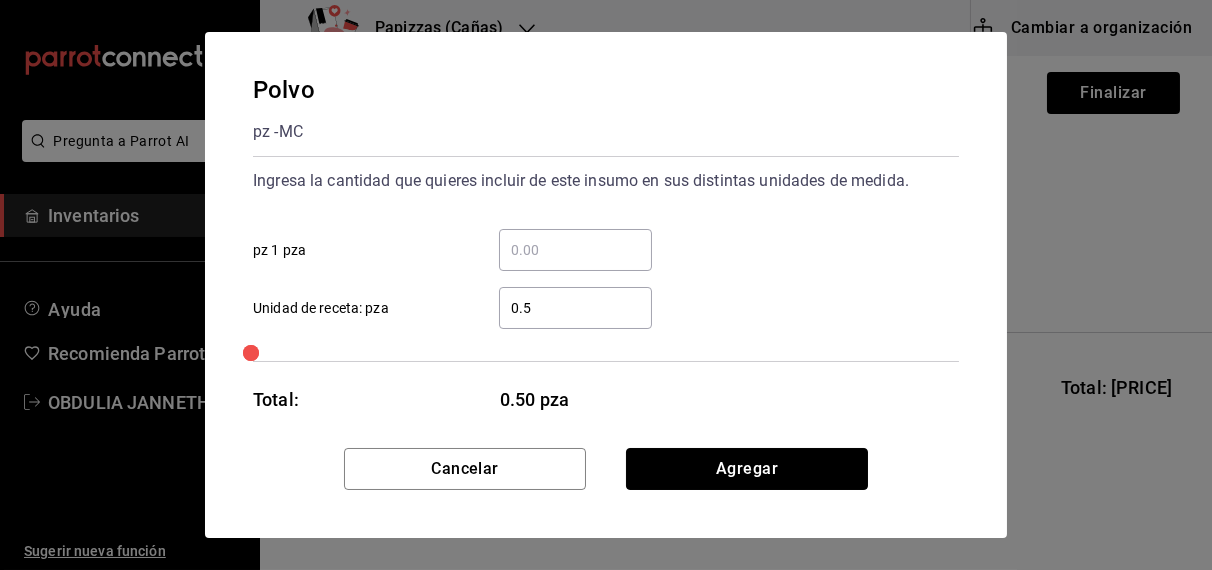 type 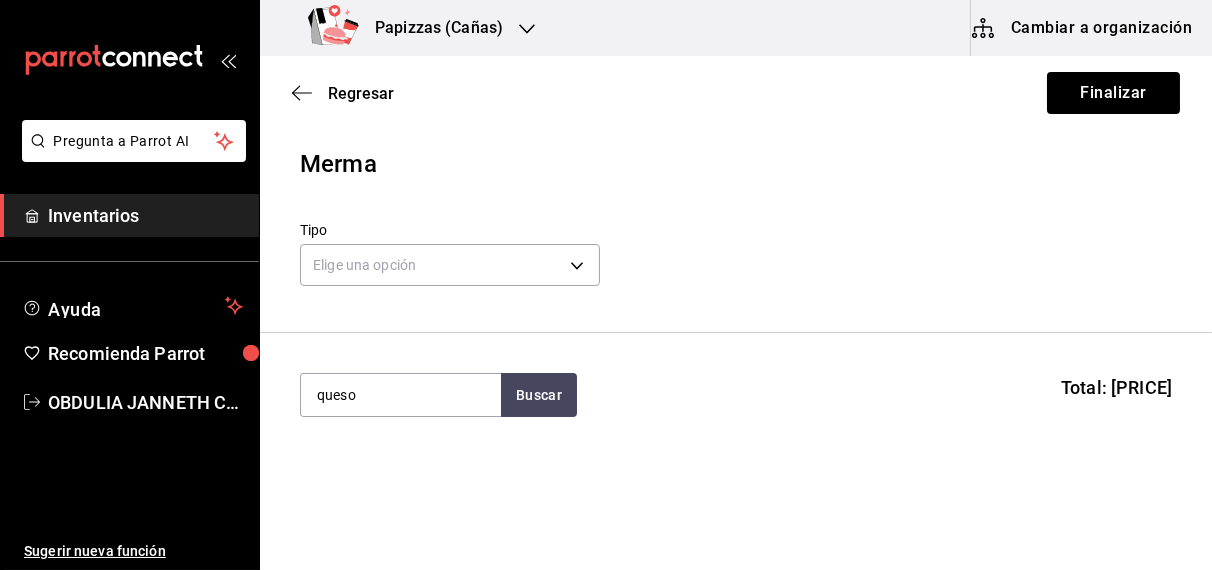 type on "queso" 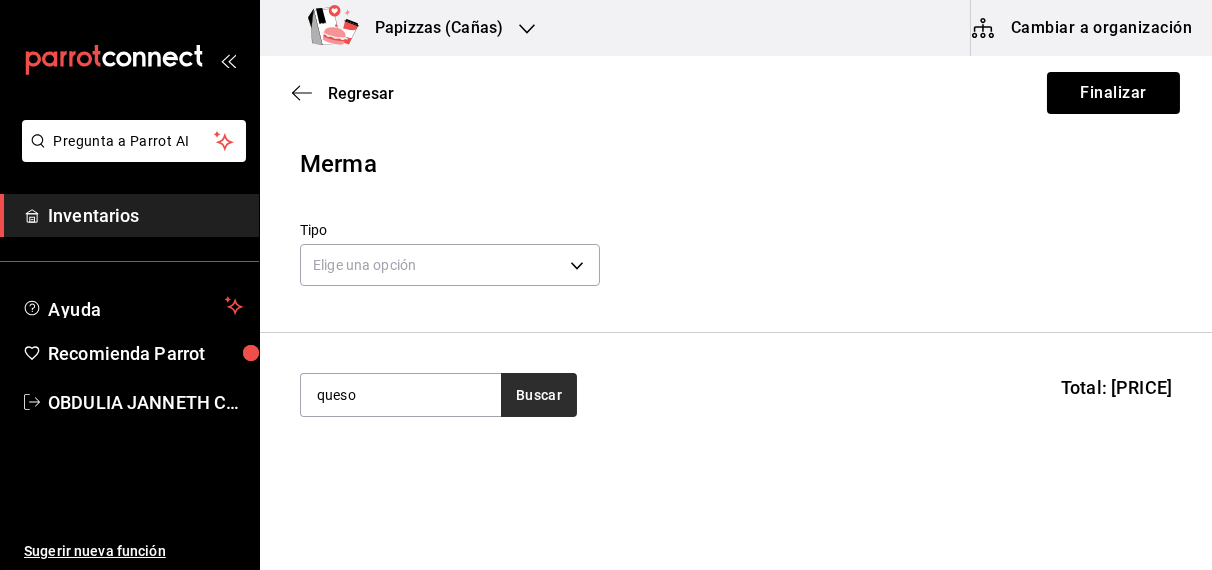 click on "Buscar" at bounding box center (539, 395) 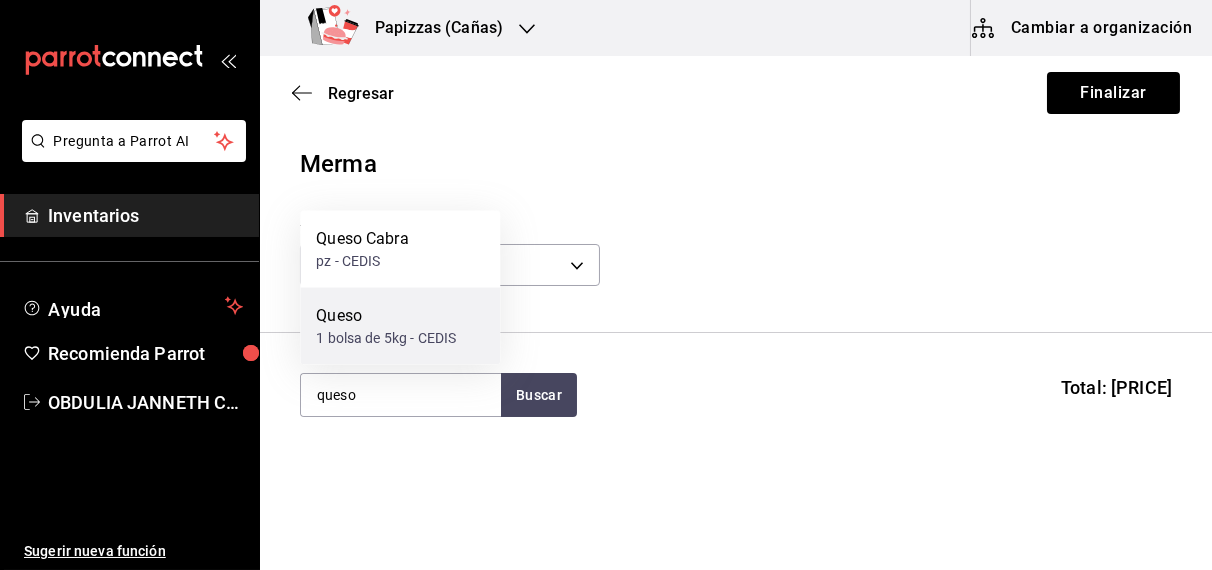 click on "1 bolsa de 5kg - CEDIS" at bounding box center (386, 338) 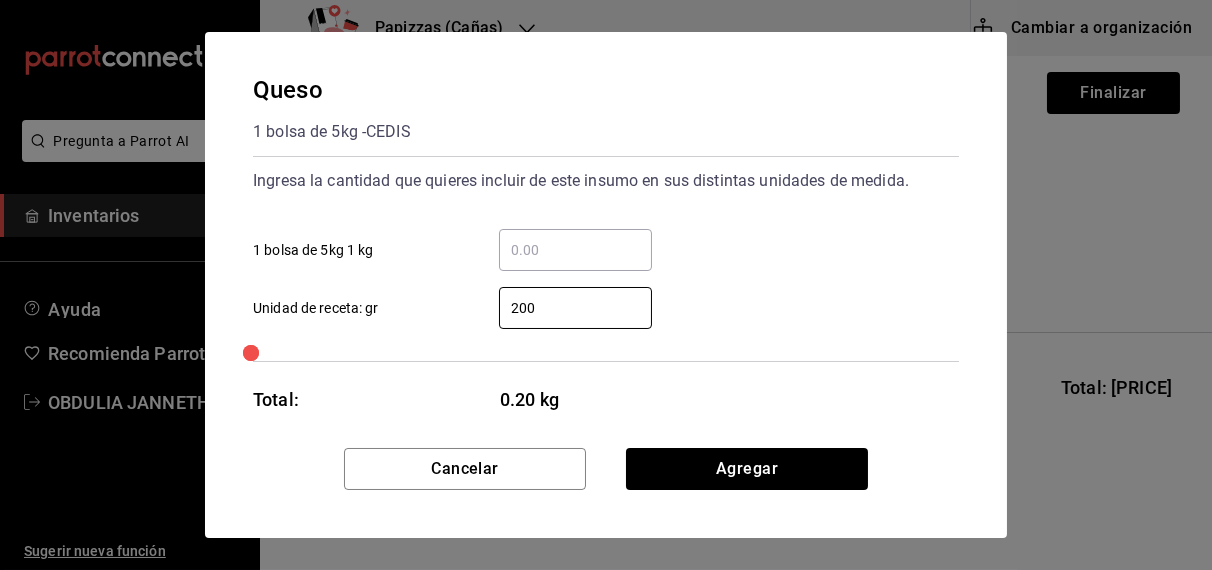 type on "200" 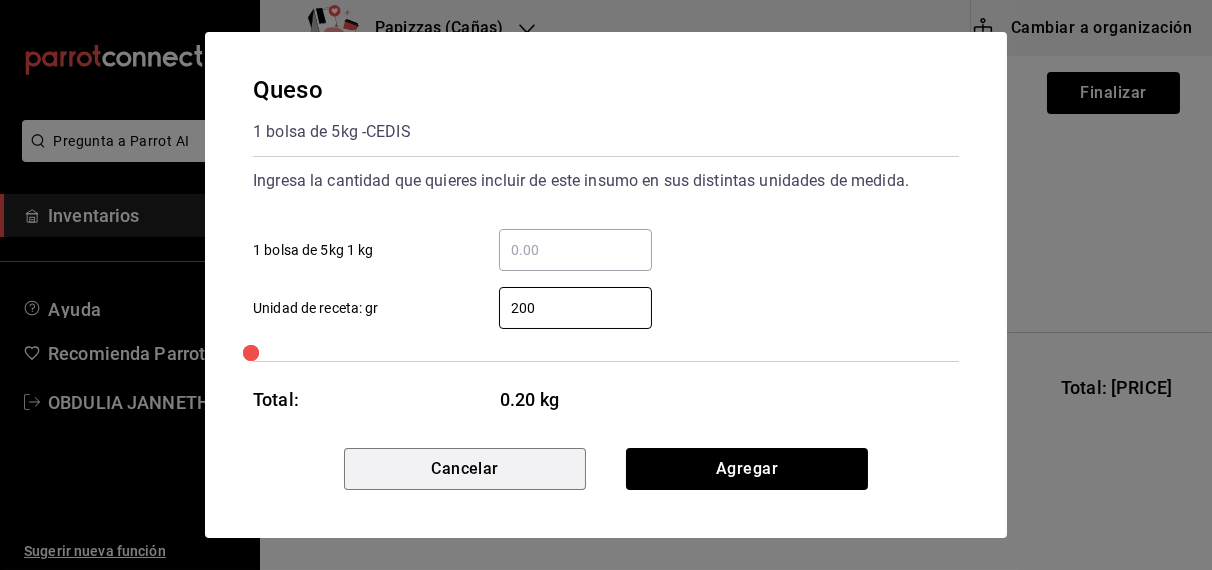 type 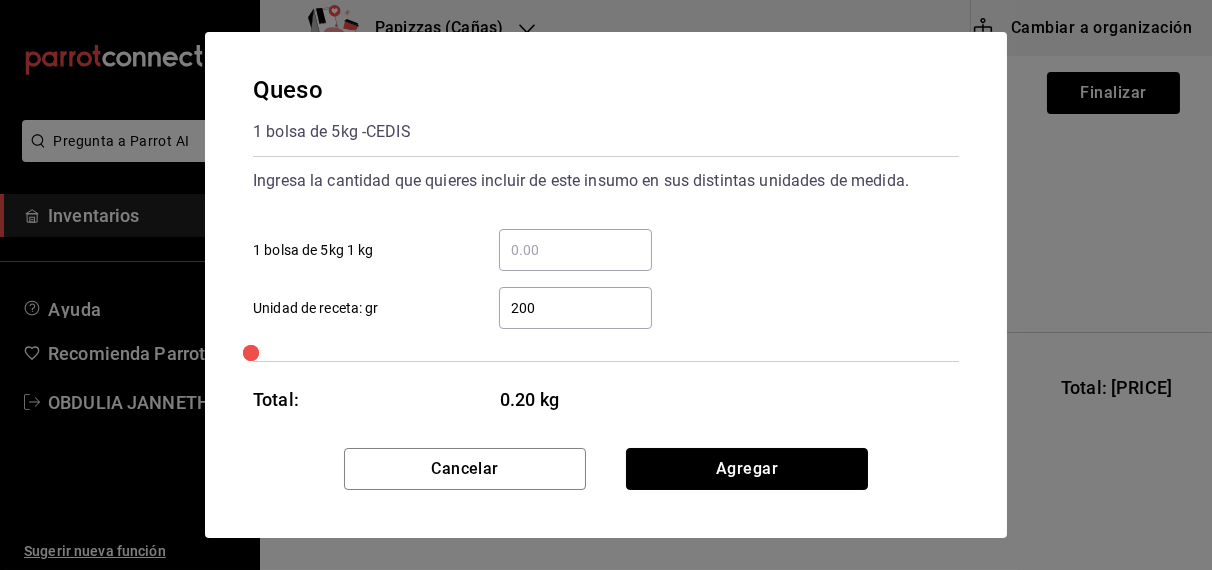 type 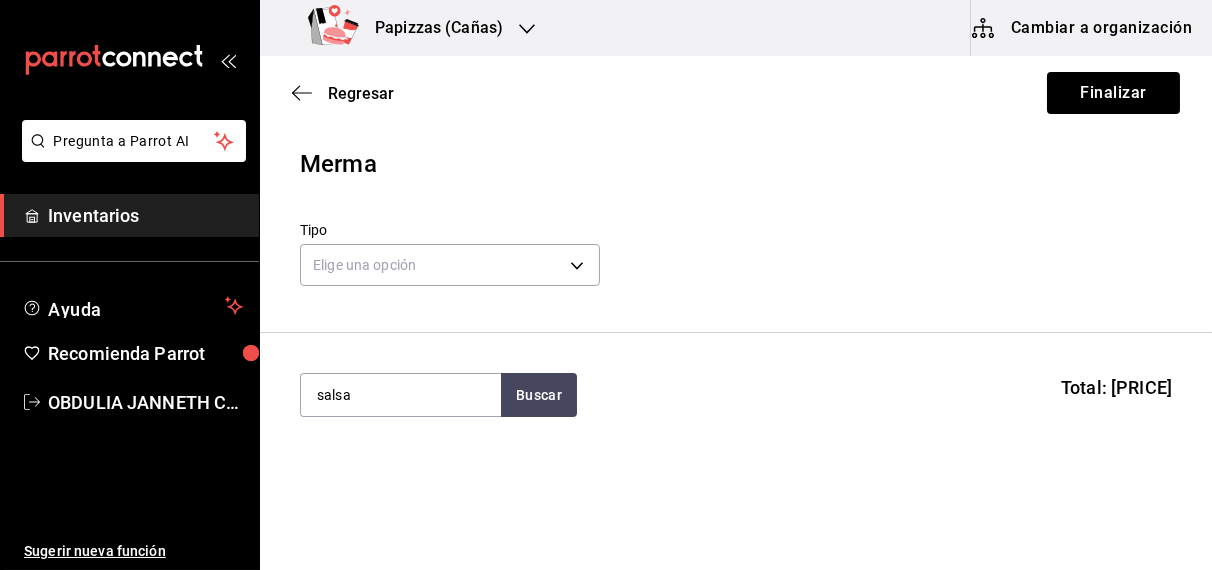 type on "salsa" 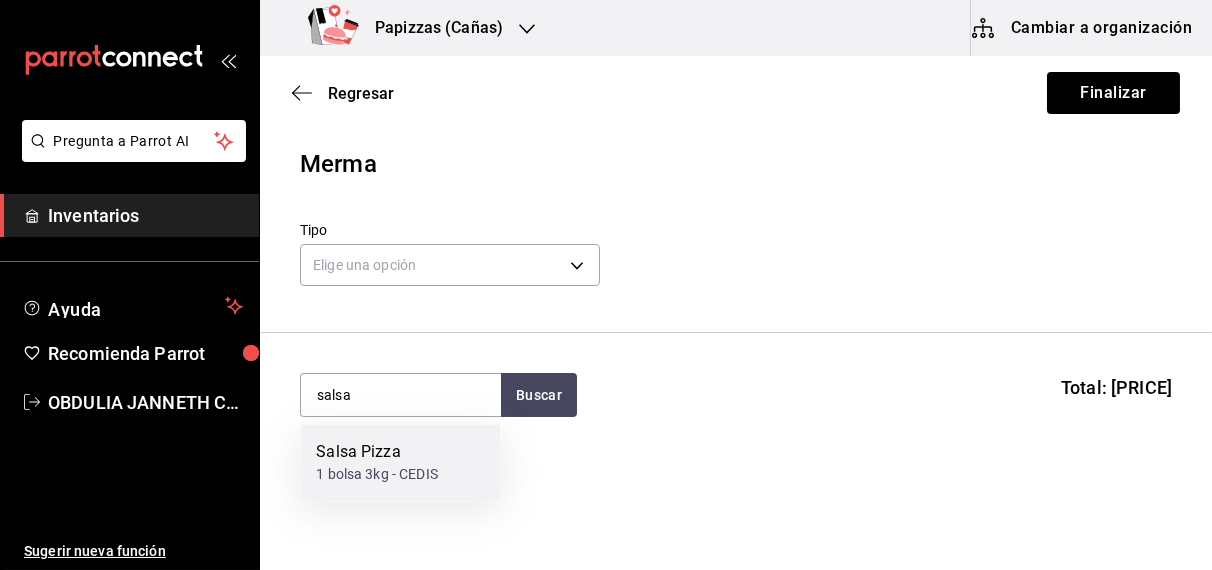 click on "1 bolsa 3kg - CEDIS" at bounding box center [377, 475] 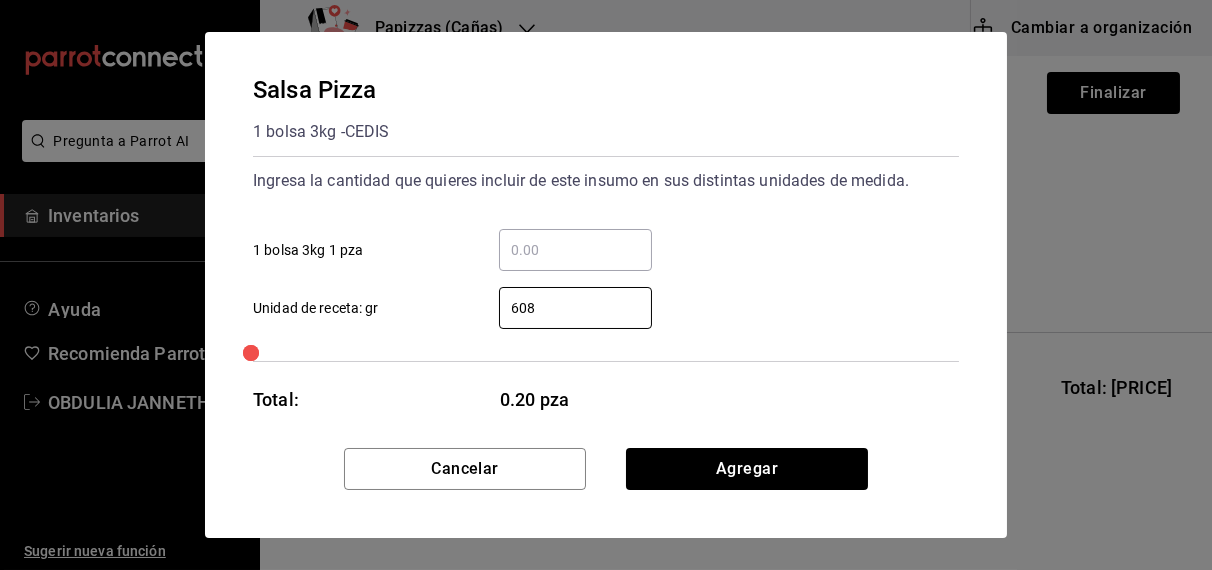 type on "6,080" 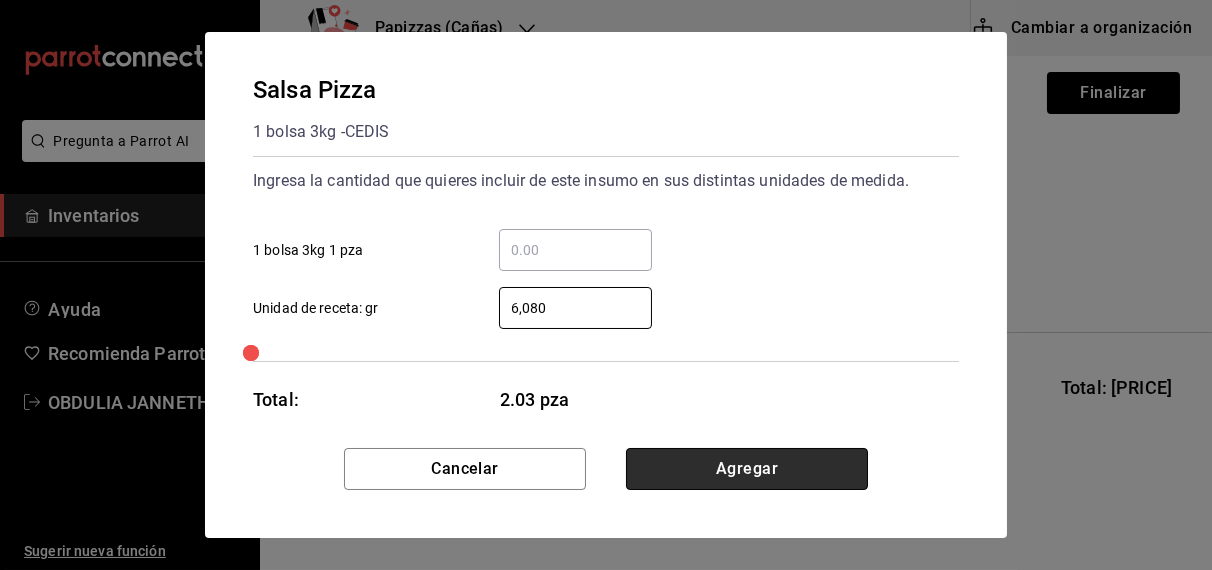 click on "Agregar" at bounding box center [747, 469] 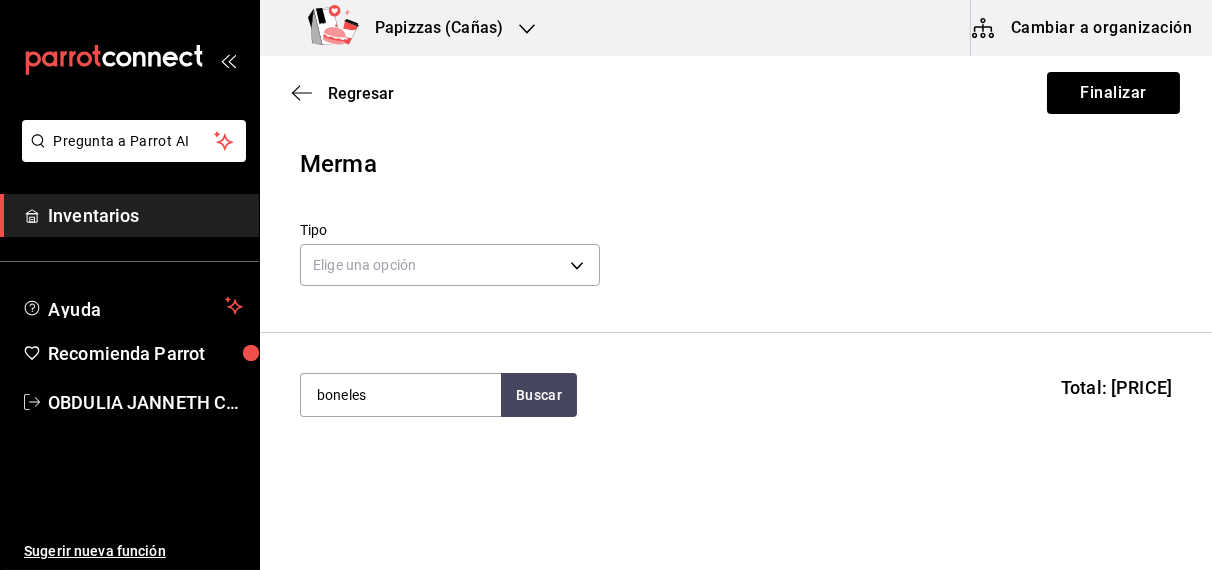 type on "boneles" 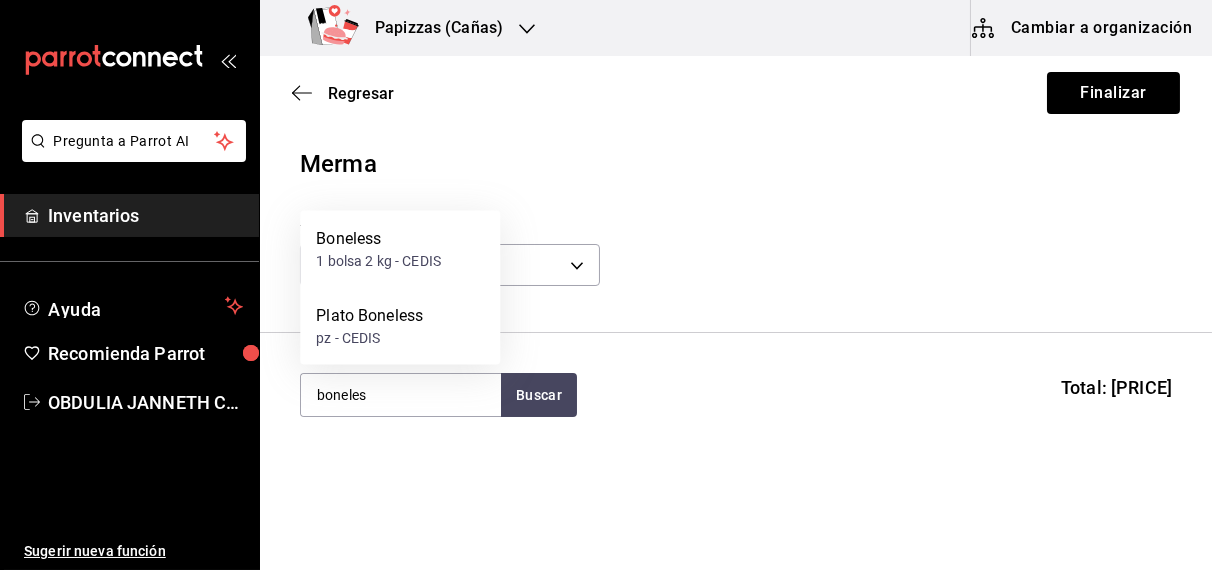 click on "1 bolsa 2 kg - CEDIS" at bounding box center (378, 261) 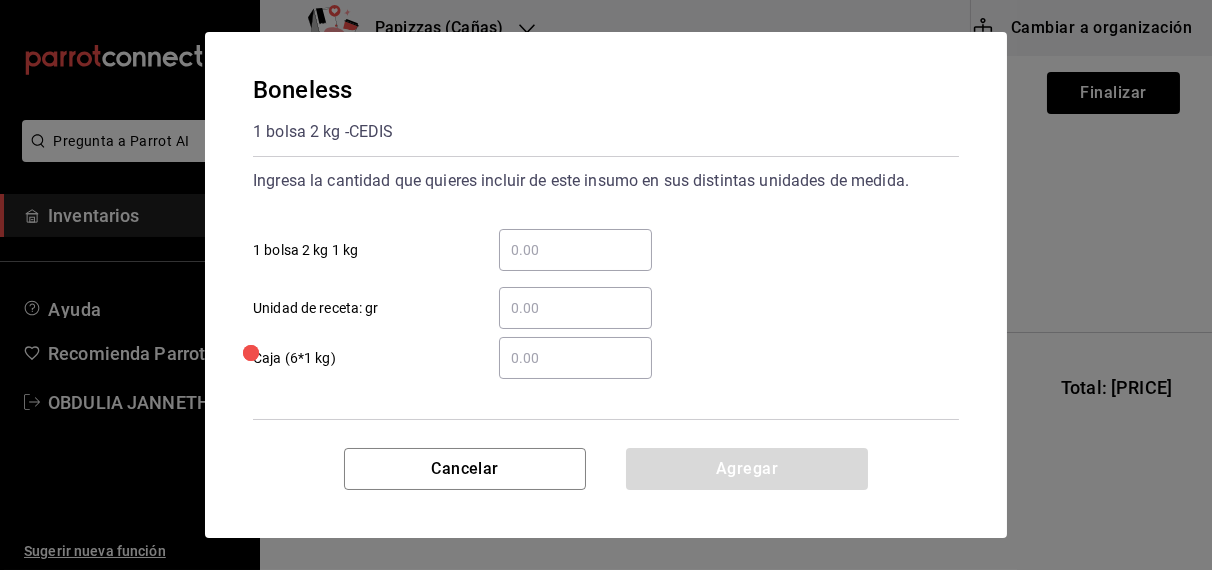 type 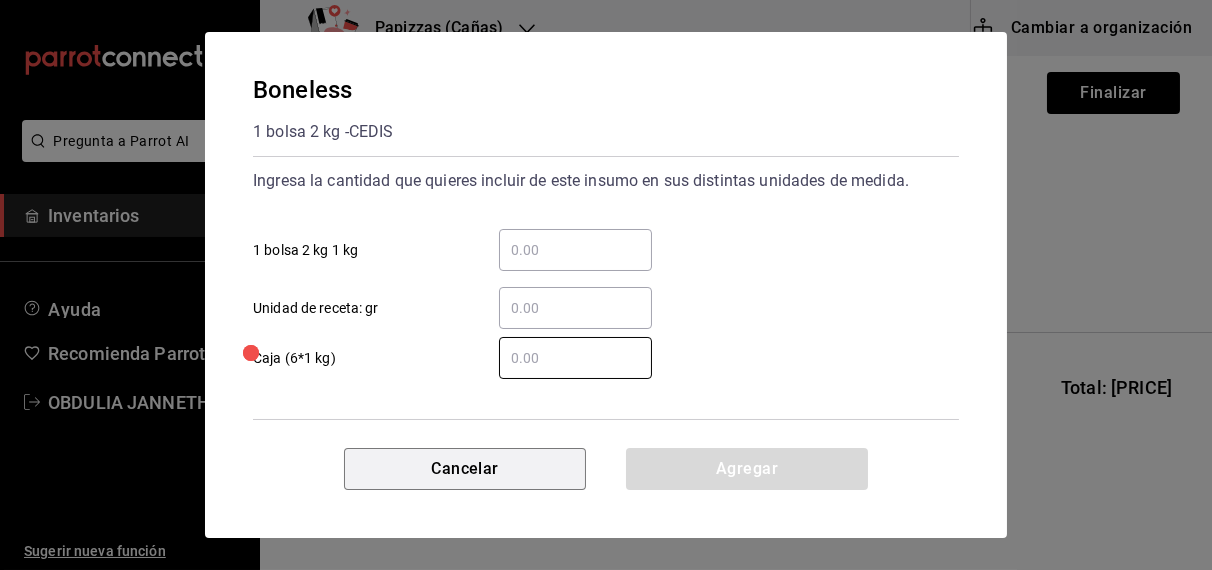 type 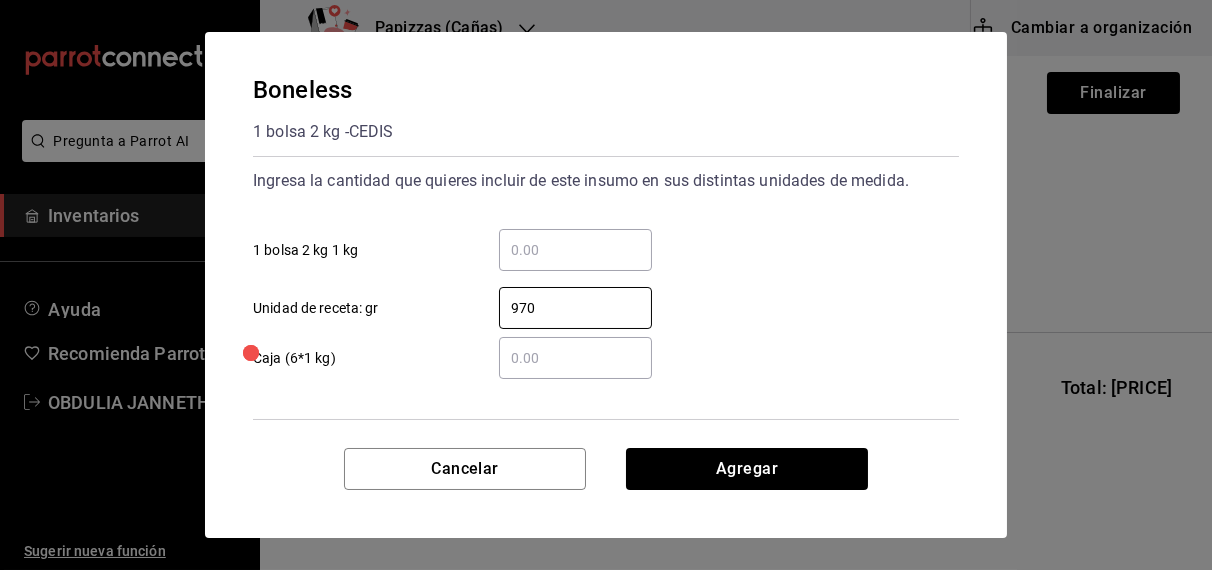 scroll, scrollTop: 78, scrollLeft: 0, axis: vertical 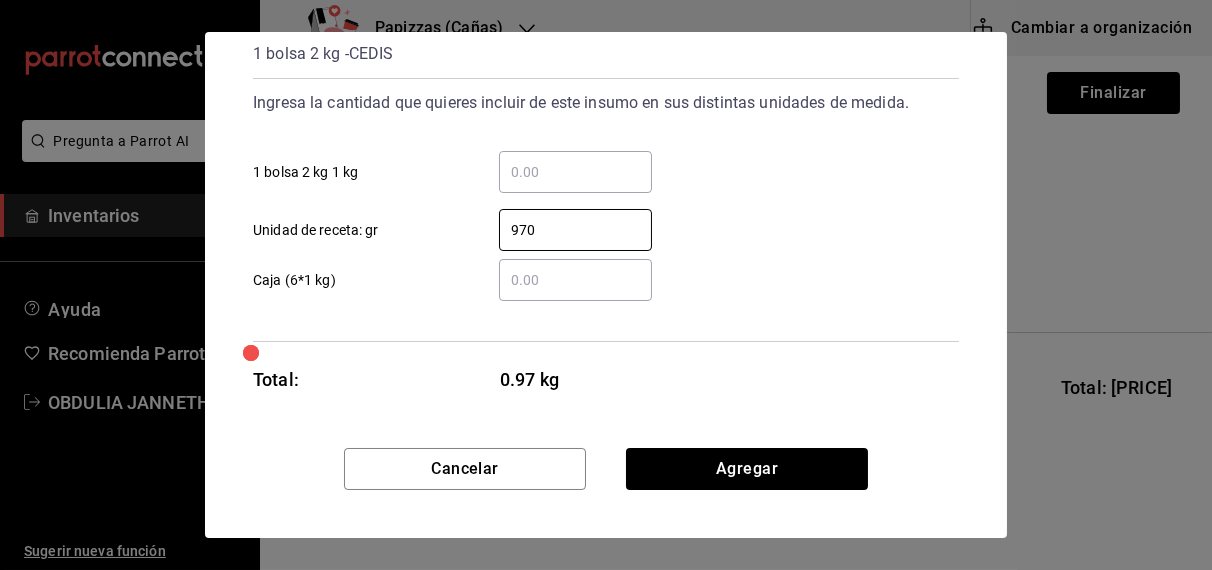 type on "970" 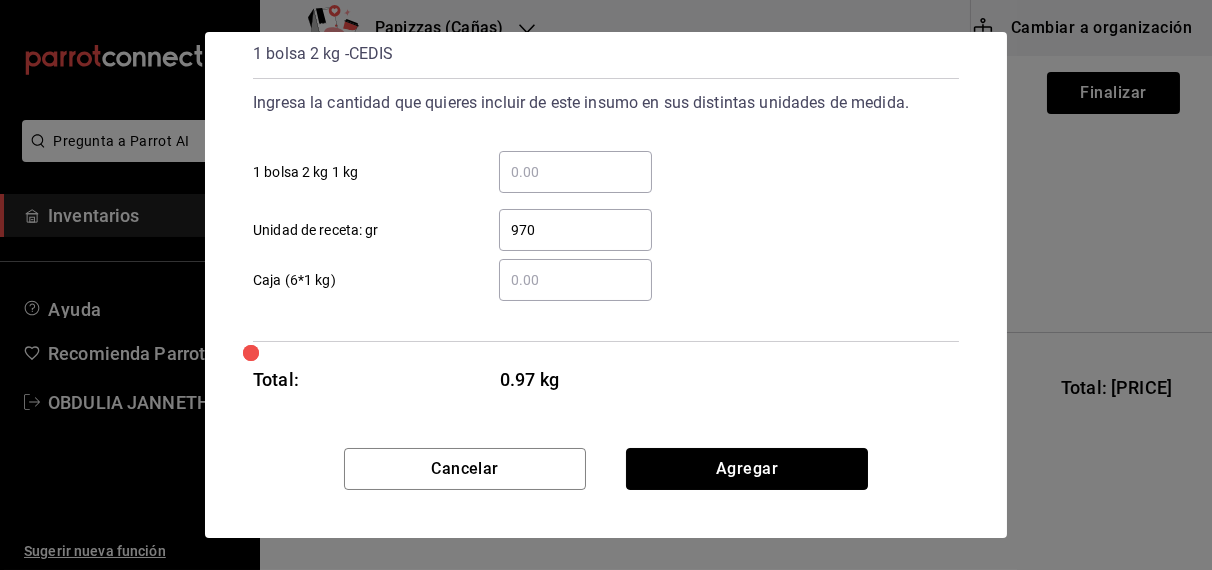 type 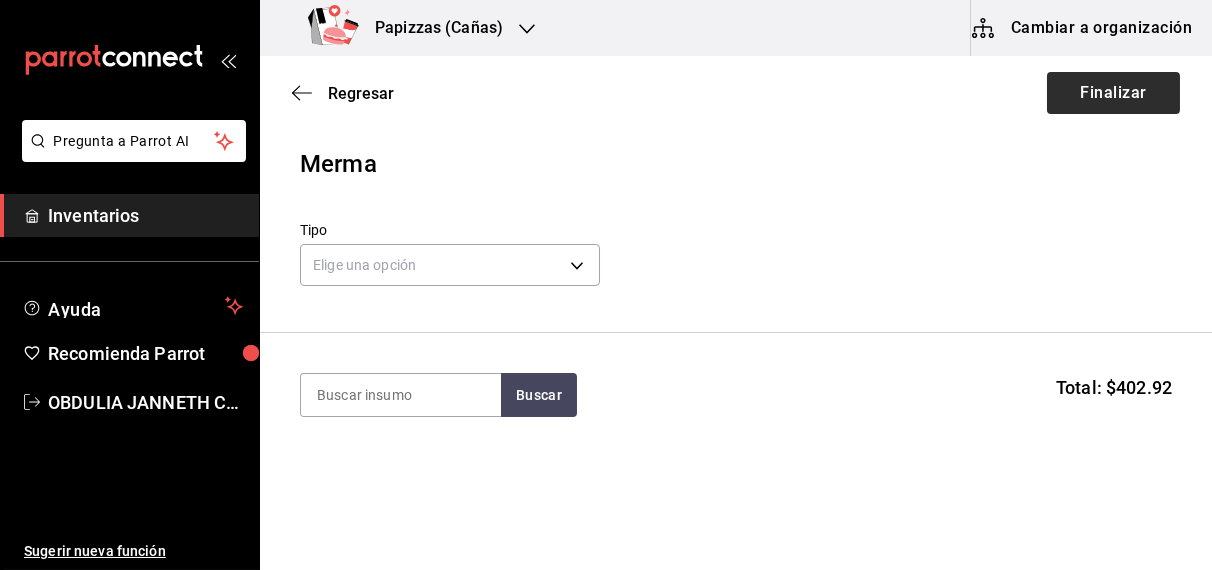 click on "Finalizar" at bounding box center (1113, 93) 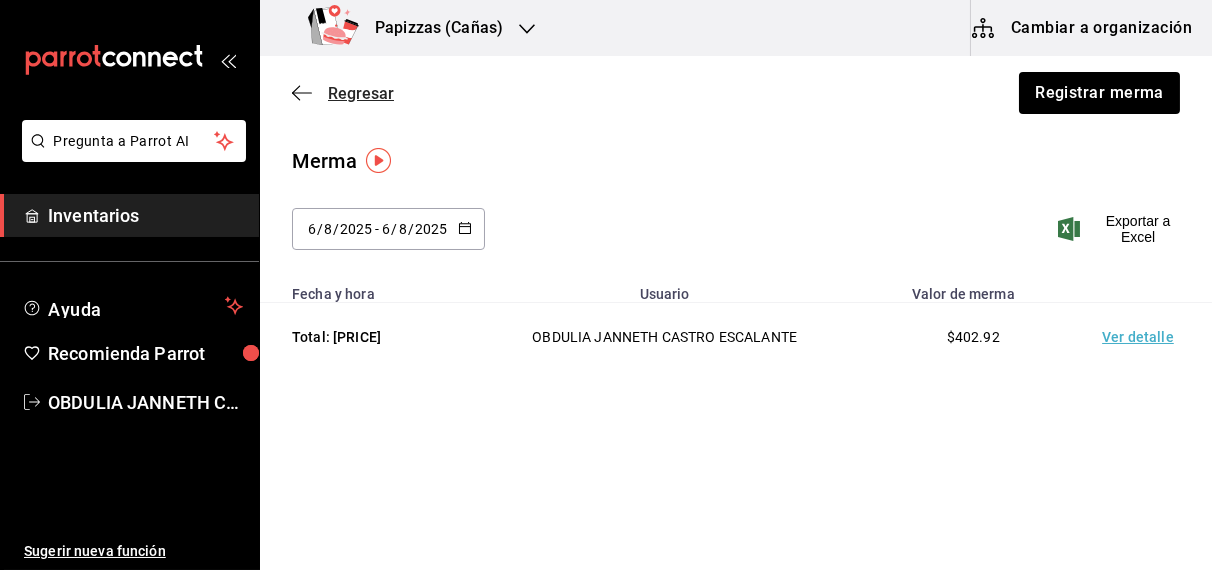 click on "Regresar" at bounding box center [361, 93] 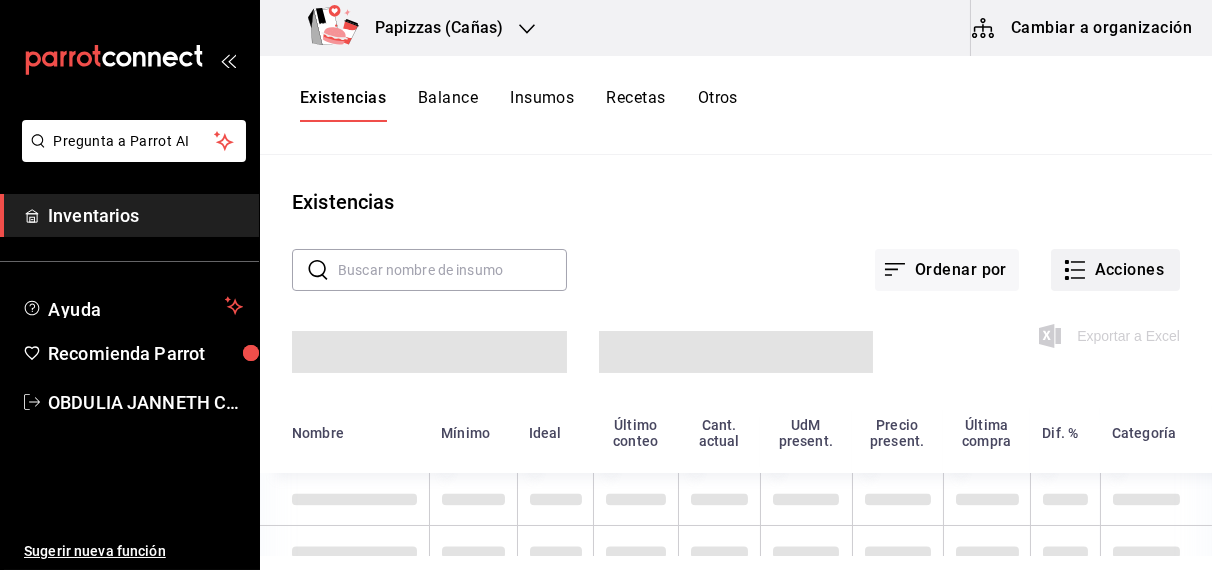 click on "Acciones" at bounding box center (1115, 270) 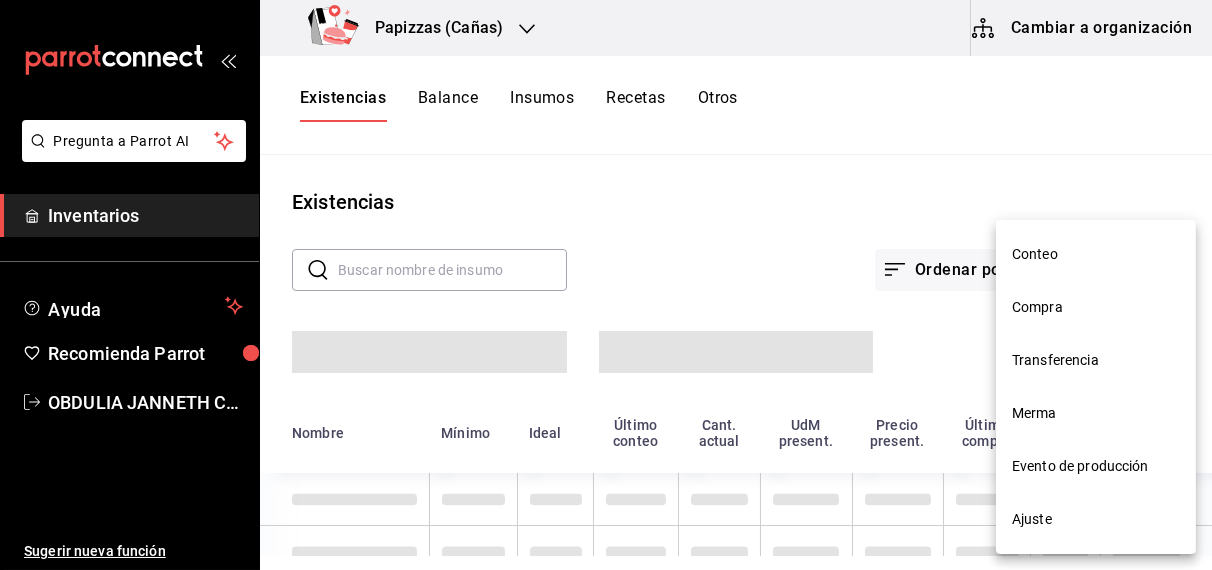 click on "Compra" at bounding box center [1096, 307] 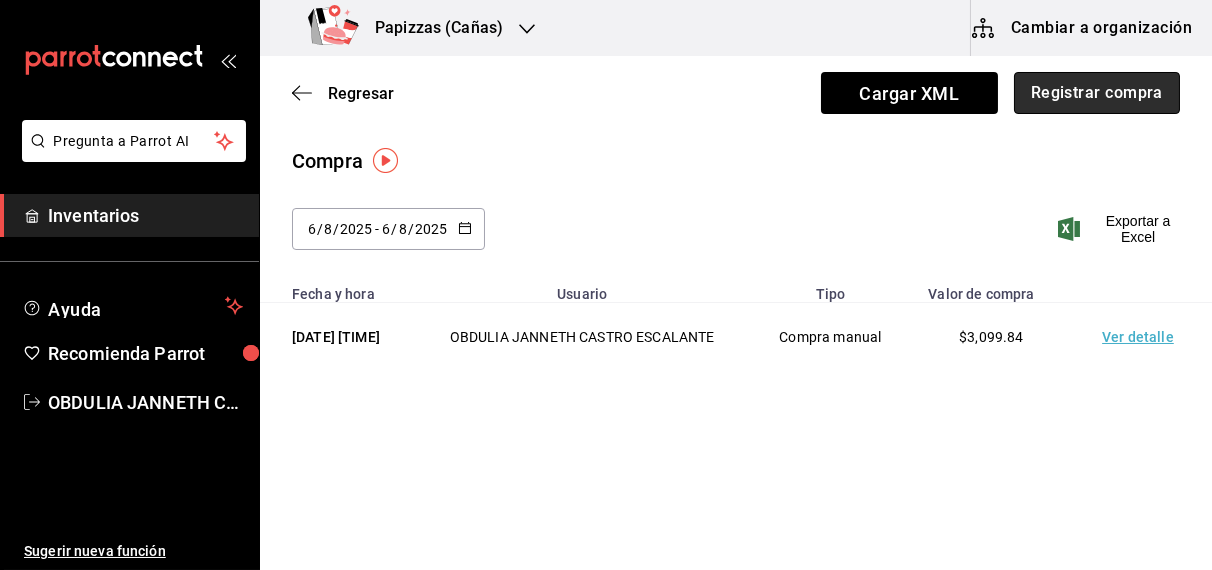 click on "Registrar compra" at bounding box center (1097, 93) 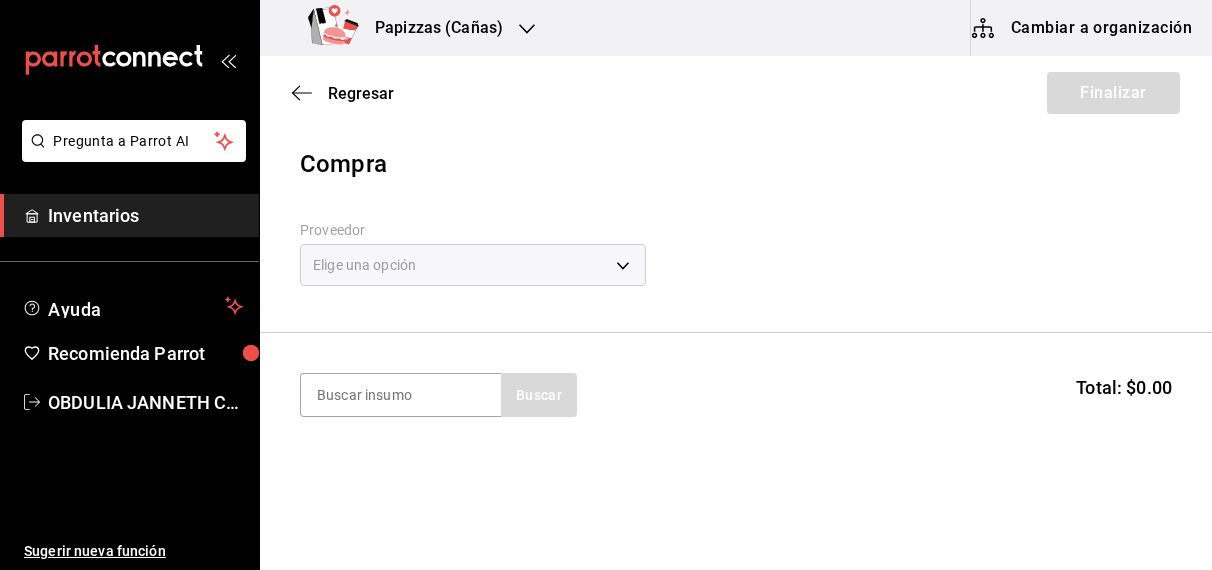click on "Elige una opción" at bounding box center [473, 265] 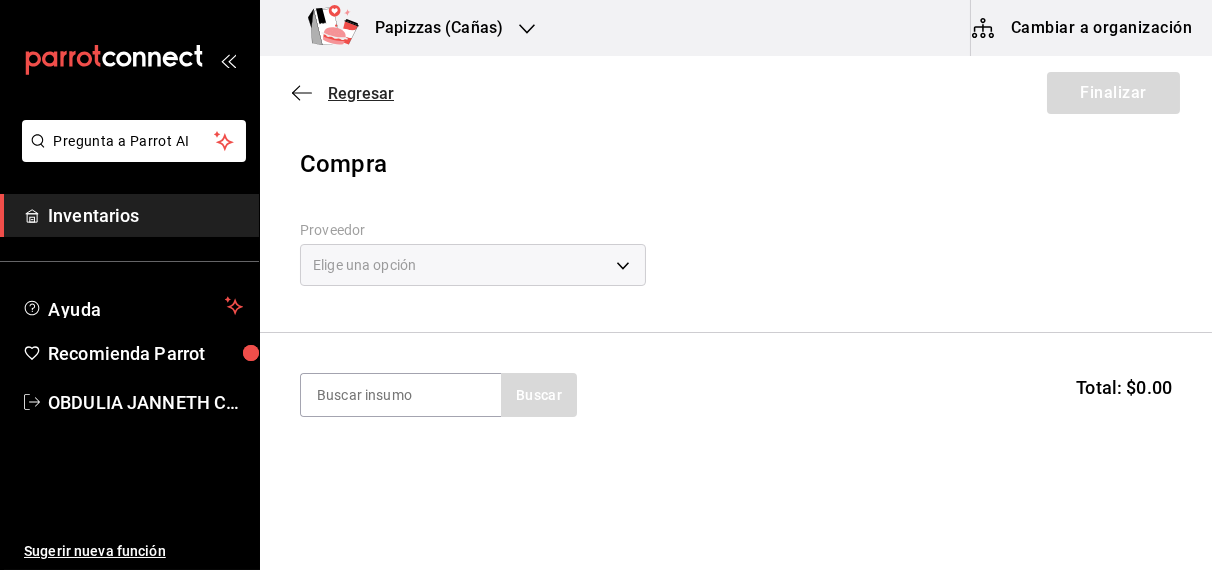 click on "Regresar" at bounding box center (361, 93) 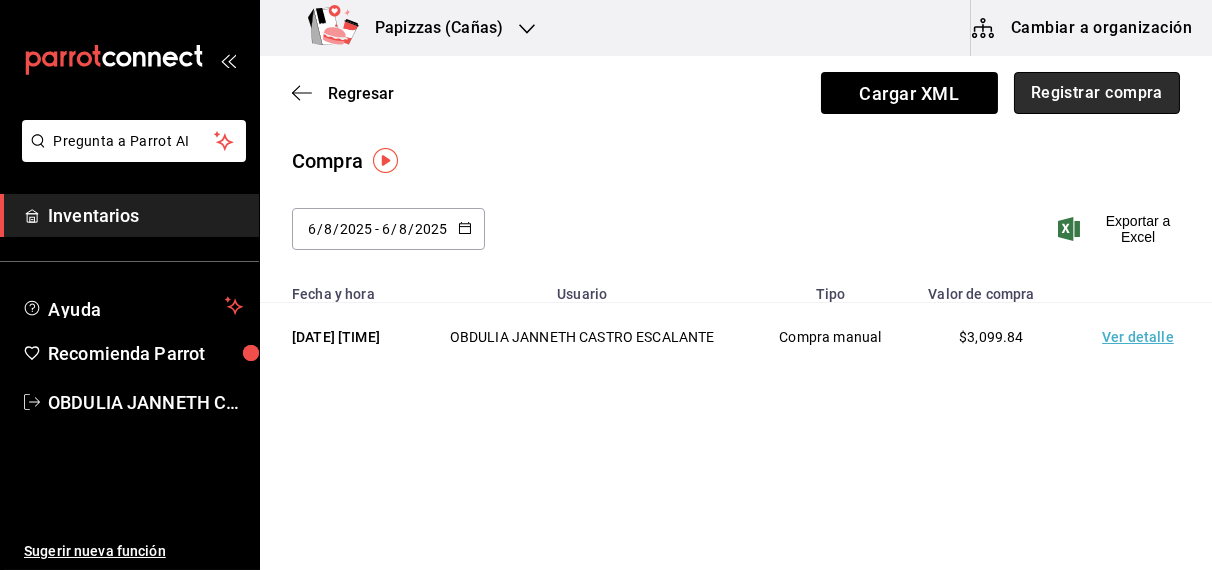 click on "Registrar compra" at bounding box center (1097, 93) 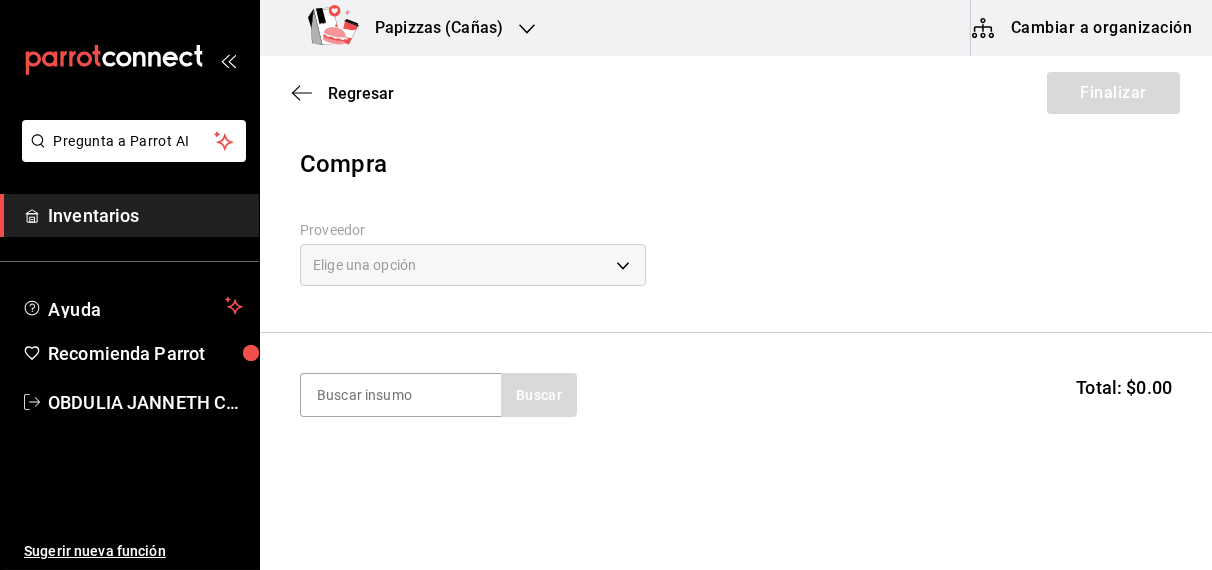 click on "Elige una opción" at bounding box center [473, 265] 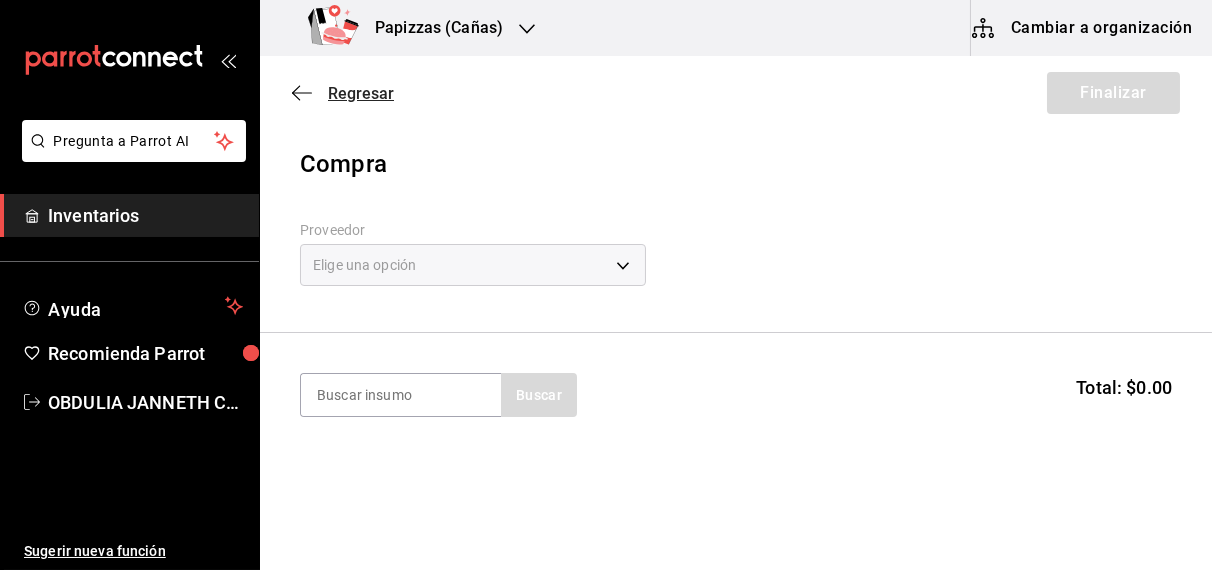 click on "Regresar" at bounding box center [361, 93] 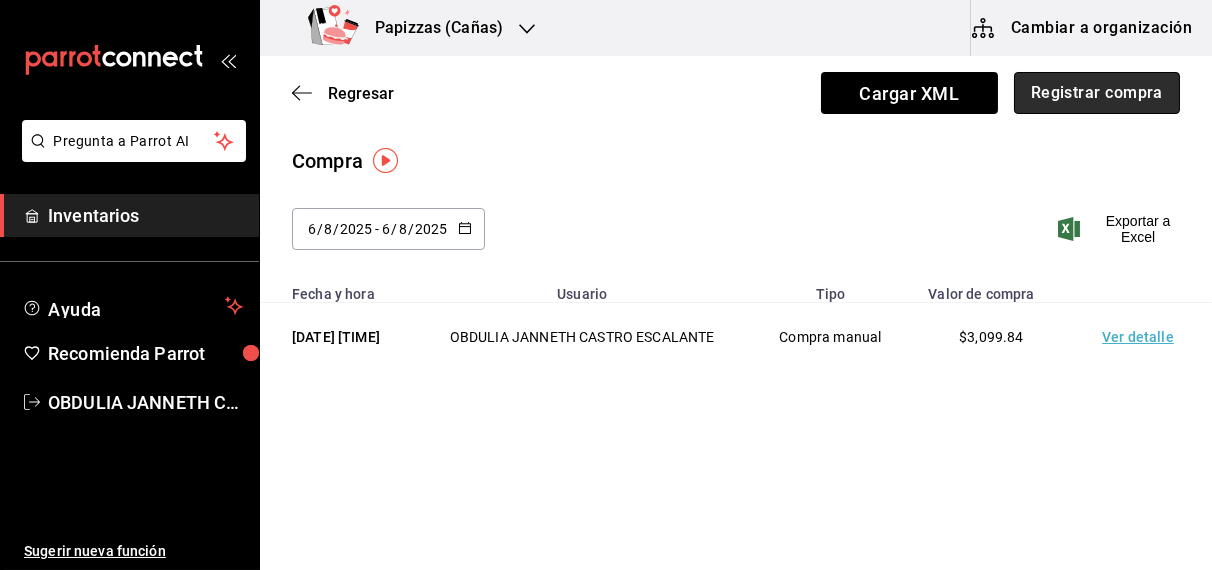 click on "Registrar compra" at bounding box center [1097, 93] 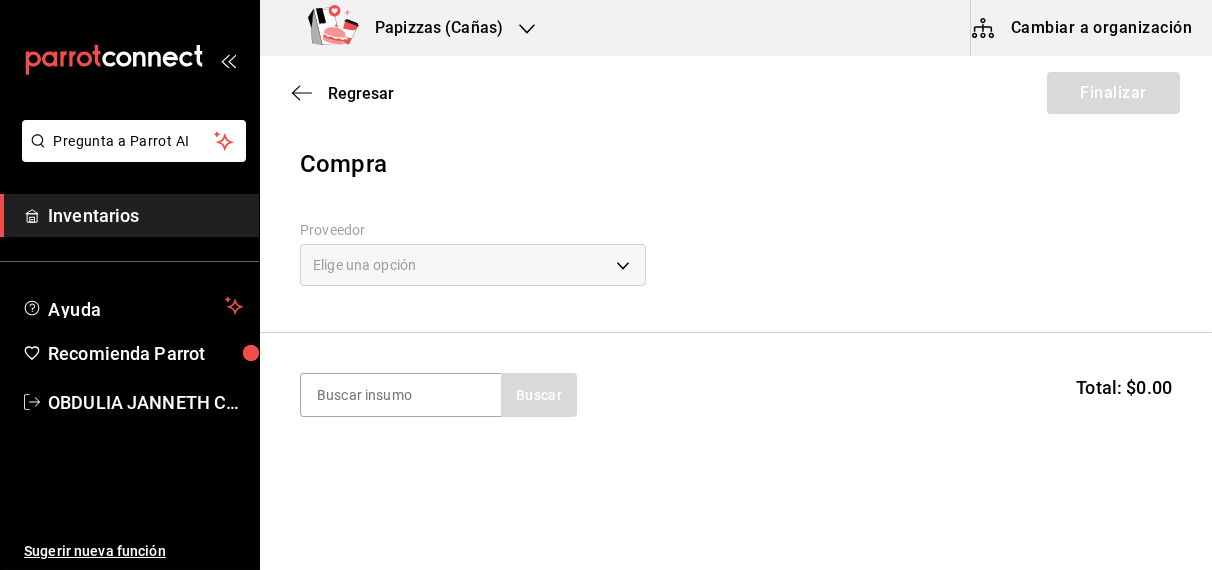click on "Elige una opción" at bounding box center [473, 265] 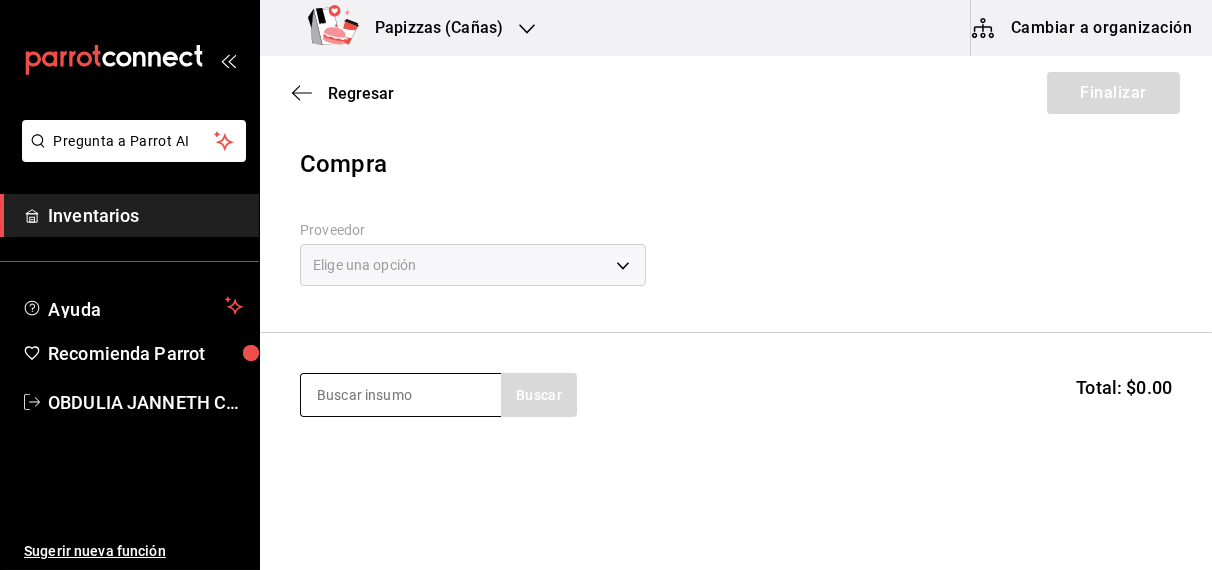 click at bounding box center (401, 395) 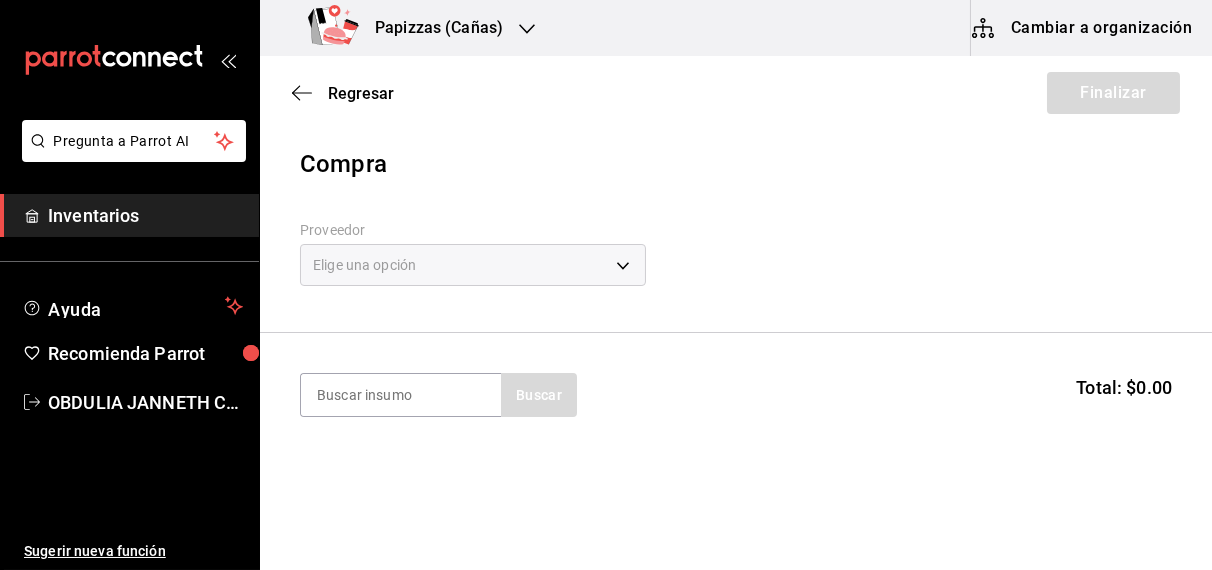 click on "Compra" at bounding box center (736, 164) 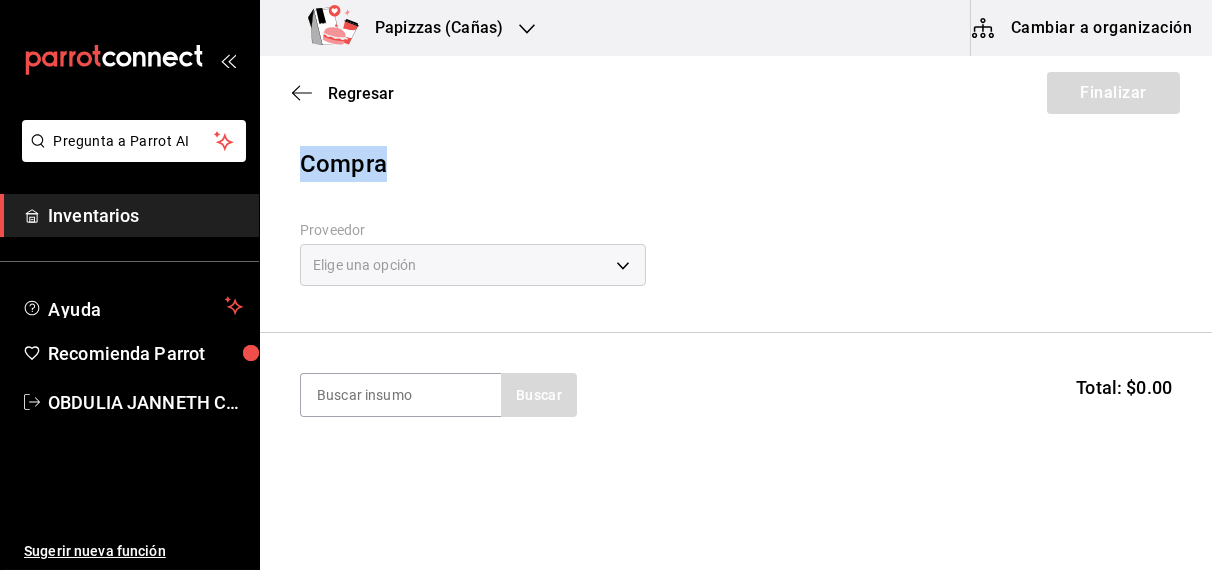 click on "Compra" at bounding box center [736, 164] 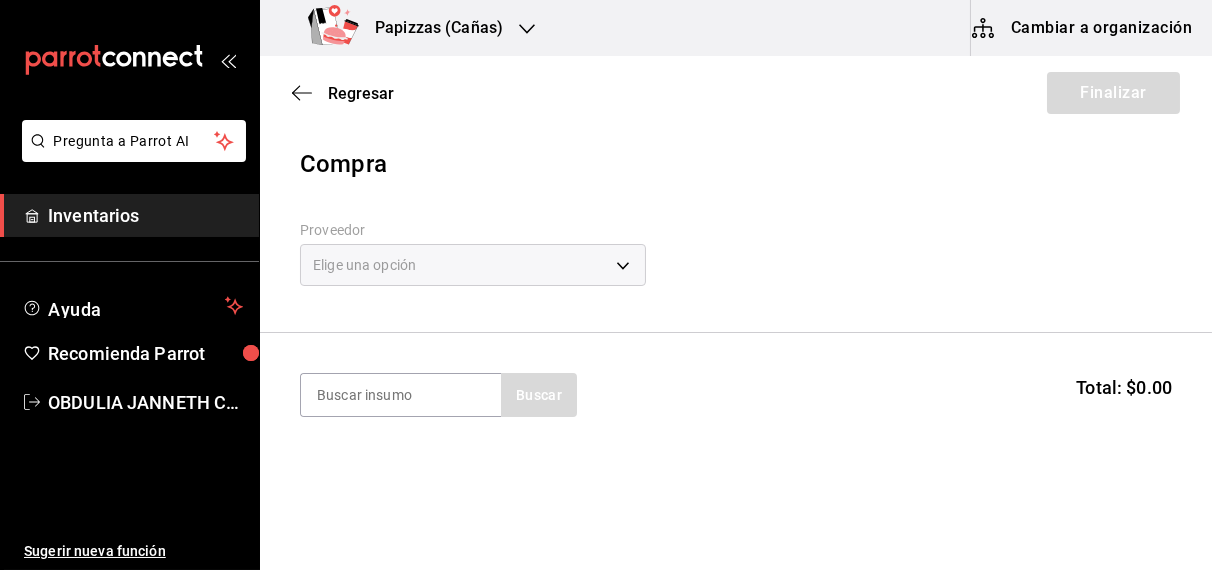 drag, startPoint x: 360, startPoint y: 163, endPoint x: 423, endPoint y: 193, distance: 69.77822 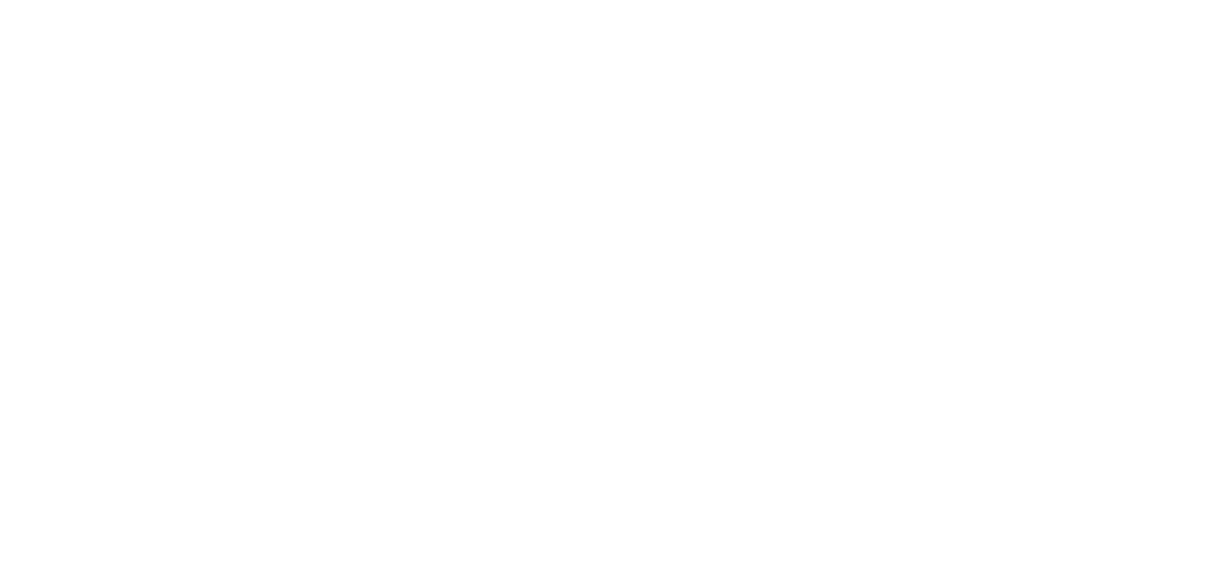 scroll, scrollTop: 0, scrollLeft: 0, axis: both 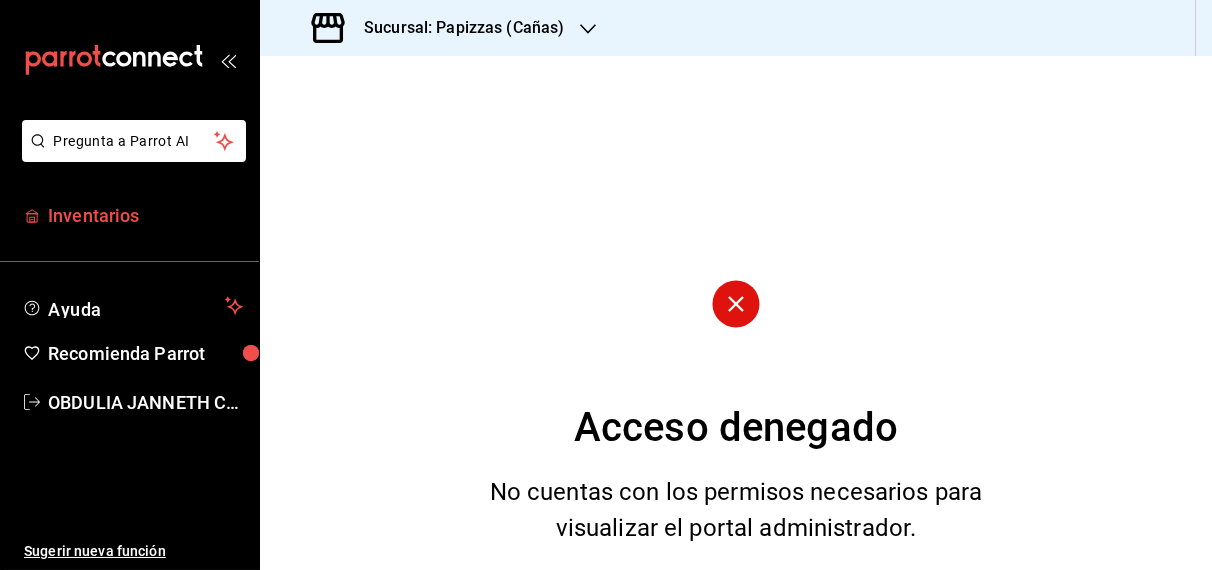 click on "Inventarios" at bounding box center [145, 215] 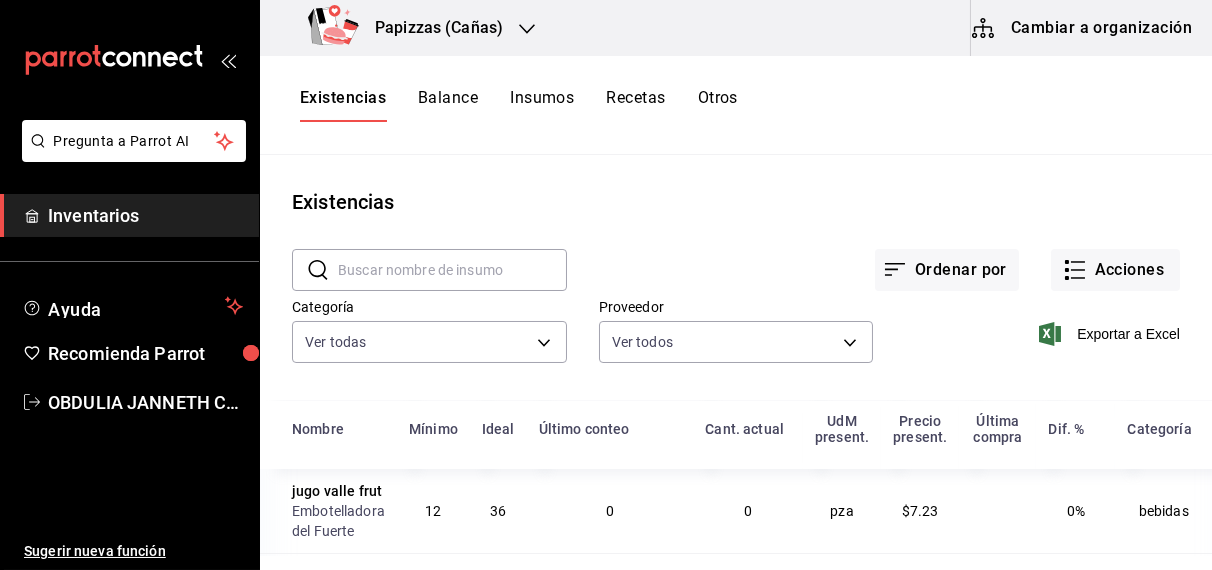 click on "Otros" at bounding box center (718, 105) 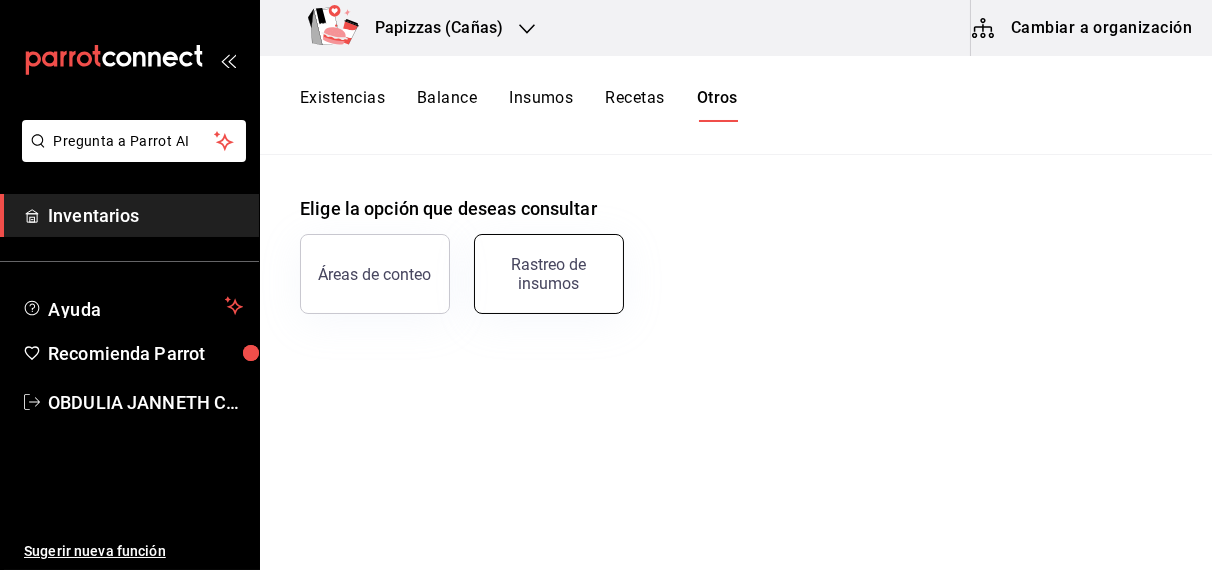 click on "Rastreo de insumos" at bounding box center (549, 274) 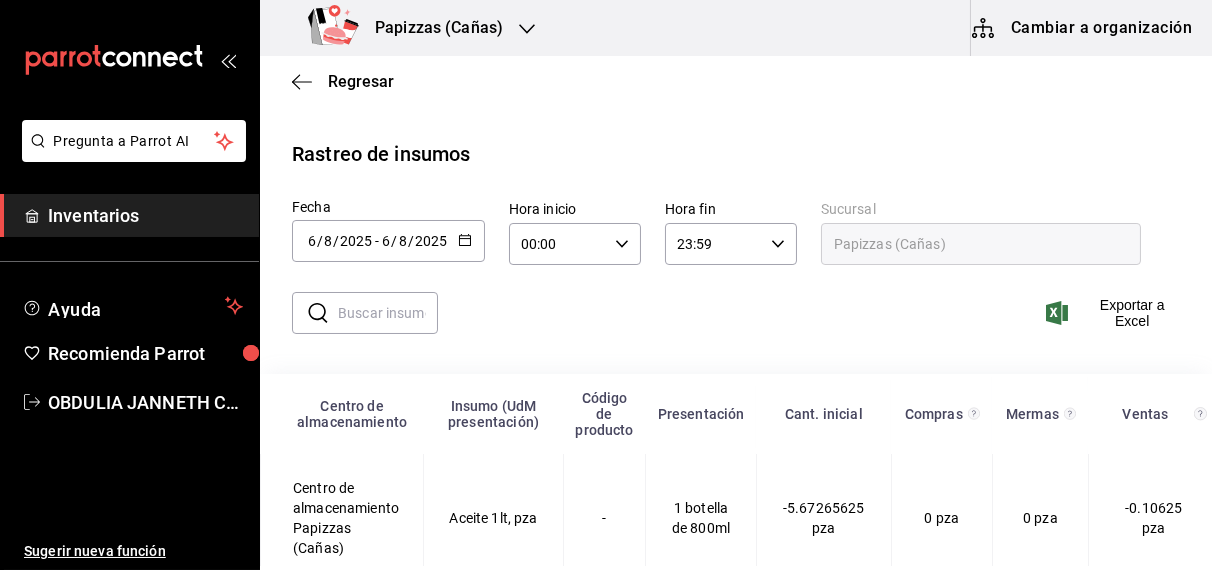 click 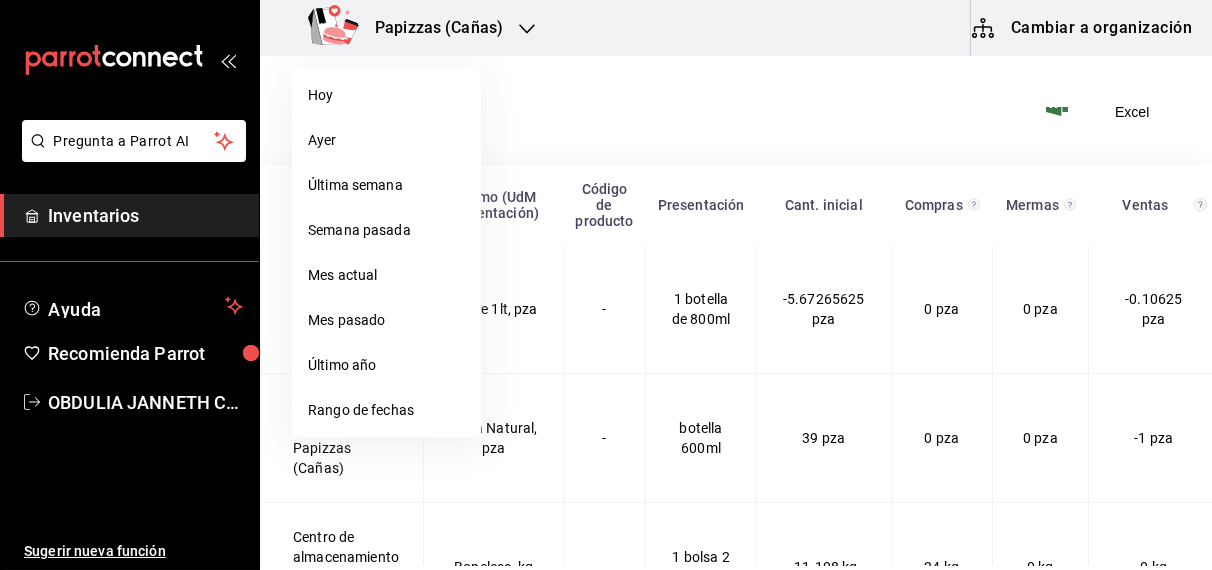scroll, scrollTop: 215, scrollLeft: 0, axis: vertical 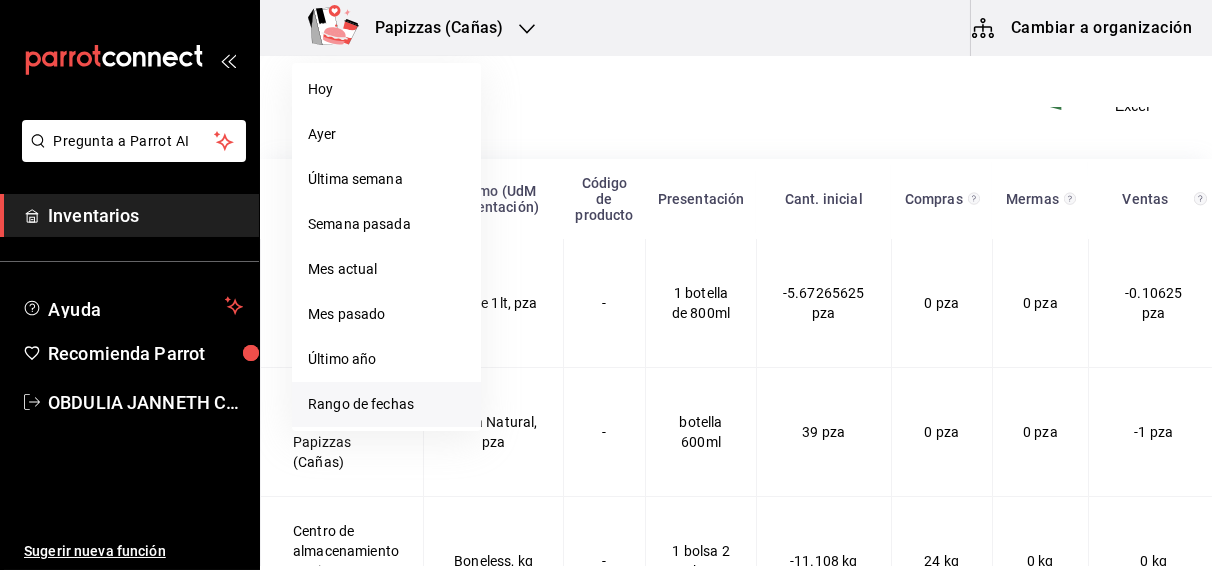 click on "Rango de fechas" at bounding box center (386, 404) 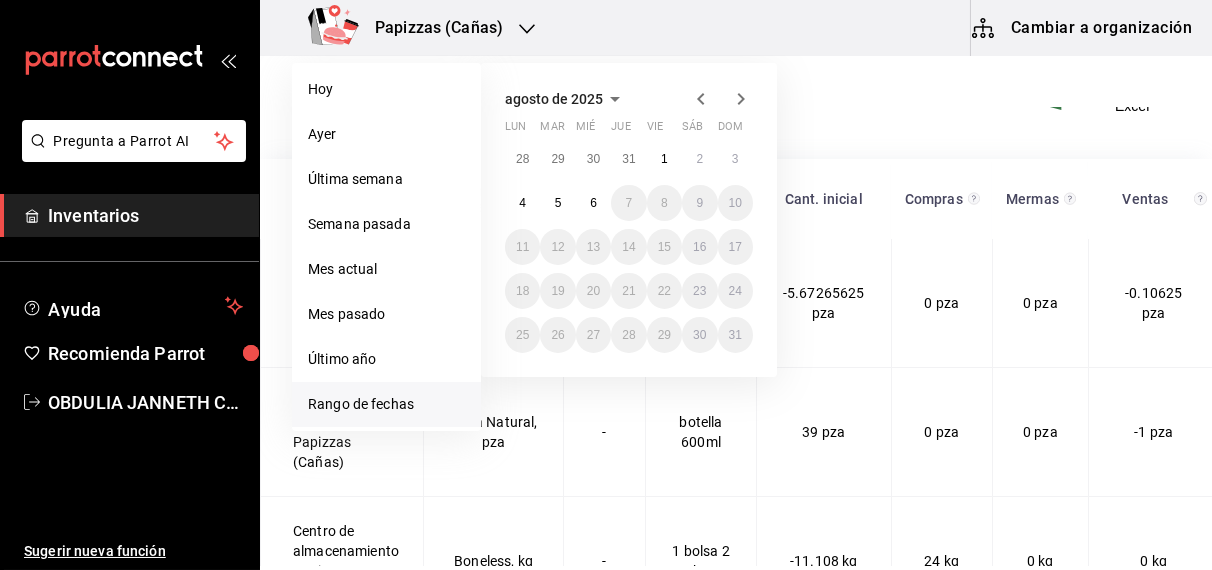 click 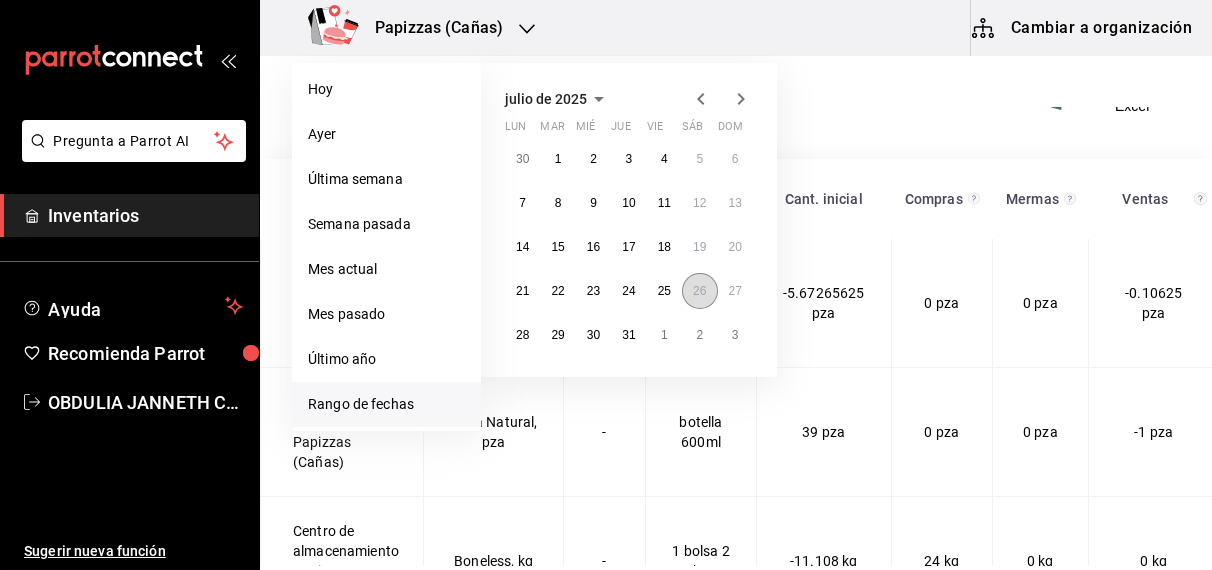 click on "26" at bounding box center [699, 291] 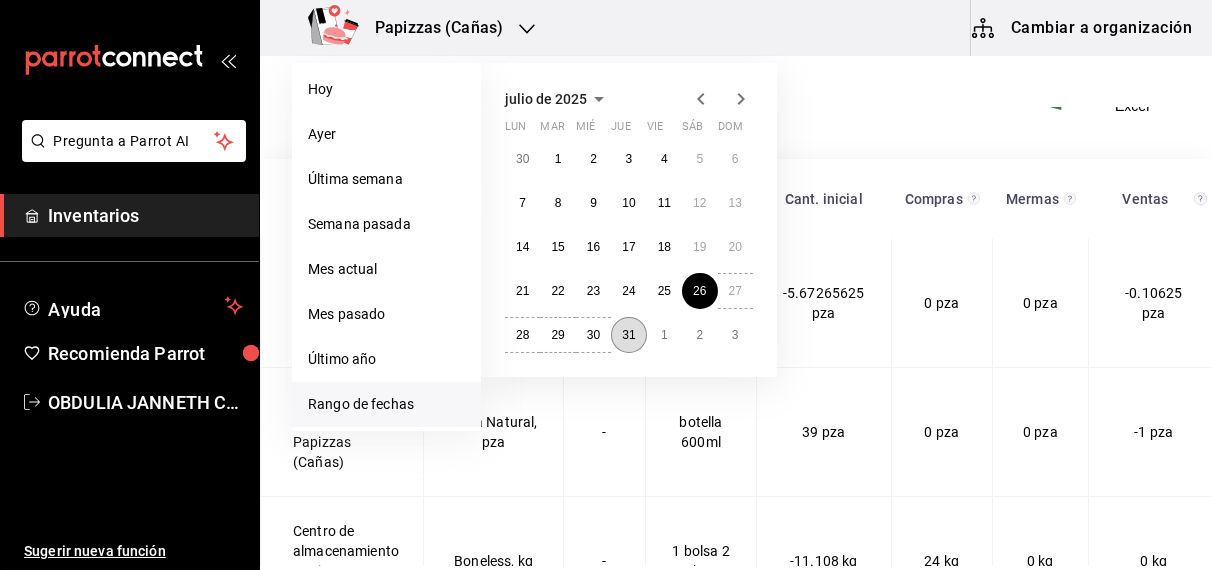 click on "31" at bounding box center (628, 335) 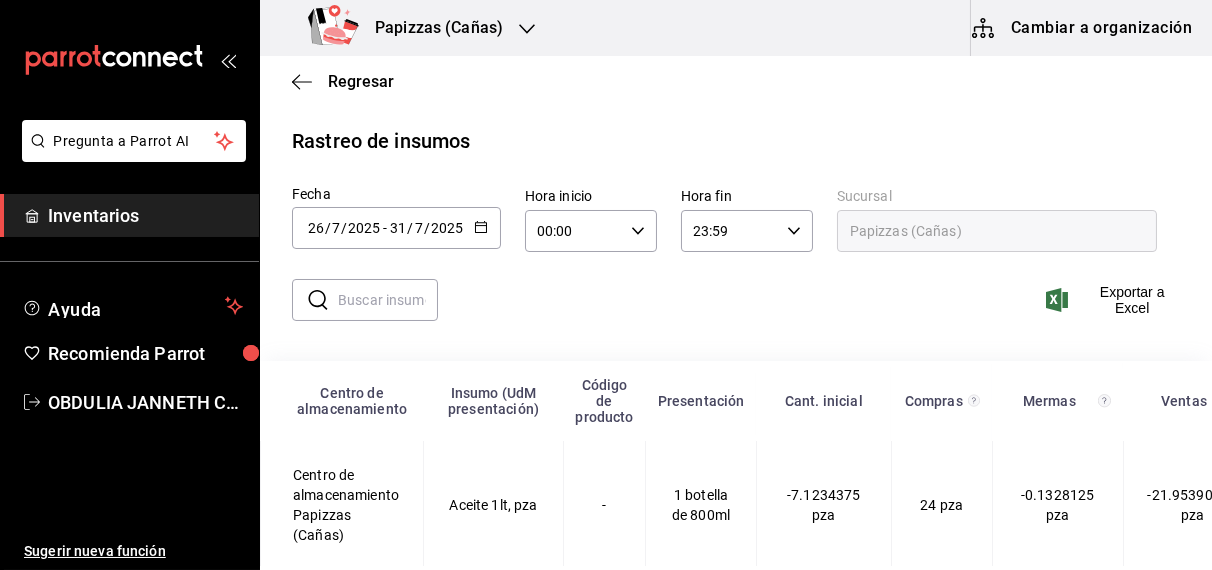 scroll, scrollTop: 0, scrollLeft: 0, axis: both 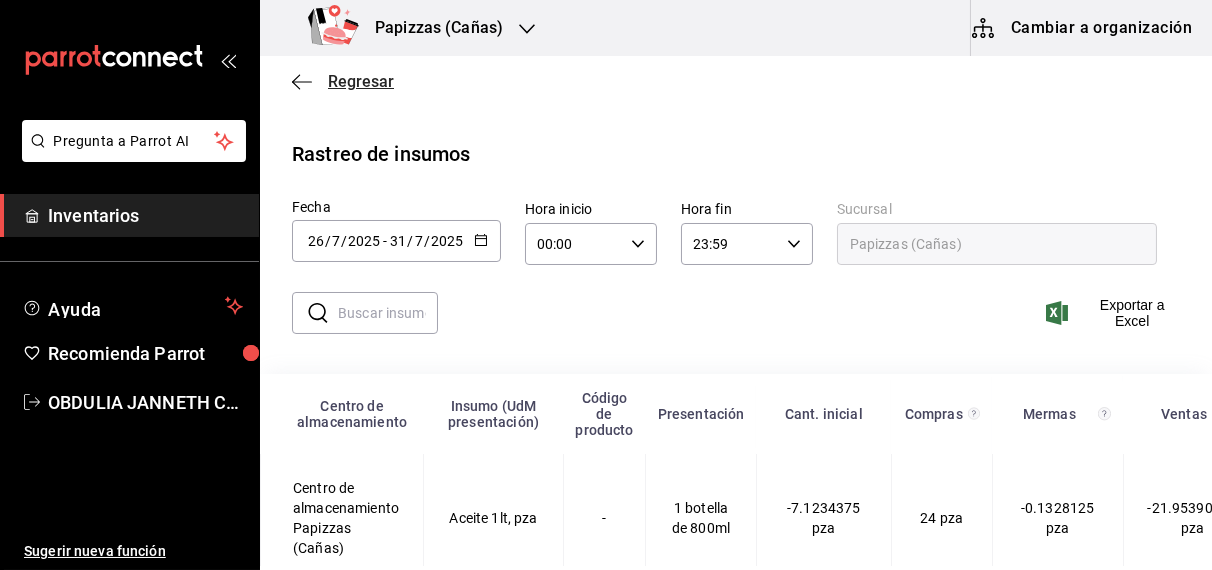 click on "Regresar" at bounding box center [361, 81] 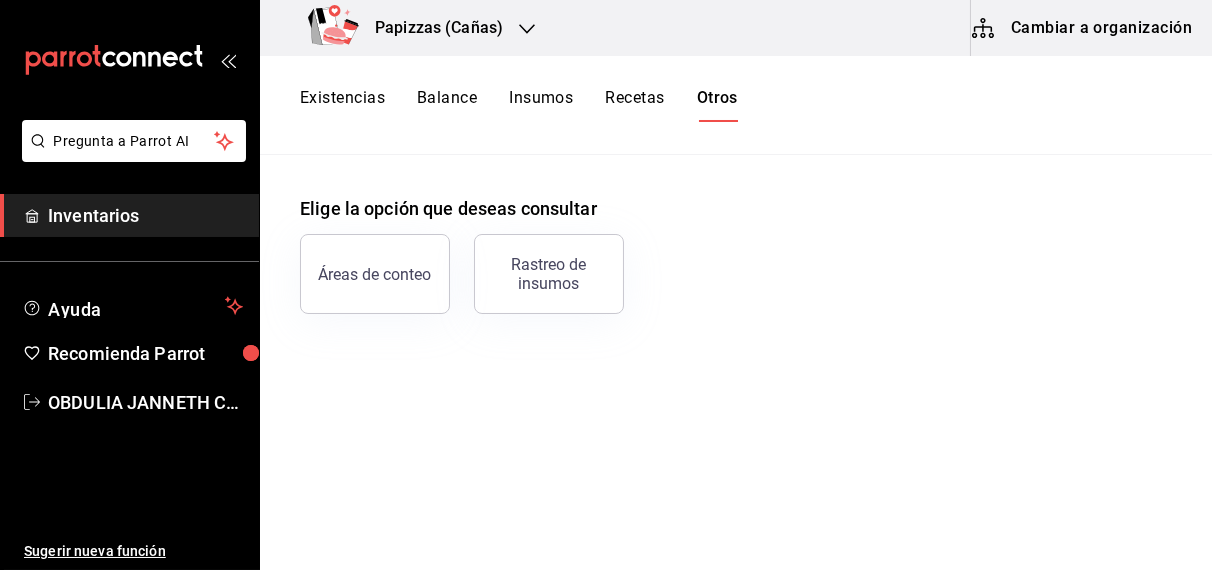 click on "Existencias Balance Insumos Recetas Otros" at bounding box center (519, 105) 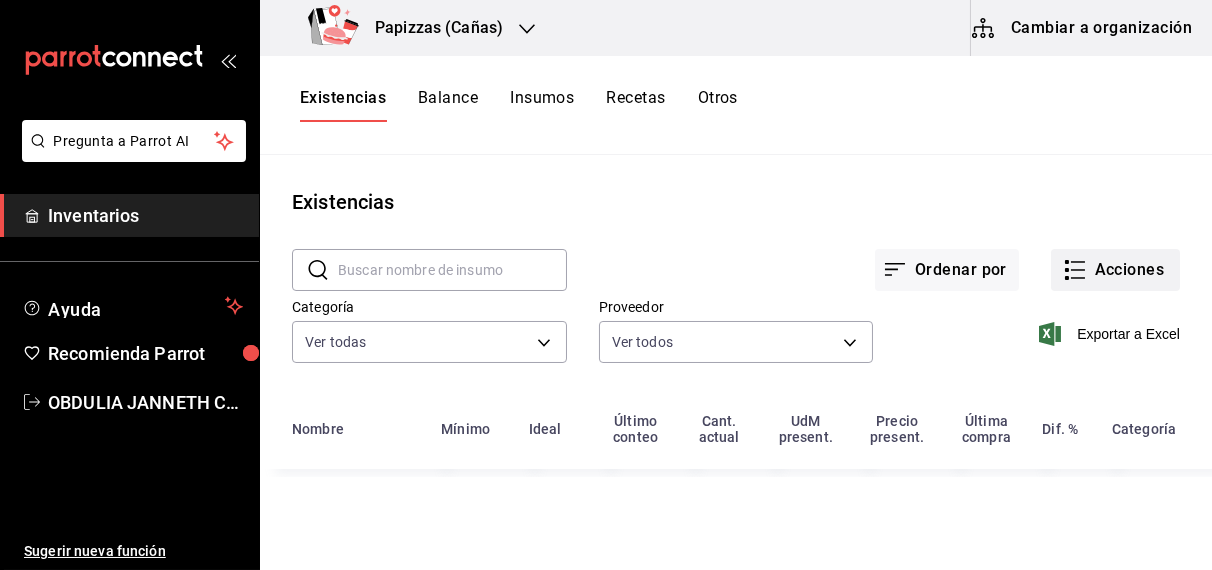 click on "Acciones" at bounding box center (1115, 270) 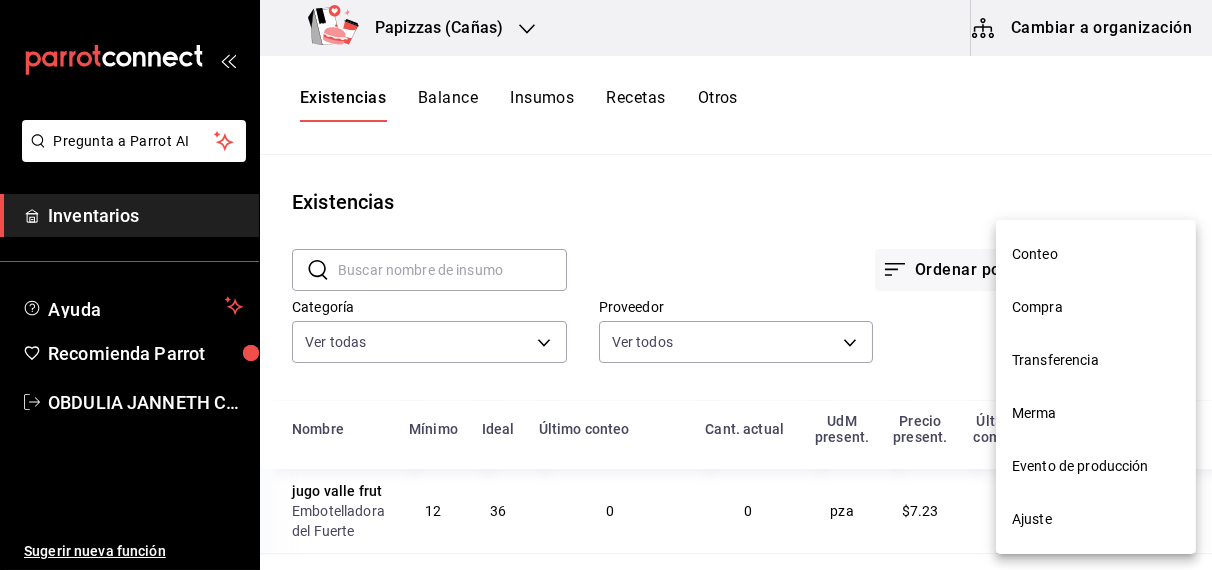 click on "Compra" at bounding box center (1096, 307) 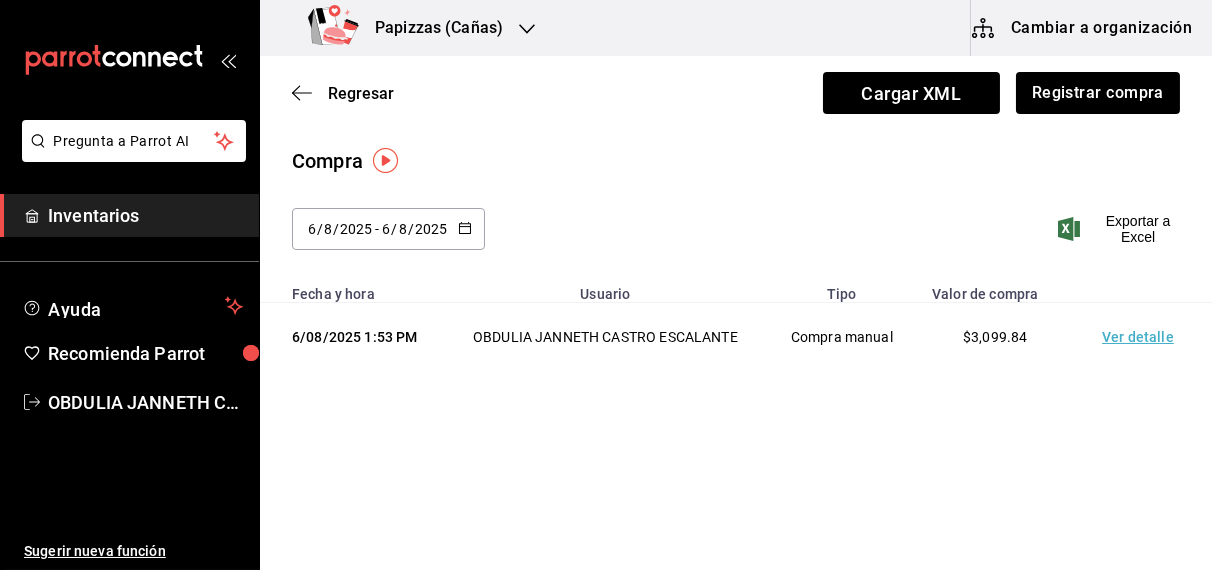click on "2025-08-06 6 / 8 / 2025 - 2025-08-06 6 / 8 / 2025" at bounding box center [388, 229] 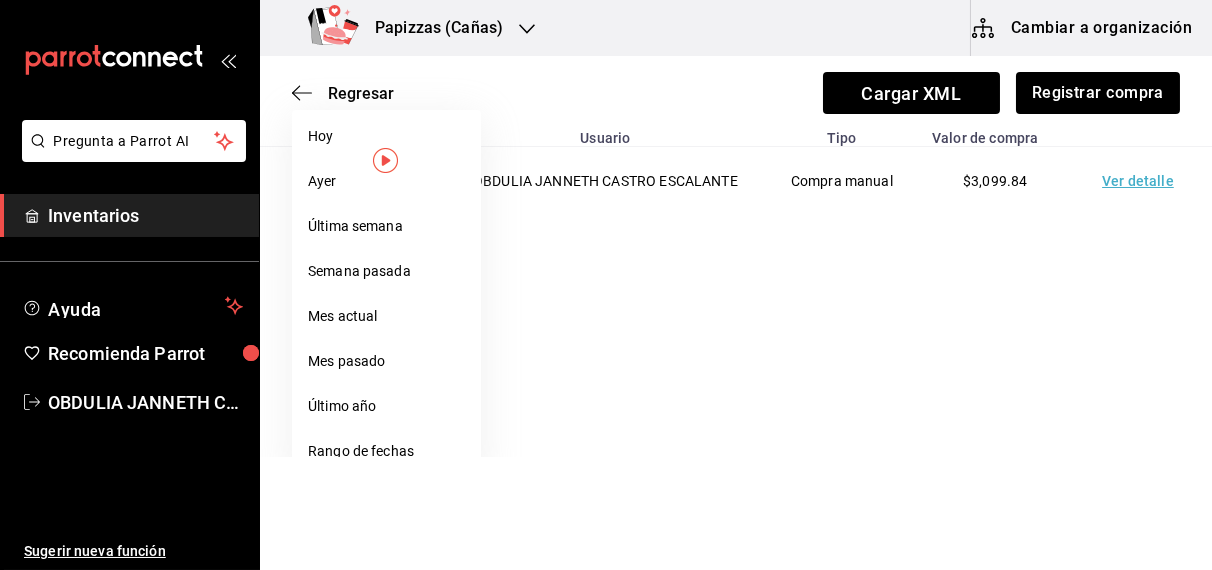 scroll, scrollTop: 176, scrollLeft: 0, axis: vertical 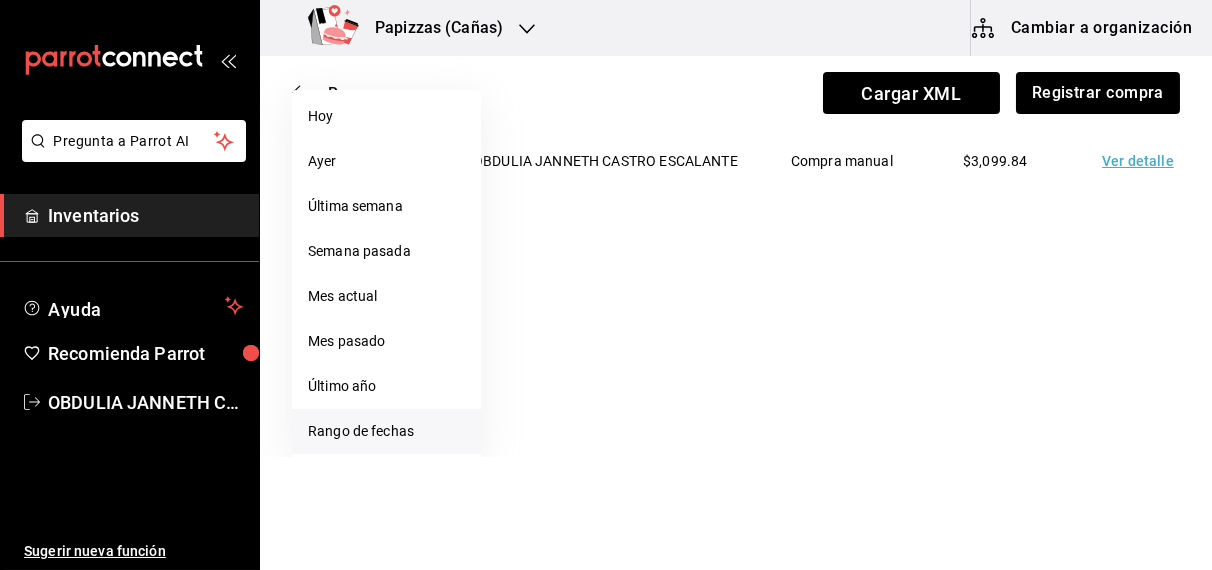 click on "Rango de fechas" at bounding box center [386, 431] 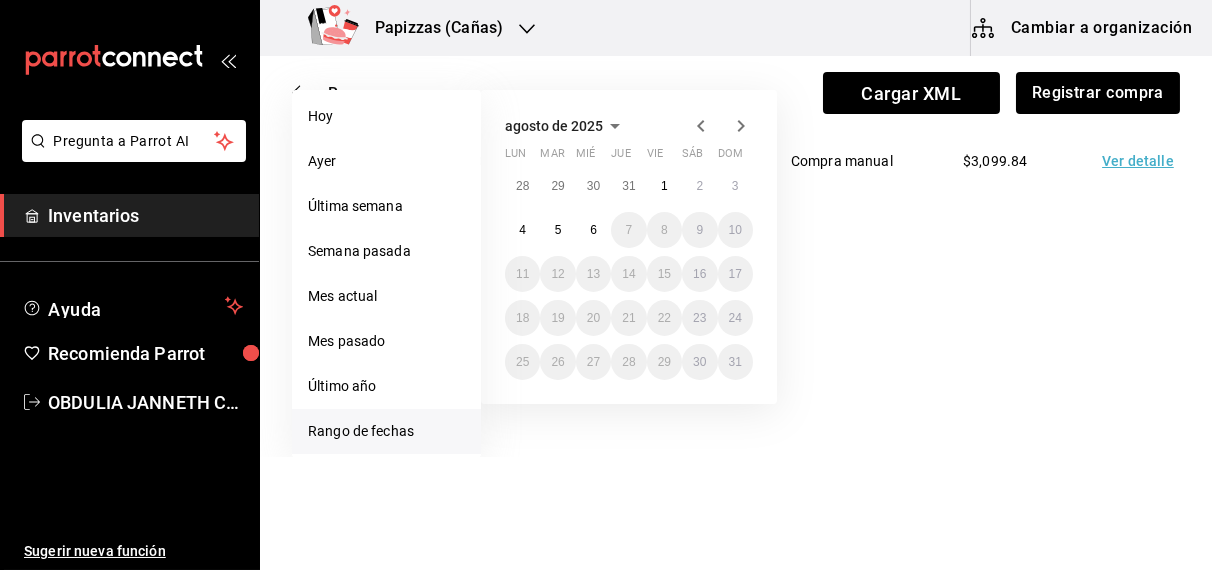 click 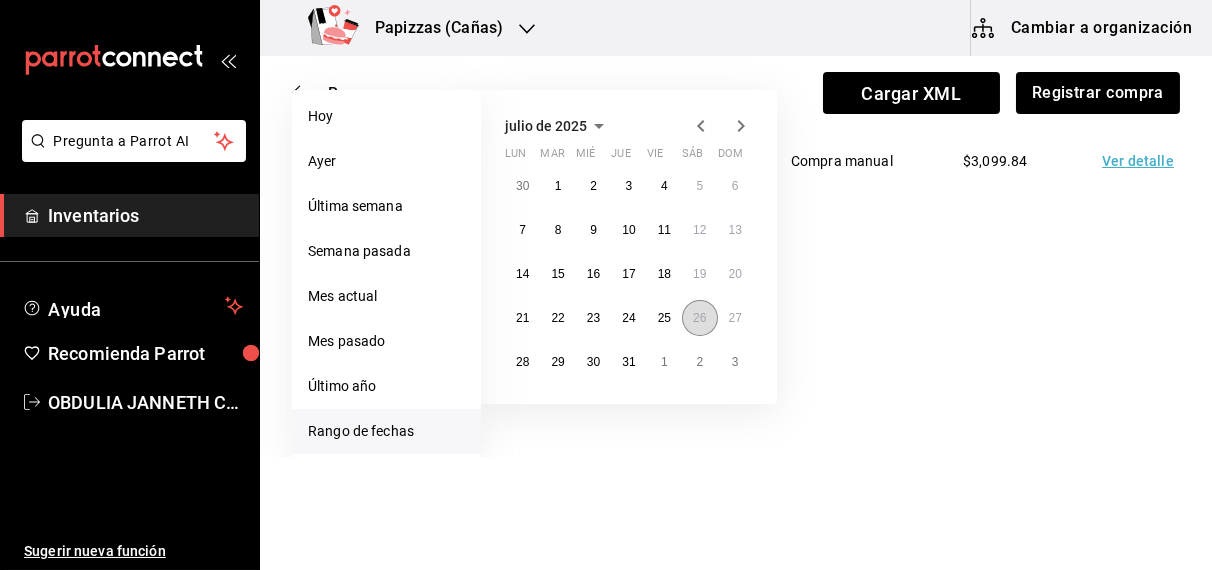 click on "26" at bounding box center [699, 318] 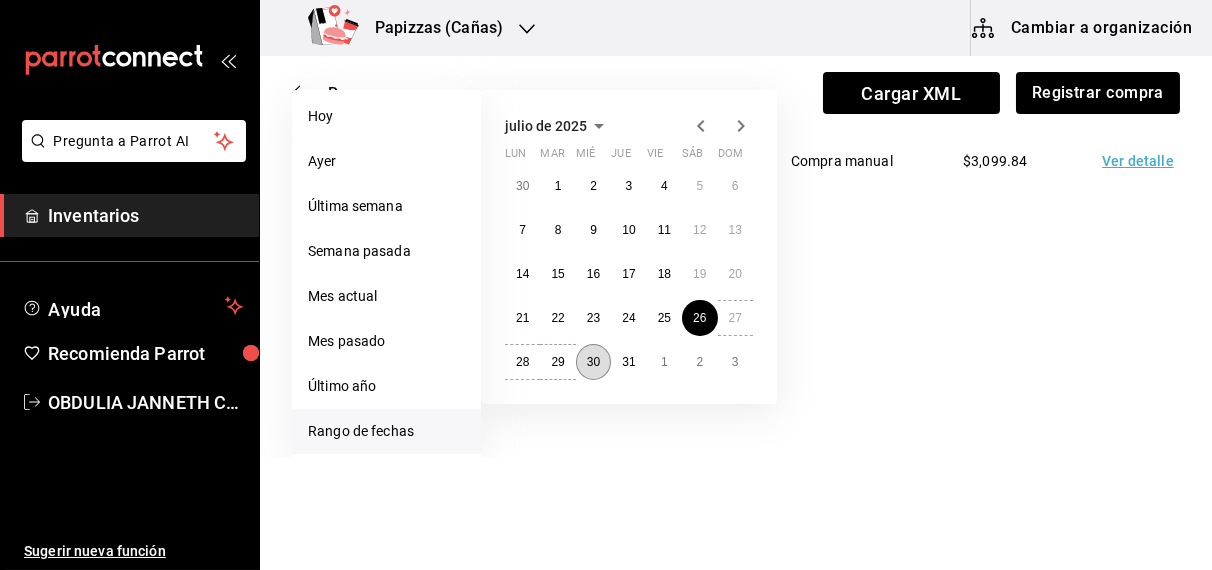 click on "30" at bounding box center (593, 362) 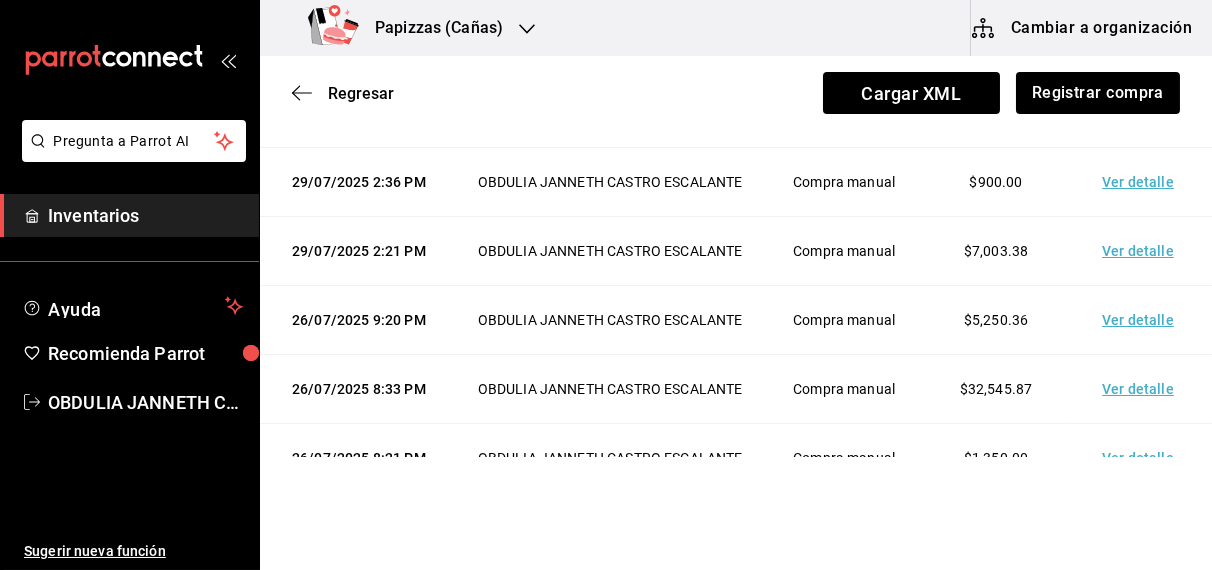 scroll, scrollTop: 224, scrollLeft: 0, axis: vertical 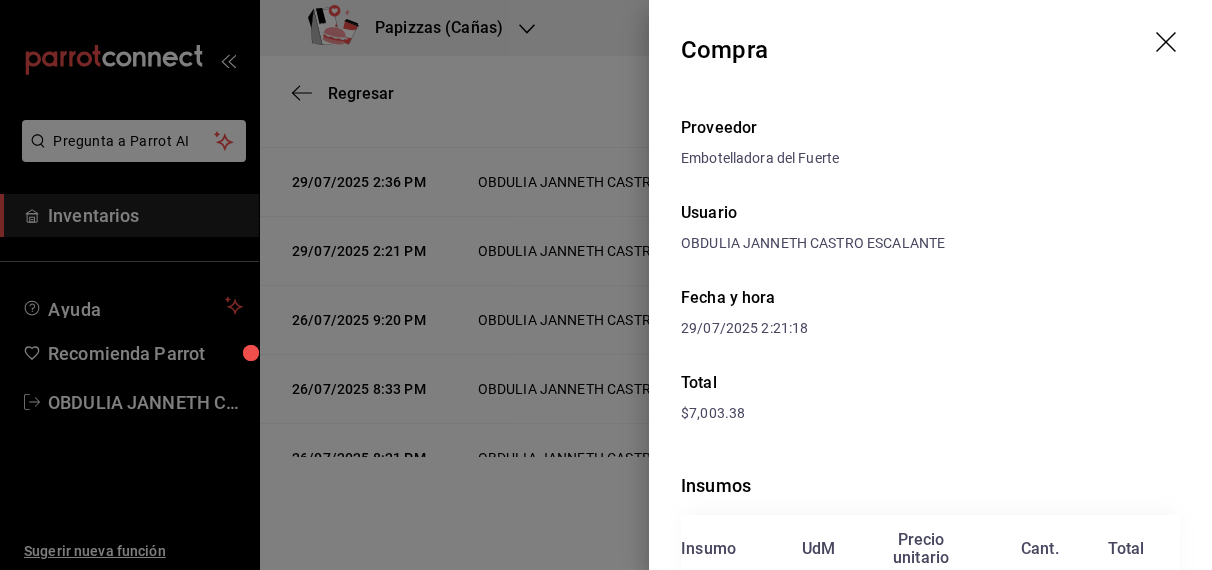 click 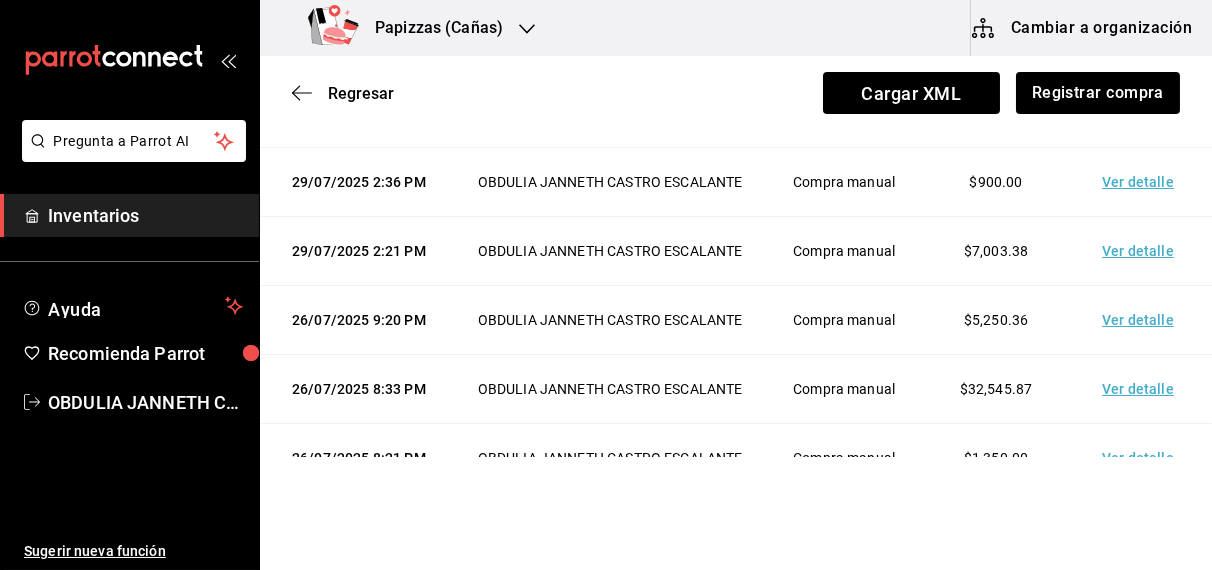 click on "Ver detalle" at bounding box center (1142, 113) 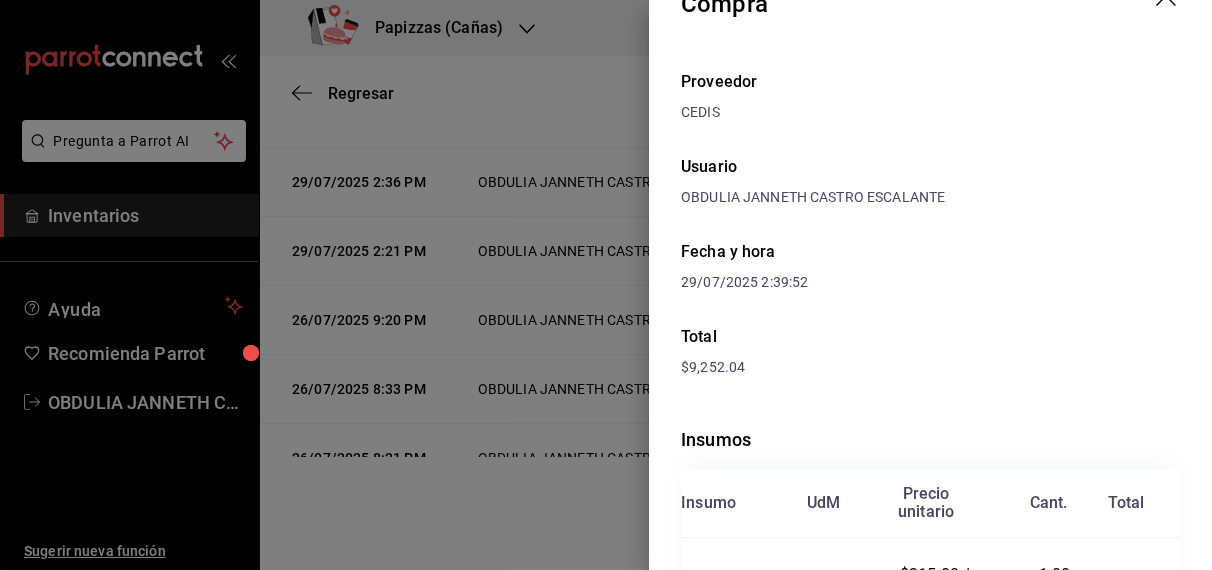 scroll, scrollTop: 0, scrollLeft: 0, axis: both 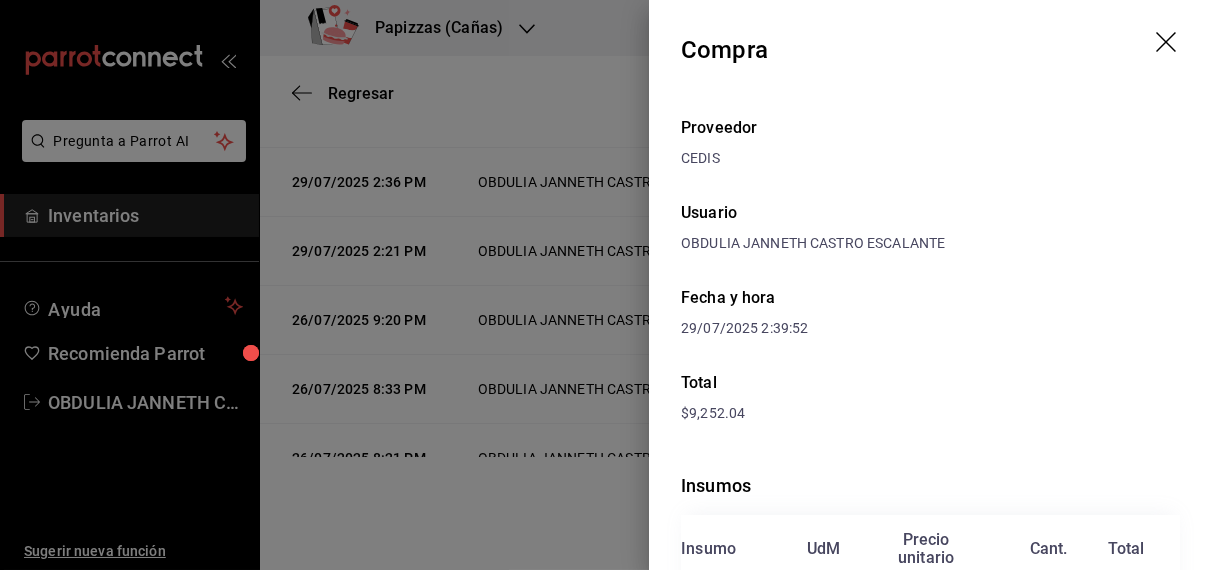 click 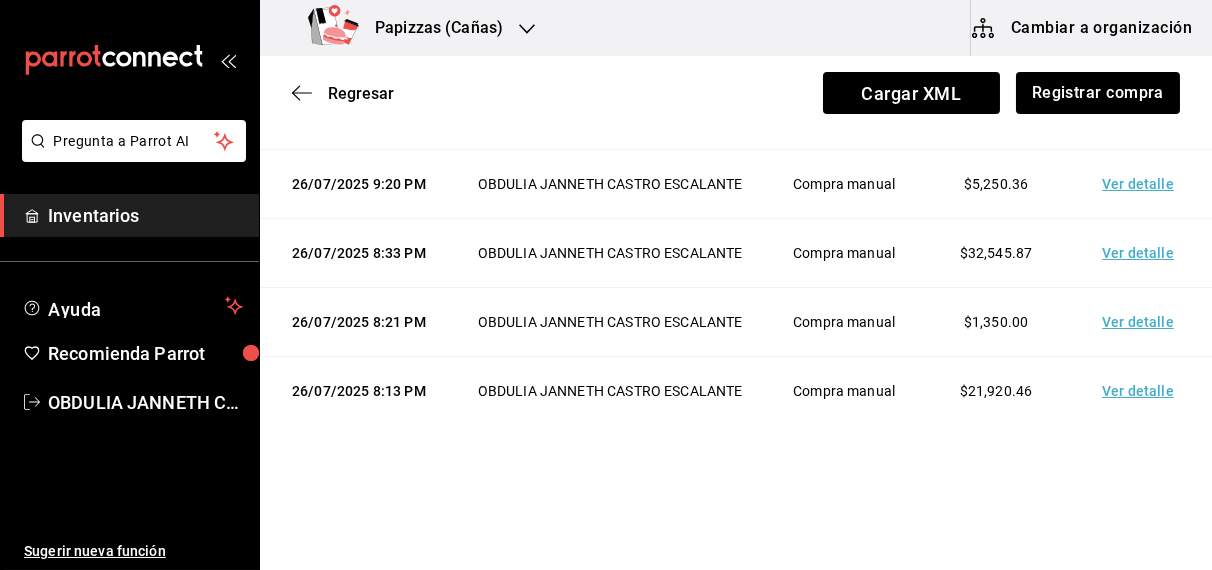 scroll, scrollTop: 515, scrollLeft: 0, axis: vertical 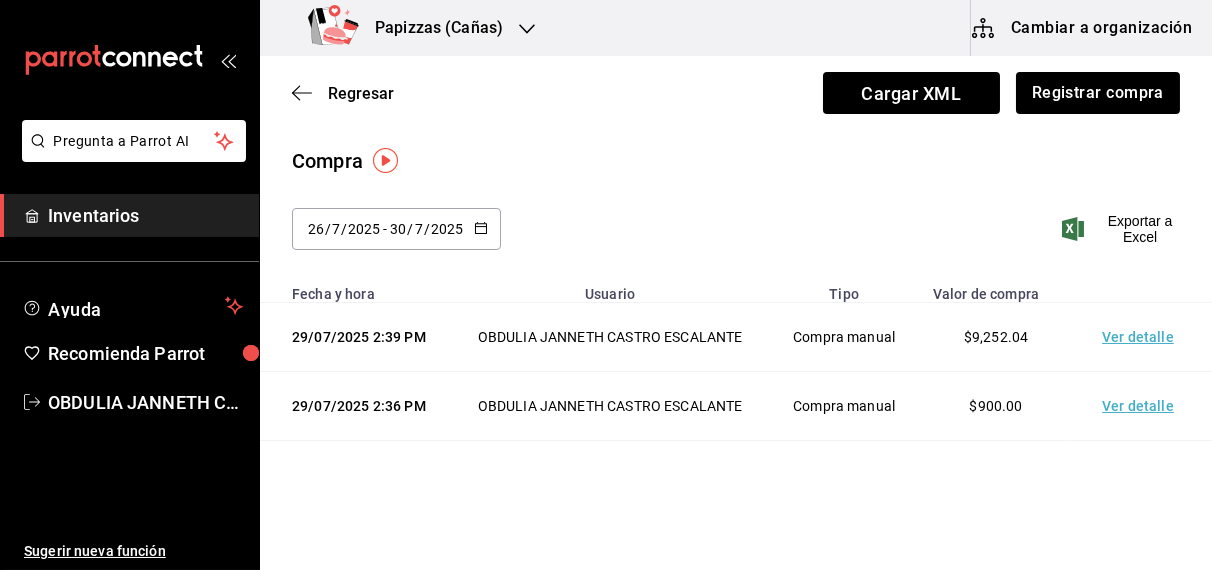click 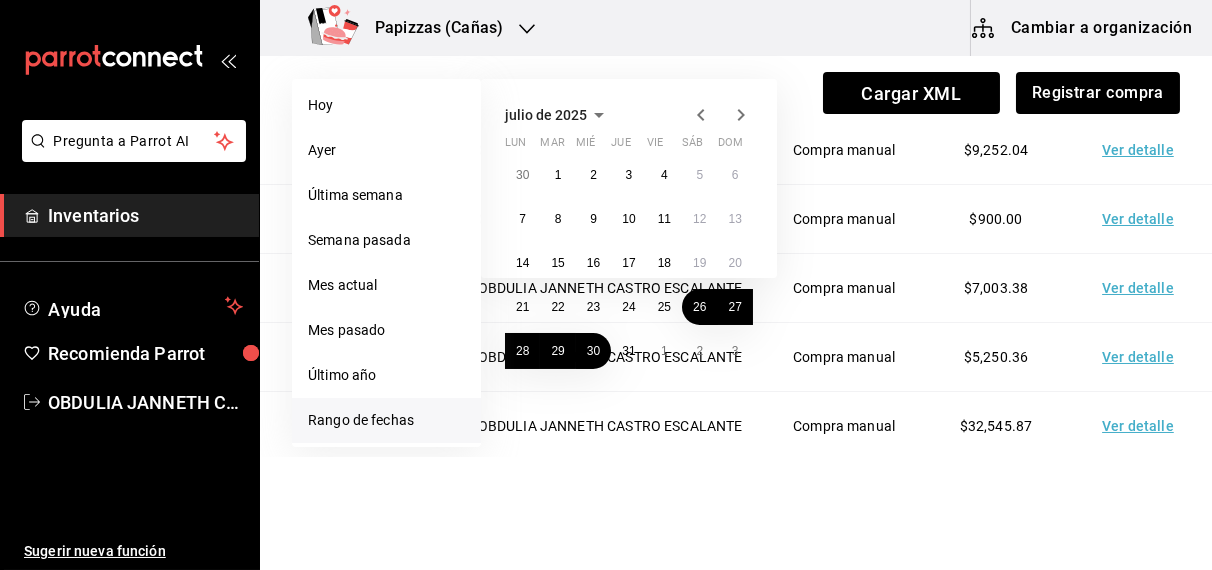 scroll, scrollTop: 213, scrollLeft: 0, axis: vertical 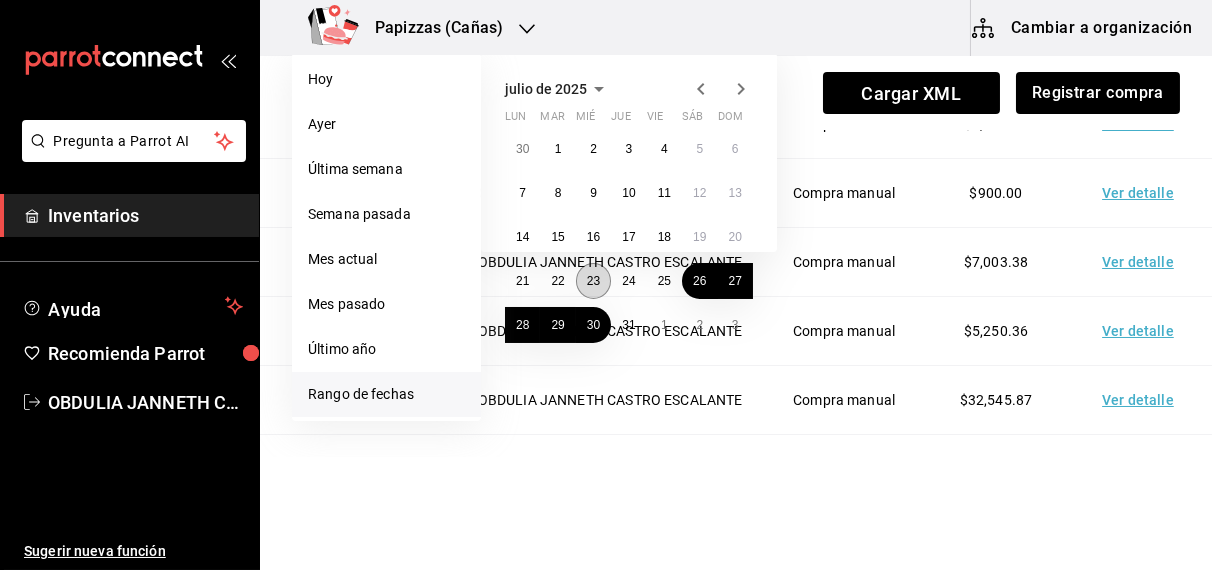 click on "23" at bounding box center [593, 281] 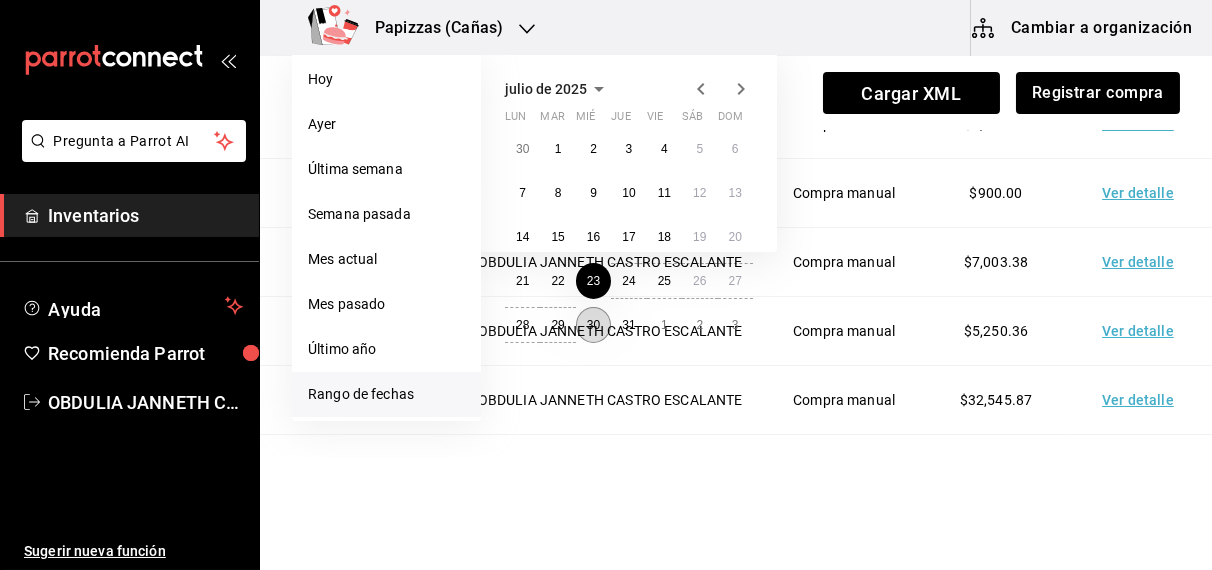 click on "30" at bounding box center (593, 325) 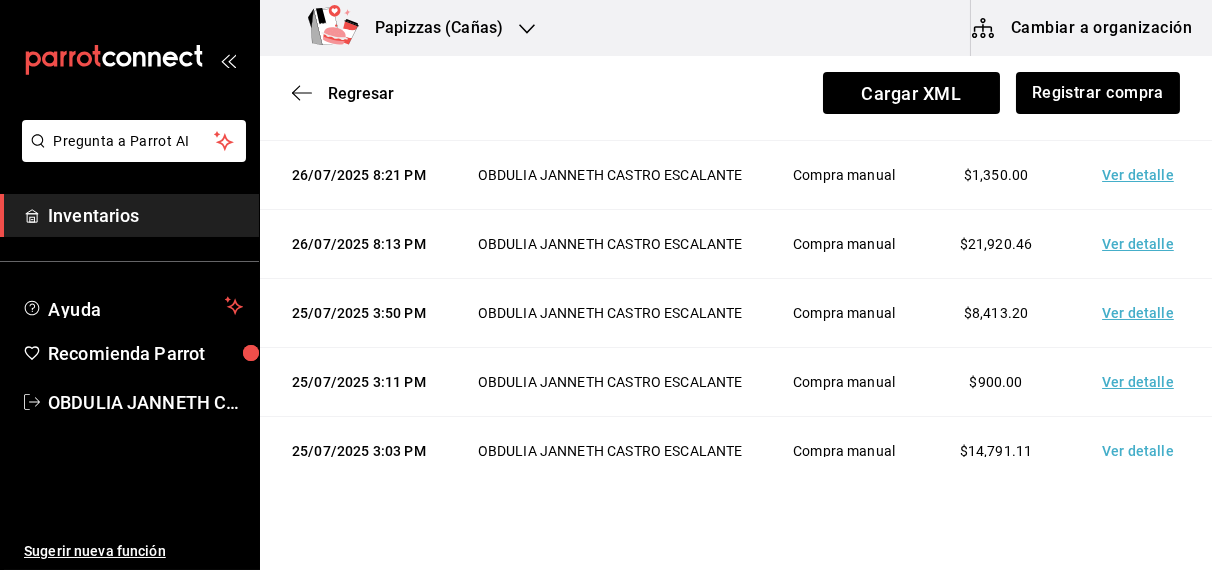 scroll, scrollTop: 506, scrollLeft: 0, axis: vertical 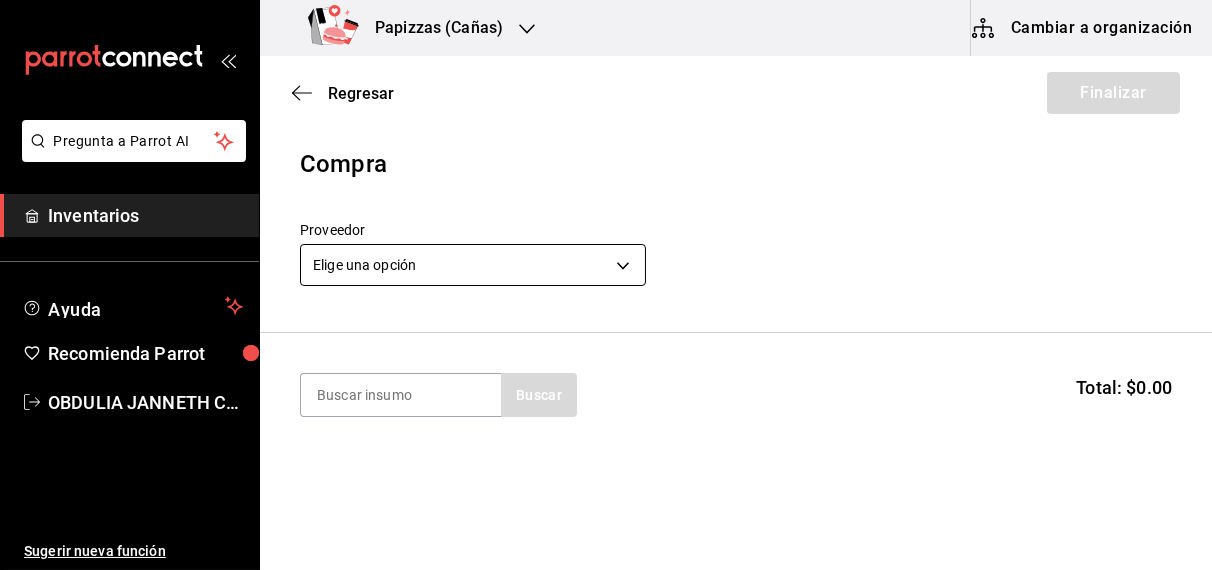 click on "Pregunta a Parrot AI Inventarios   Ayuda Recomienda Parrot   [PERSON]   Sugerir nueva función   Papizzas (Cañas) Cambiar a organización Regresar Finalizar Compra Proveedor Elige una opción default Buscar Total: $0.00 No hay insumos a mostrar. Busca un insumo para agregarlo a la lista Pregunta a Parrot AI Inventarios   Ayuda Recomienda Parrot   [PERSON]   Sugerir nueva función   Editar Eliminar GANA 1 MES GRATIS EN TU SUSCRIPCIÓN AQUÍ ¿Recuerdas cómo empezó tu restaurante?
Hoy puedes ayudar a un colega a tener el mismo cambio que tú viviste.
Recomienda Parrot directamente desde tu Portal Administrador.
Es fácil y rápido.
🎁 Por cada restaurante que se una, ganas 1 mes gratis. Ver video tutorial Ir a video Visitar centro de ayuda ([PHONE]) [EMAIL] Visitar centro de ayuda ([PHONE]) [EMAIL]" at bounding box center [606, 228] 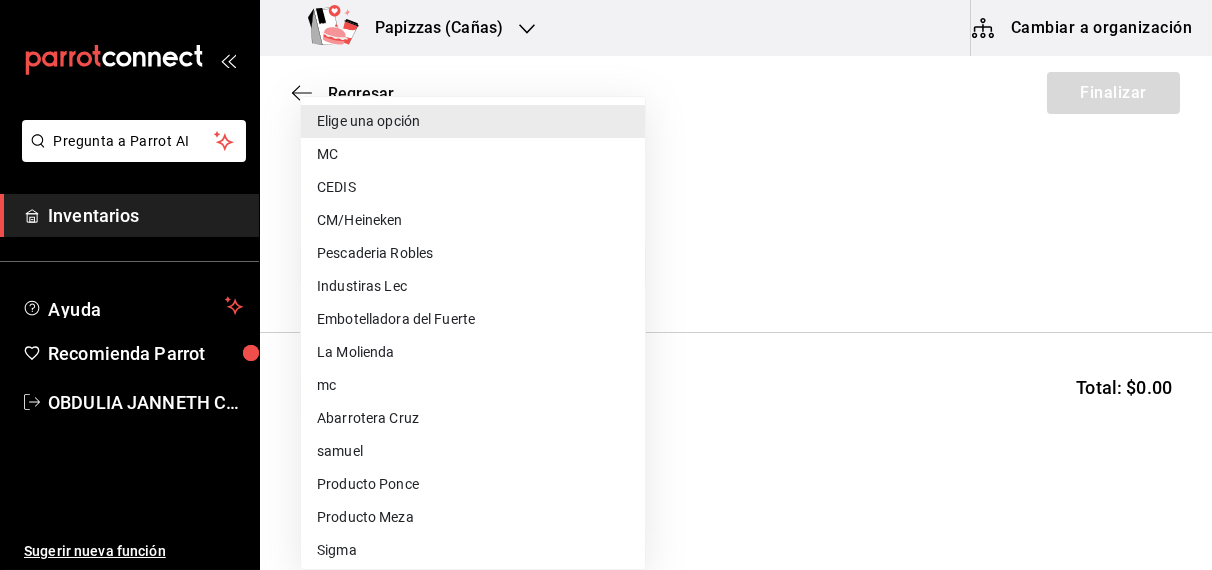 click on "CEDIS" at bounding box center [473, 187] 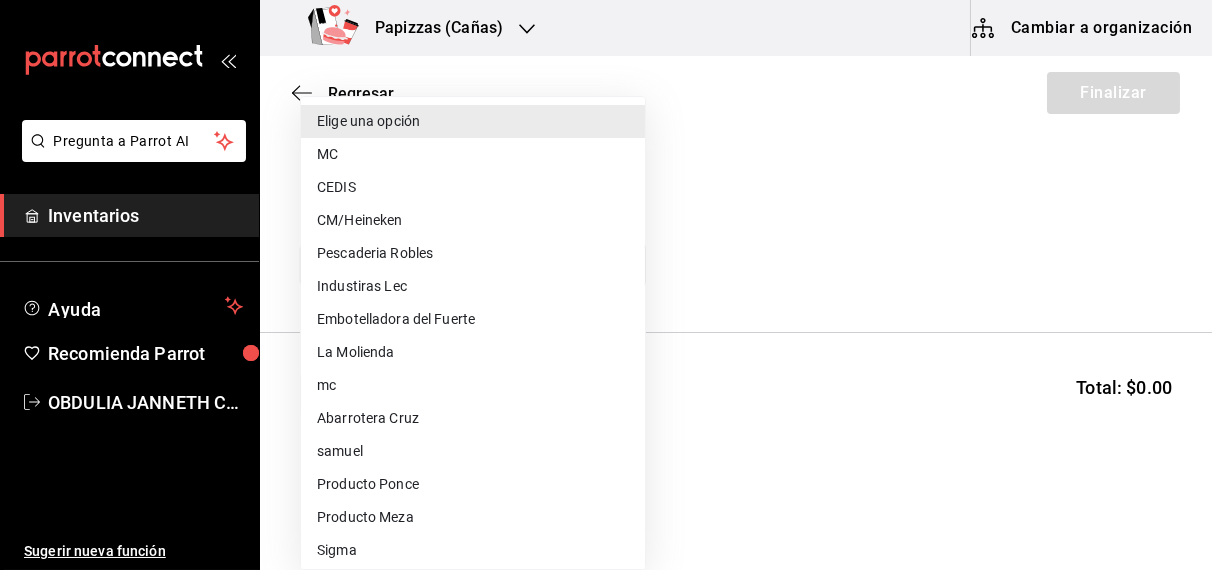 type on "fd93c39f-859b-4130-830c-b038fbd442a0" 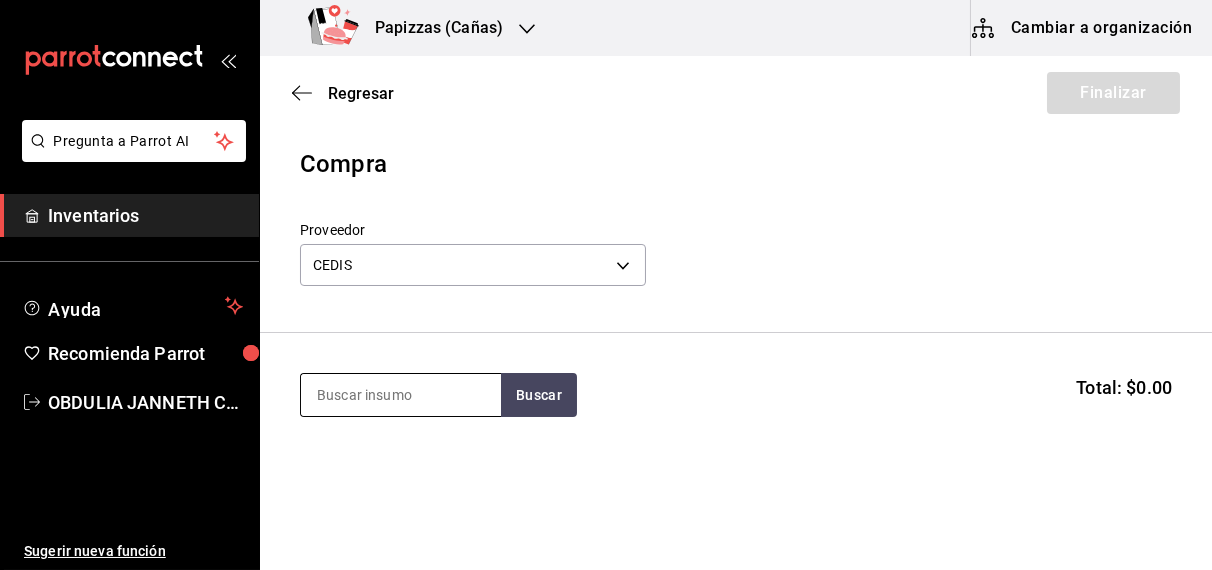 click at bounding box center (401, 395) 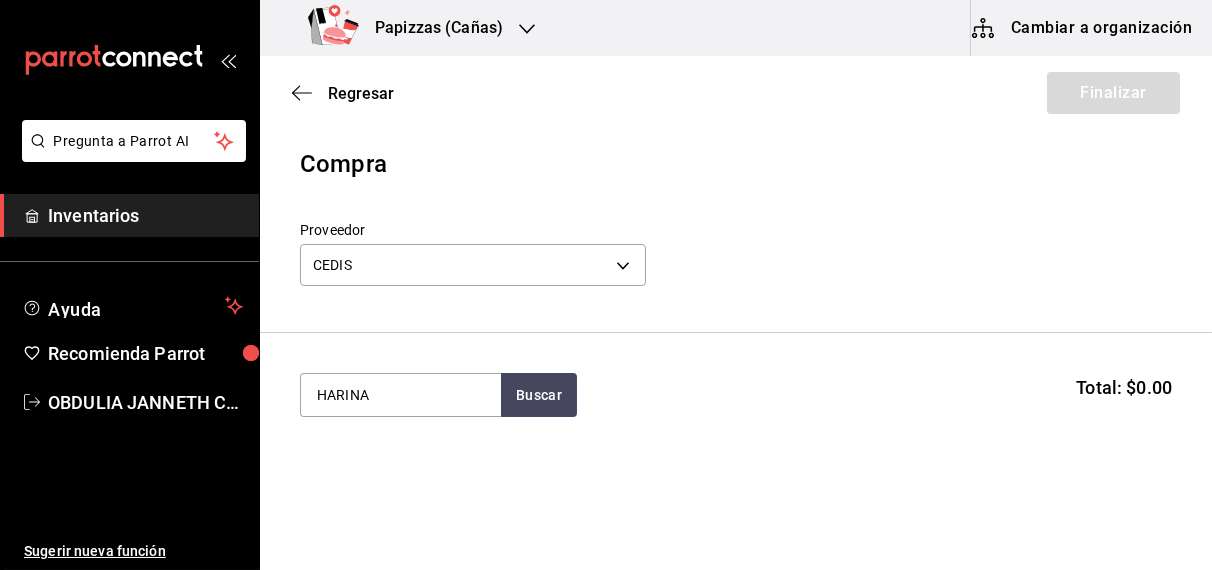 type on "HARINA" 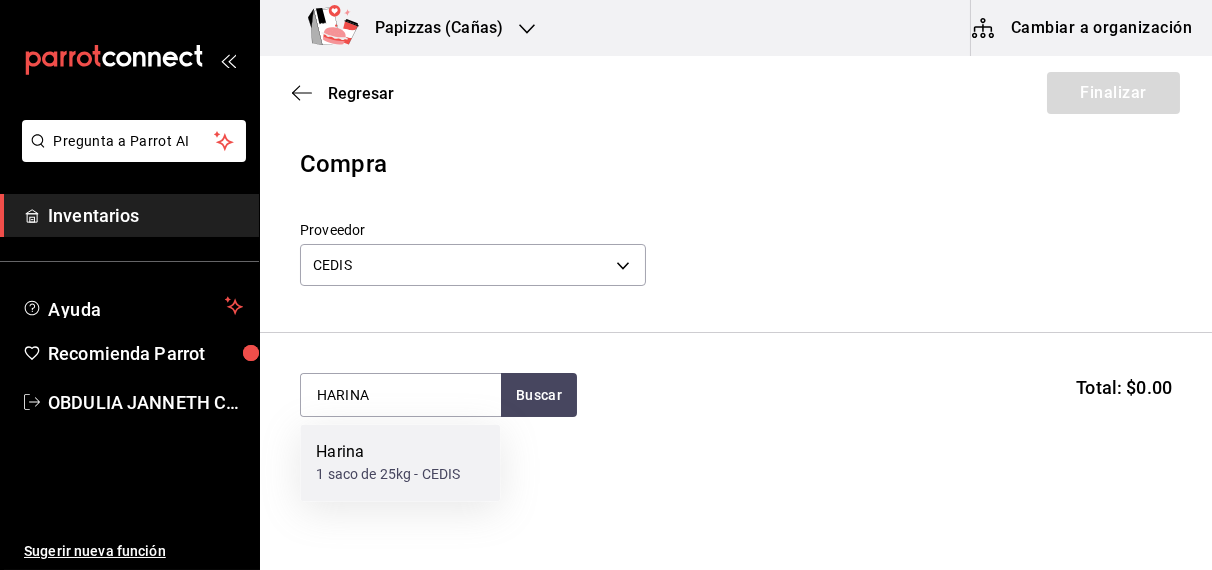 click on "Harina 1 saco de 25kg - CEDIS" at bounding box center (400, 463) 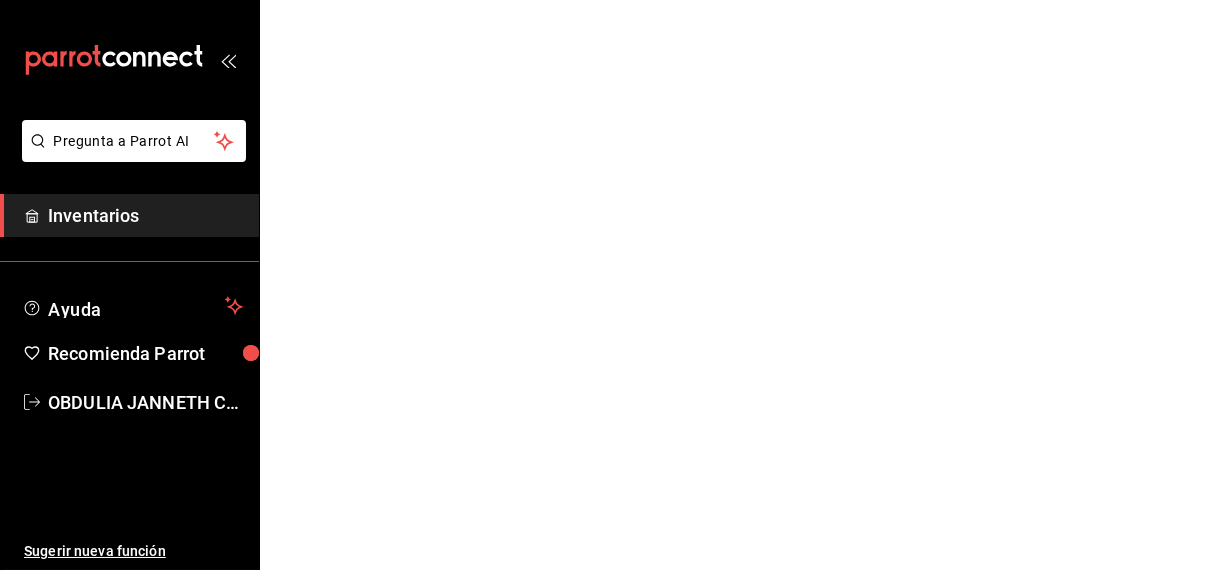 type 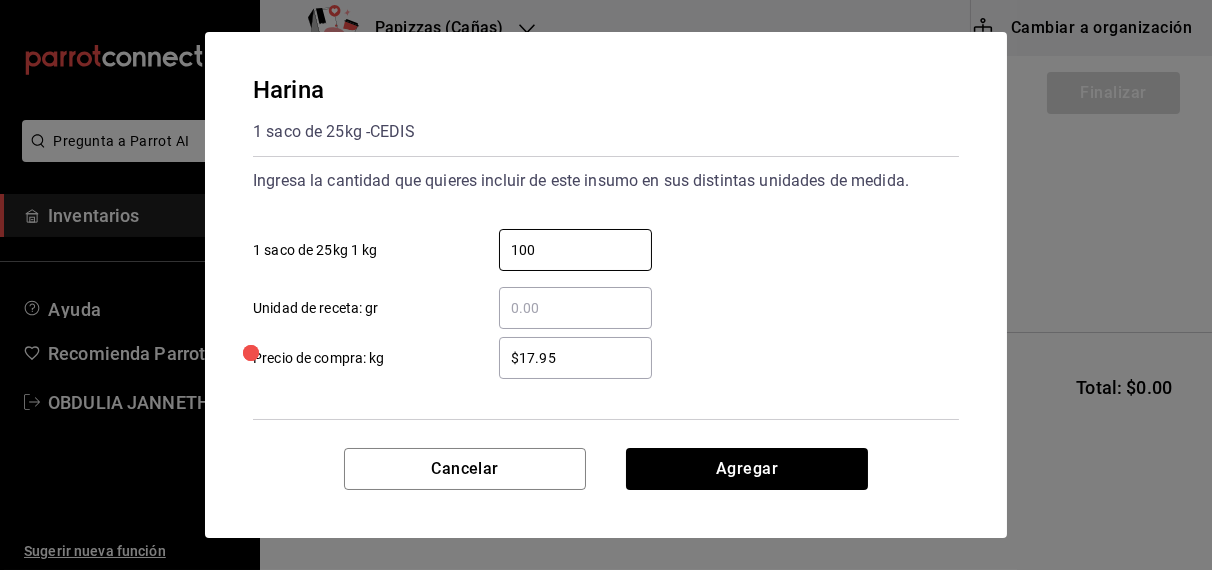type on "100" 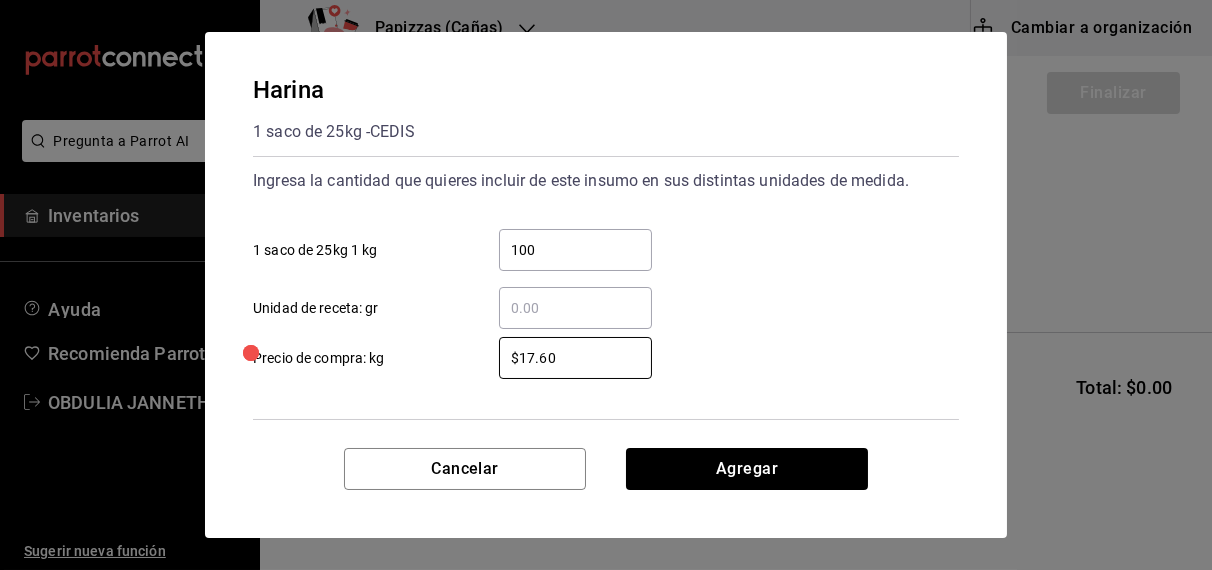 type on "$17.60" 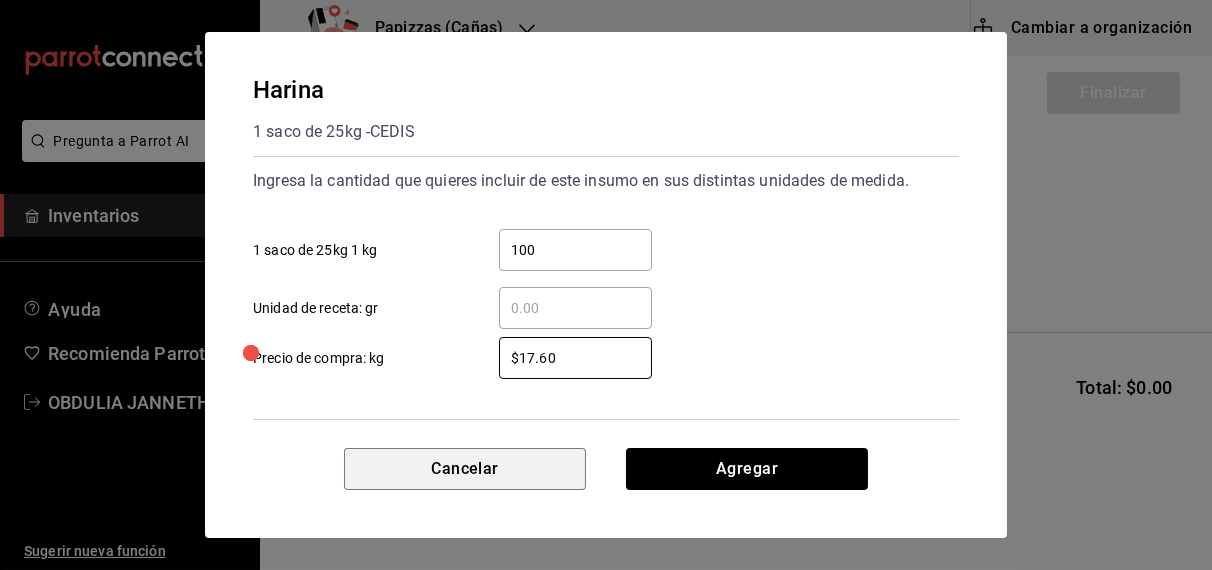 type 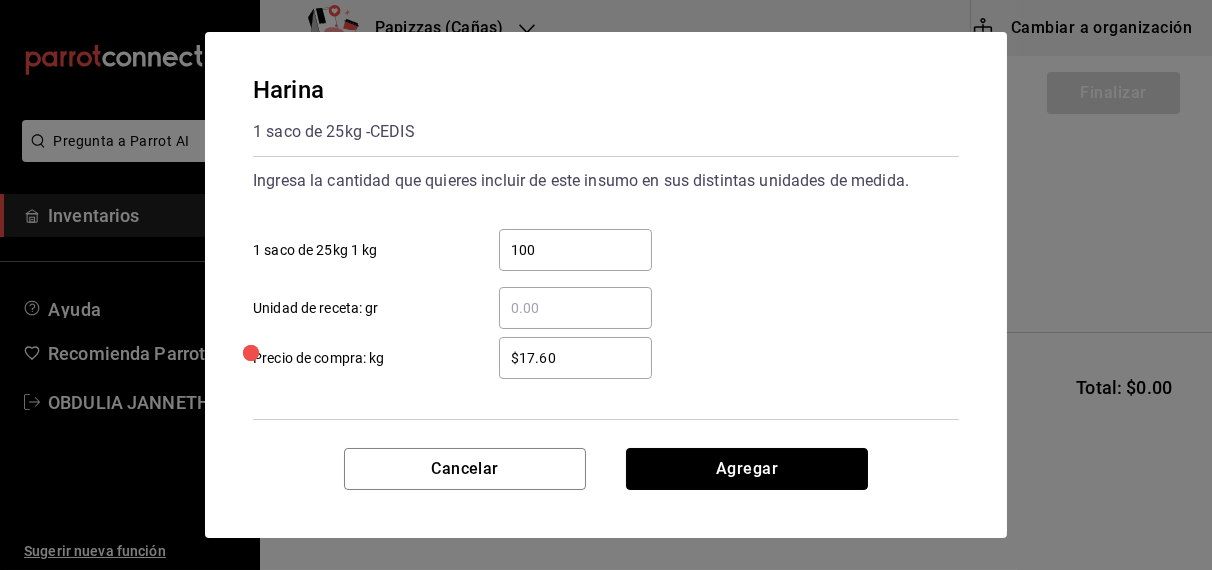 type 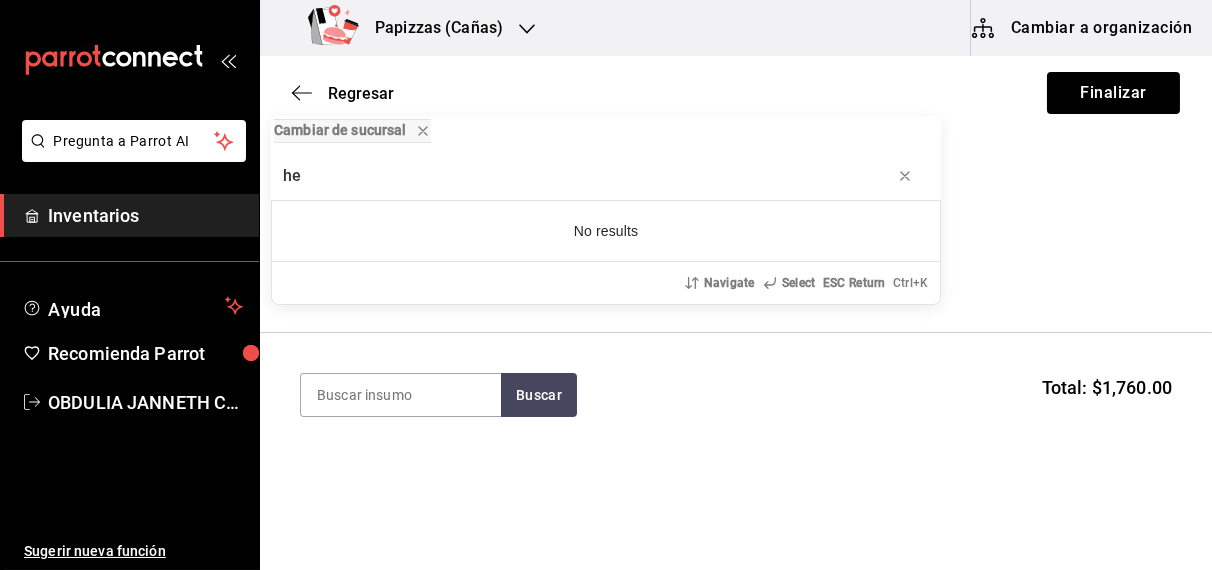 type on "he" 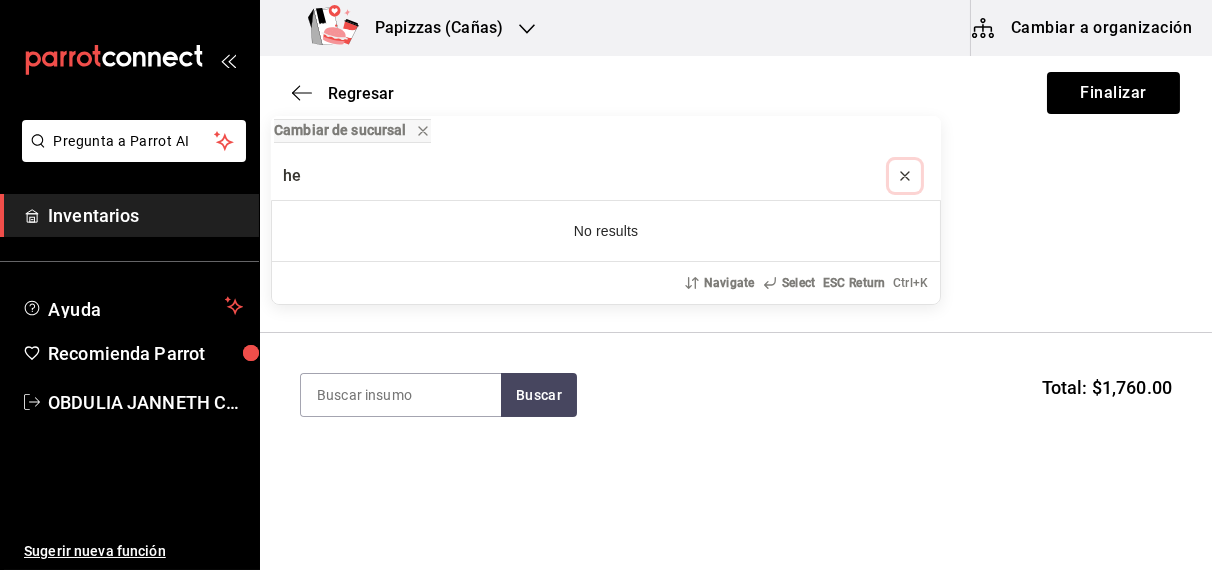 click 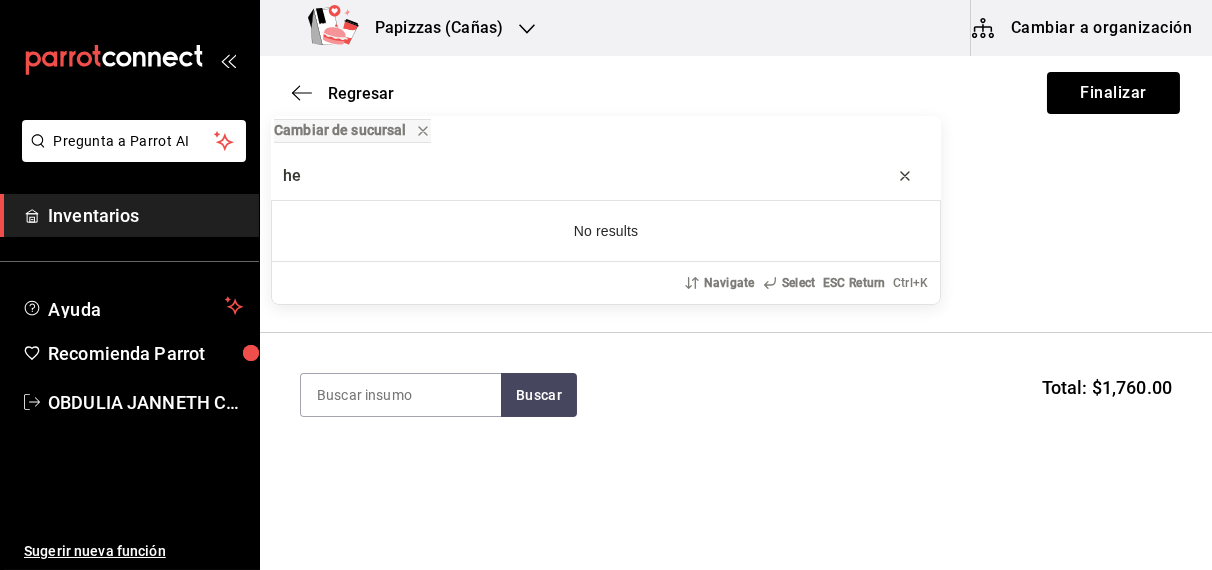 type 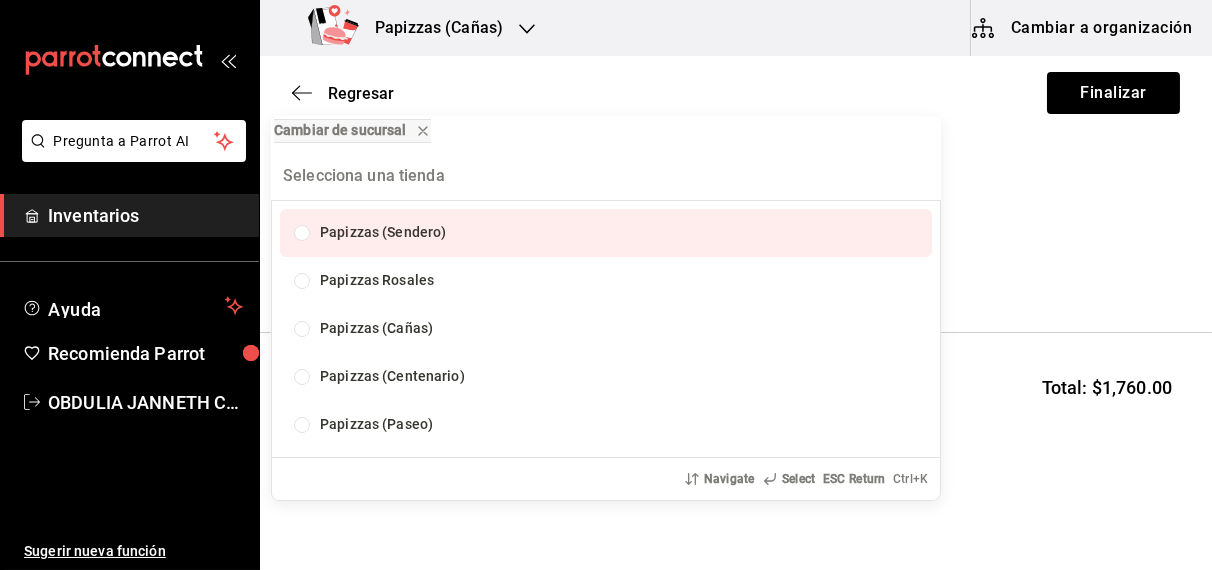 click on "Cambiar de sucursal Papizzas (Sendero) Papizzas Rosales Papizzas (Cañas) Papizzas (Centenario) Papizzas (Paseo) Navigate Select ESC Return Ctrl+ K" at bounding box center (606, 285) 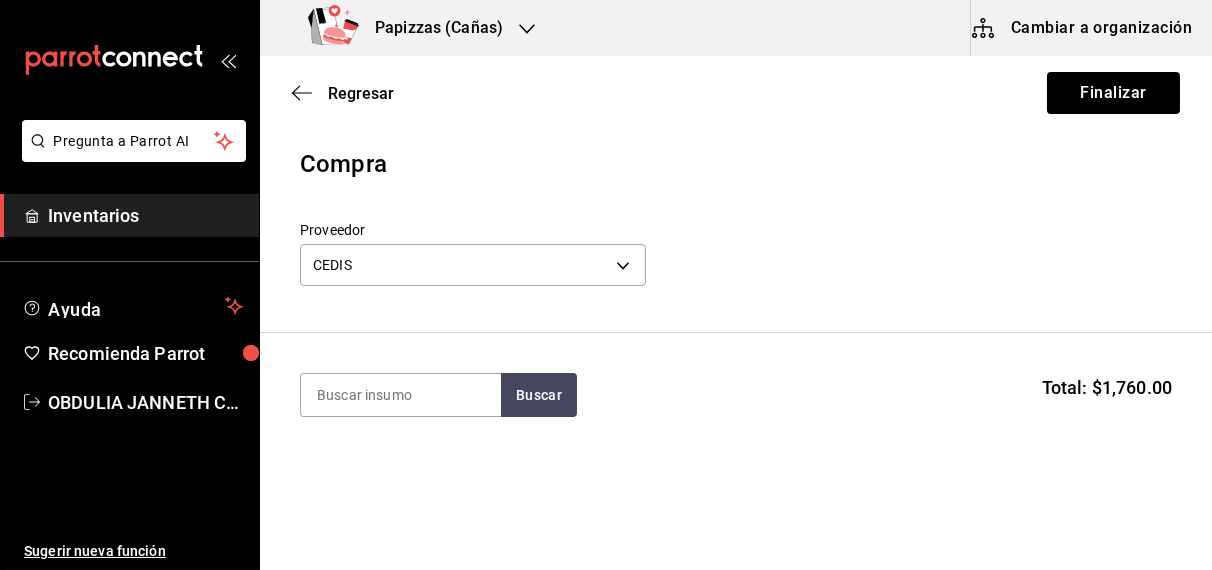click on "Compra Proveedor CEDIS fd93c39f-859b-4130-830c-b038fbd442a0" at bounding box center [736, 239] 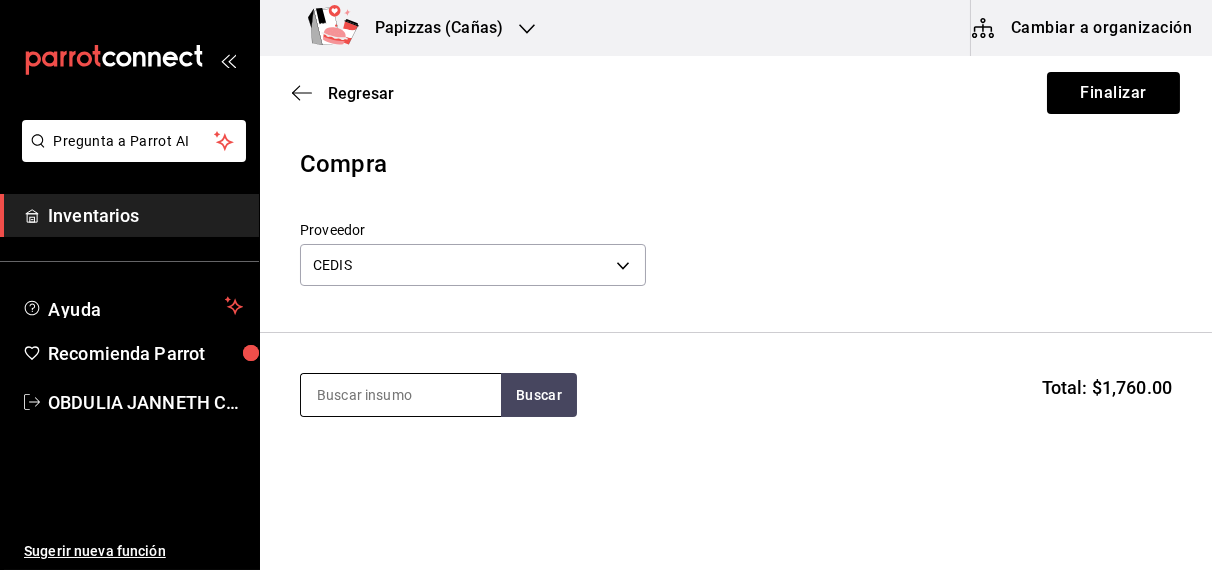 click at bounding box center [401, 395] 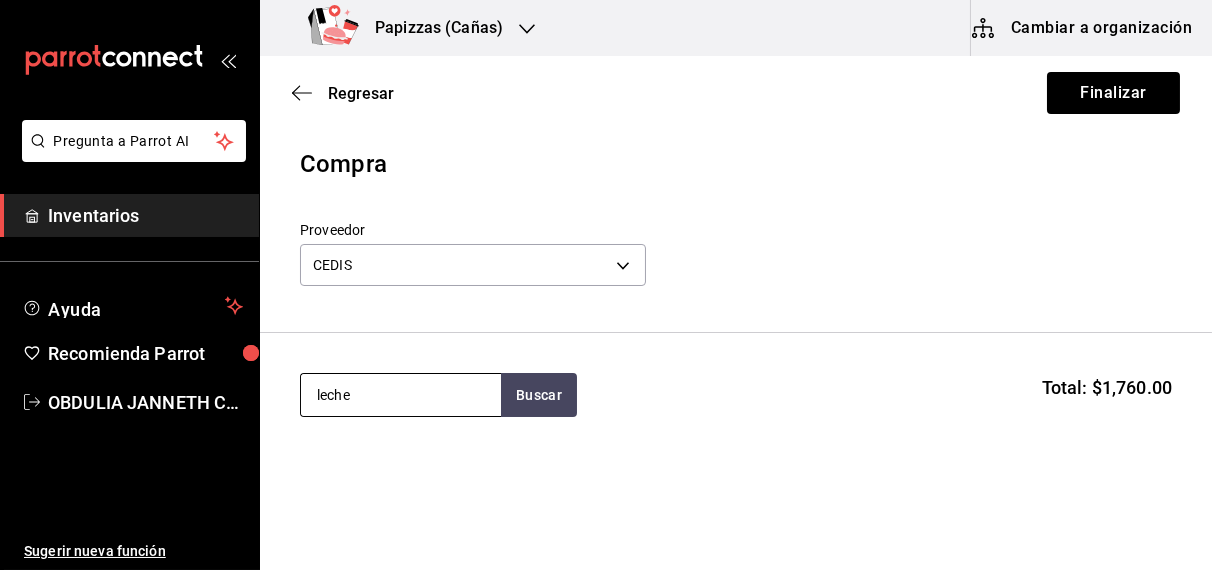 type on "leche" 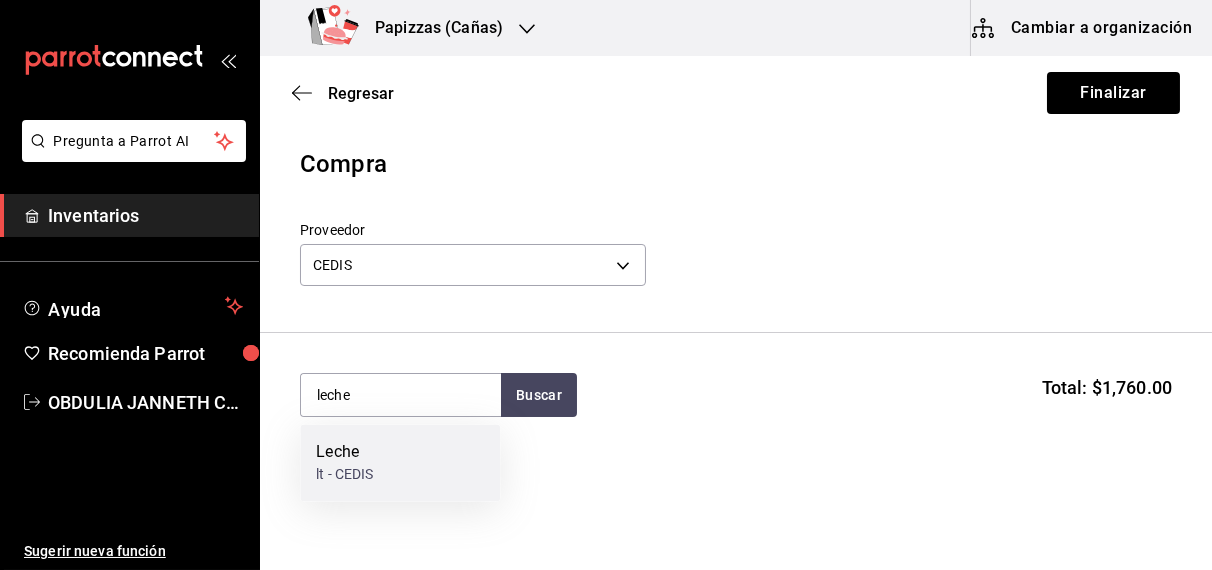 click on "lt - CEDIS" at bounding box center (344, 475) 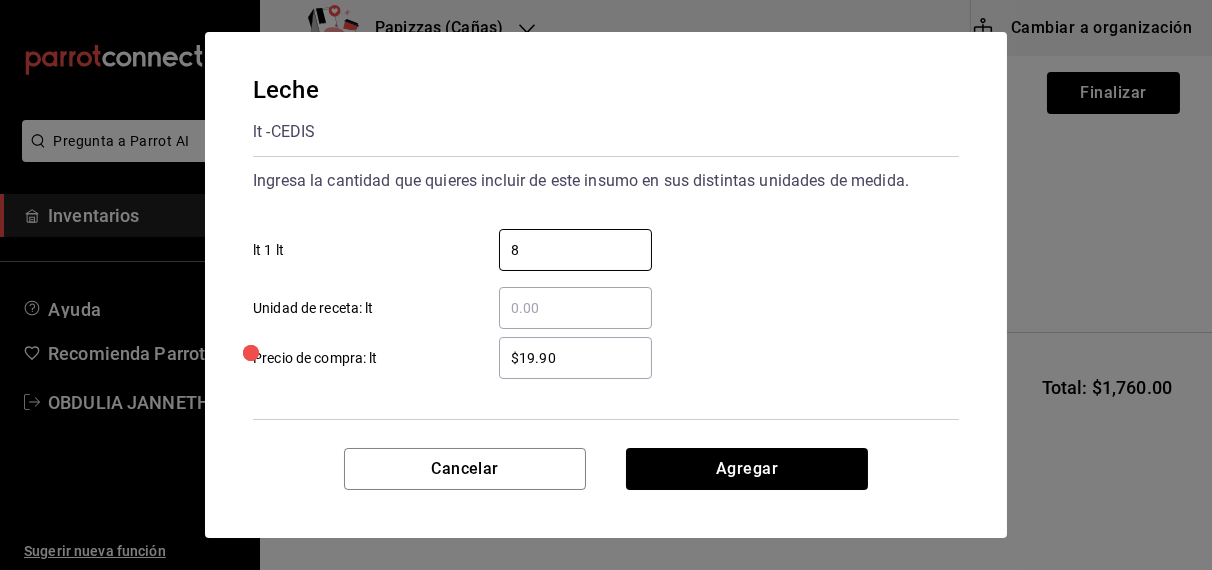 type on "8" 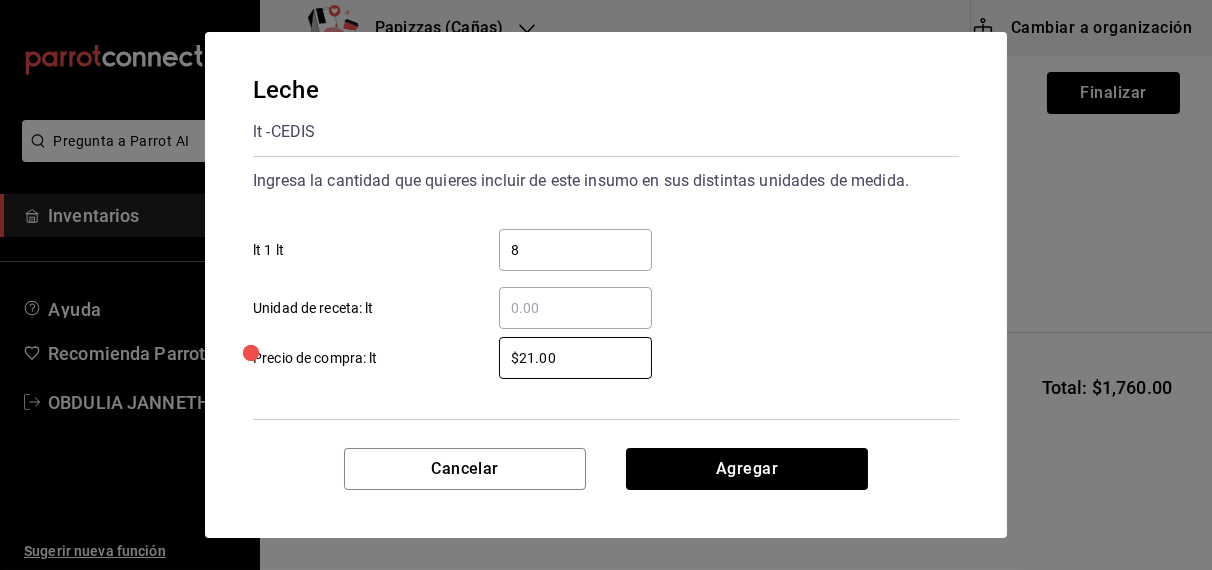 type on "$21.00" 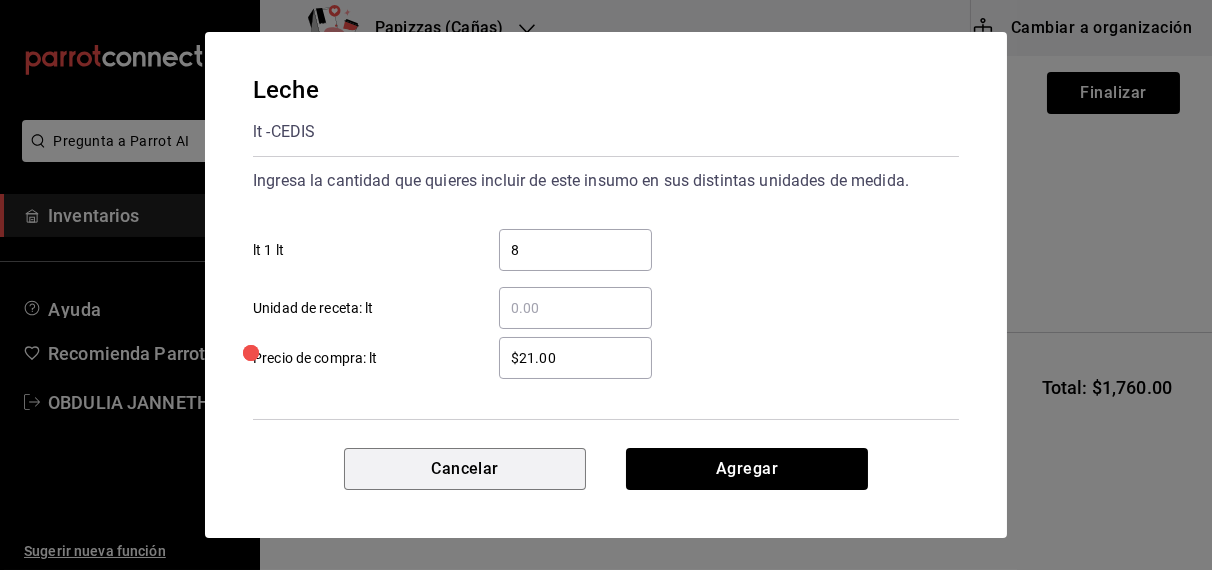 type 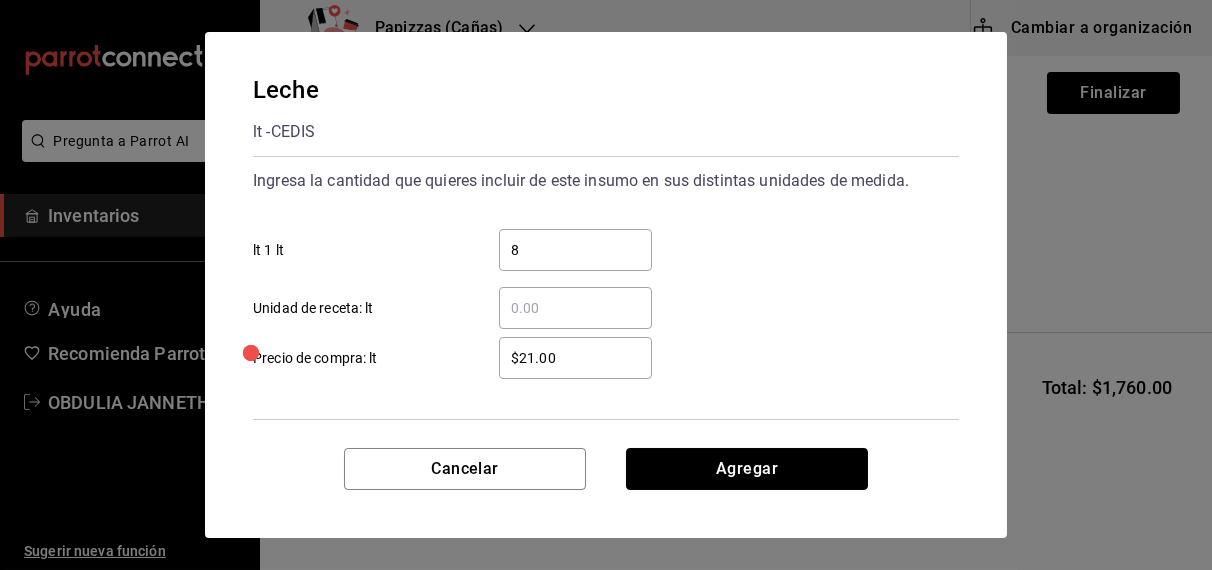 type 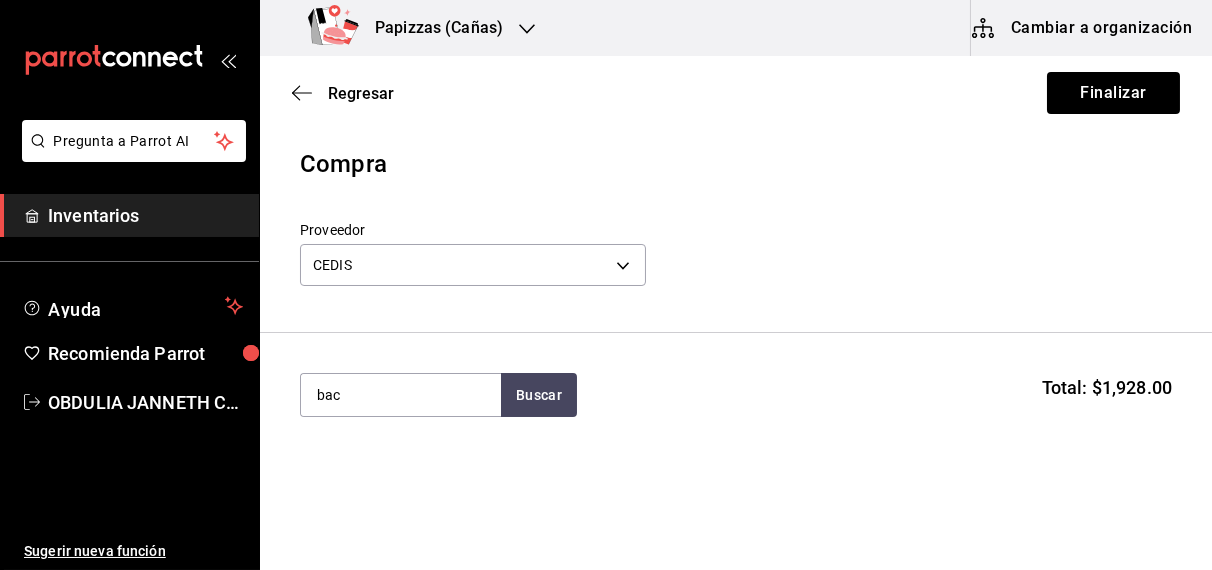 type on "bac" 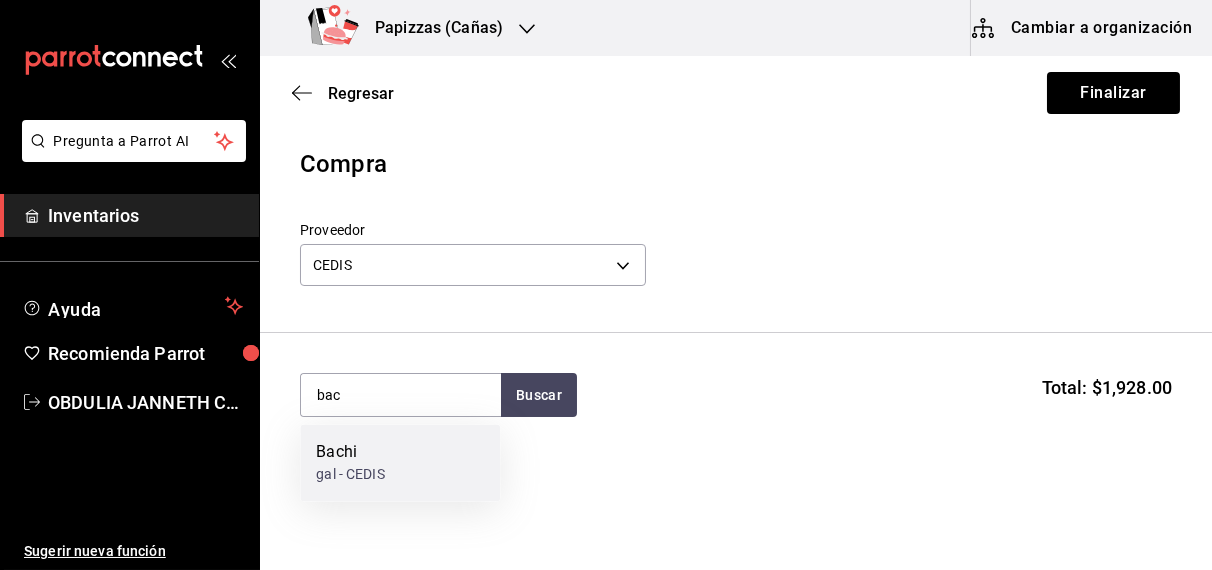 click on "gal - CEDIS" at bounding box center (350, 475) 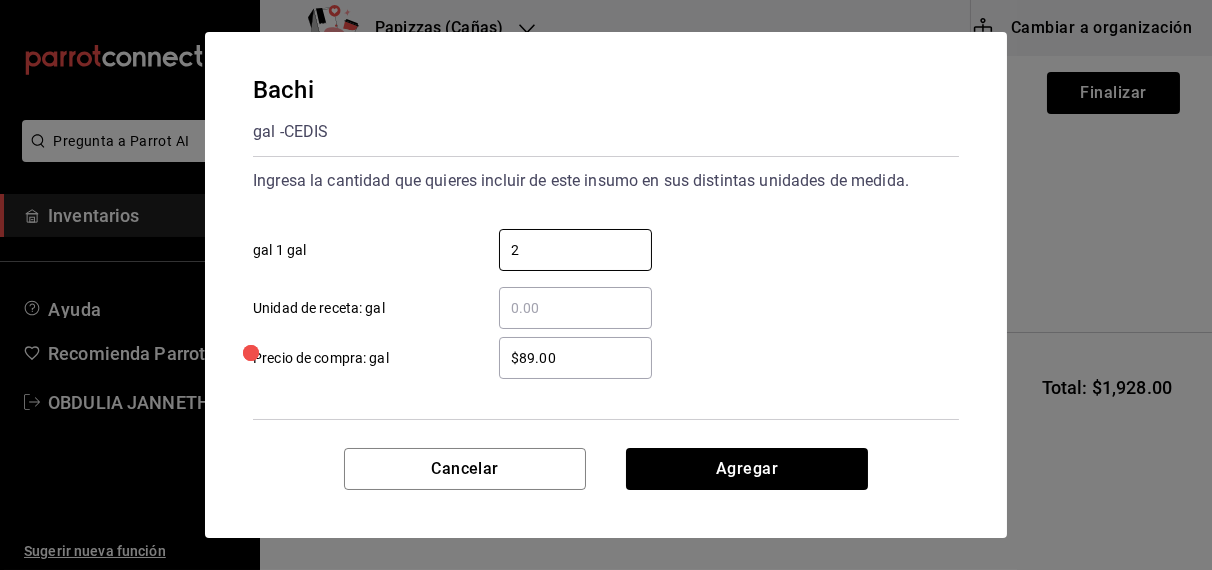 type on "2" 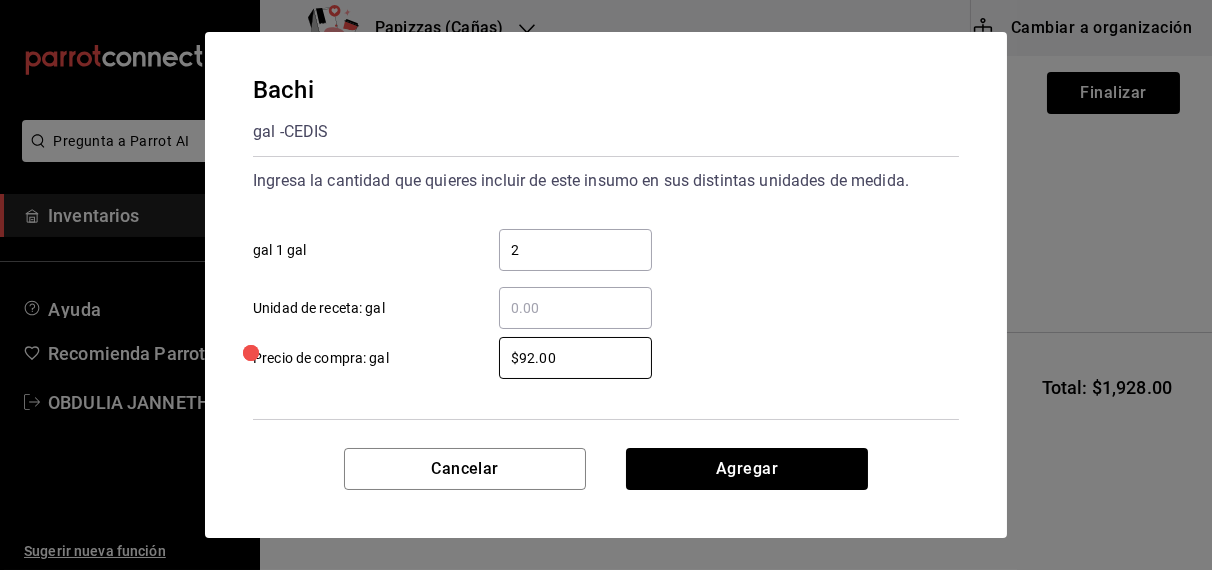 type on "$92.00" 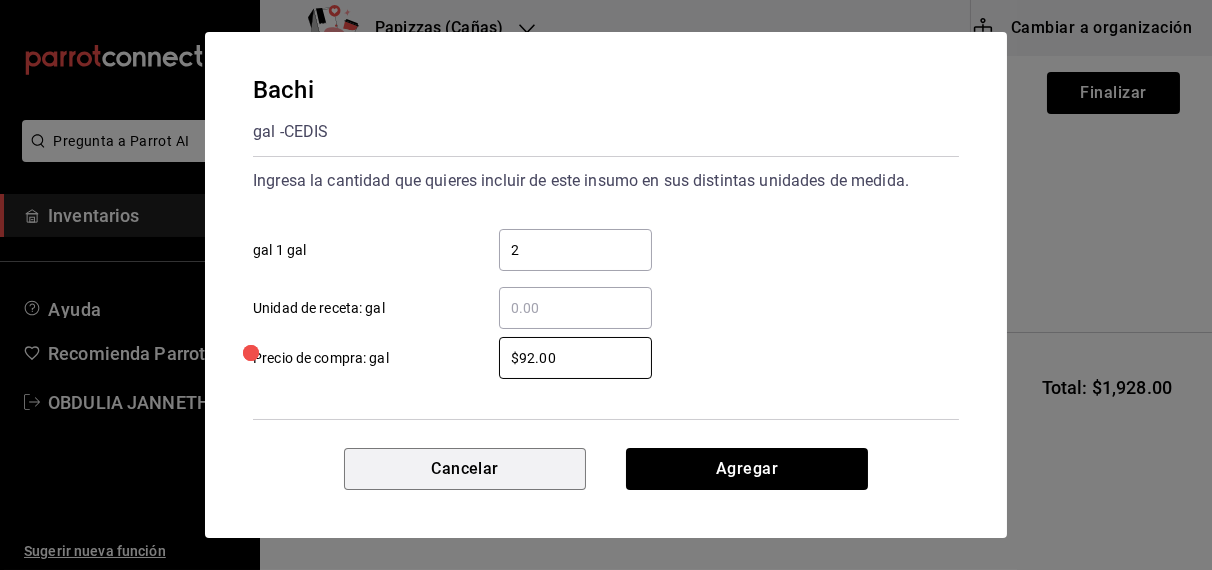 type 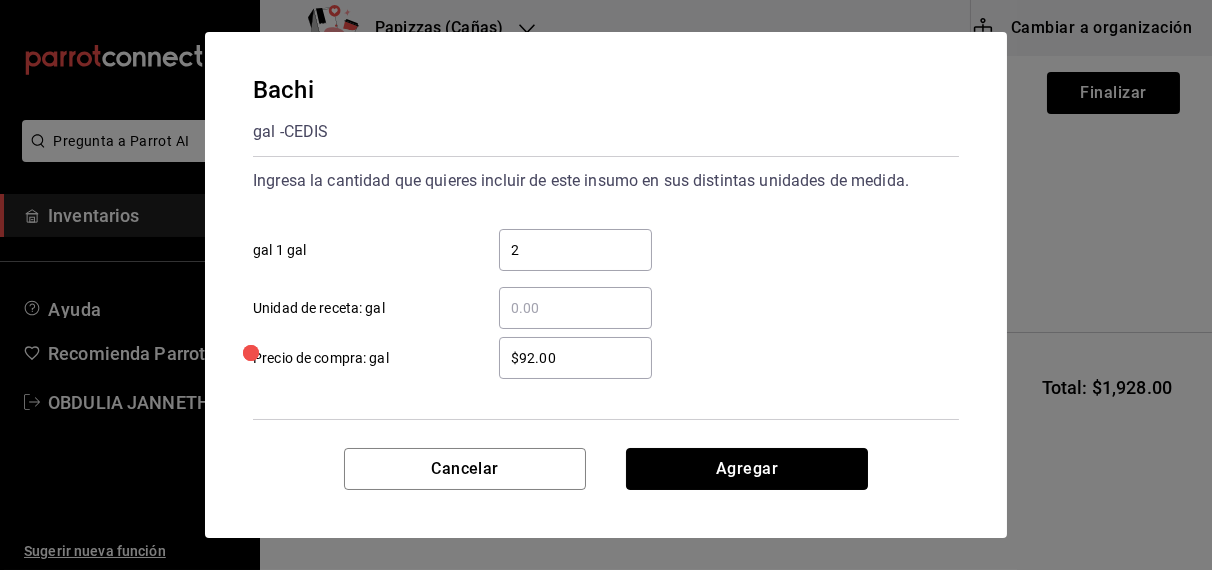 type 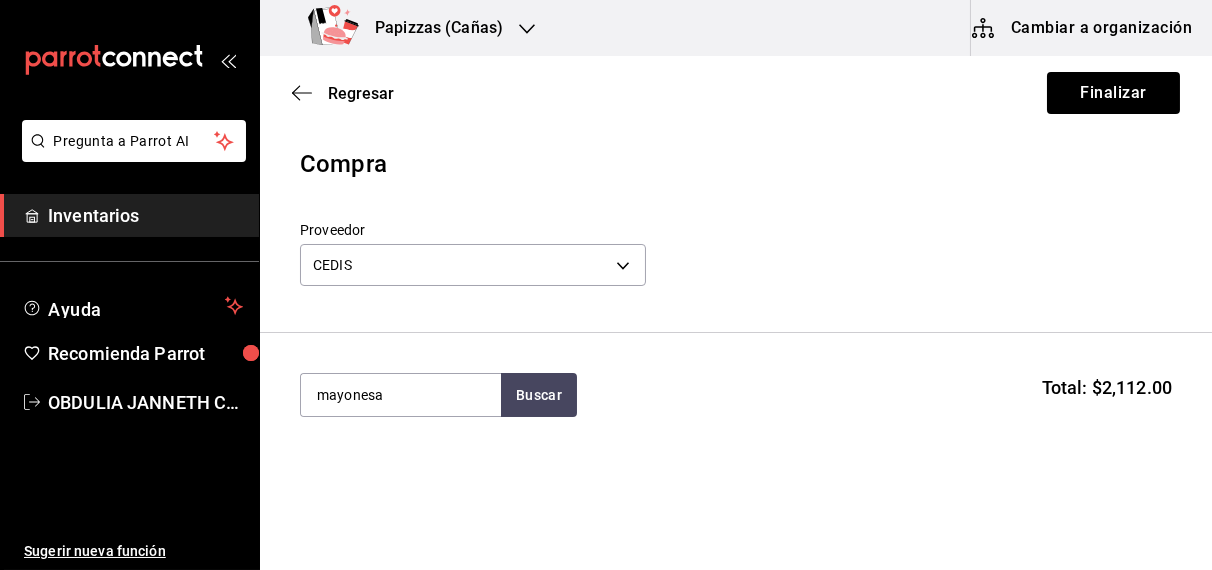 type on "mayonesa" 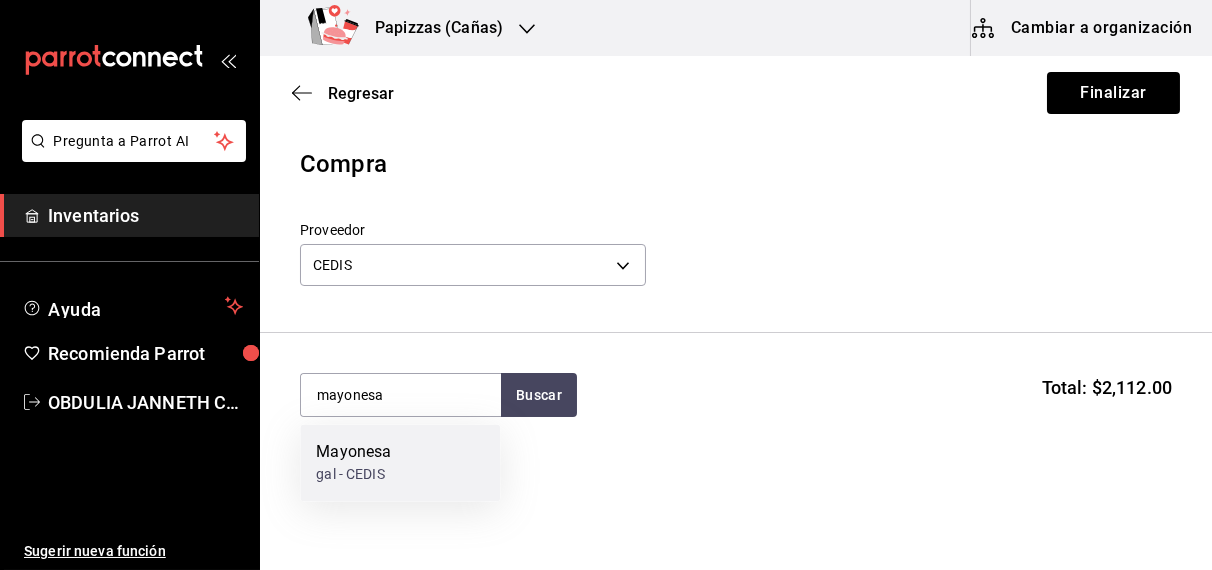 click on "gal - CEDIS" at bounding box center [353, 475] 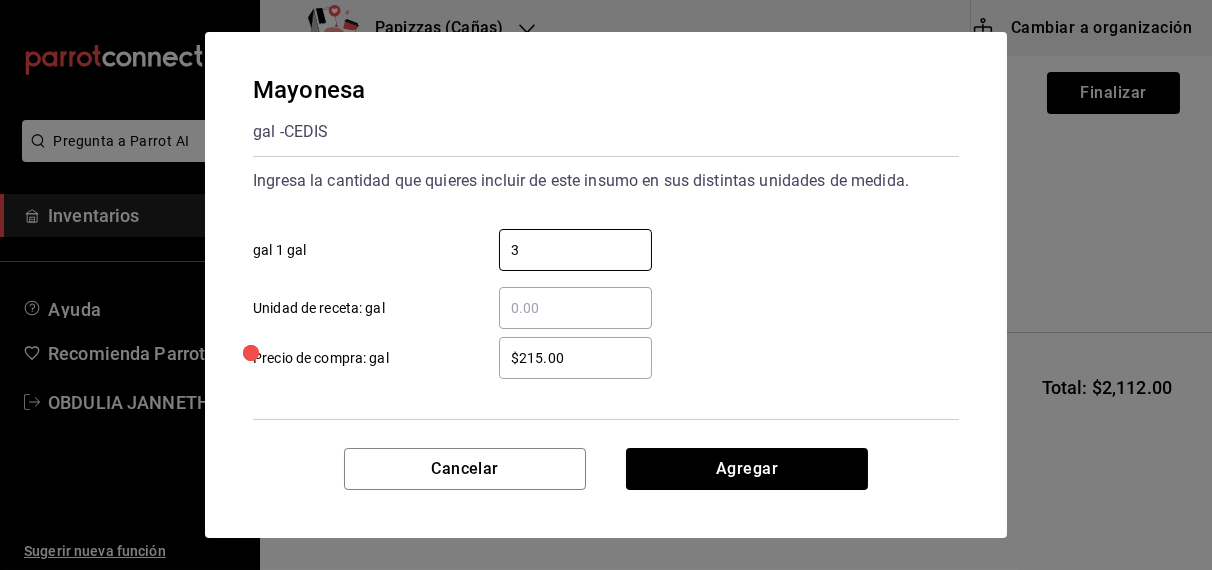 type on "3" 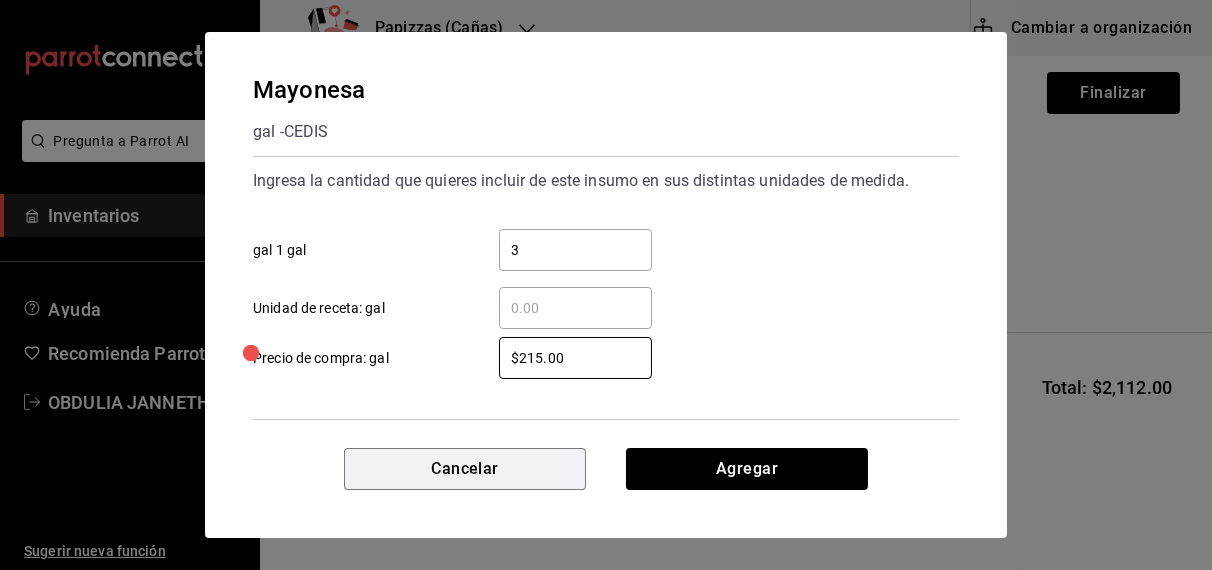 type 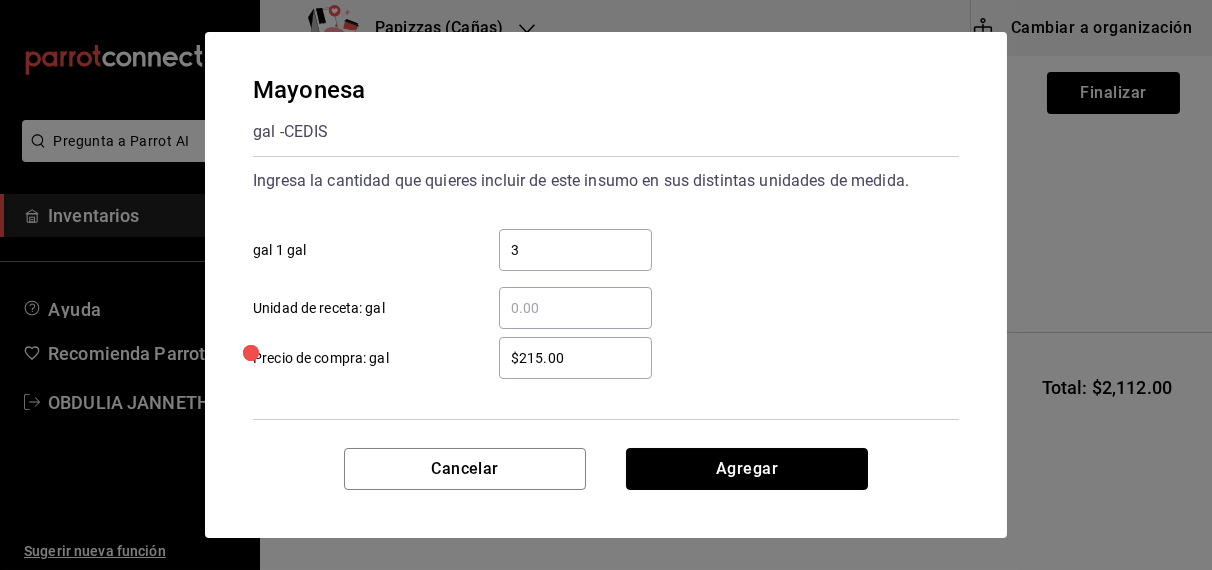 type 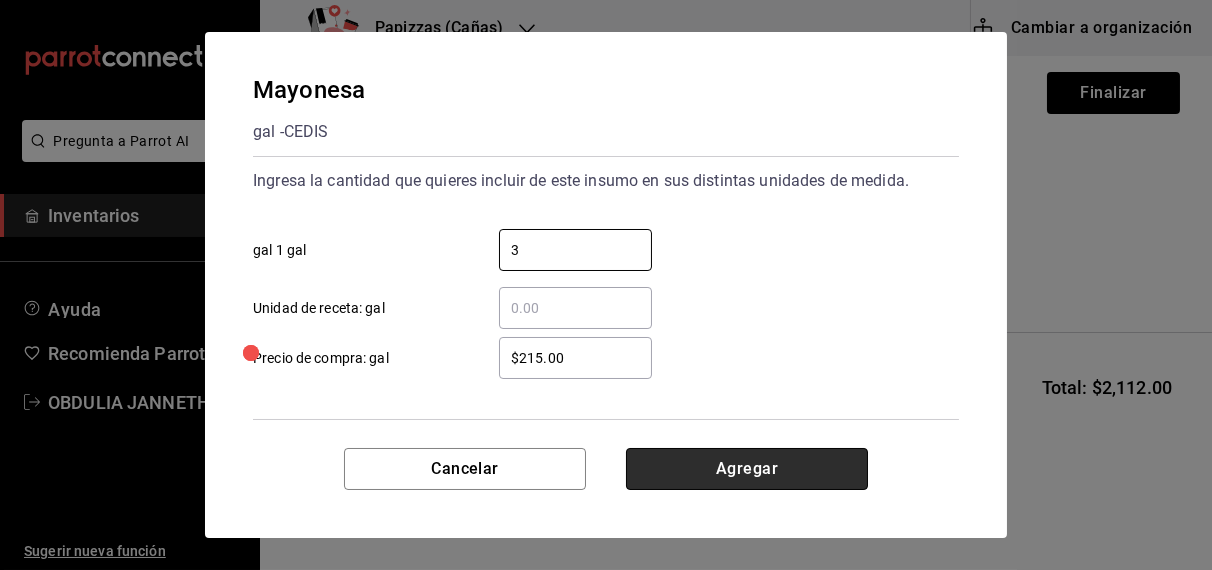click on "Agregar" at bounding box center [747, 469] 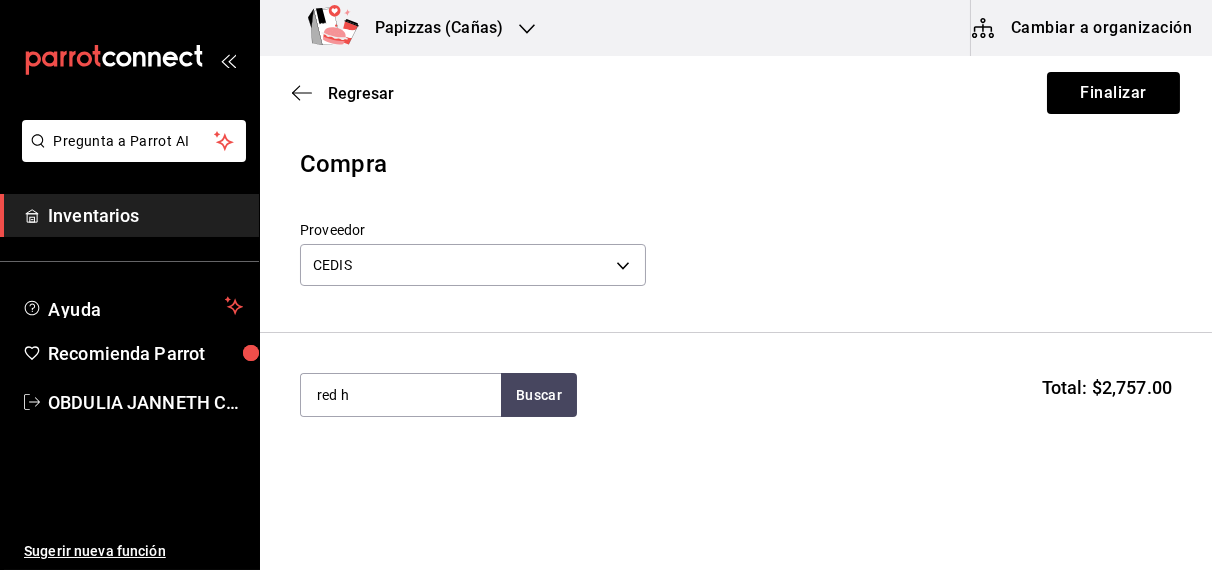 type on "red h" 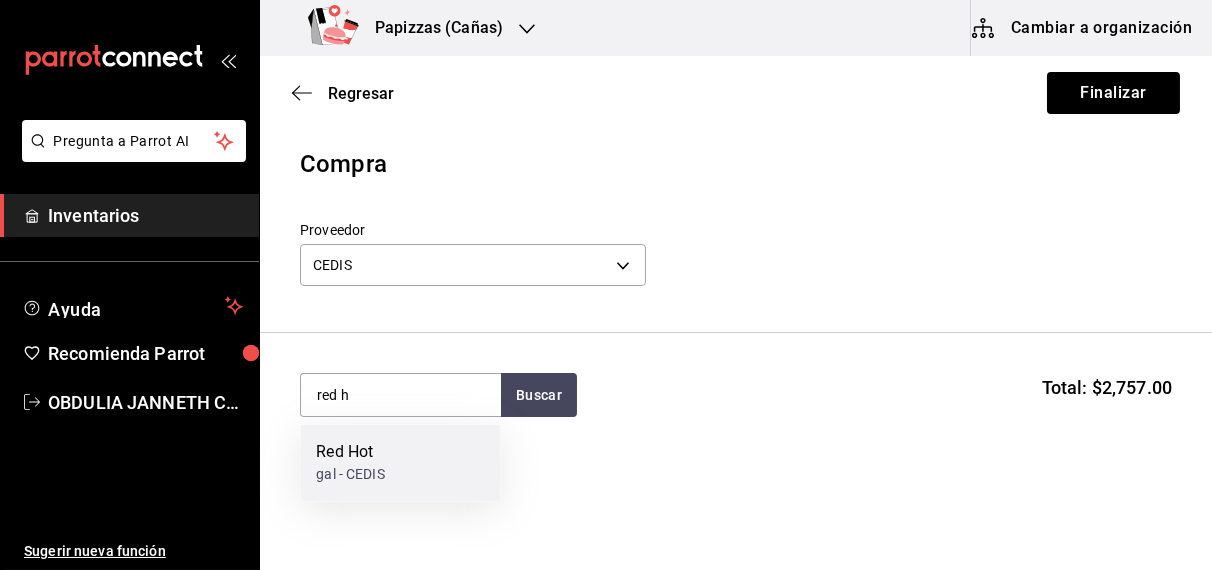 click on "gal - CEDIS" at bounding box center [350, 475] 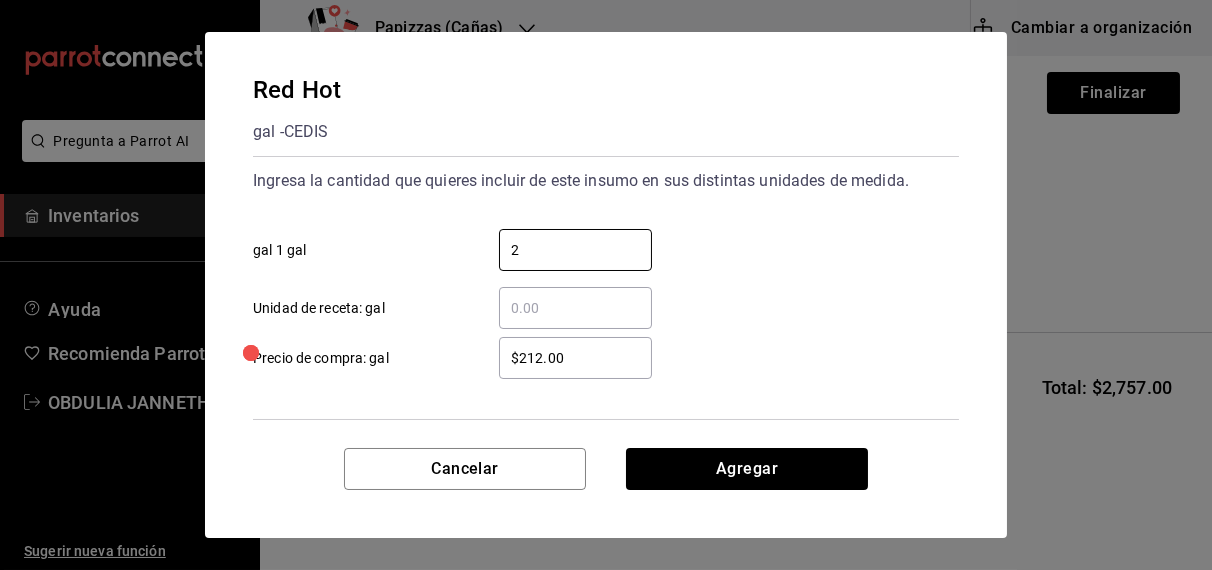 type on "2" 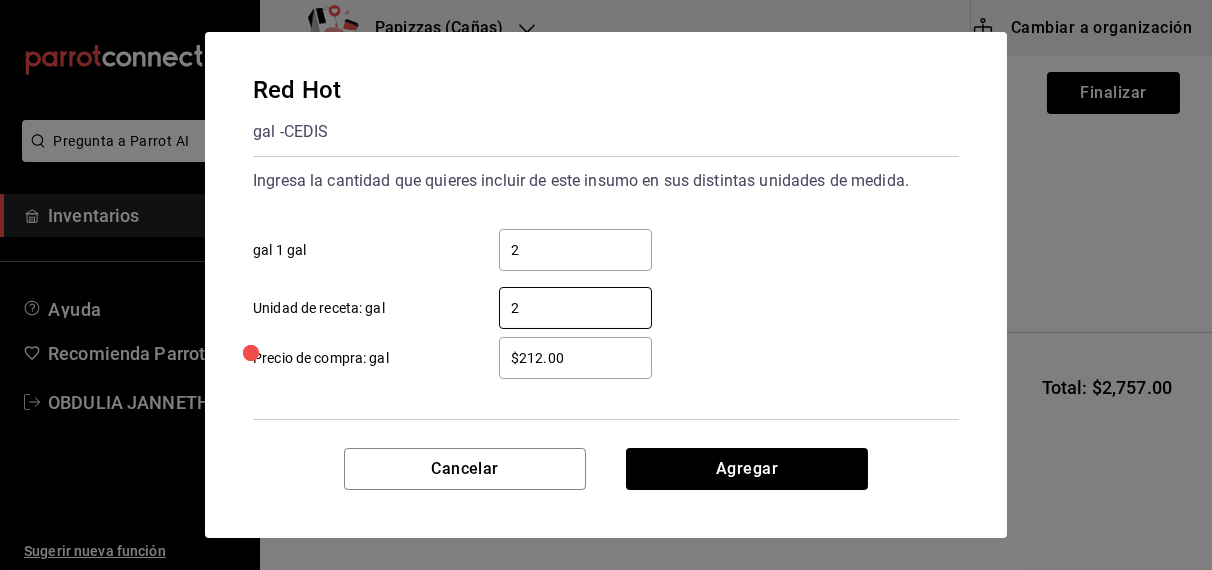 type on "2" 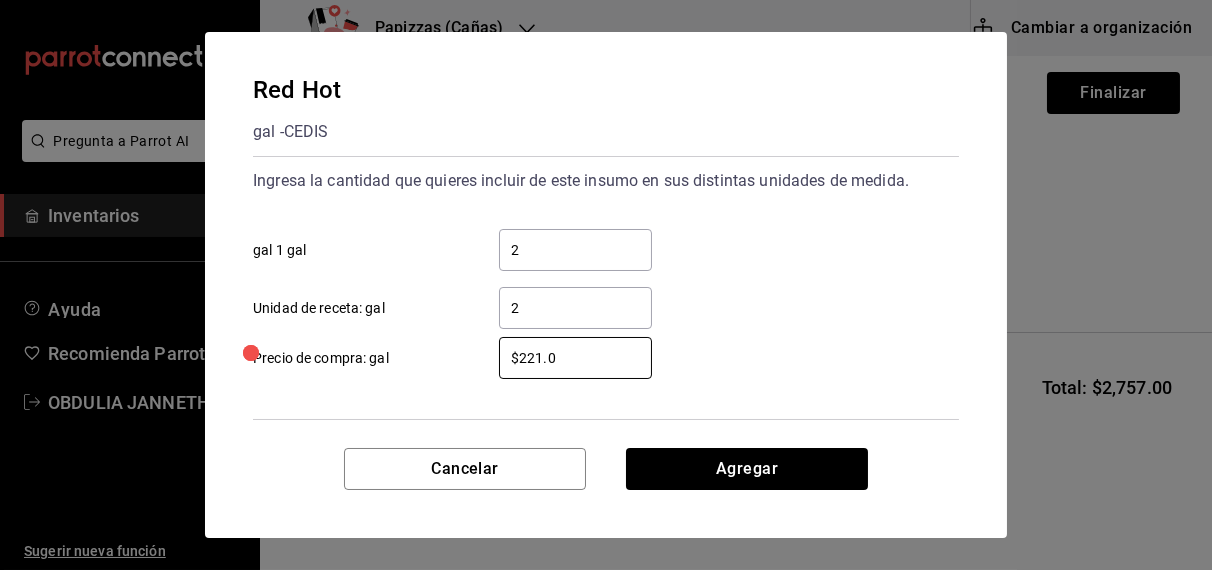 type on "$221.0" 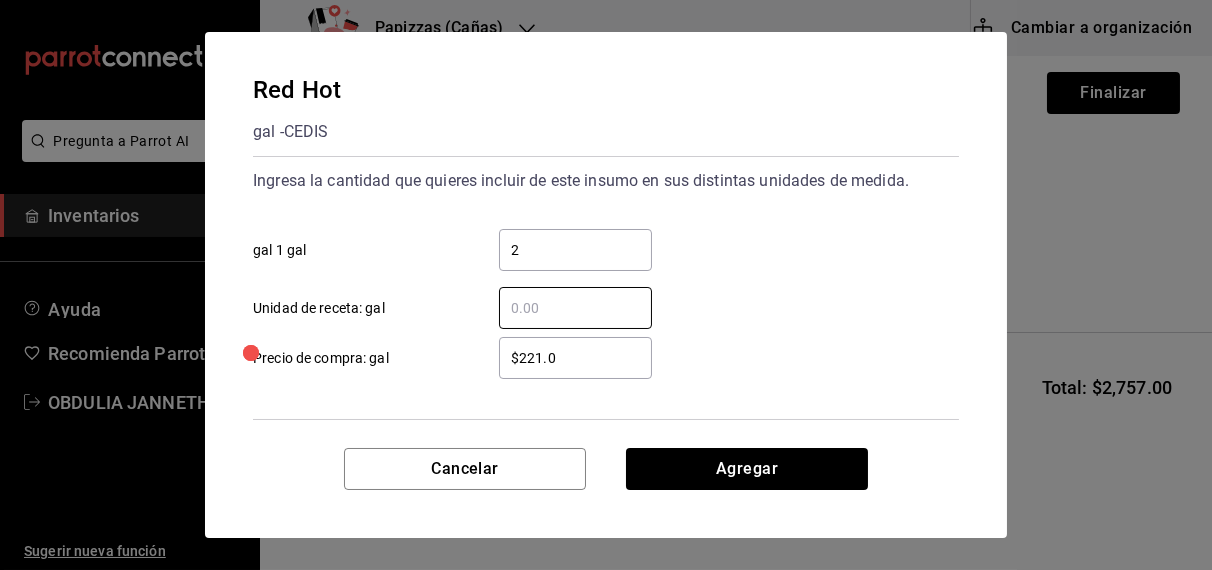 type 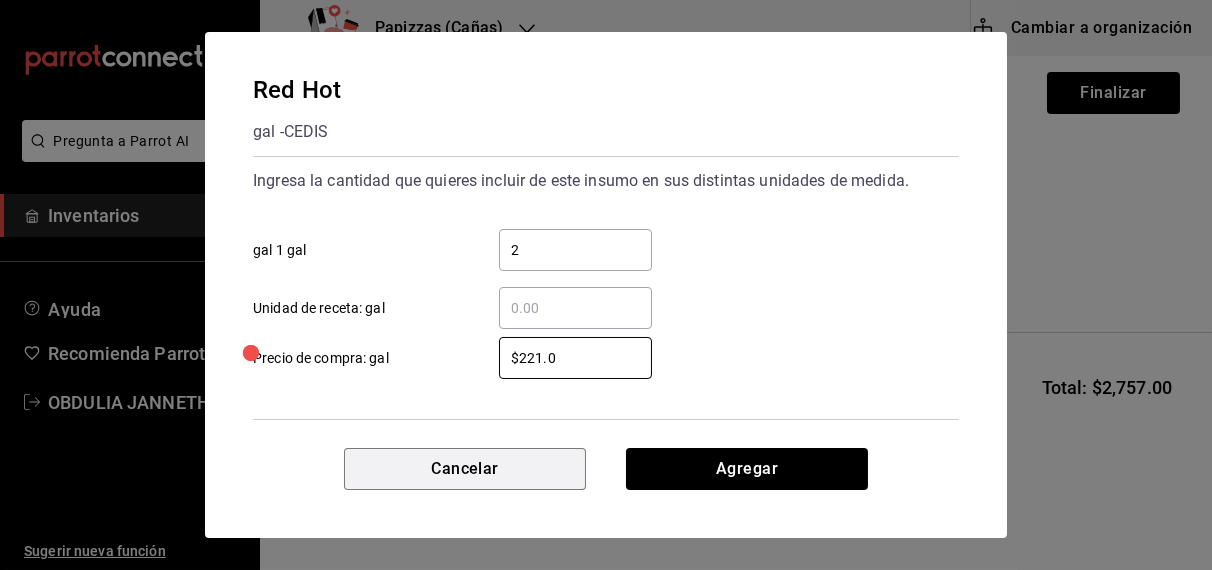 type 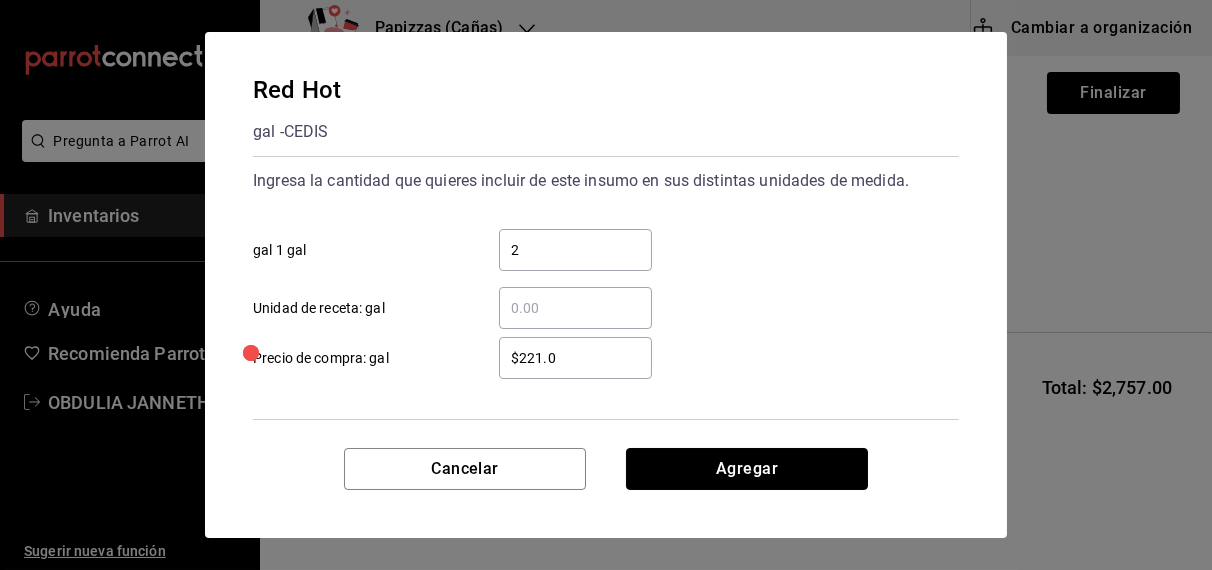 type 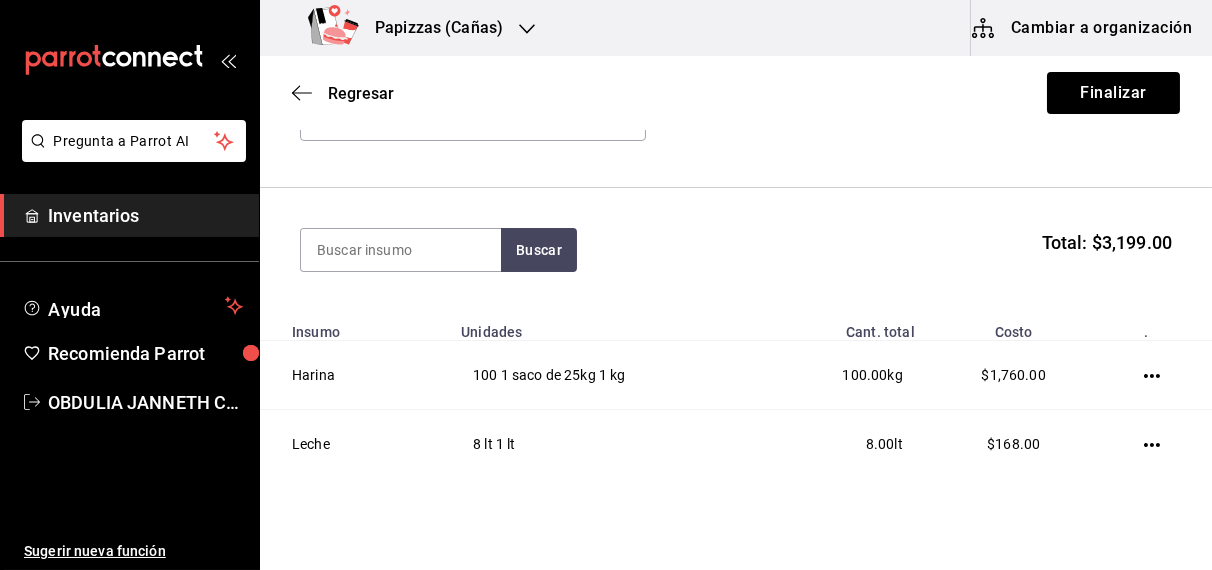 scroll, scrollTop: 144, scrollLeft: 0, axis: vertical 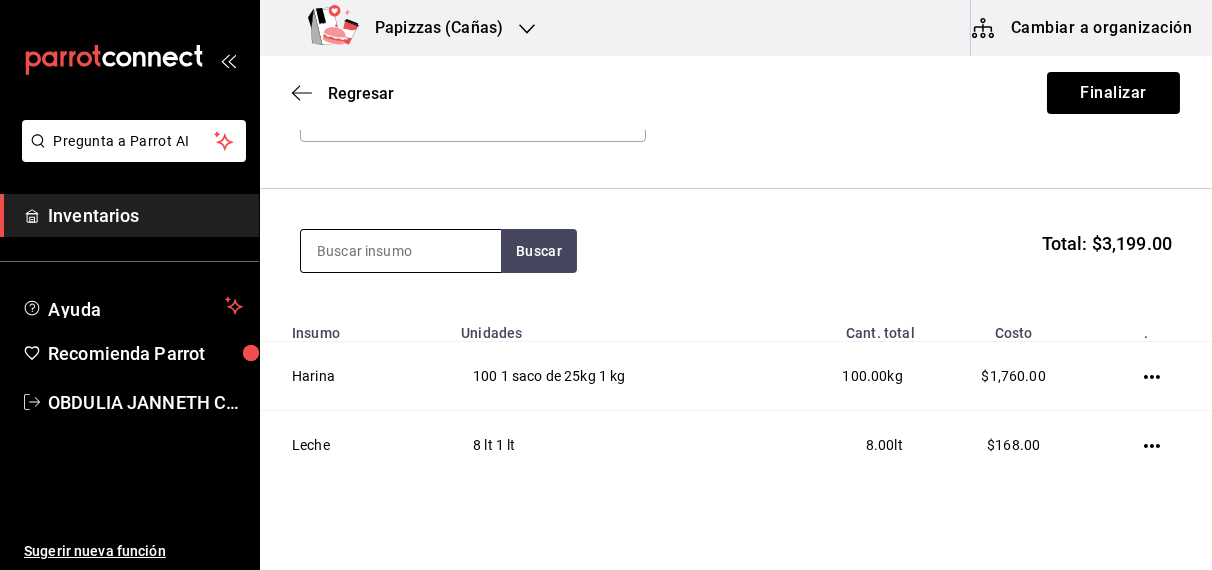 click at bounding box center (401, 251) 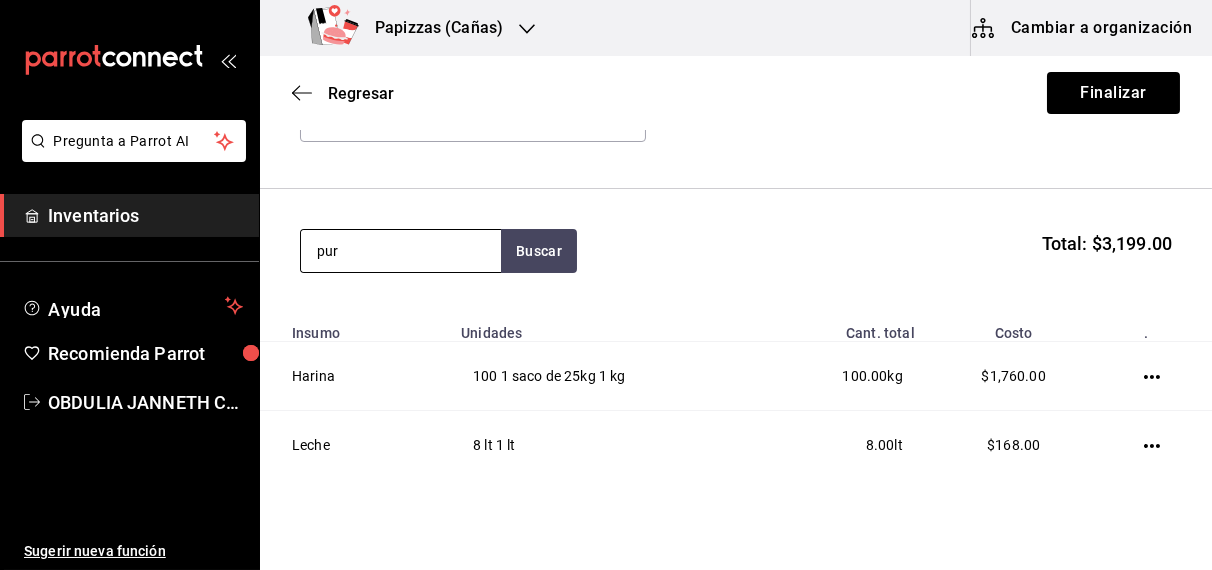 type on "pur" 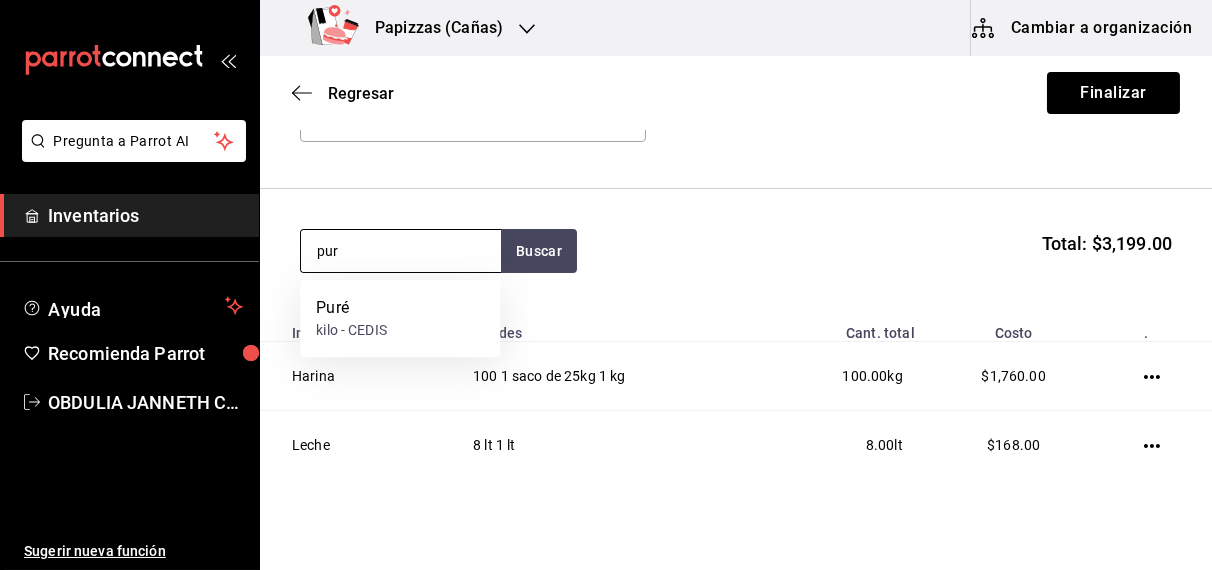 click on "Puré kilo - CEDIS" at bounding box center [400, 318] 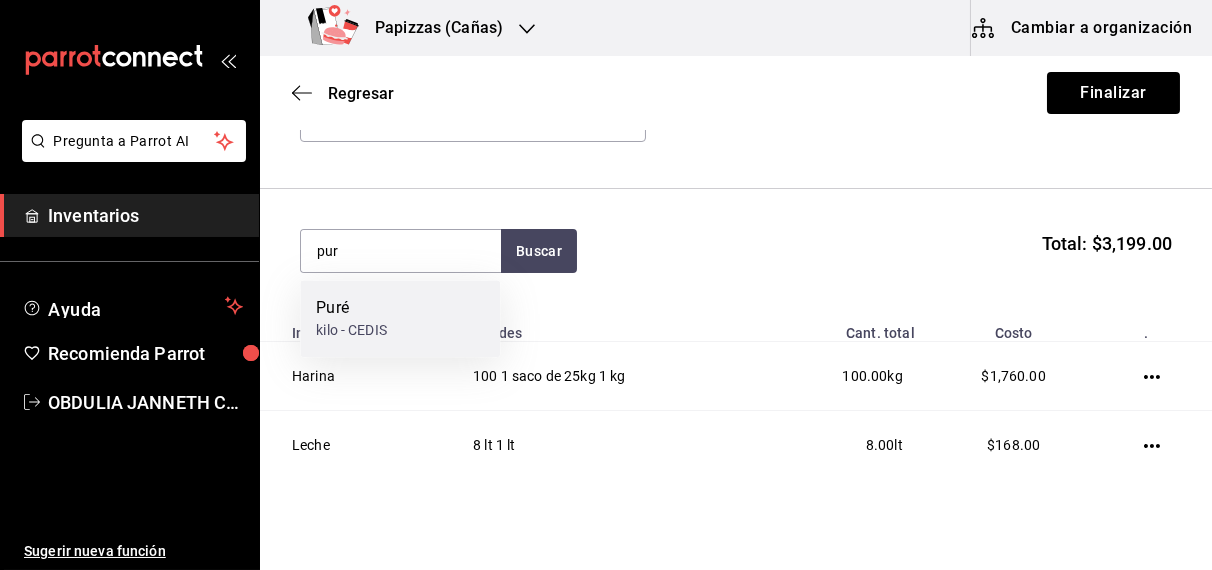 type 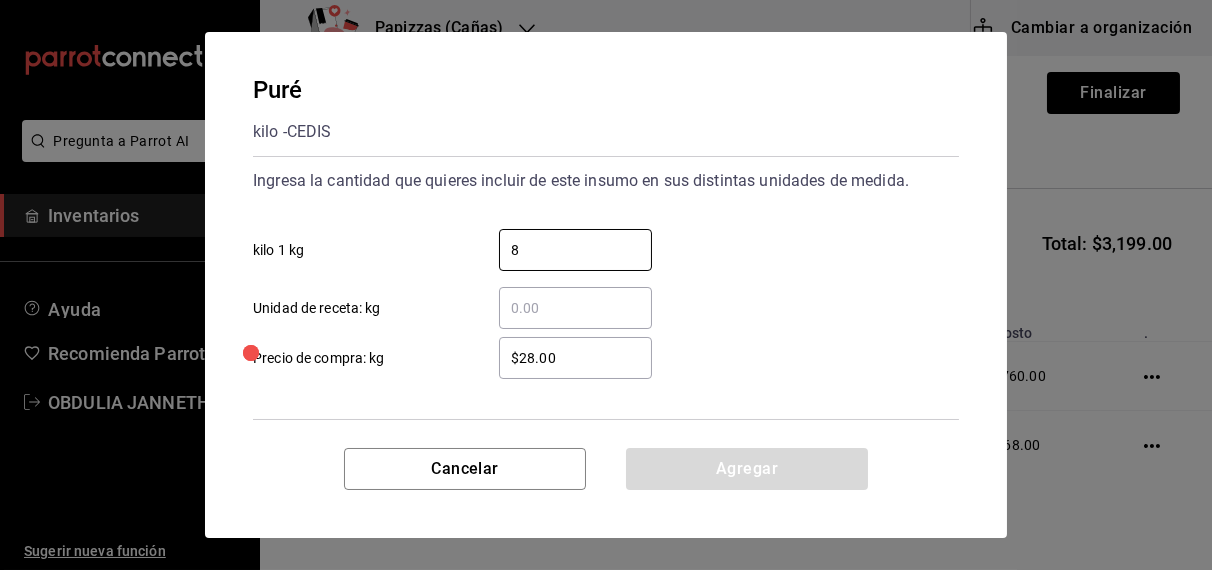 type on "8" 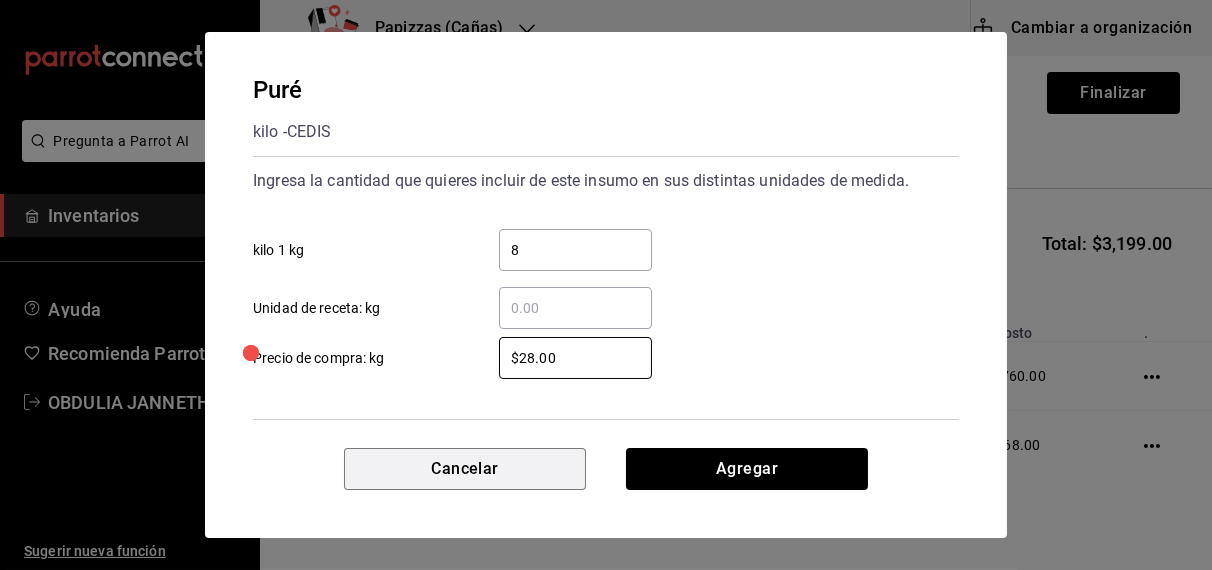 type 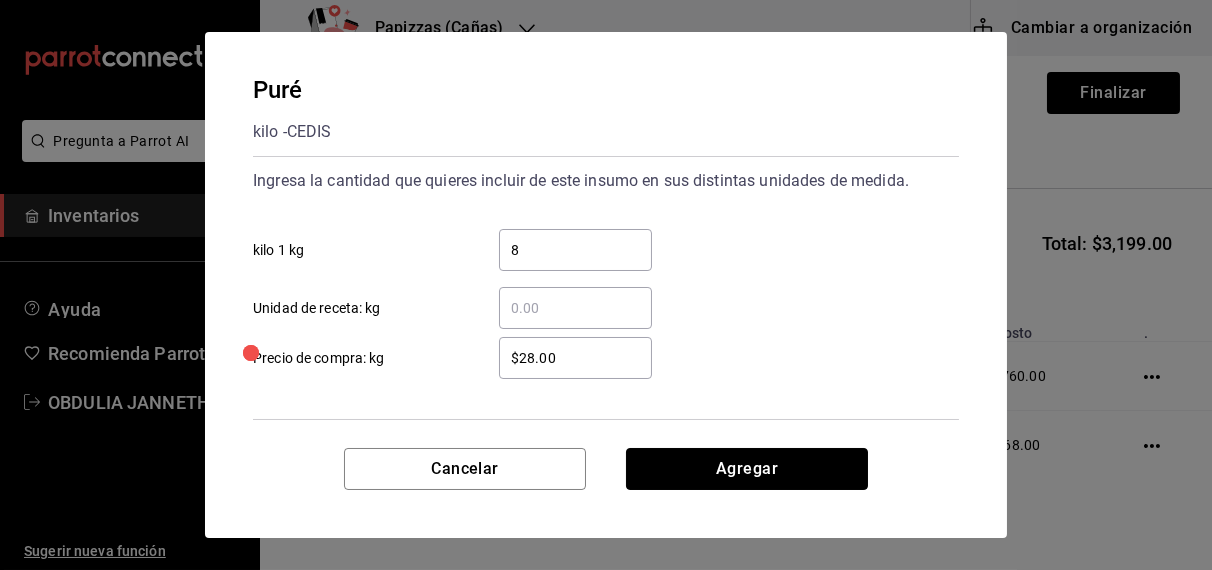 type 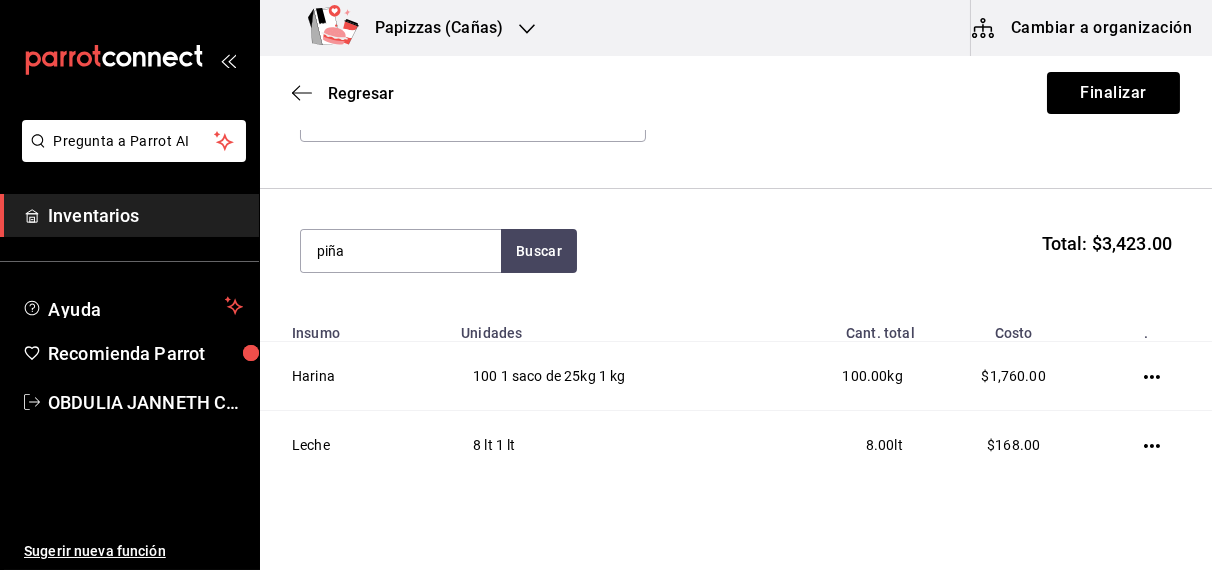 type on "piña" 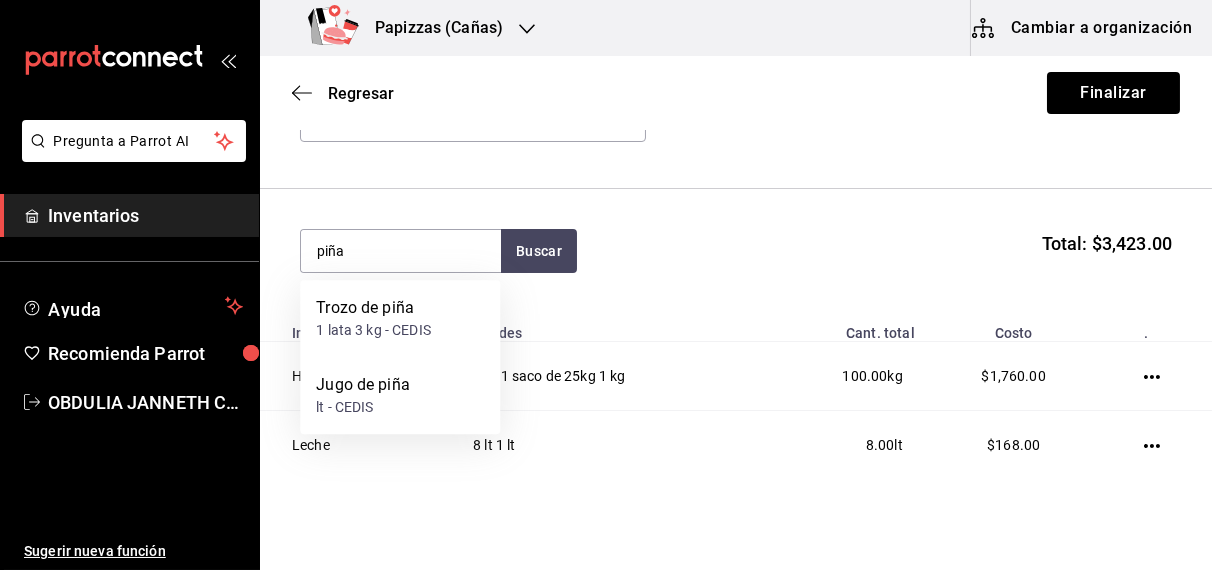 click on "1 lata 3 kg - CEDIS" at bounding box center [373, 330] 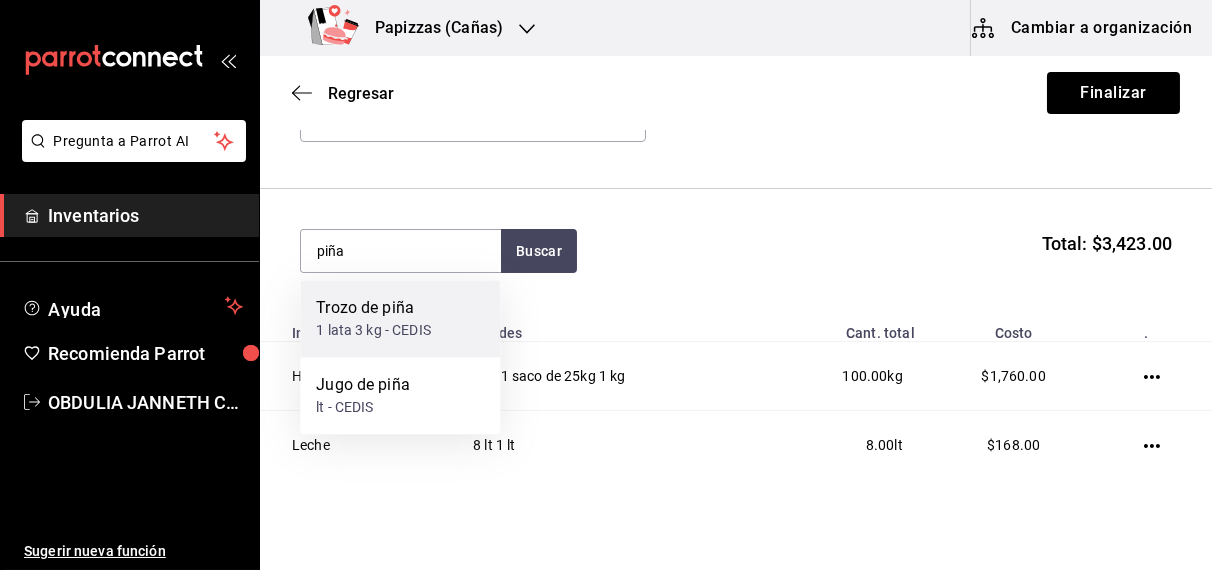 type 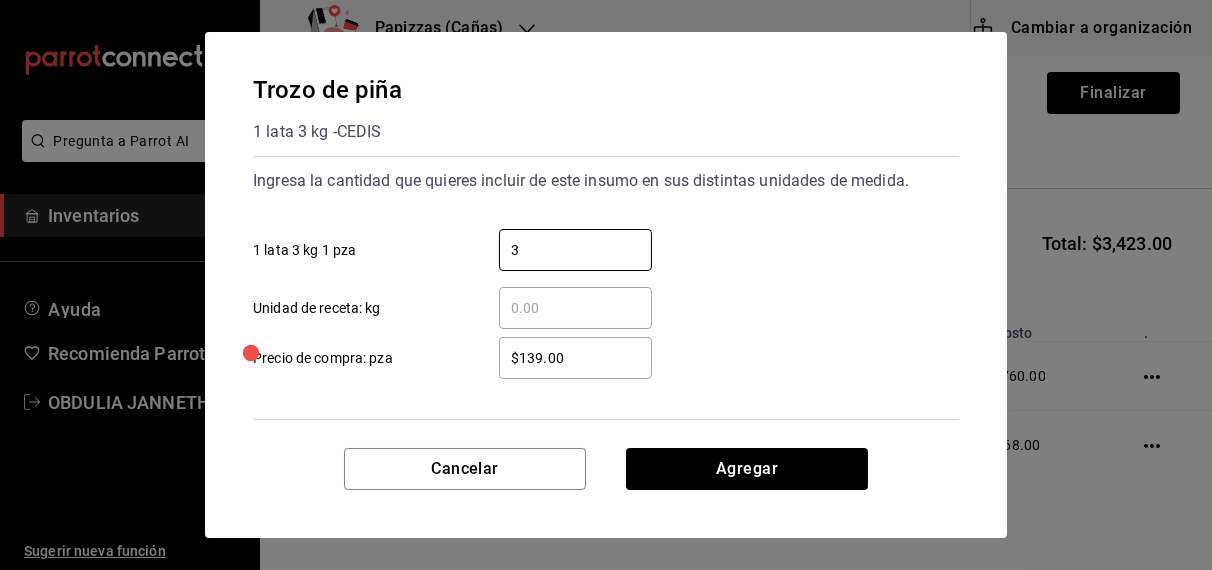 type on "3" 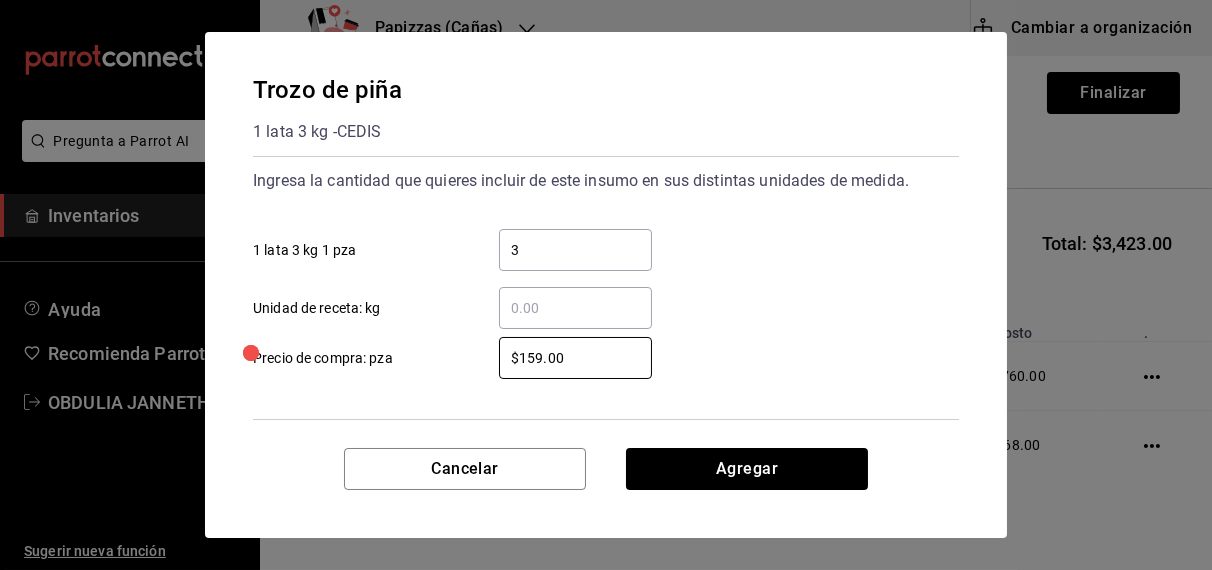 type on "$159.00" 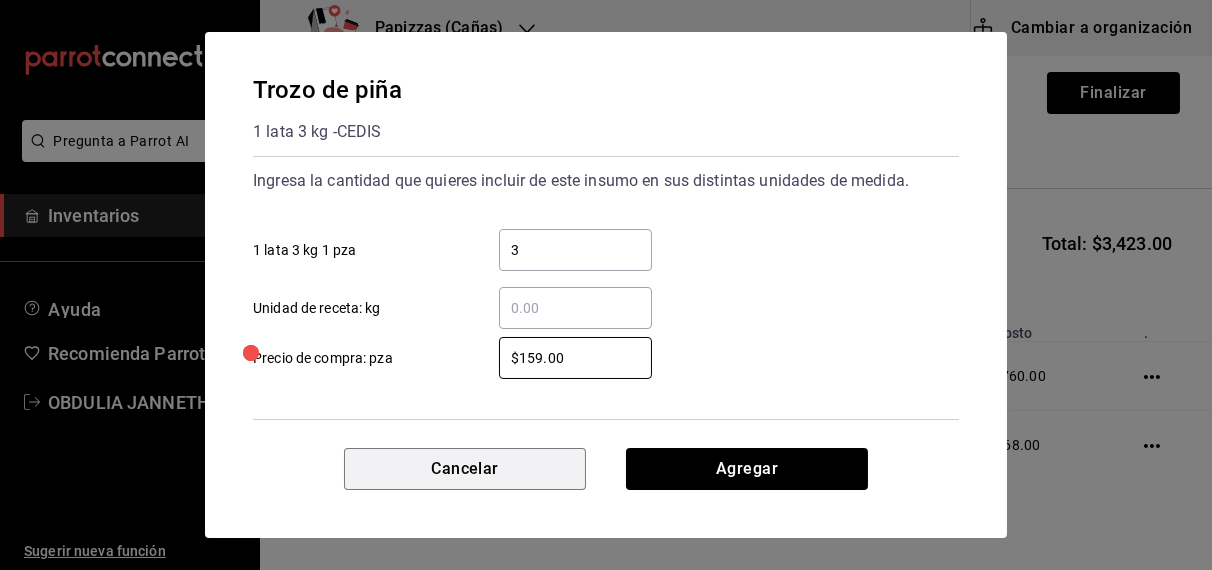 type 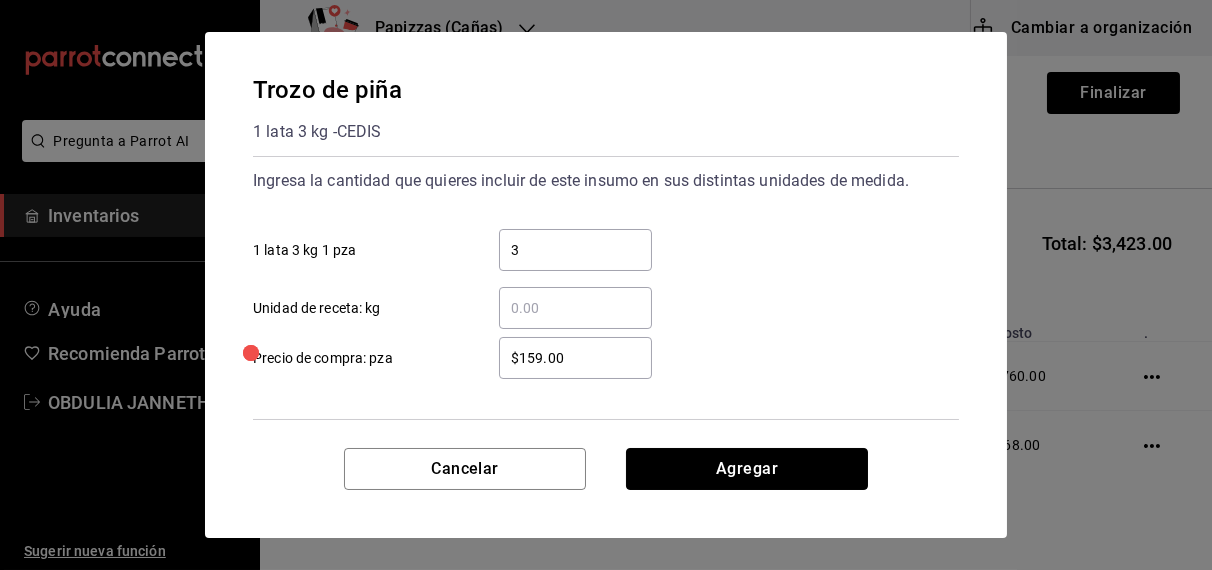 type 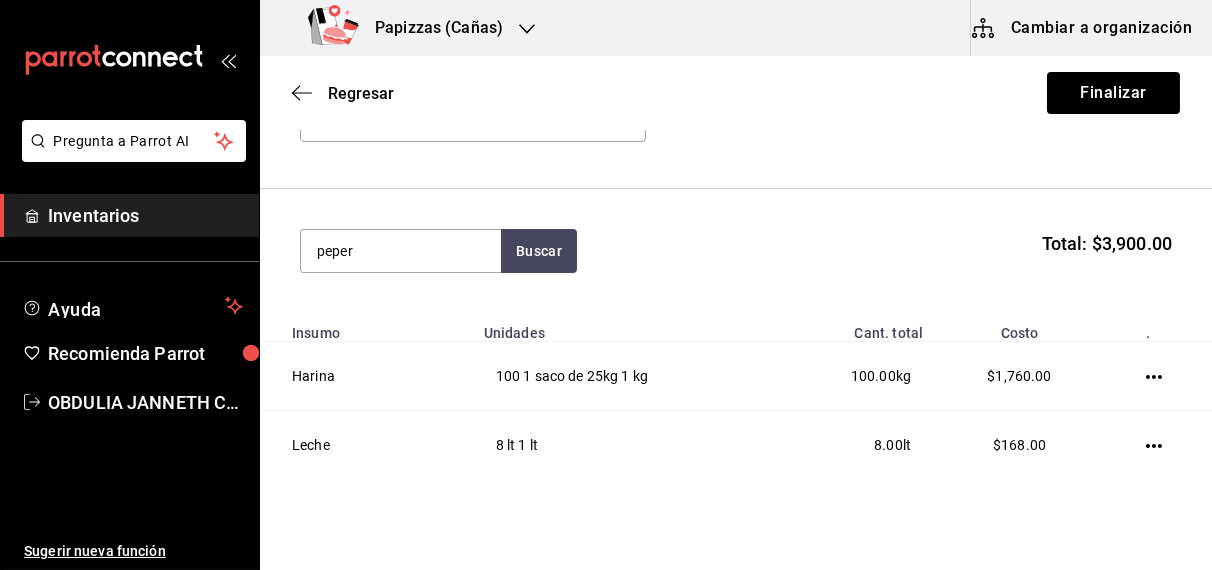 type on "peper" 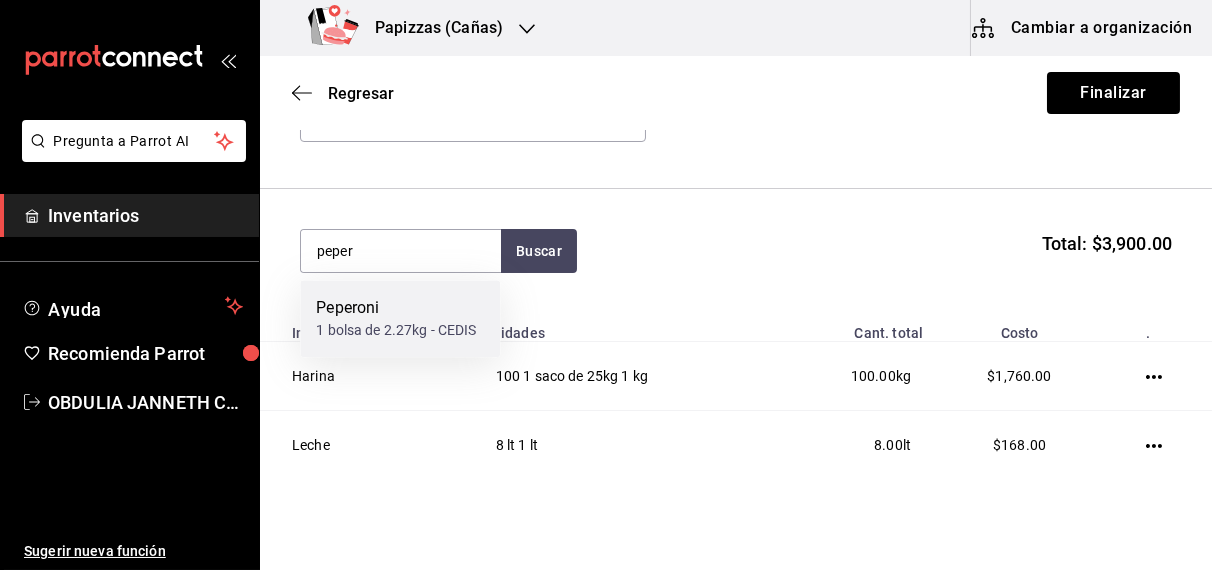 click on "Peperoni 1 bolsa de 2.27kg - CEDIS" at bounding box center [400, 318] 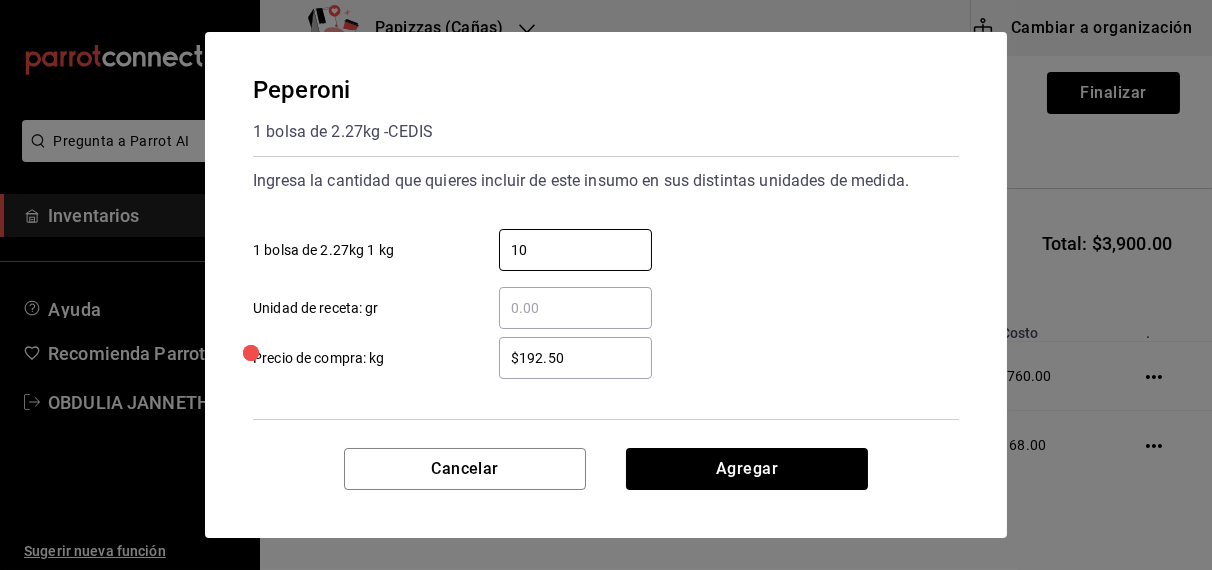 type on "10" 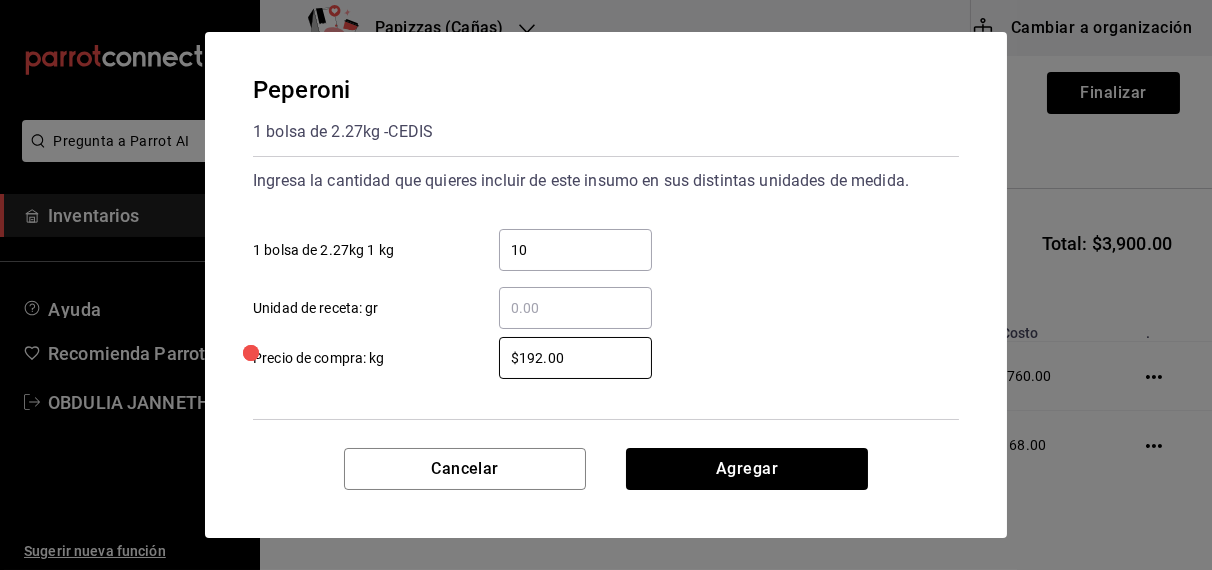 type on "$192.00" 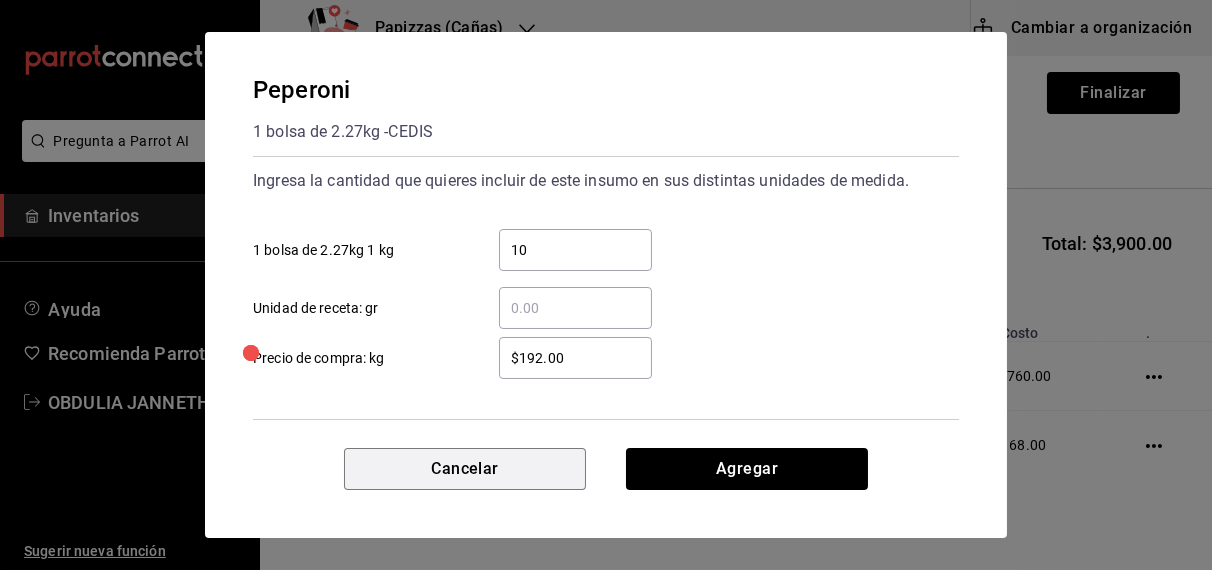 type 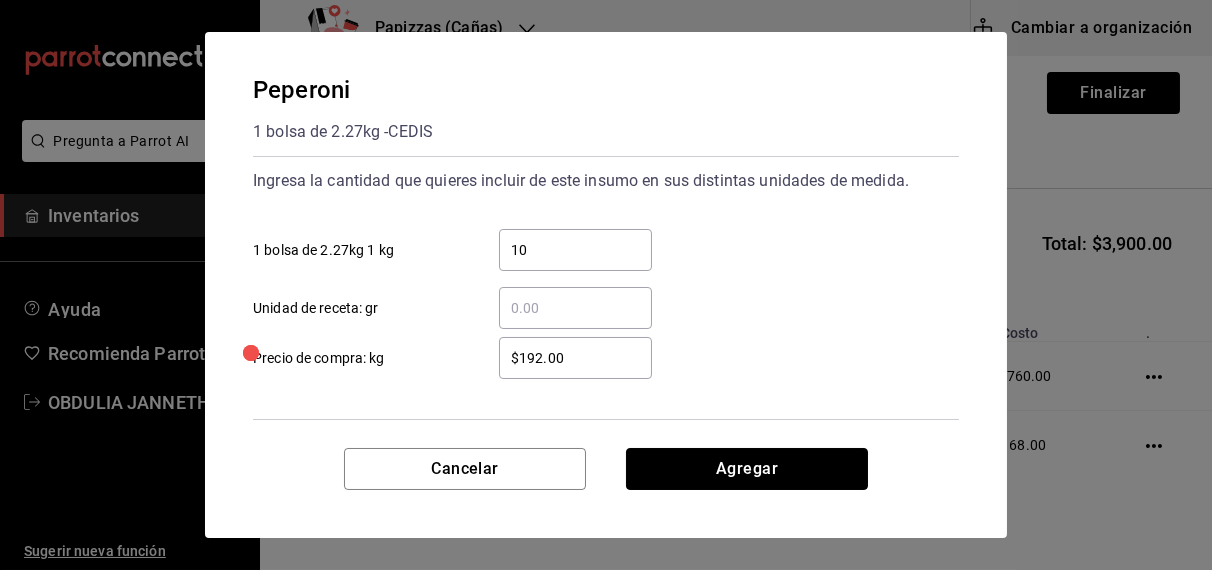 type 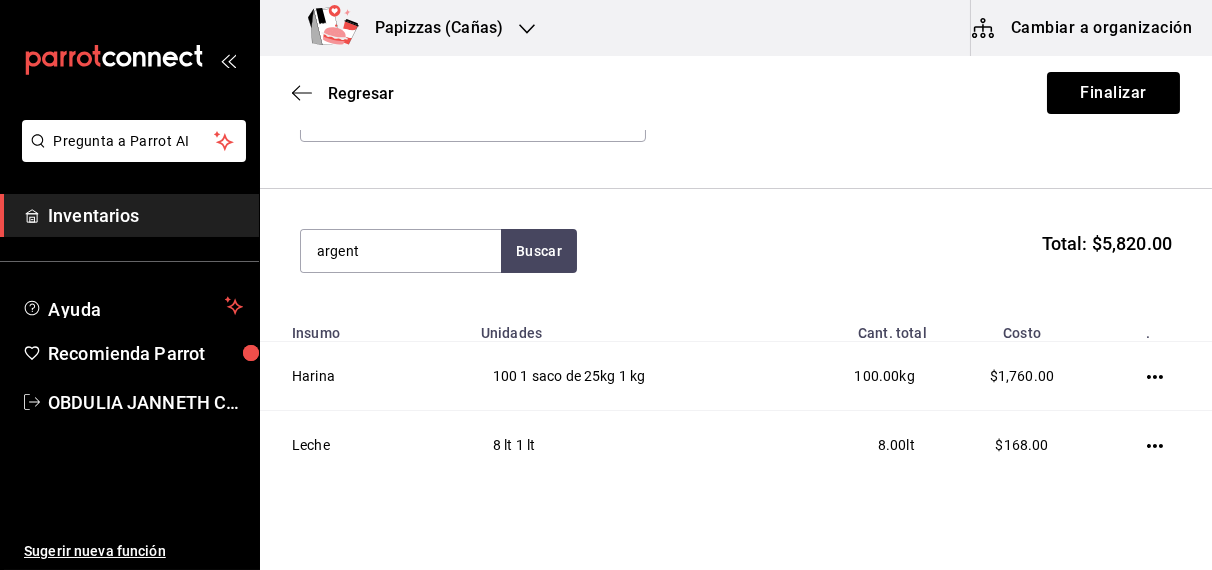 type on "argent" 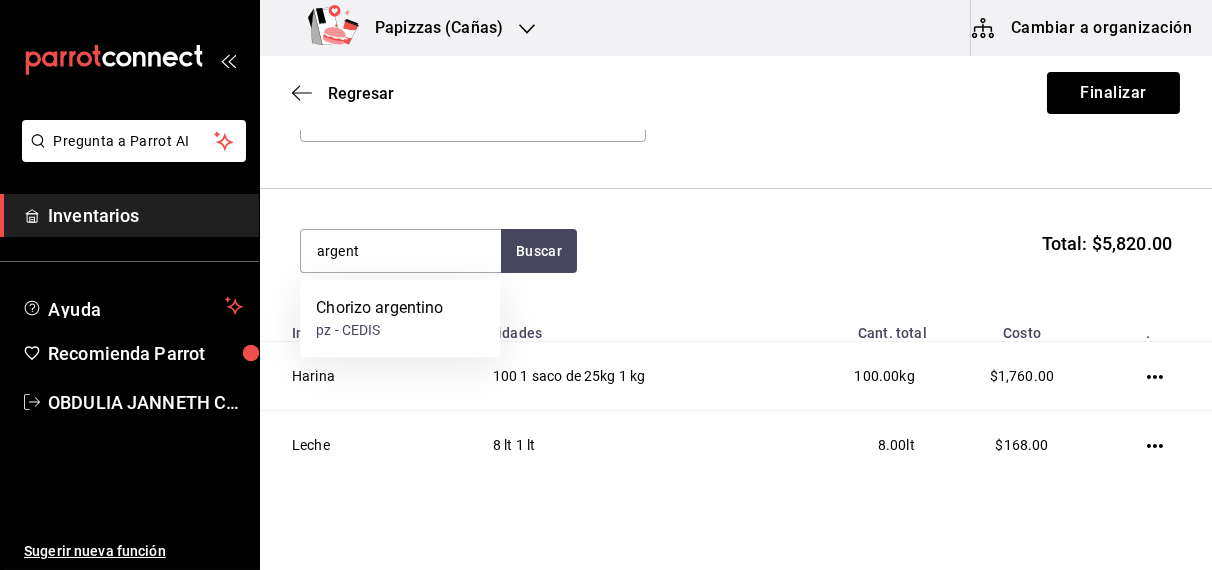 click on "pz - CEDIS" at bounding box center [379, 330] 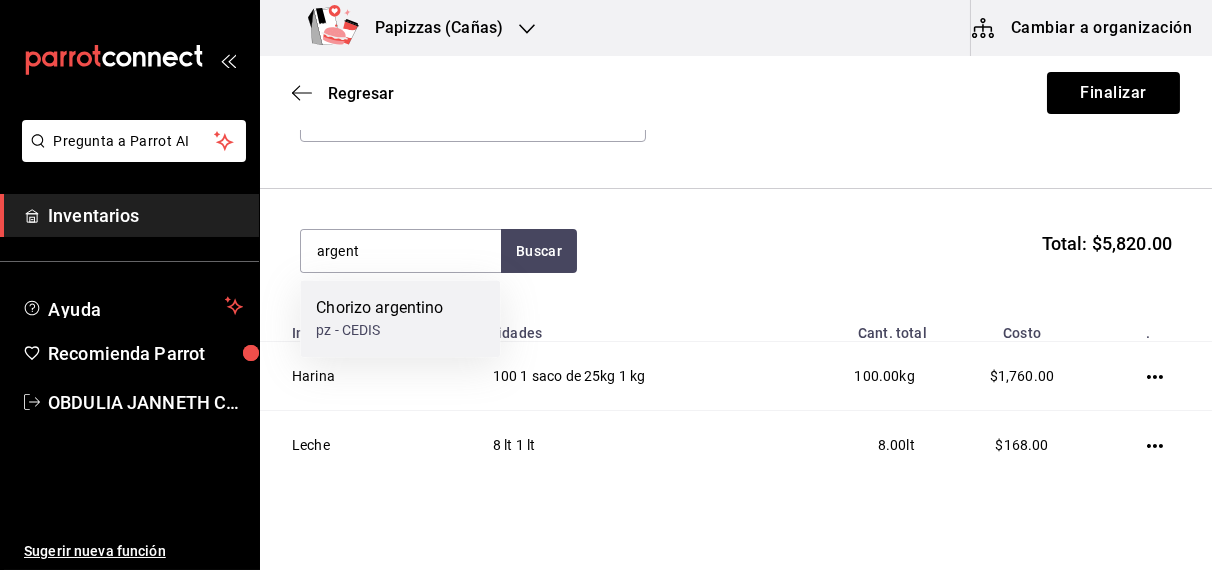 type 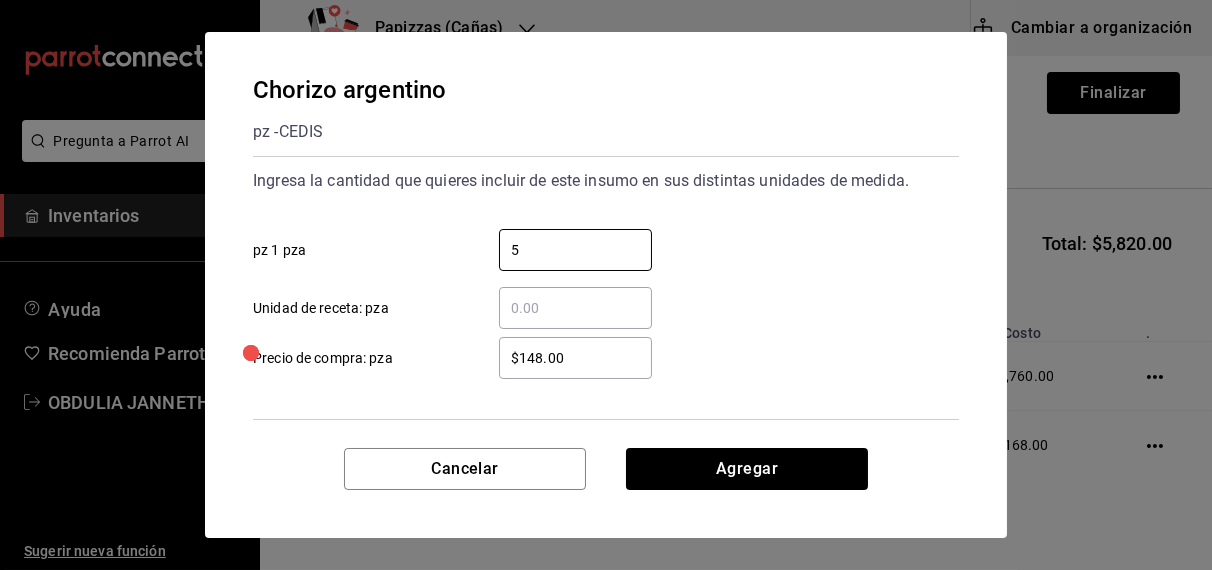 type on "5" 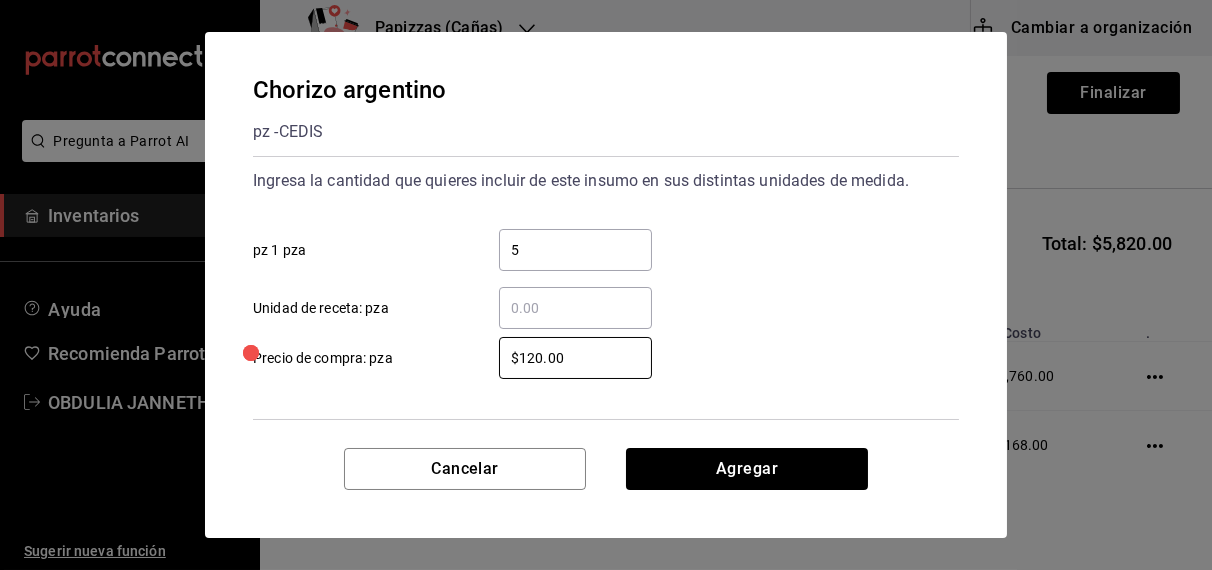 type on "$120.00" 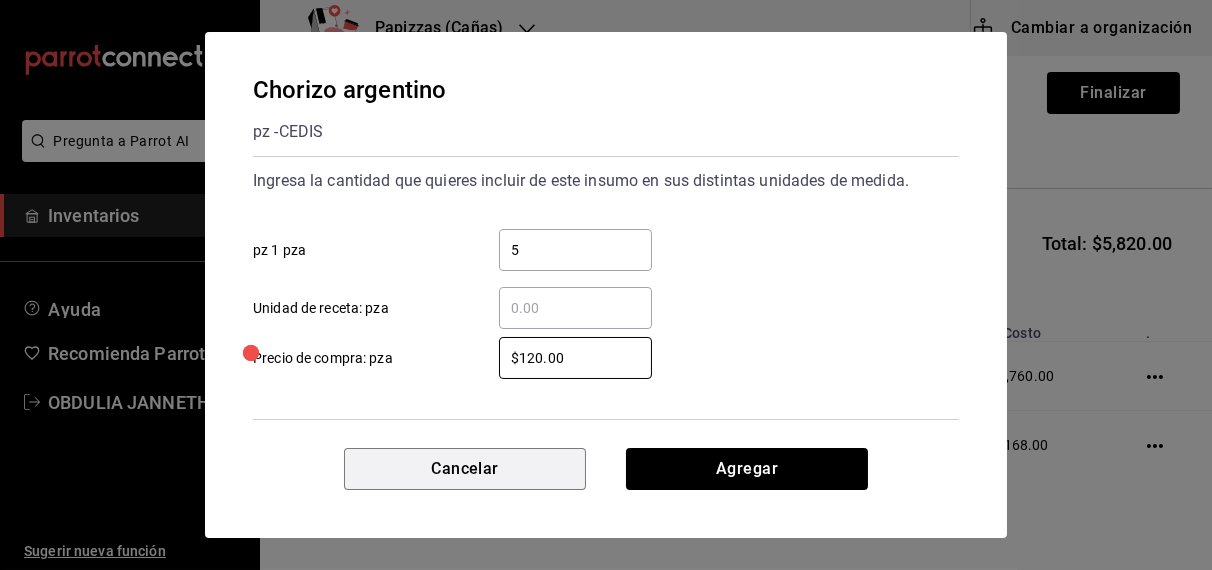 type 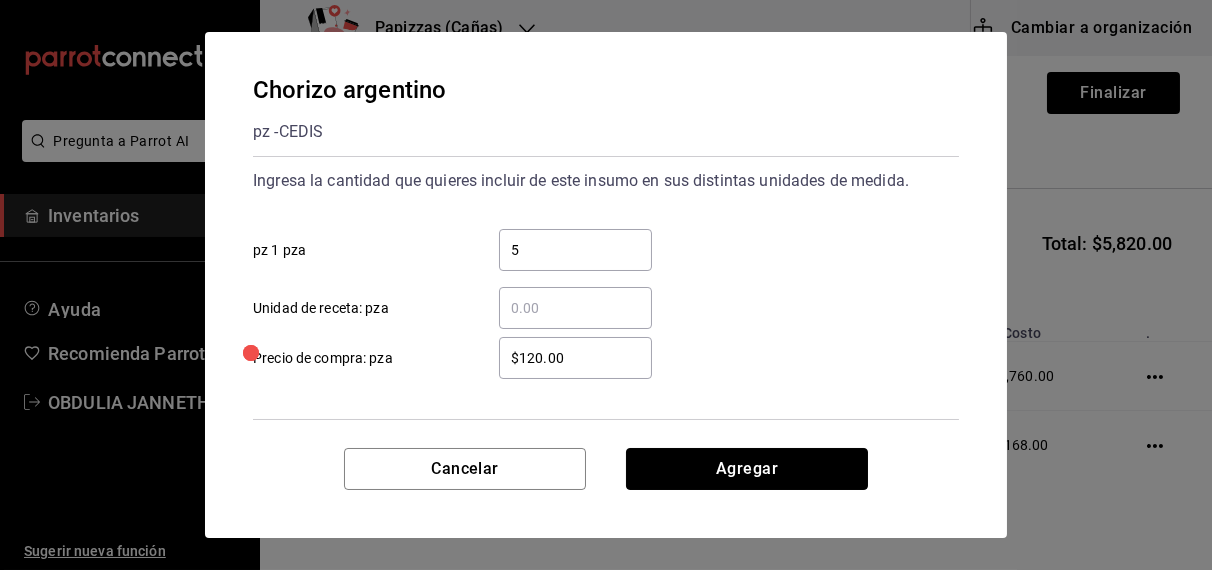 type 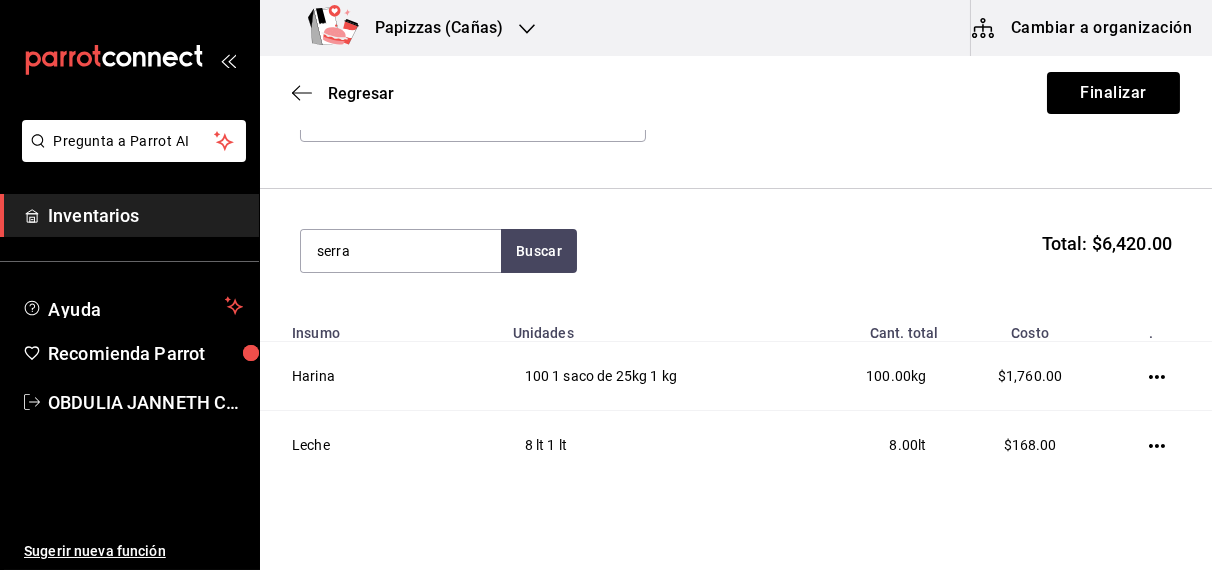 type on "serra" 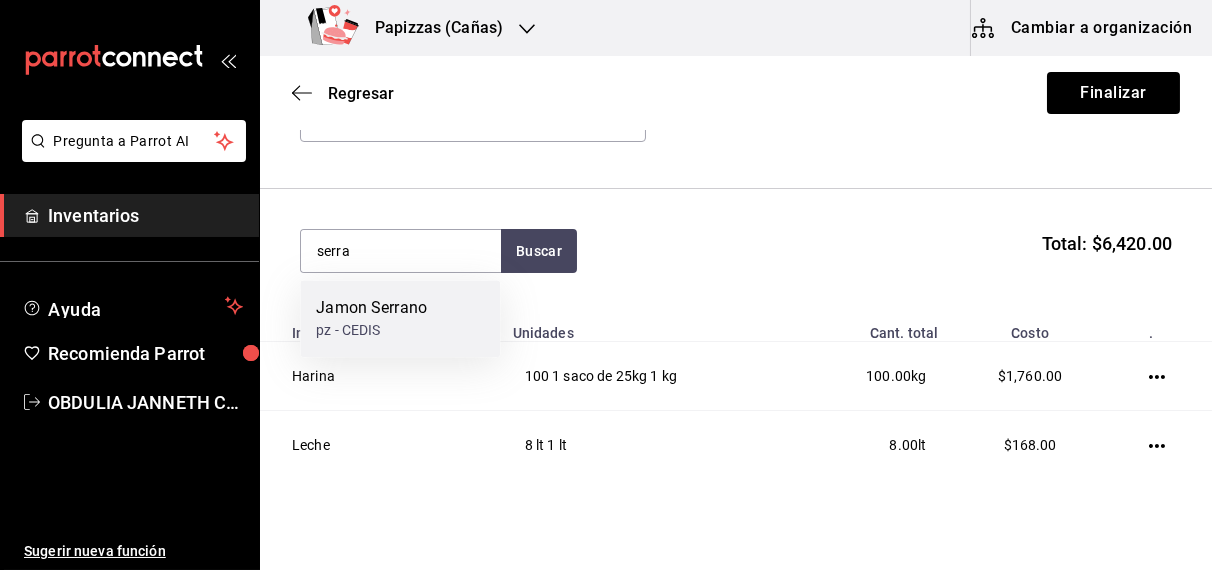 click on "Jamon Serrano pz - CEDIS" at bounding box center (400, 318) 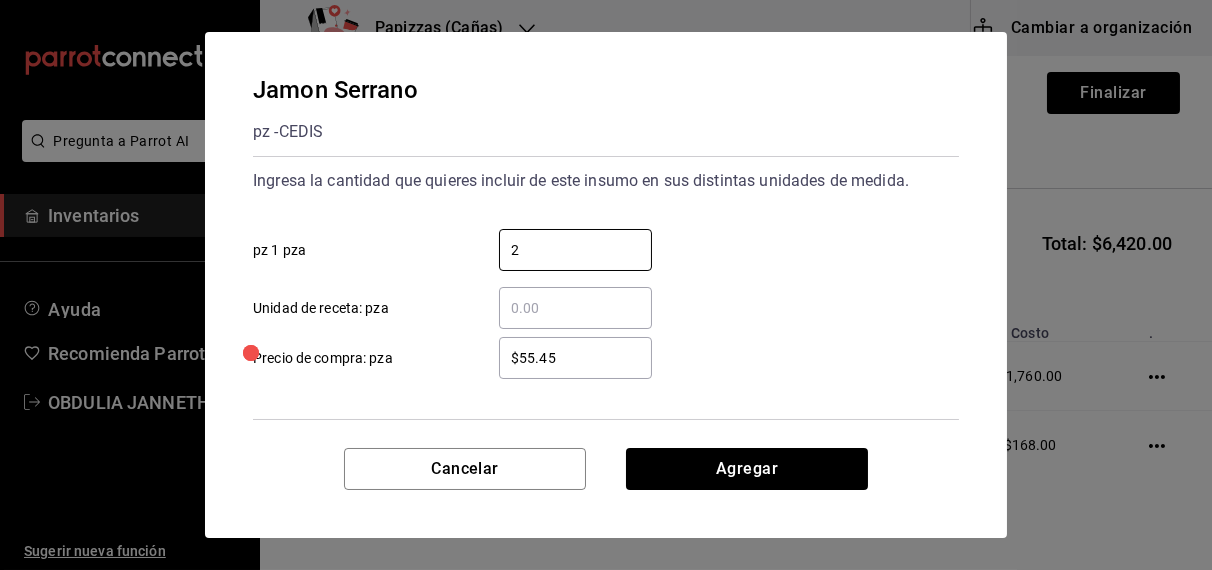 type on "2" 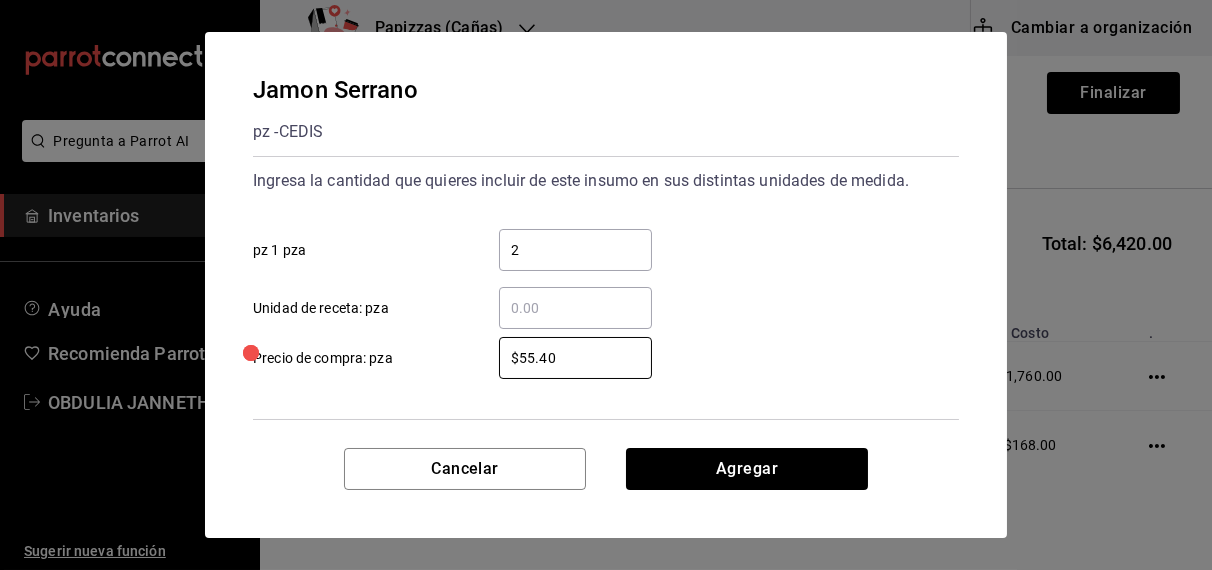type on "$55.40" 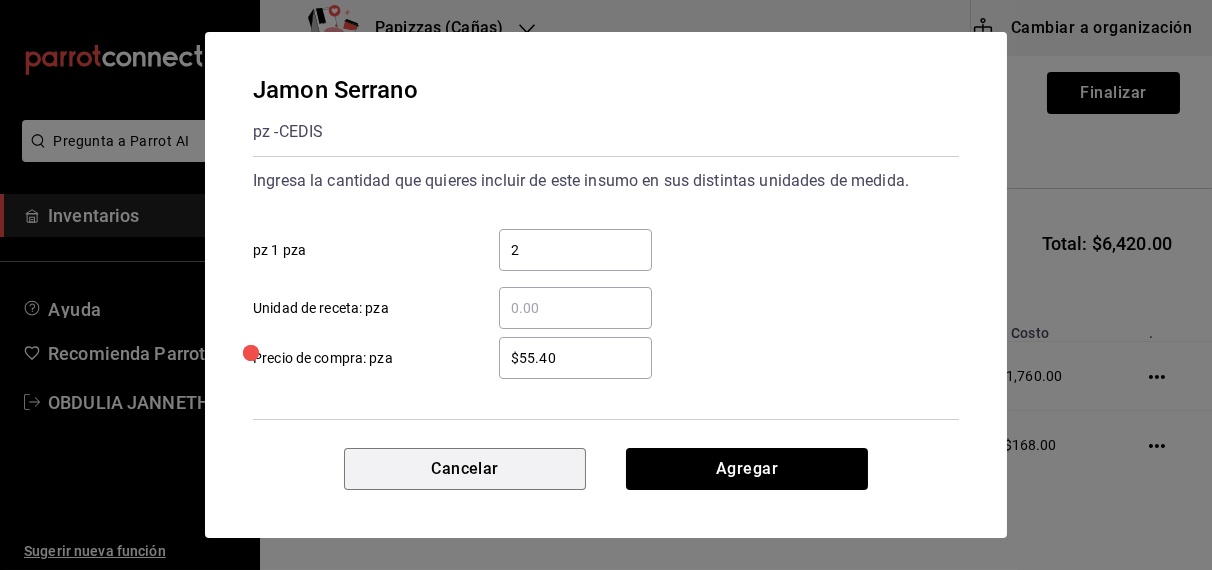 type 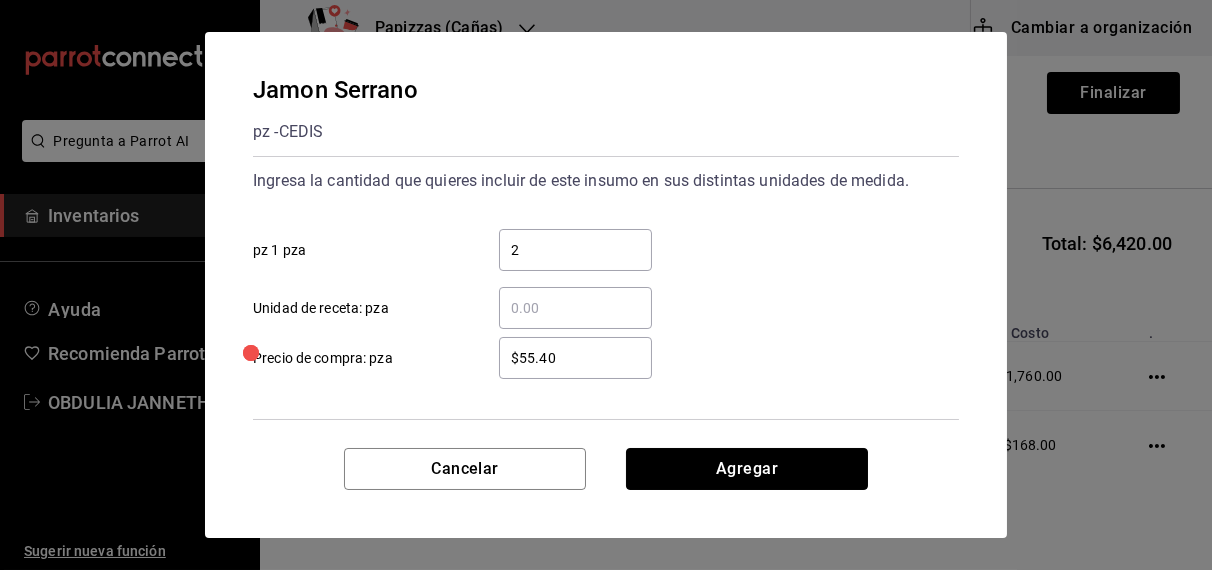 type 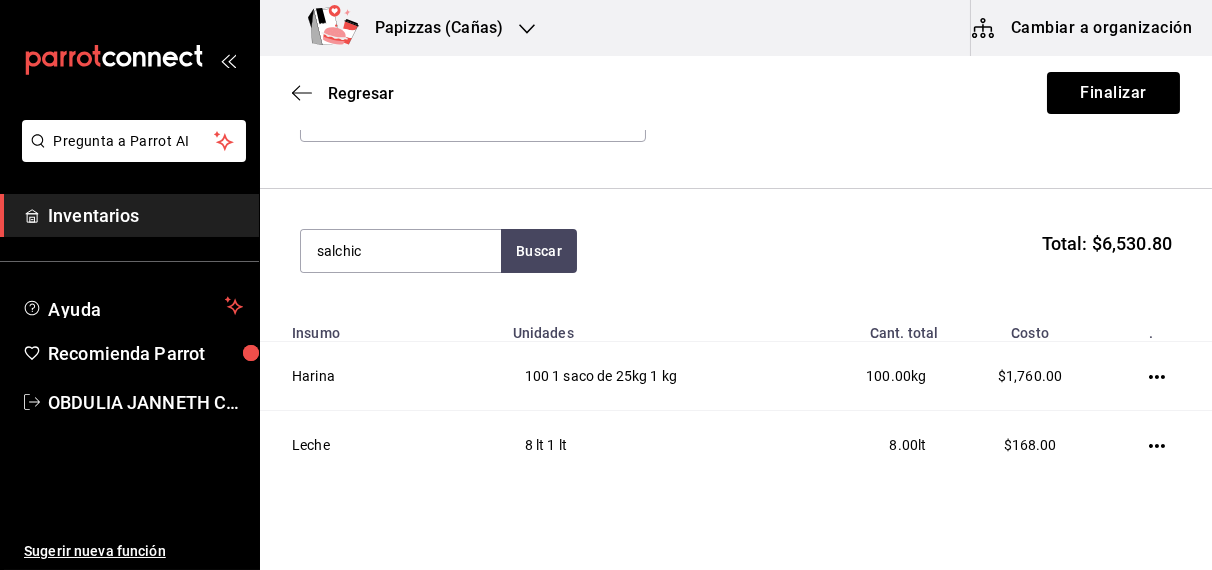 type on "salchic" 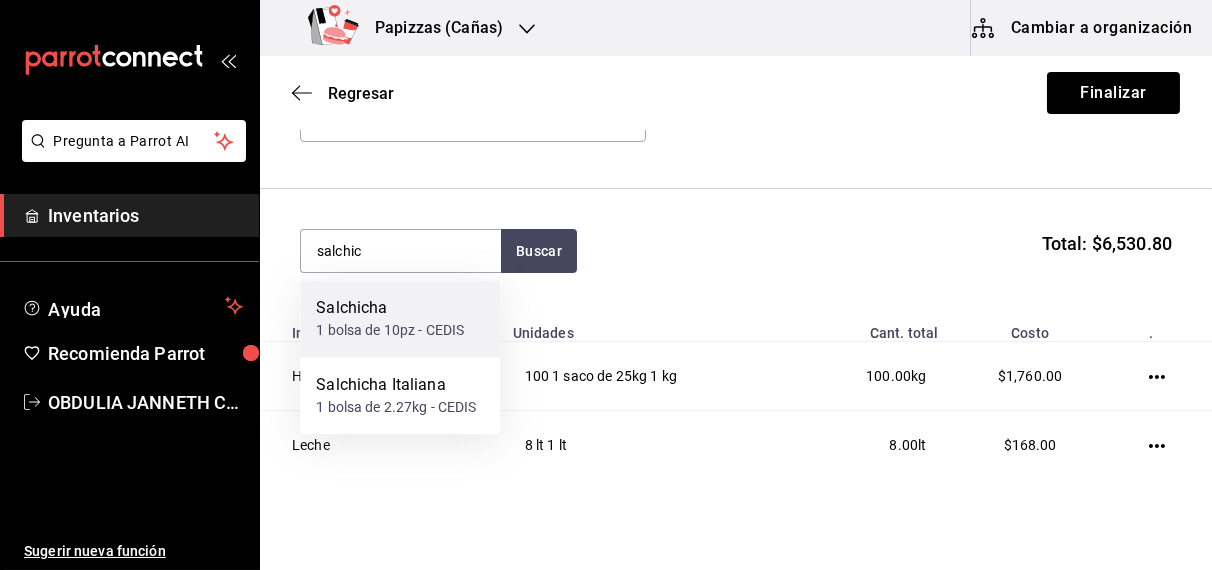 click on "1 bolsa de 10pz - CEDIS" at bounding box center (390, 330) 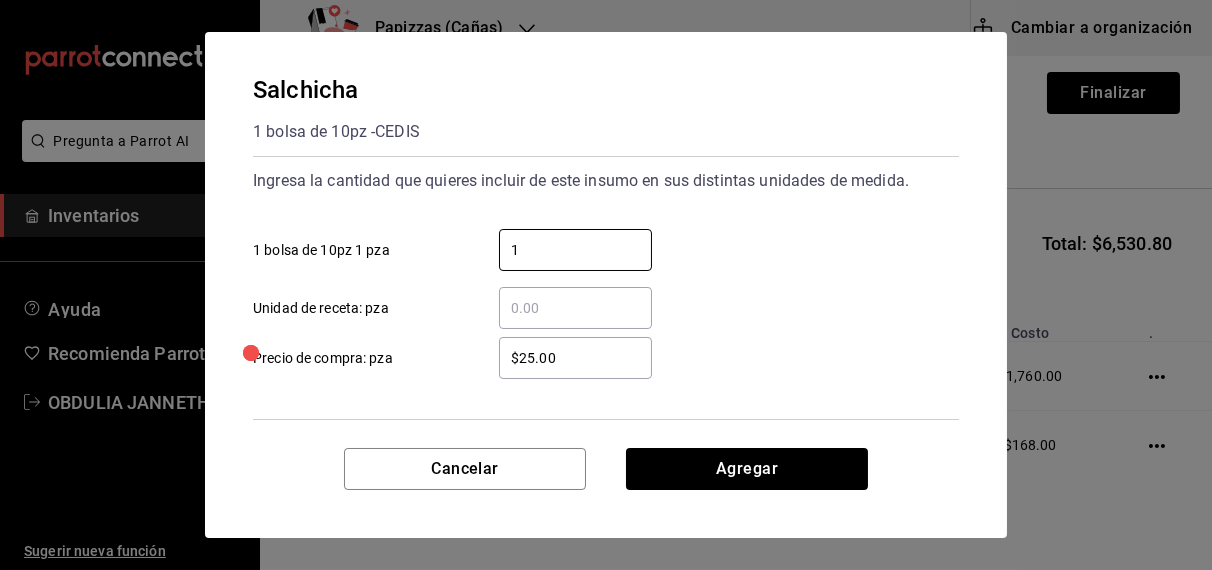 type on "1" 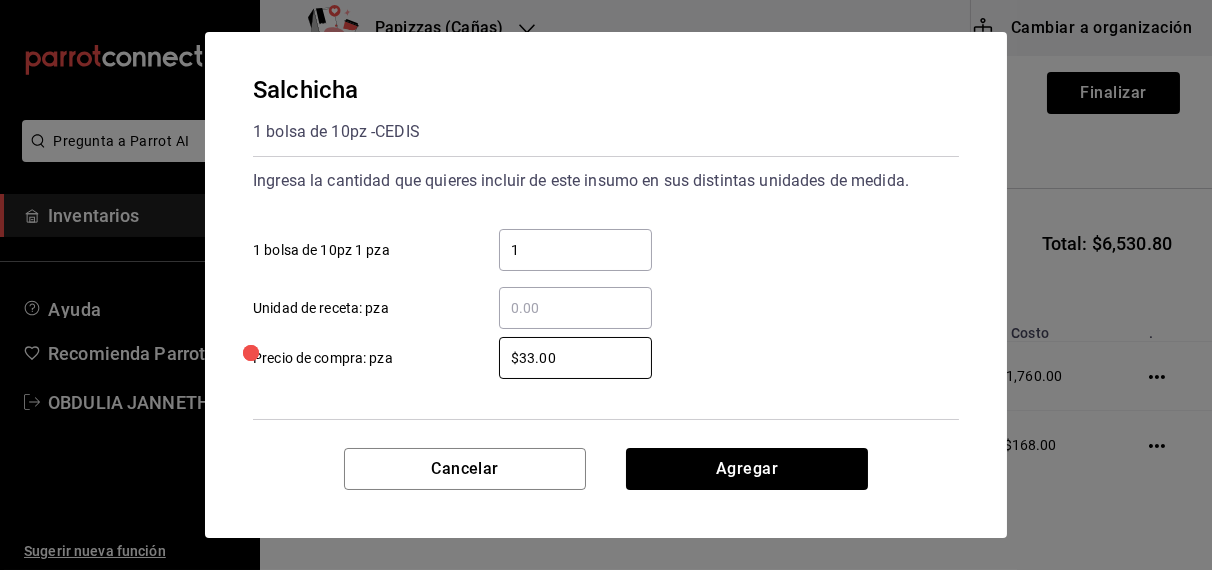 type on "$33.00" 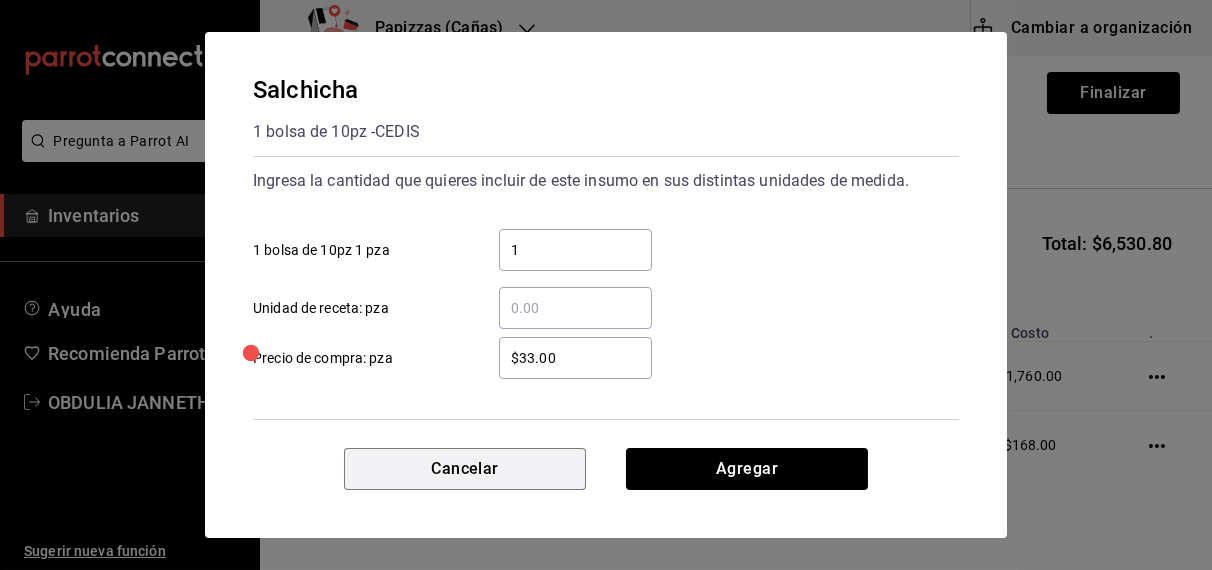 type 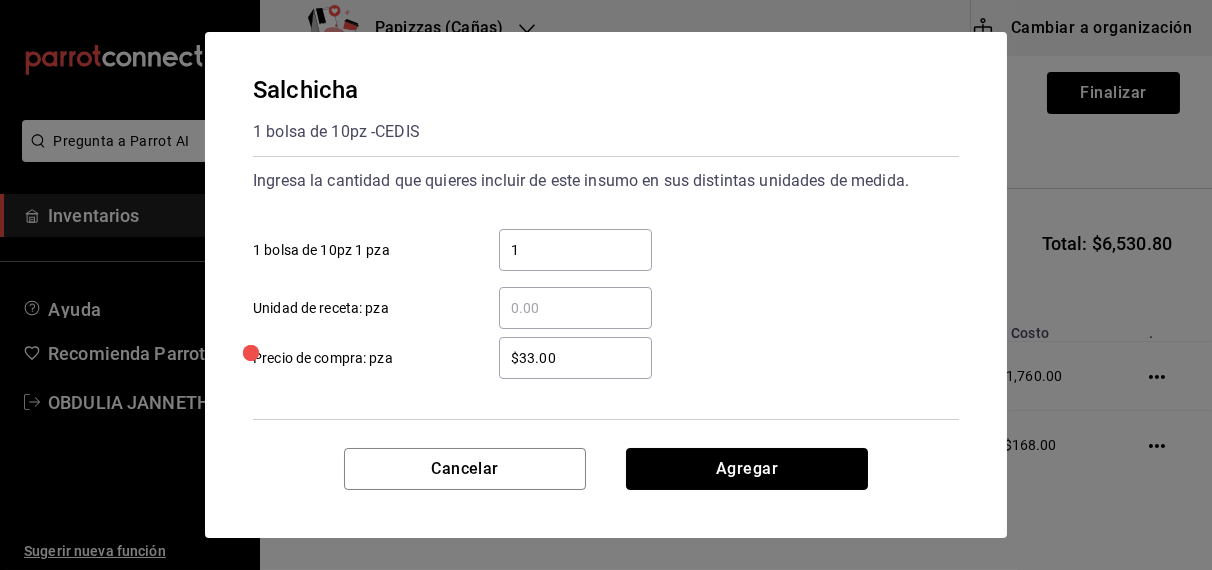 type 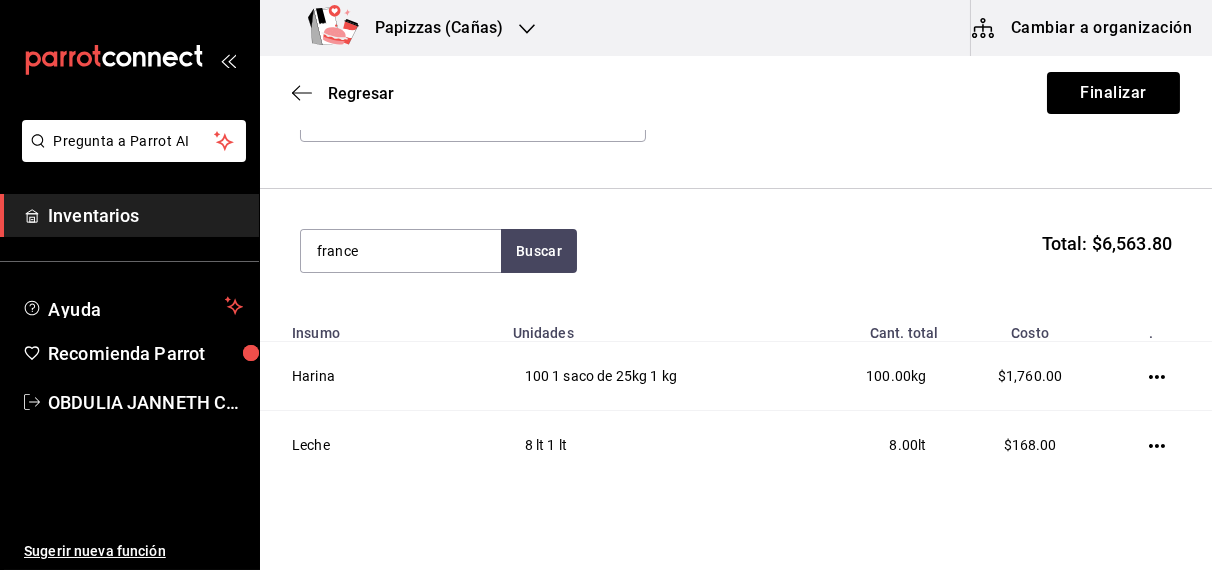 type on "france" 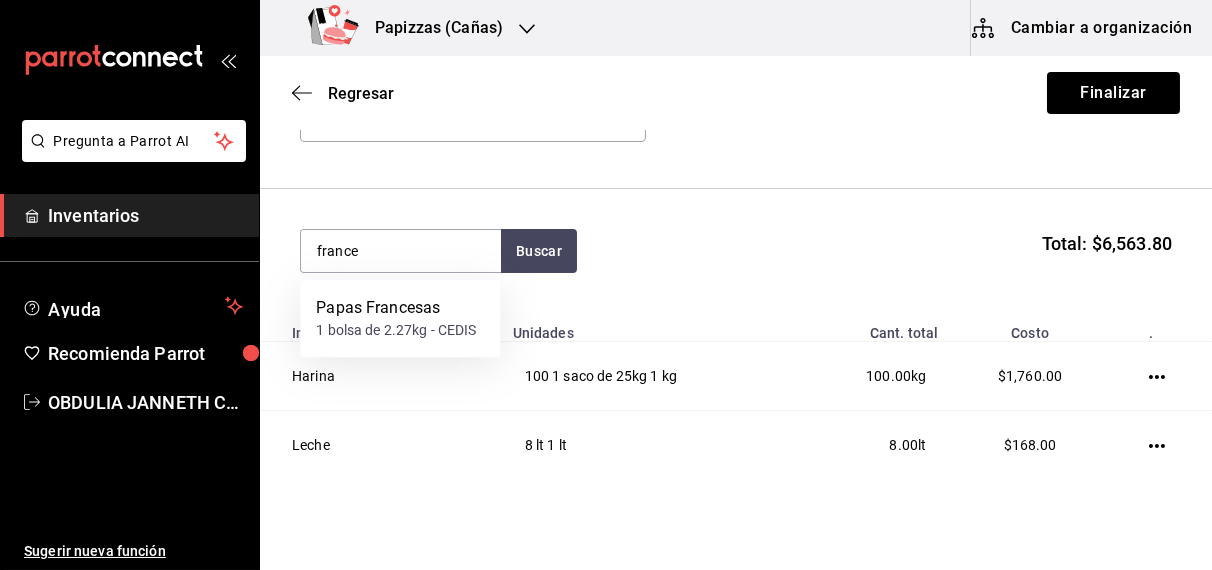 click on "1 bolsa de 2.27kg - CEDIS" at bounding box center [396, 330] 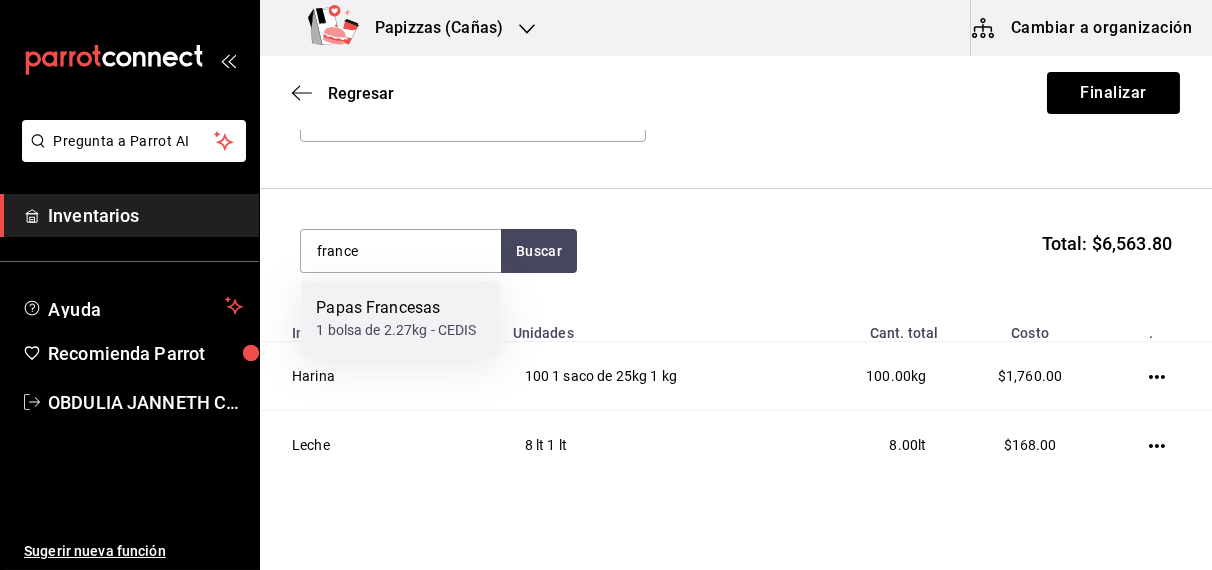 type 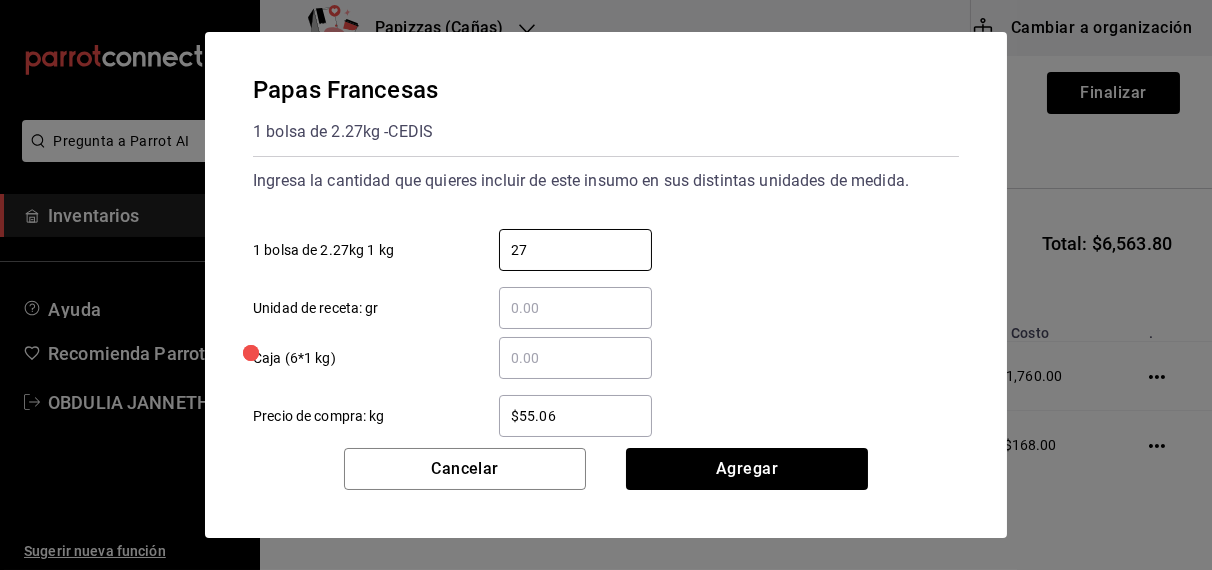 type on "27.24" 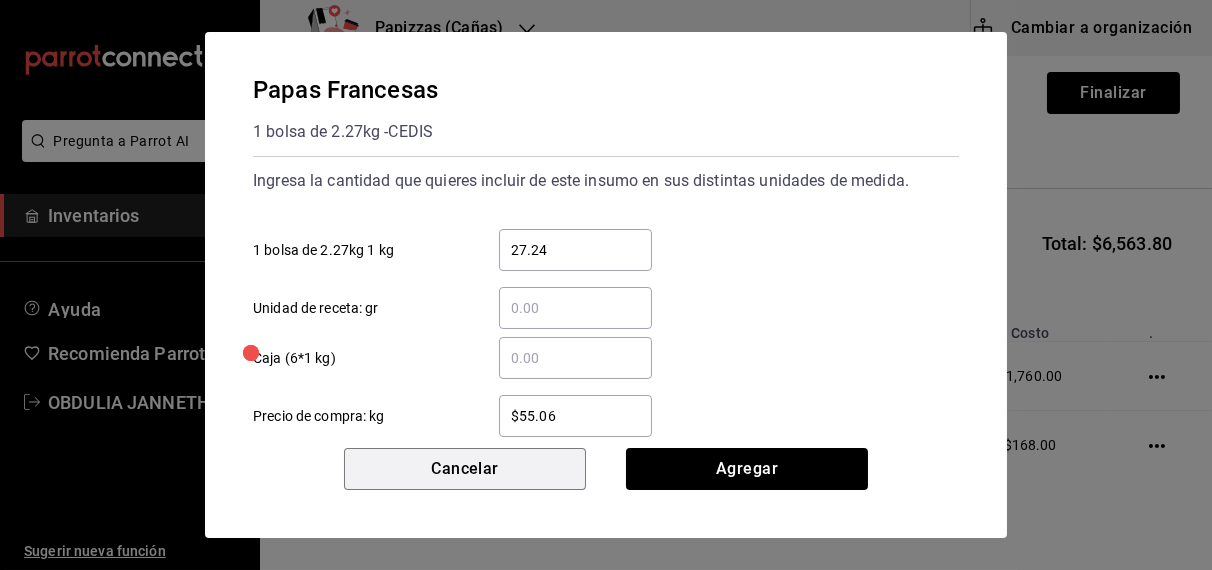 type 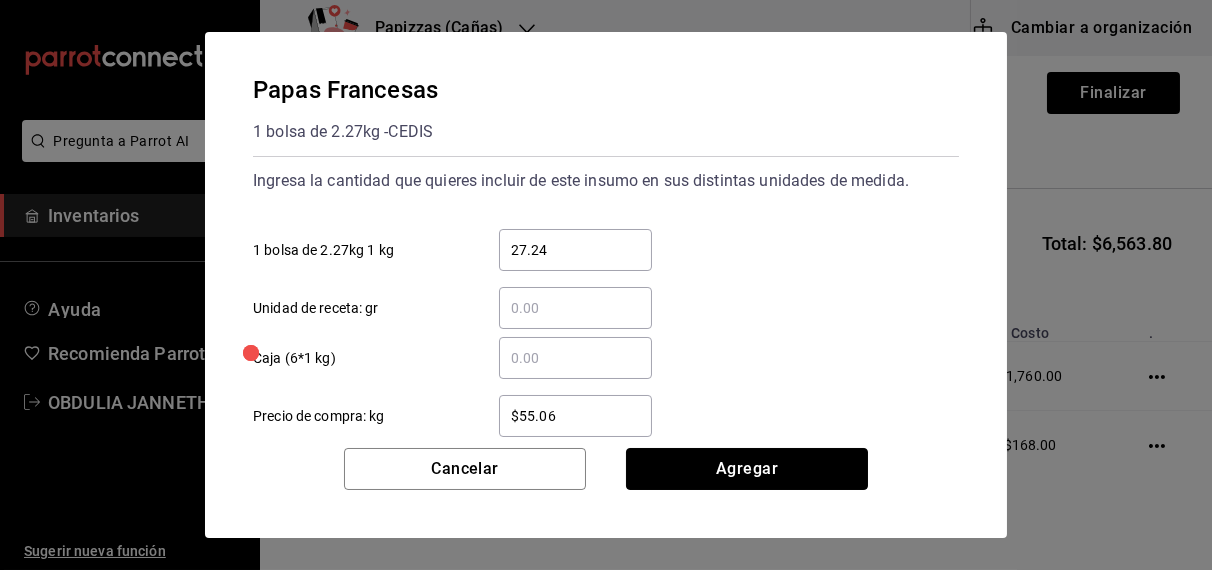 type 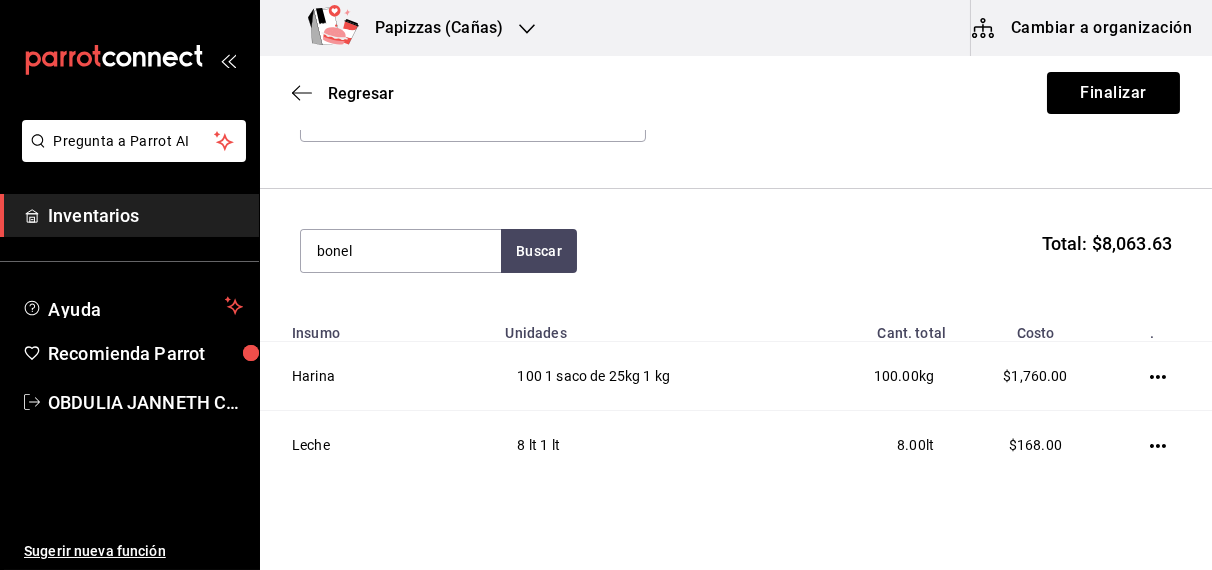 type on "bonel" 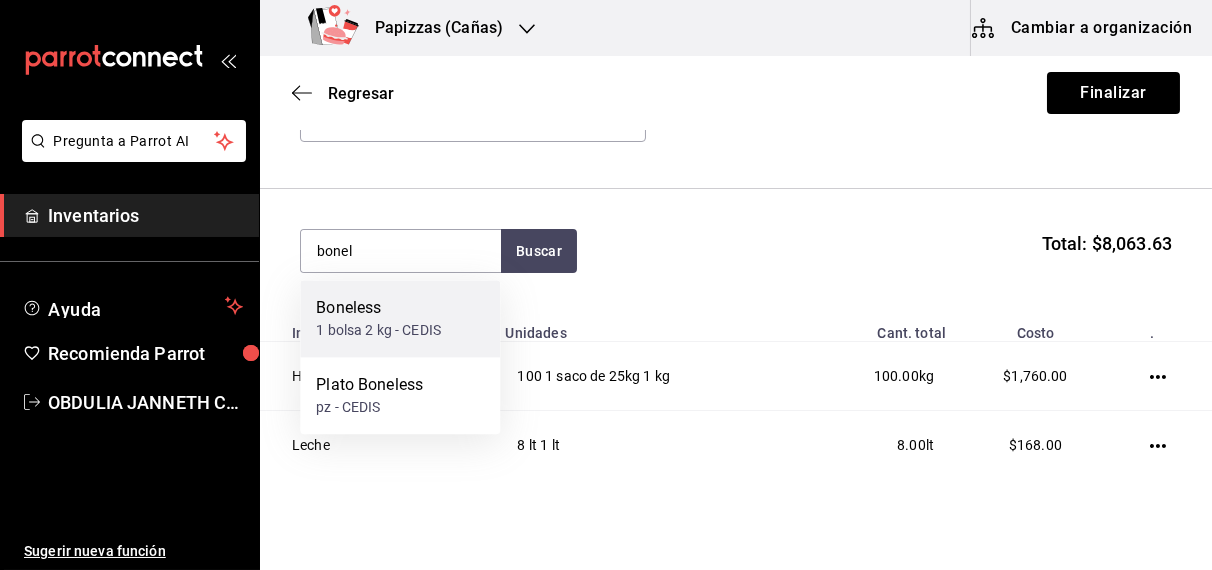 click on "1 bolsa 2 kg - CEDIS" at bounding box center (378, 330) 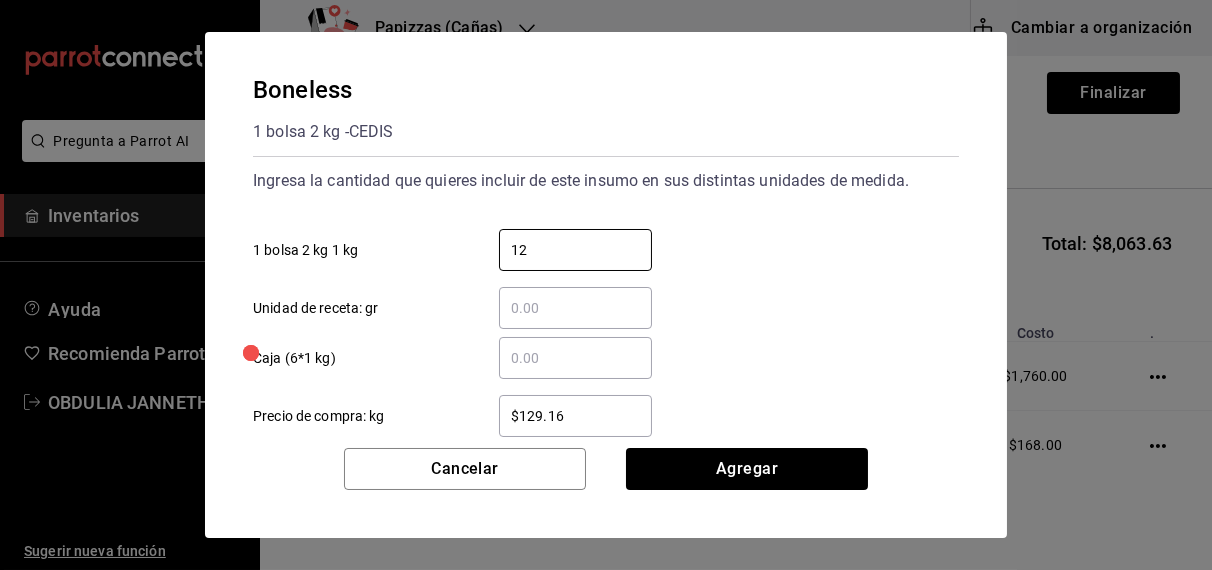 type on "12" 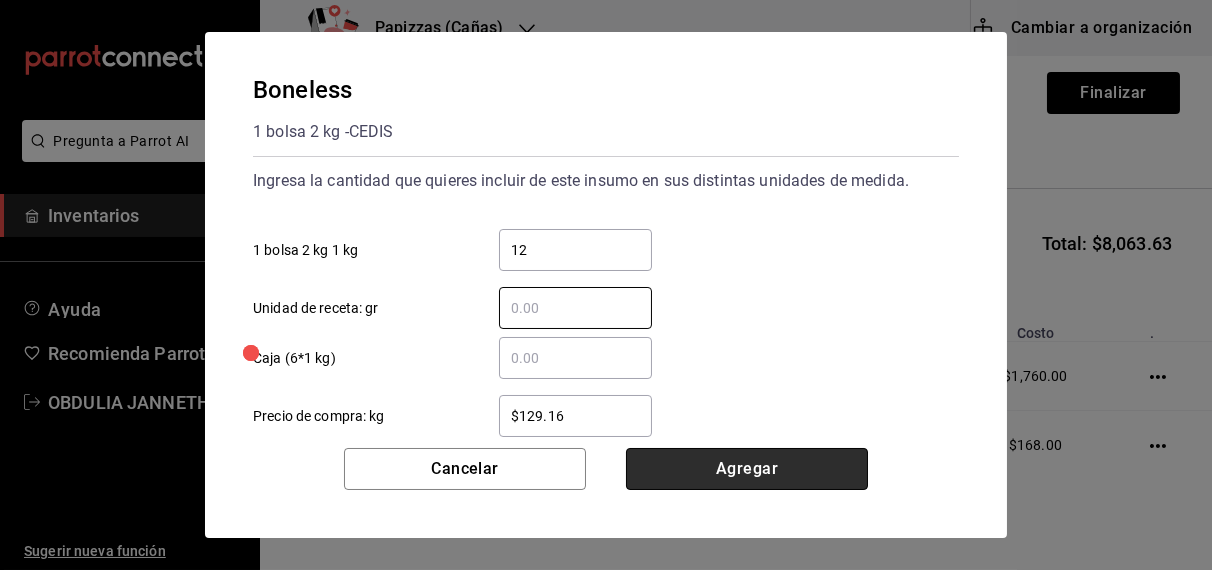 click on "Agregar" at bounding box center (747, 469) 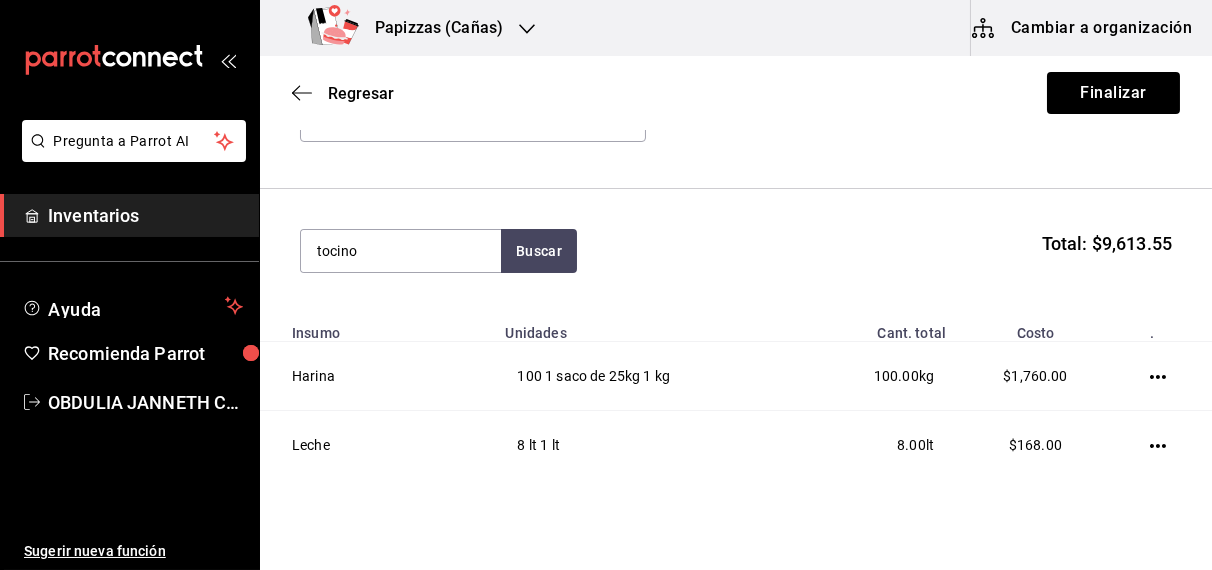type on "tocino" 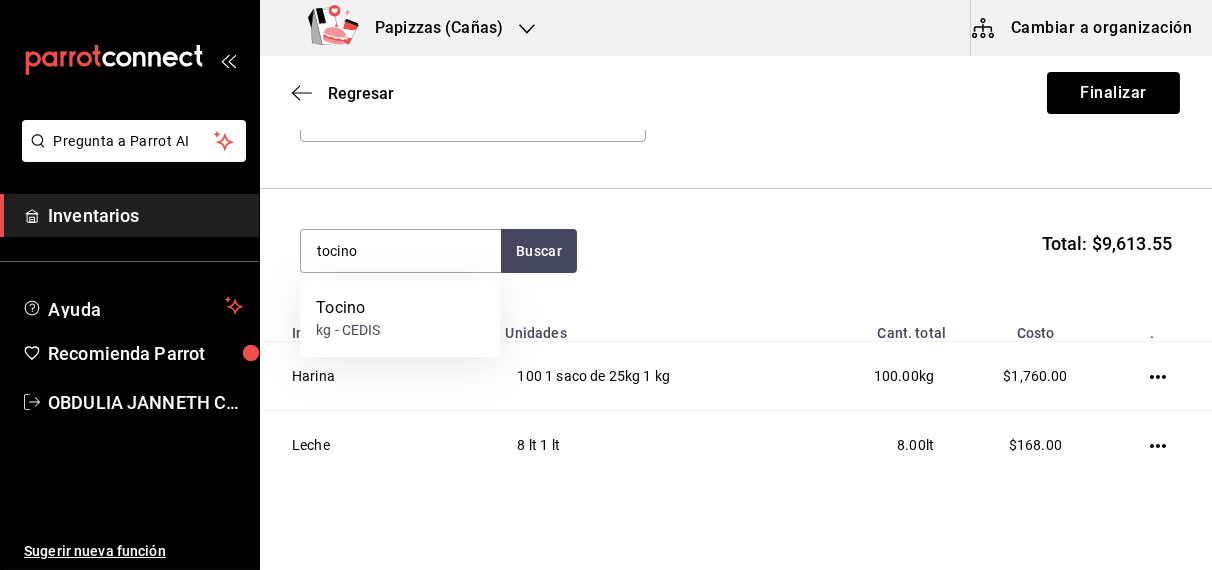 click on "Tocino kg - CEDIS" at bounding box center (400, 318) 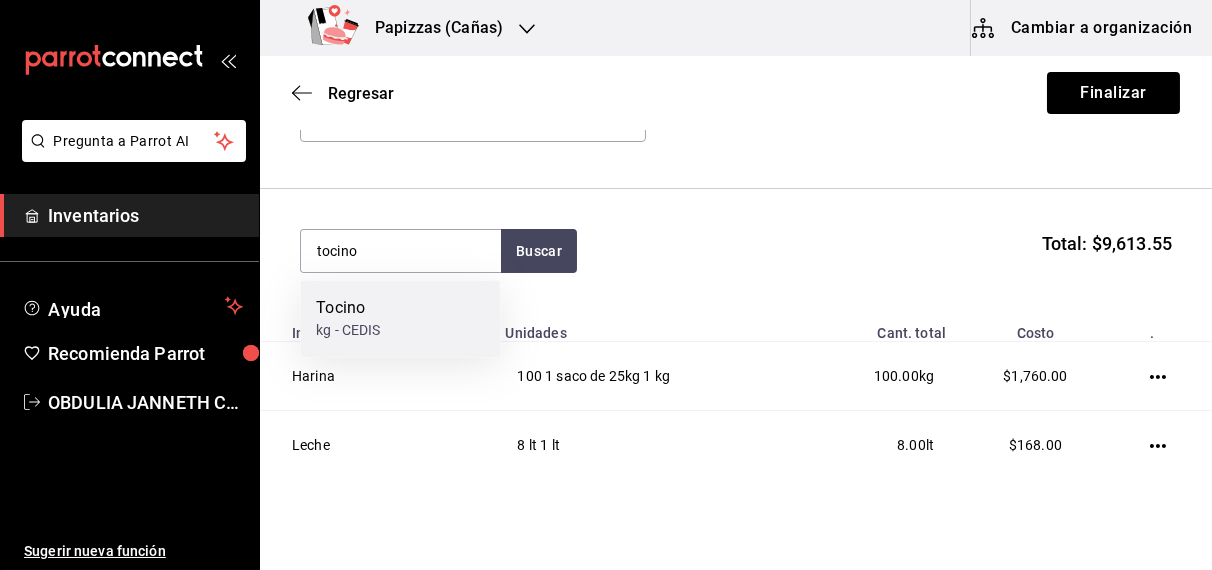 type 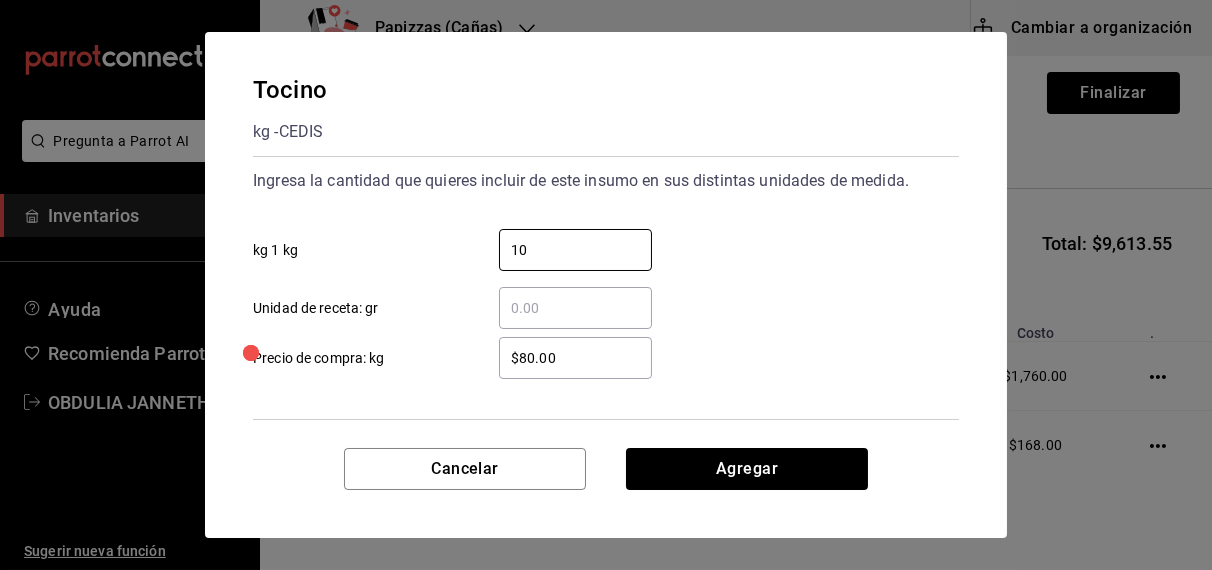 type on "10" 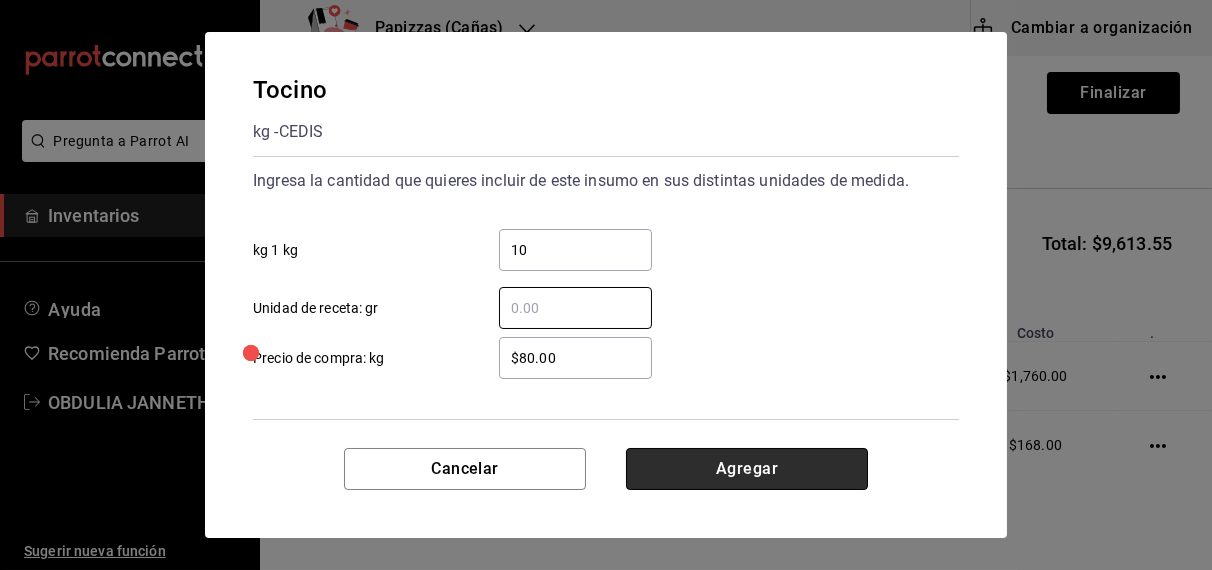 click on "Agregar" at bounding box center [747, 469] 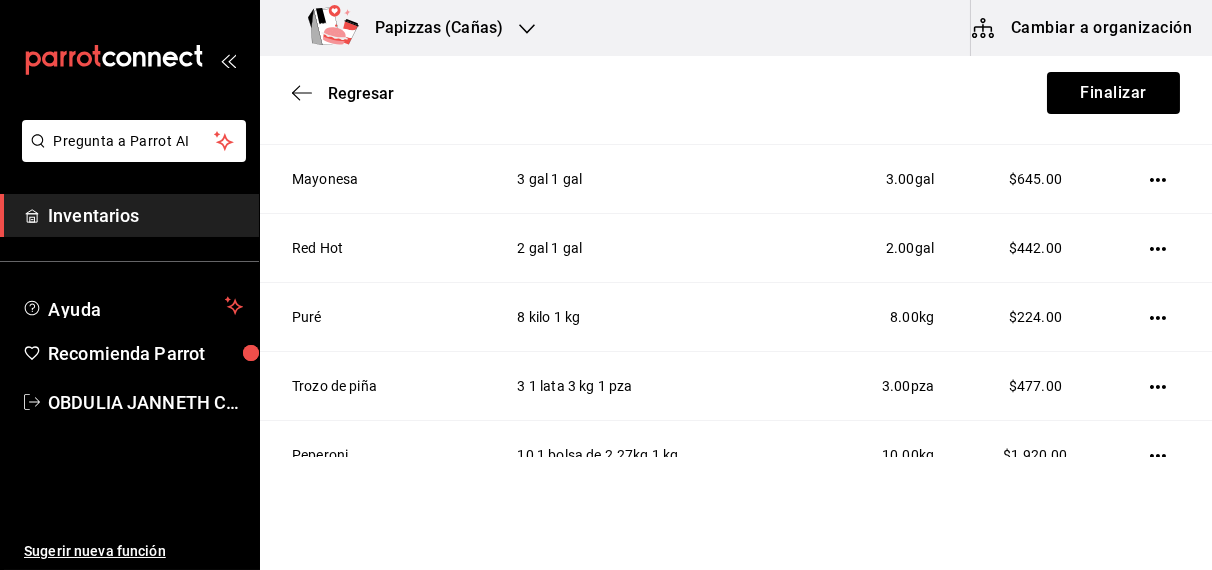 scroll, scrollTop: 558, scrollLeft: 0, axis: vertical 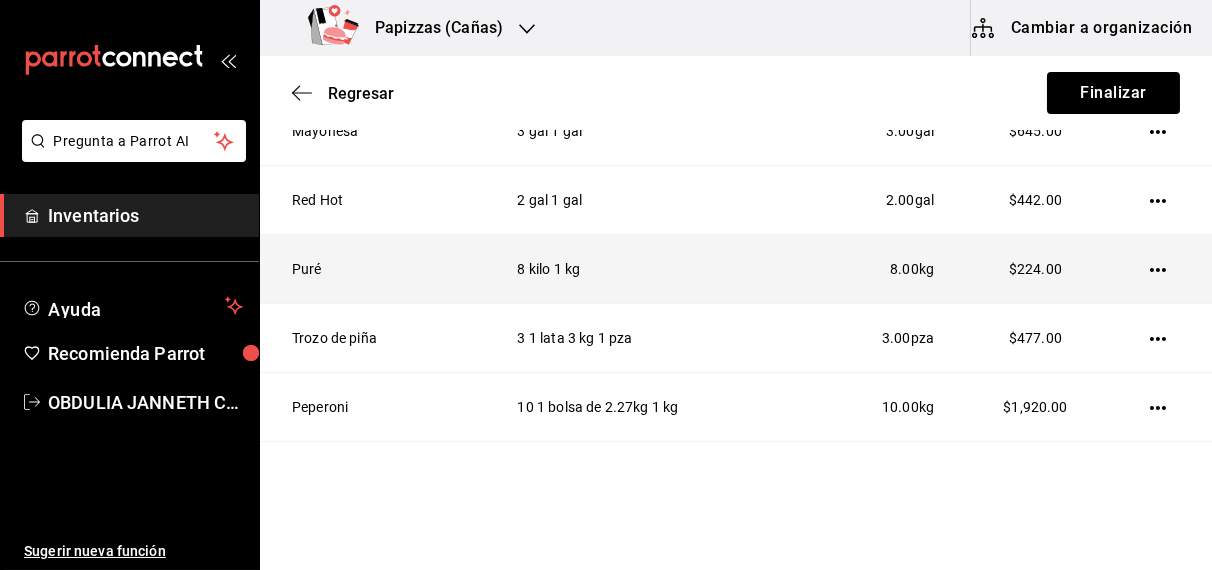 click 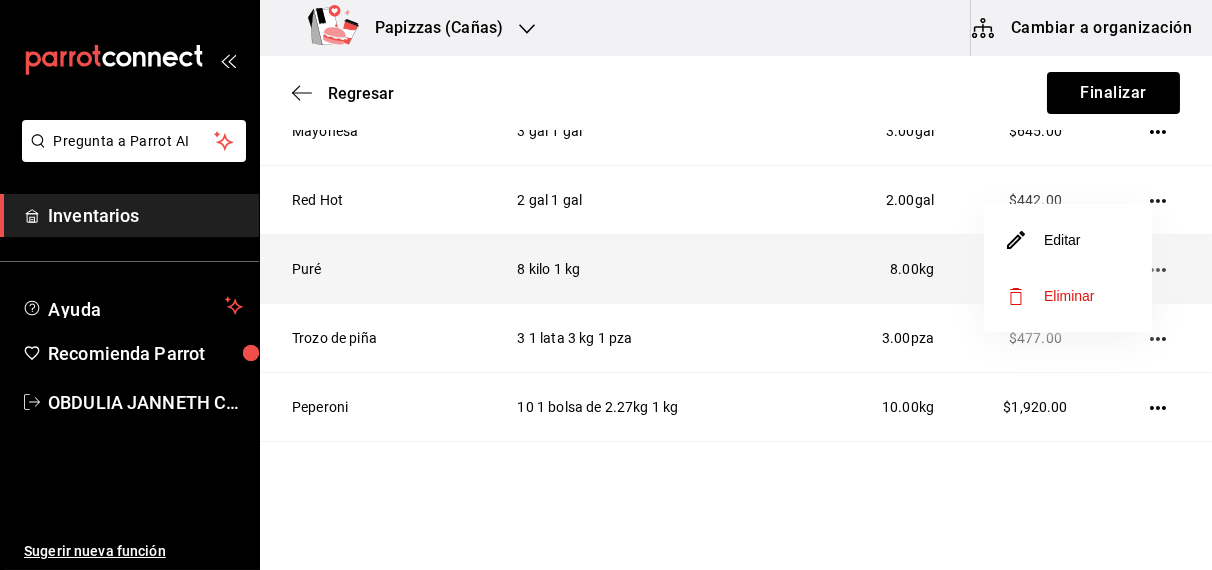 click on "Editar" at bounding box center (1044, 240) 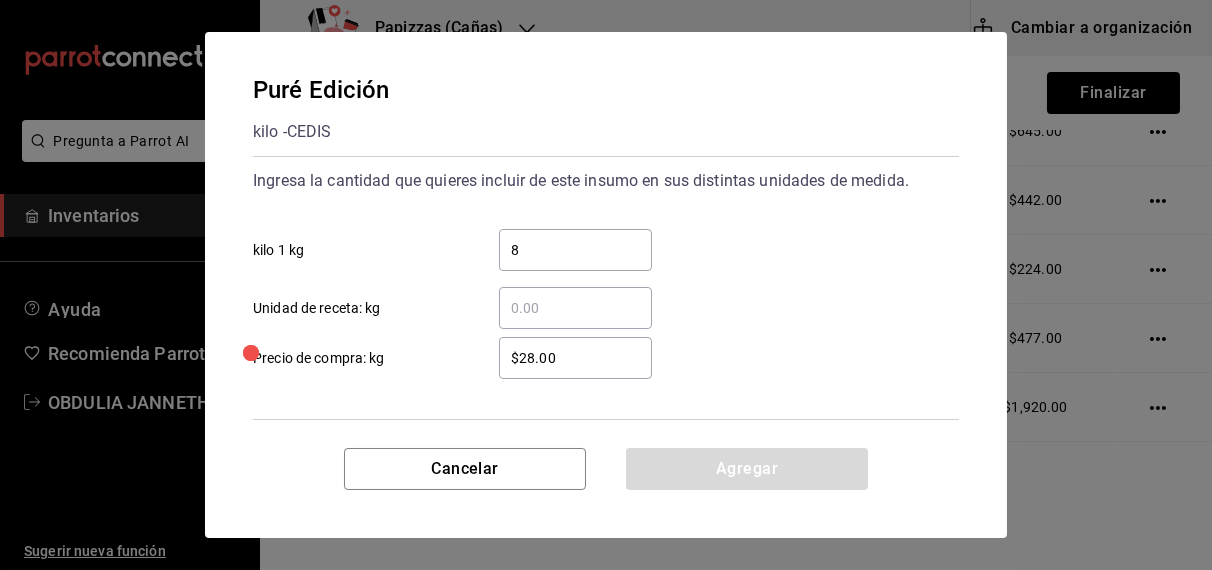 click on "8" at bounding box center (575, 250) 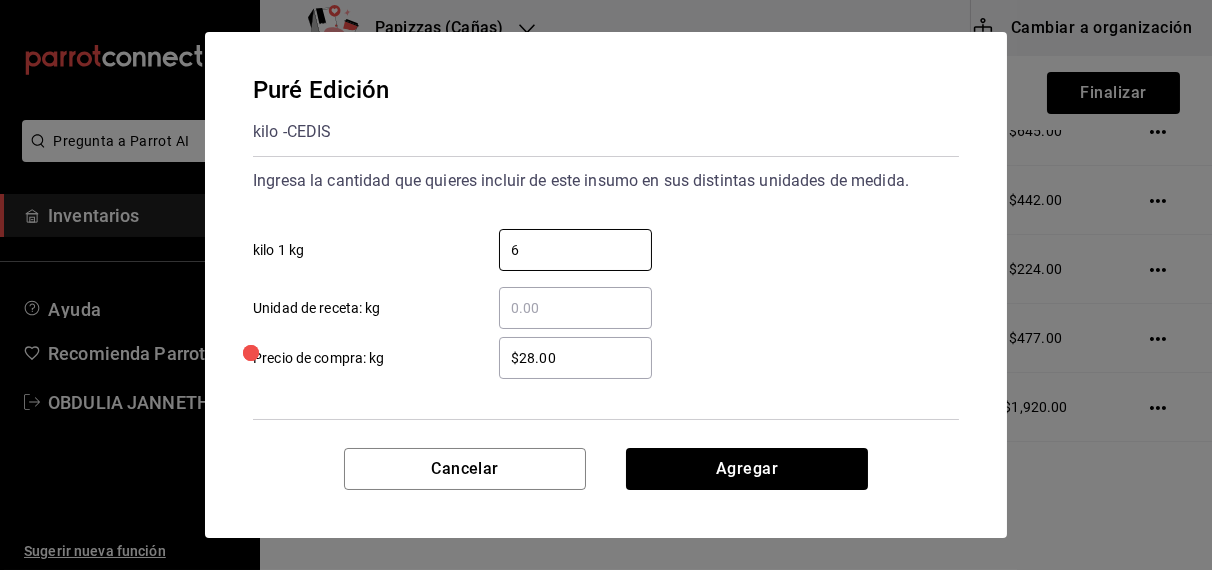 type on "6" 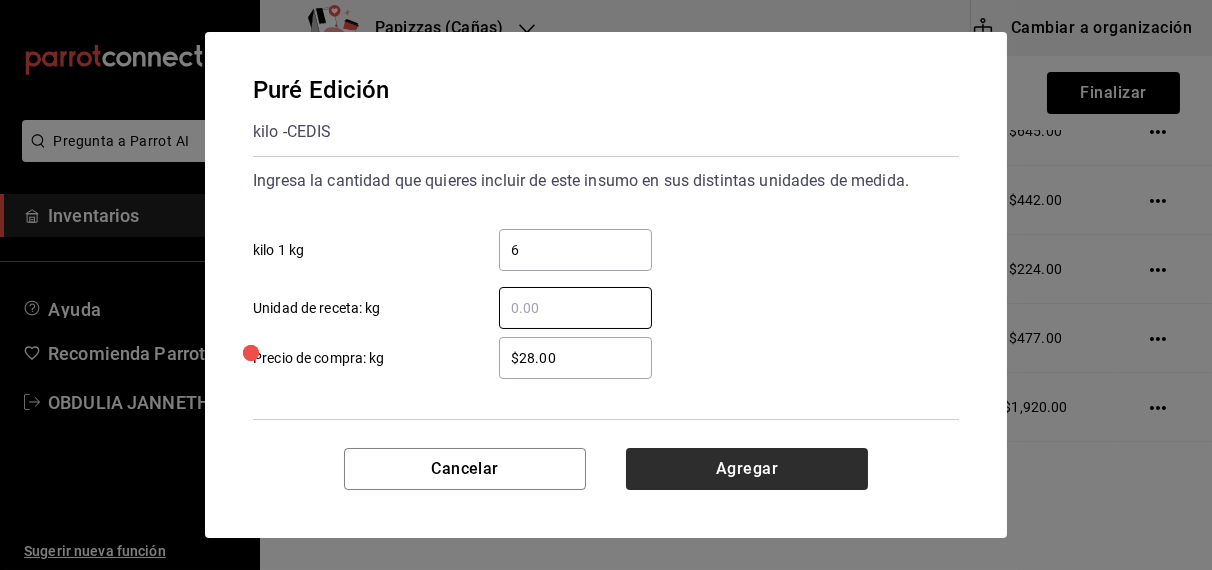 click on "Agregar" at bounding box center (747, 469) 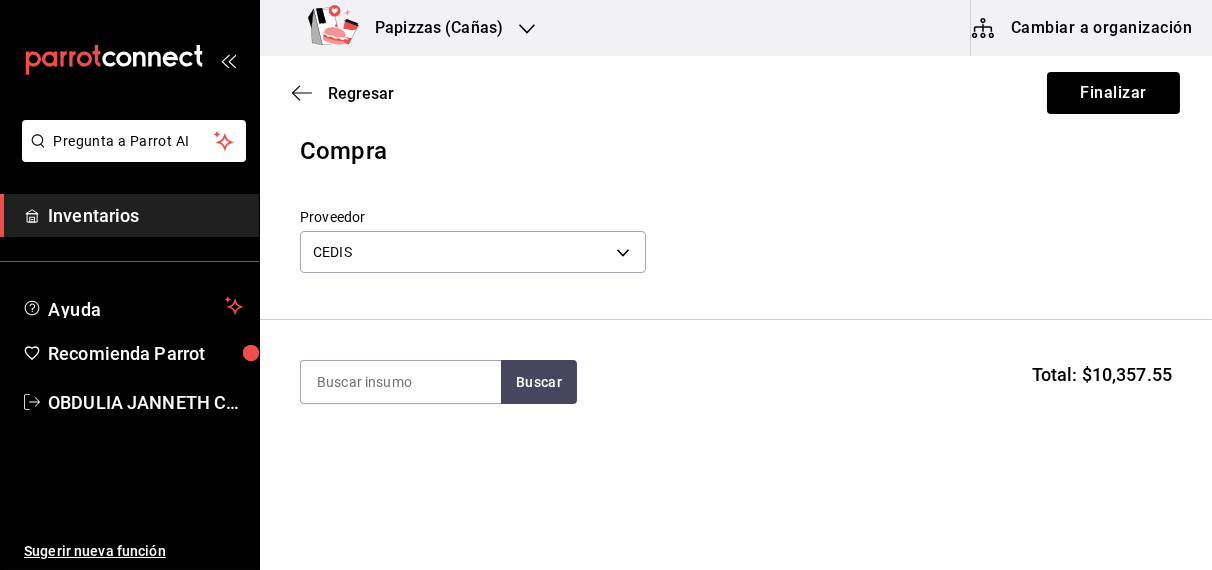 scroll, scrollTop: 0, scrollLeft: 0, axis: both 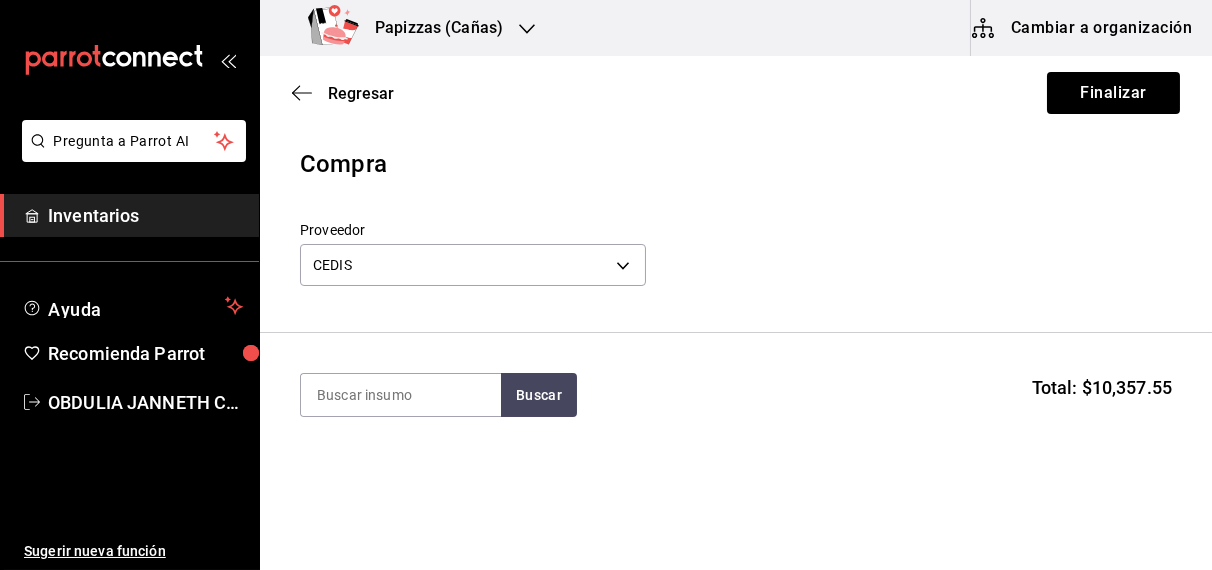 type 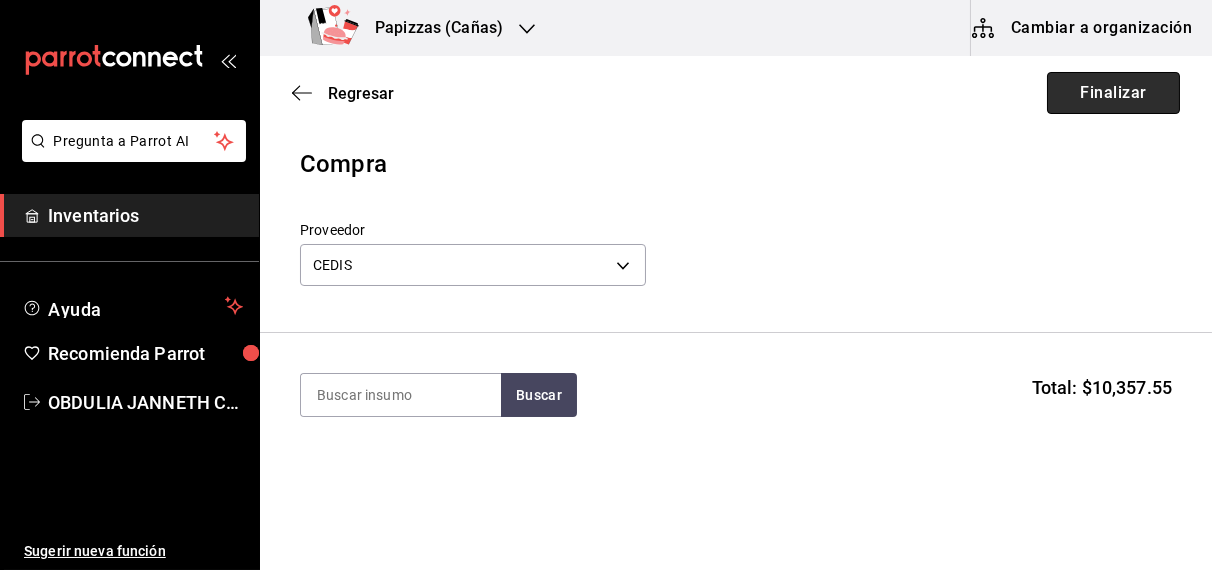 click on "Finalizar" at bounding box center (1113, 93) 